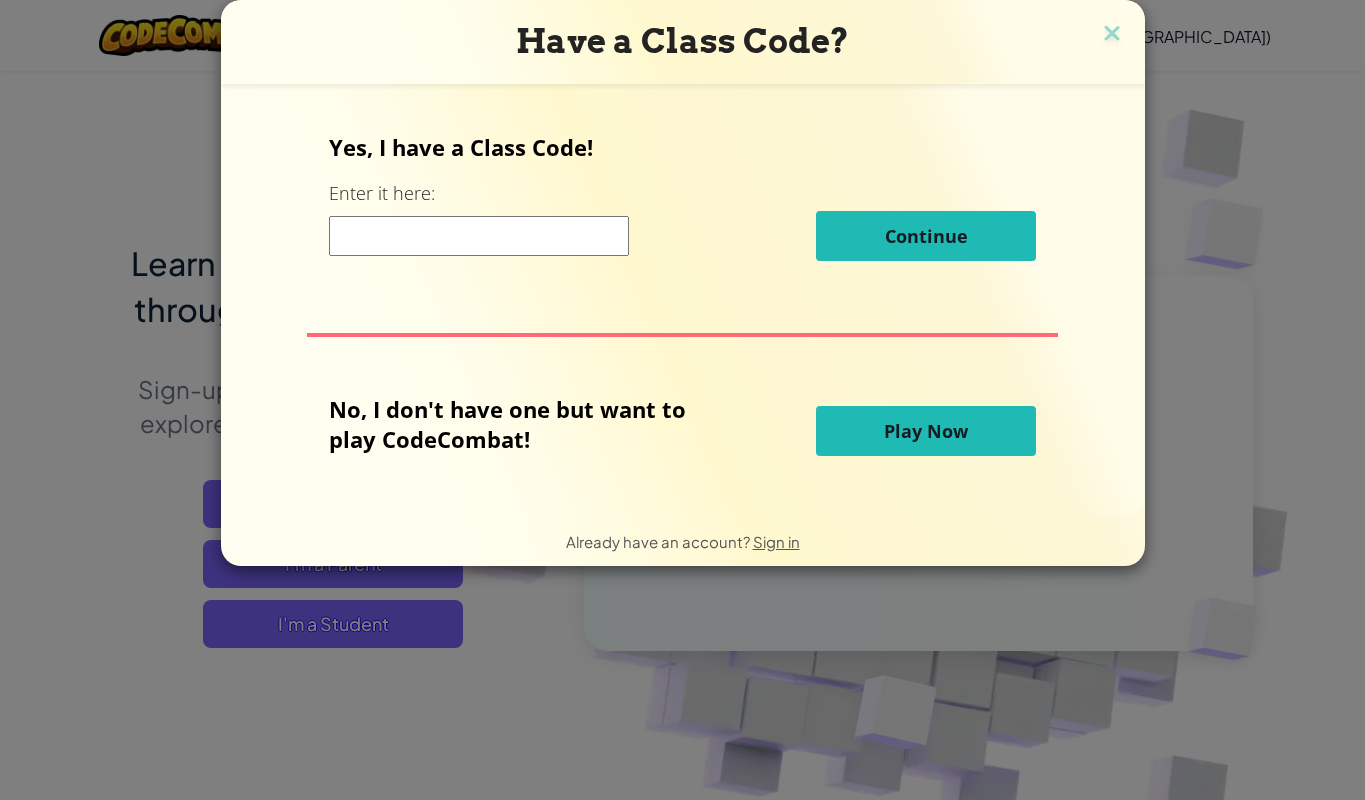 scroll, scrollTop: 0, scrollLeft: 0, axis: both 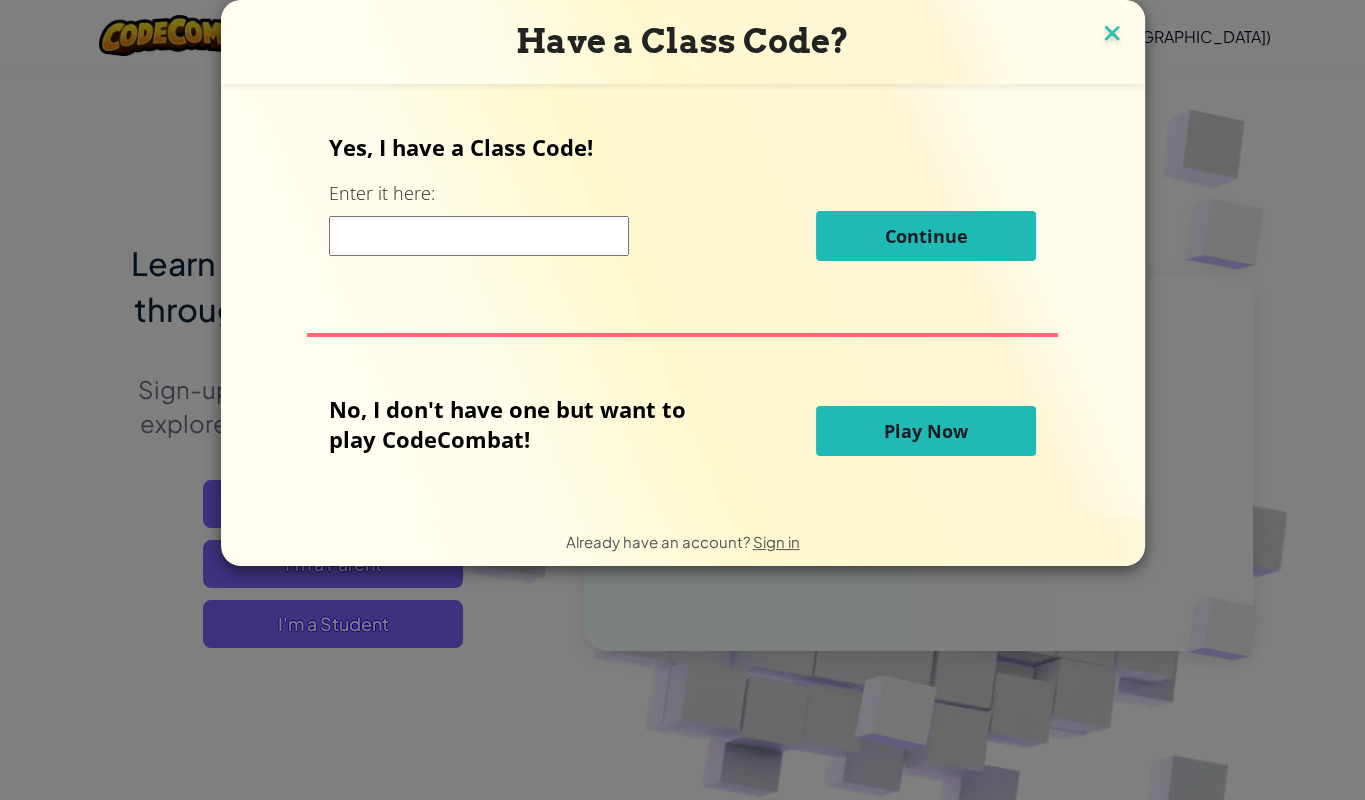 click at bounding box center [1112, 35] 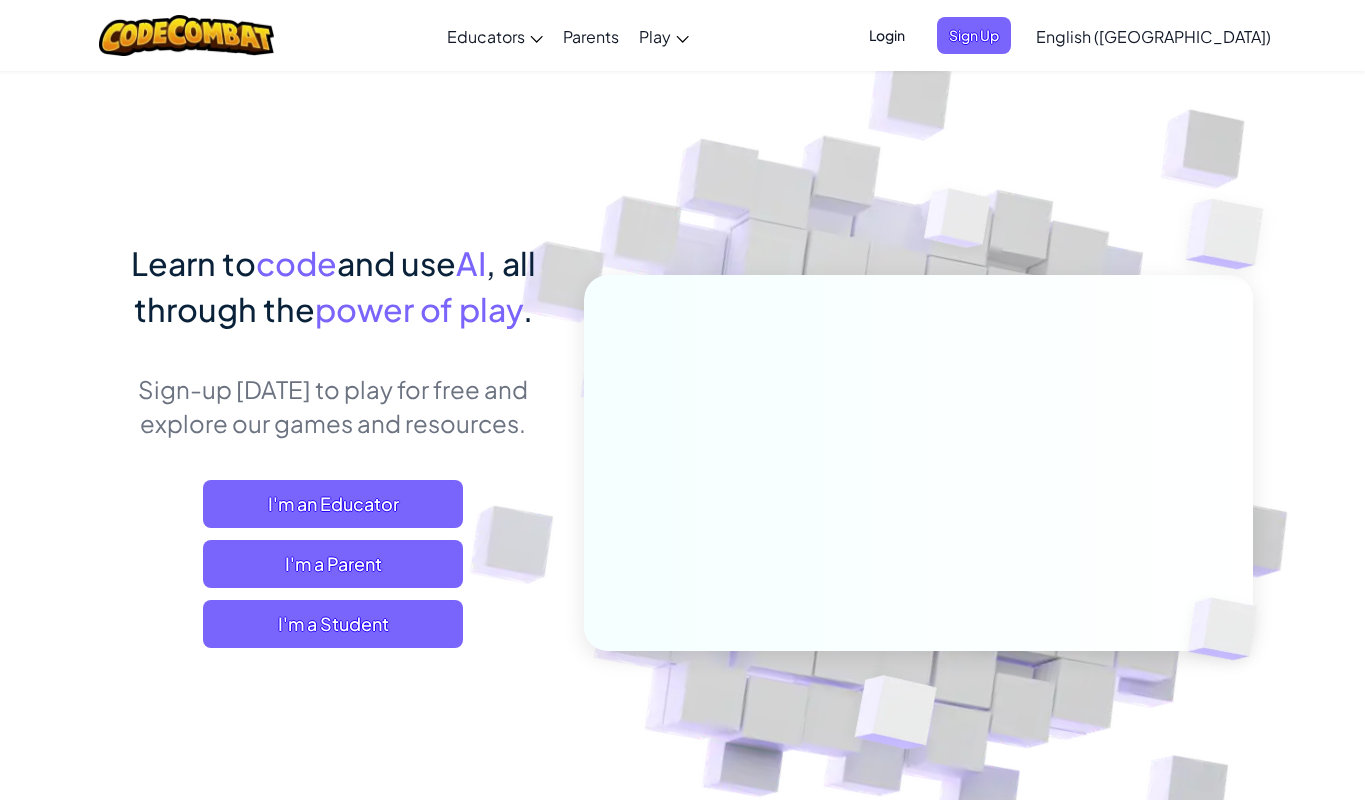 scroll, scrollTop: 0, scrollLeft: 0, axis: both 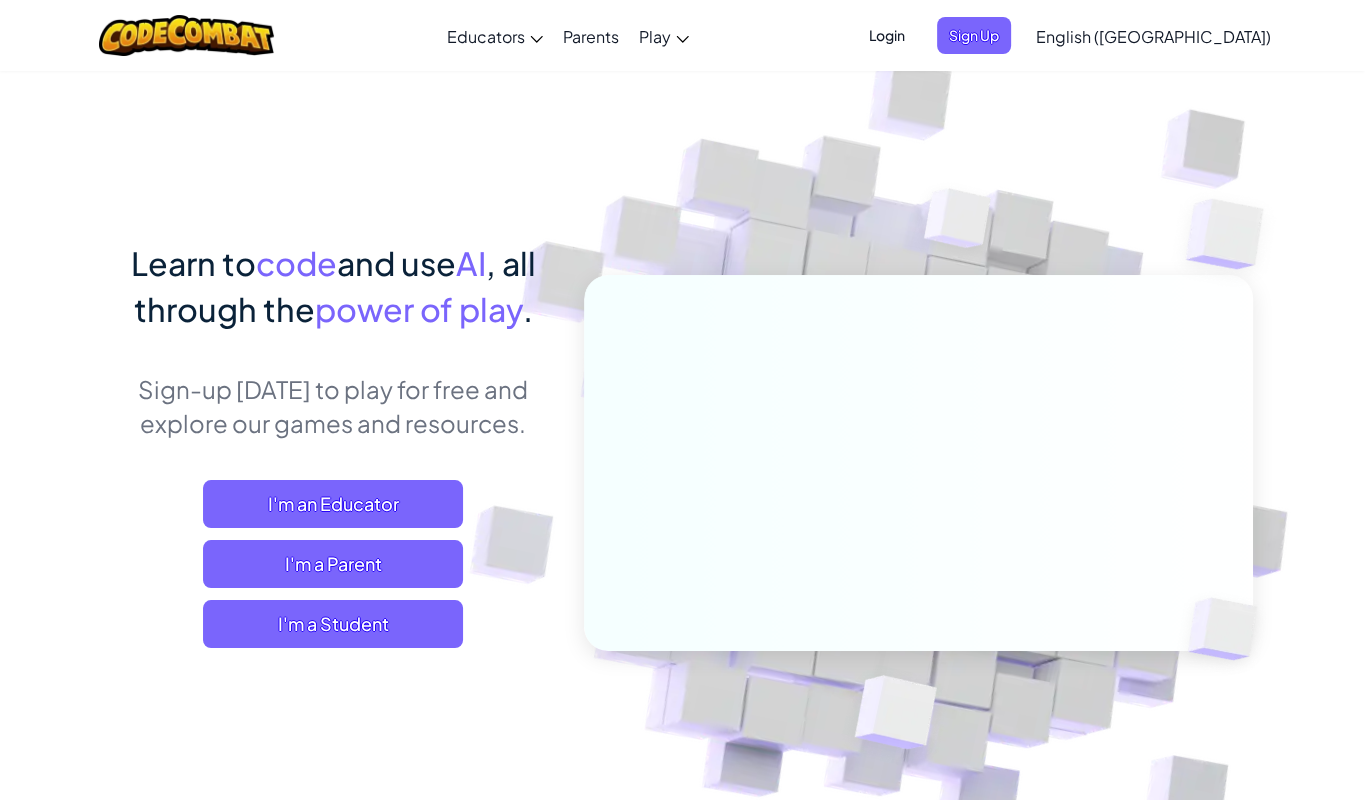 click on "I'm a Student" at bounding box center (333, 624) 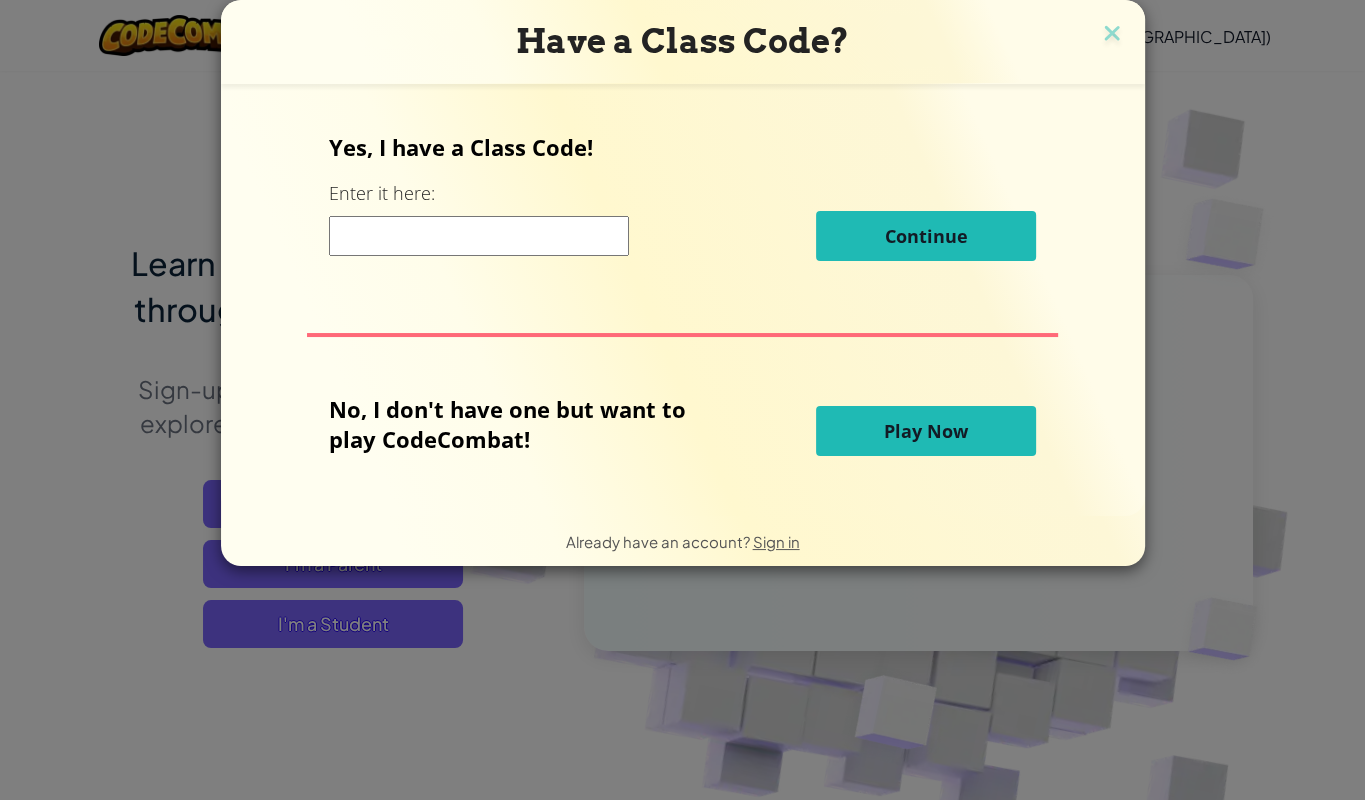 click on "Play Now" at bounding box center (926, 431) 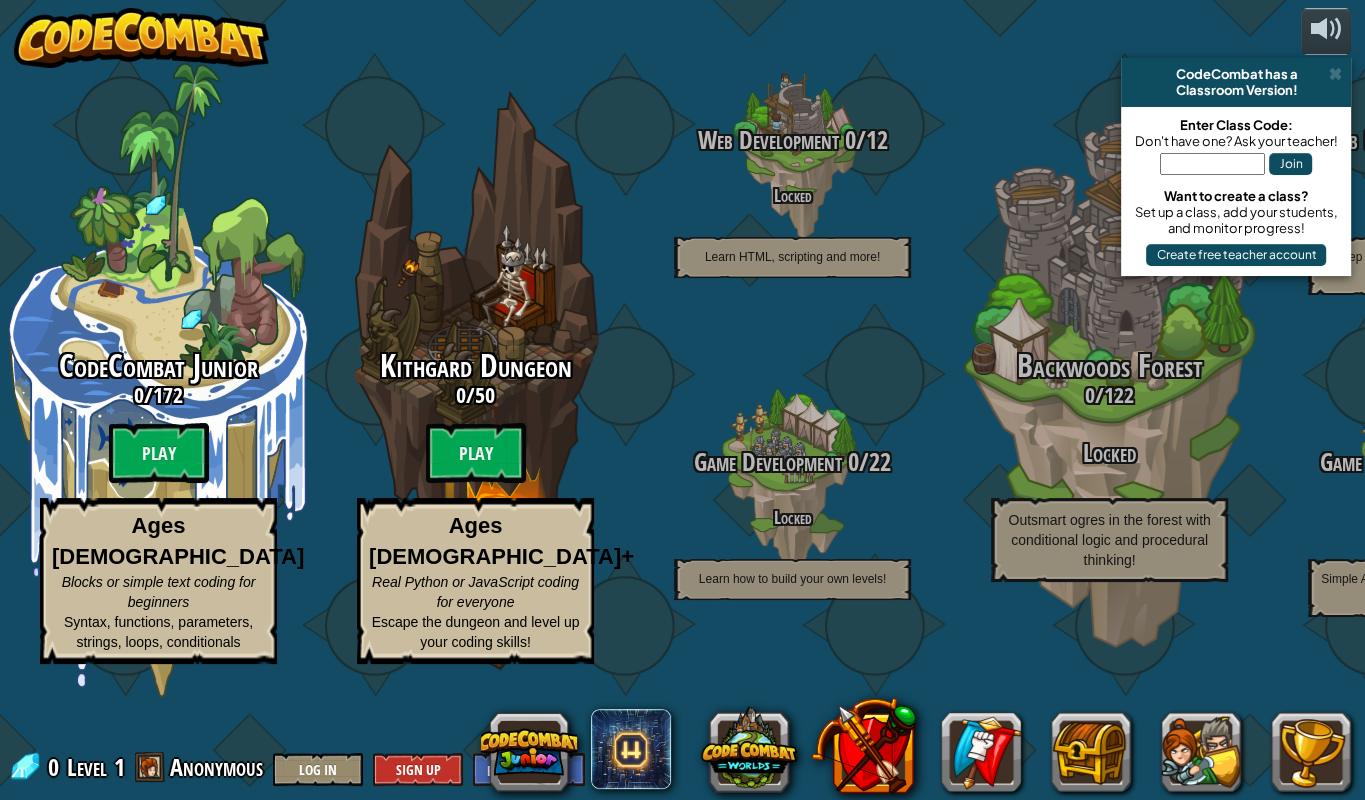 click on "CodeCombat Junior 0 / 172 Play Ages [DEMOGRAPHIC_DATA] Blocks or simple text coding for beginners Syntax, functions, parameters, strings, loops, conditionals Kithgard Dungeon 0 / 50 Play Ages [DEMOGRAPHIC_DATA]+ Real Python or JavaScript coding for everyone Escape the dungeon and level up your coding skills! Web Development 0 / 12 Locked Learn HTML, scripting and more! Game Development 0 / 22 Locked Learn how to build your own levels! Backwoods Forest 0 / 122 Locked Outsmart ogres in the forest with conditional logic and procedural thinking! Web Development 2 0 / 22 Locked Keep learning HTML, scripting and more! Game Development 2 0 / 28 Locked Simple AI Scripting, Customizable Units and Goals Sarven Desert 0 / 97 Locked Unlock the desert’s mysteries with mathematical calculations and complex conditions. Game Development 3 0 / 11 Locked Learn how to make your own games! Cloudrip Mountain 0 / 115 Locked Advance your coding skills by traversing treacherous peaks and data structures. Kelvintaph Glacier 0 / 48 Locked ???" at bounding box center (682, 400) 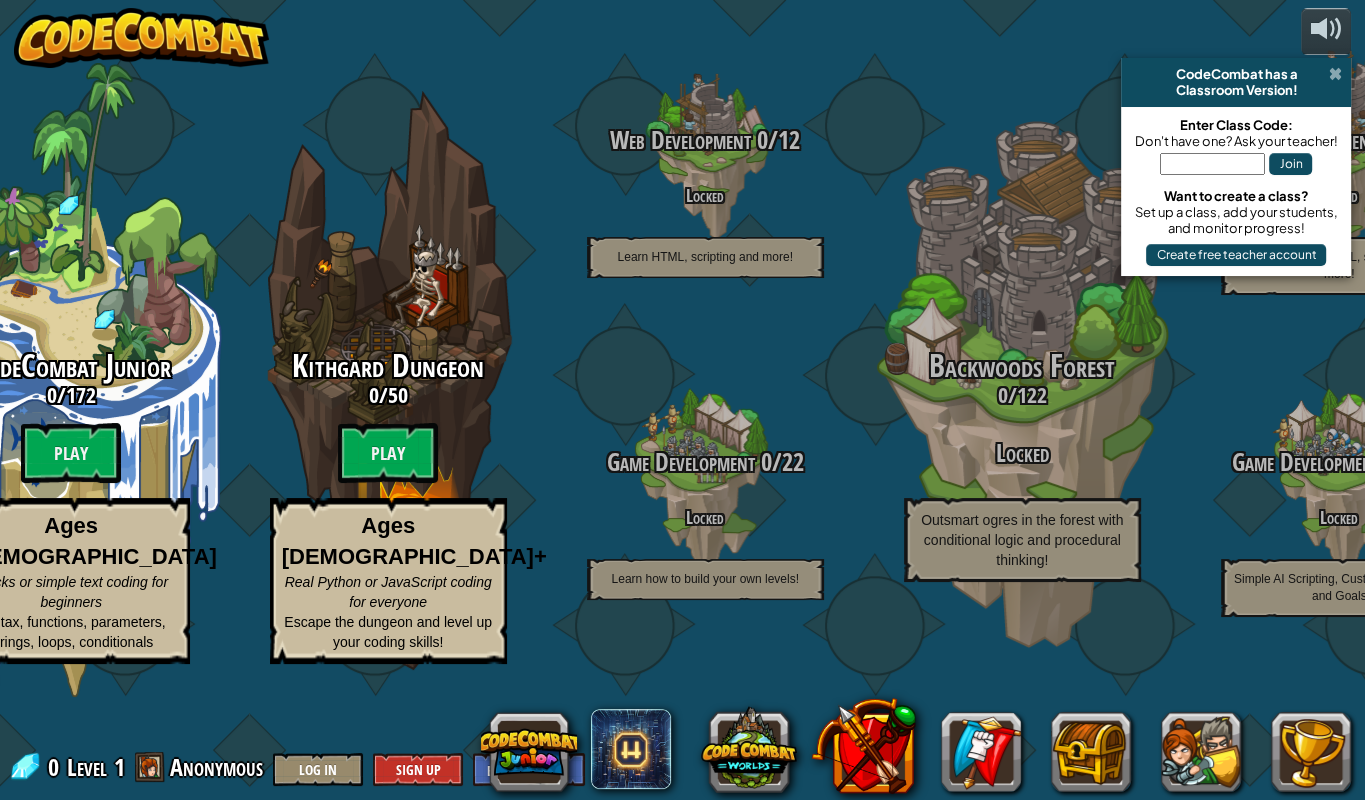 click at bounding box center [1334, 74] 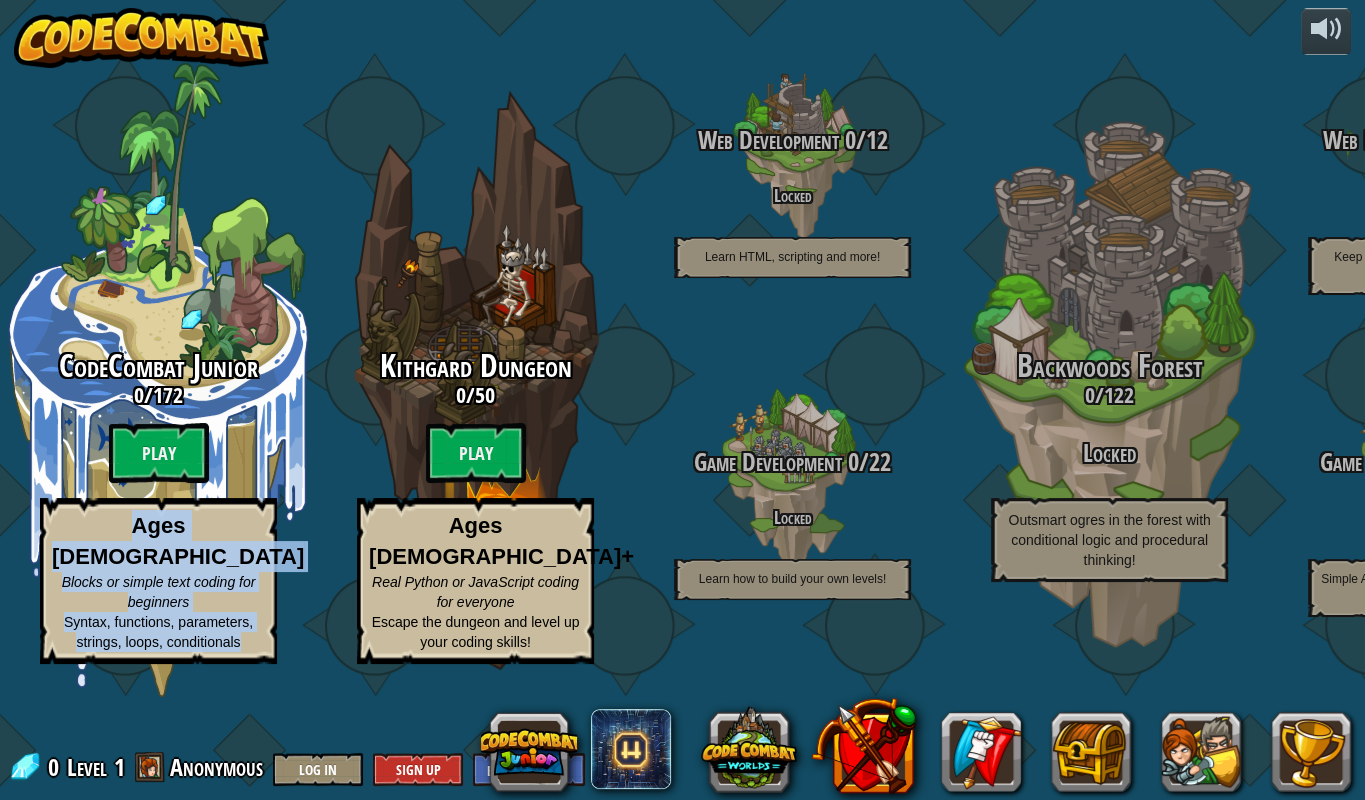 drag, startPoint x: 283, startPoint y: 102, endPoint x: 482, endPoint y: 105, distance: 199.02261 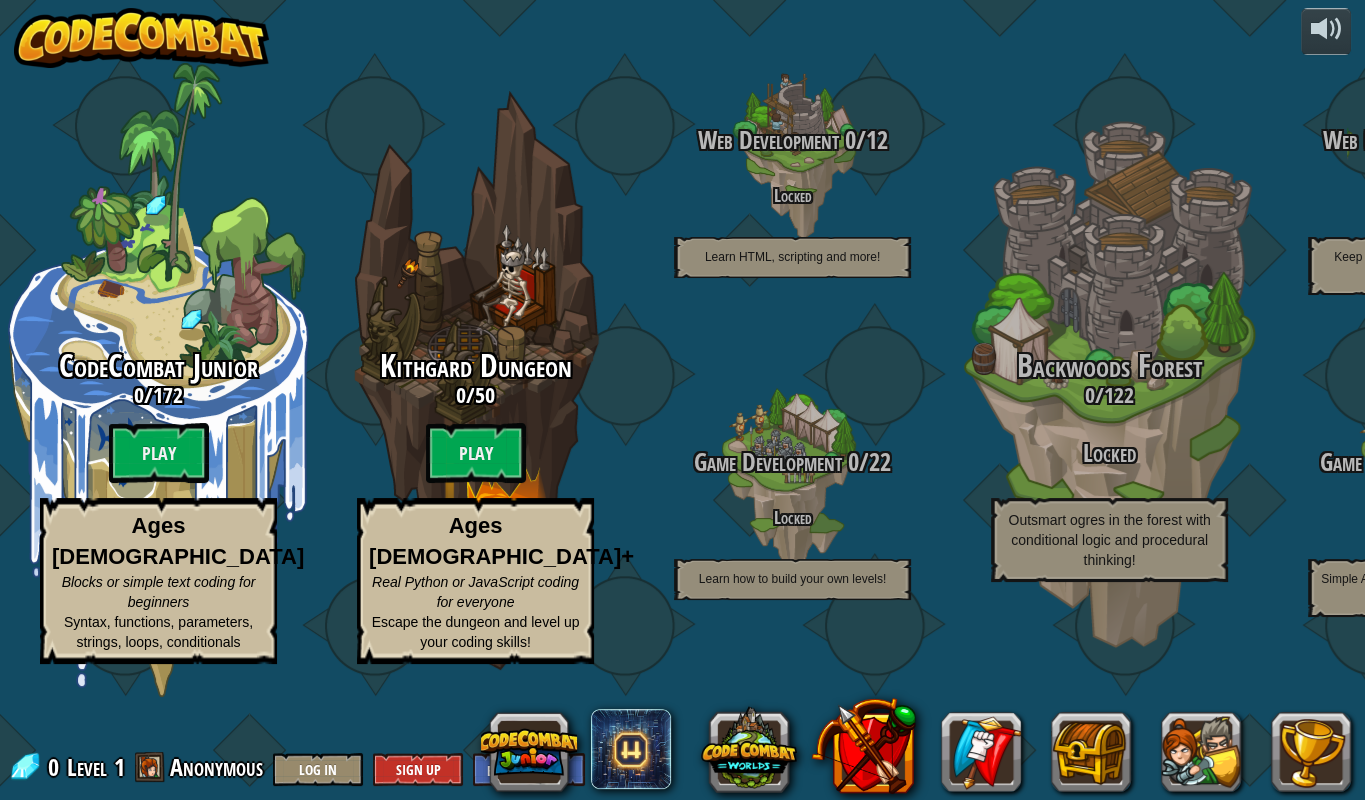 click on "CodeCombat Junior 0 / 172 Play Ages [DEMOGRAPHIC_DATA] Blocks or simple text coding for beginners Syntax, functions, parameters, strings, loops, conditionals Kithgard Dungeon 0 / 50 Play Ages [DEMOGRAPHIC_DATA]+ Real Python or JavaScript coding for everyone Escape the dungeon and level up your coding skills! Web Development 0 / 12 Locked Learn HTML, scripting and more! Game Development 0 / 22 Locked Learn how to build your own levels! Backwoods Forest 0 / 122 Locked Outsmart ogres in the forest with conditional logic and procedural thinking! Web Development 2 0 / 22 Locked Keep learning HTML, scripting and more! Game Development 2 0 / 28 Locked Simple AI Scripting, Customizable Units and Goals Sarven Desert 0 / 97 Locked Unlock the desert’s mysteries with mathematical calculations and complex conditions. Game Development 3 0 / 11 Locked Learn how to make your own games! Cloudrip Mountain 0 / 115 Locked Advance your coding skills by traversing treacherous peaks and data structures. Kelvintaph Glacier 0 / 48 Locked ???" at bounding box center [682, 400] 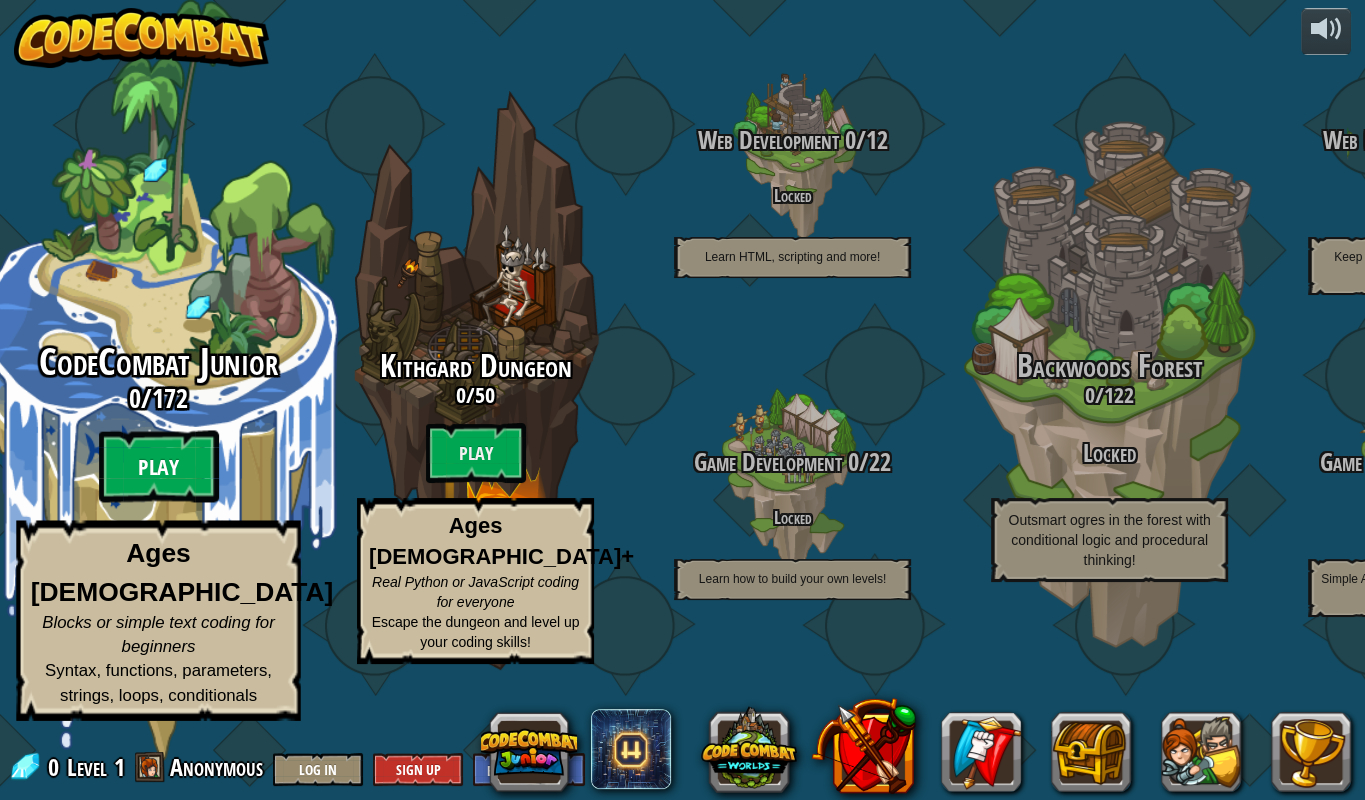 click on "Play" at bounding box center [159, 467] 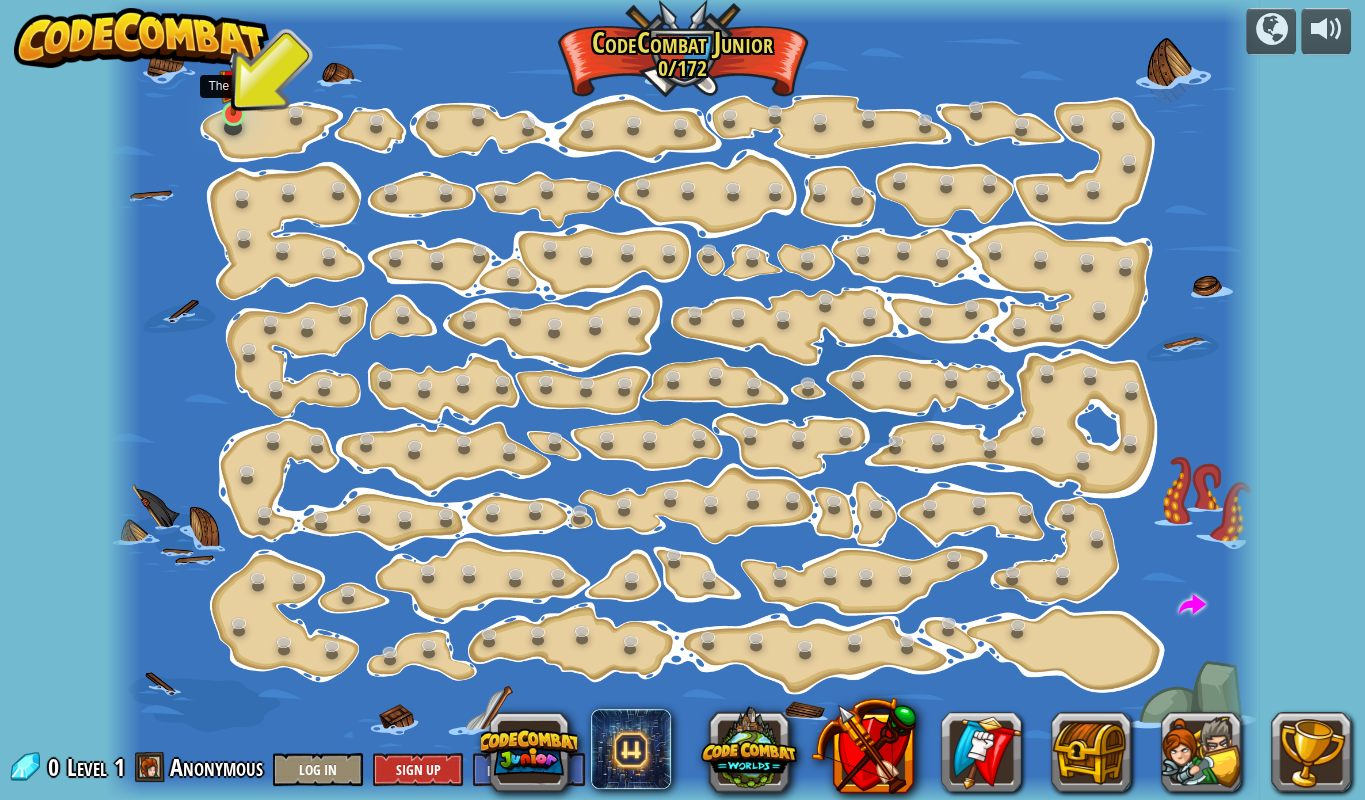 click at bounding box center [233, 83] 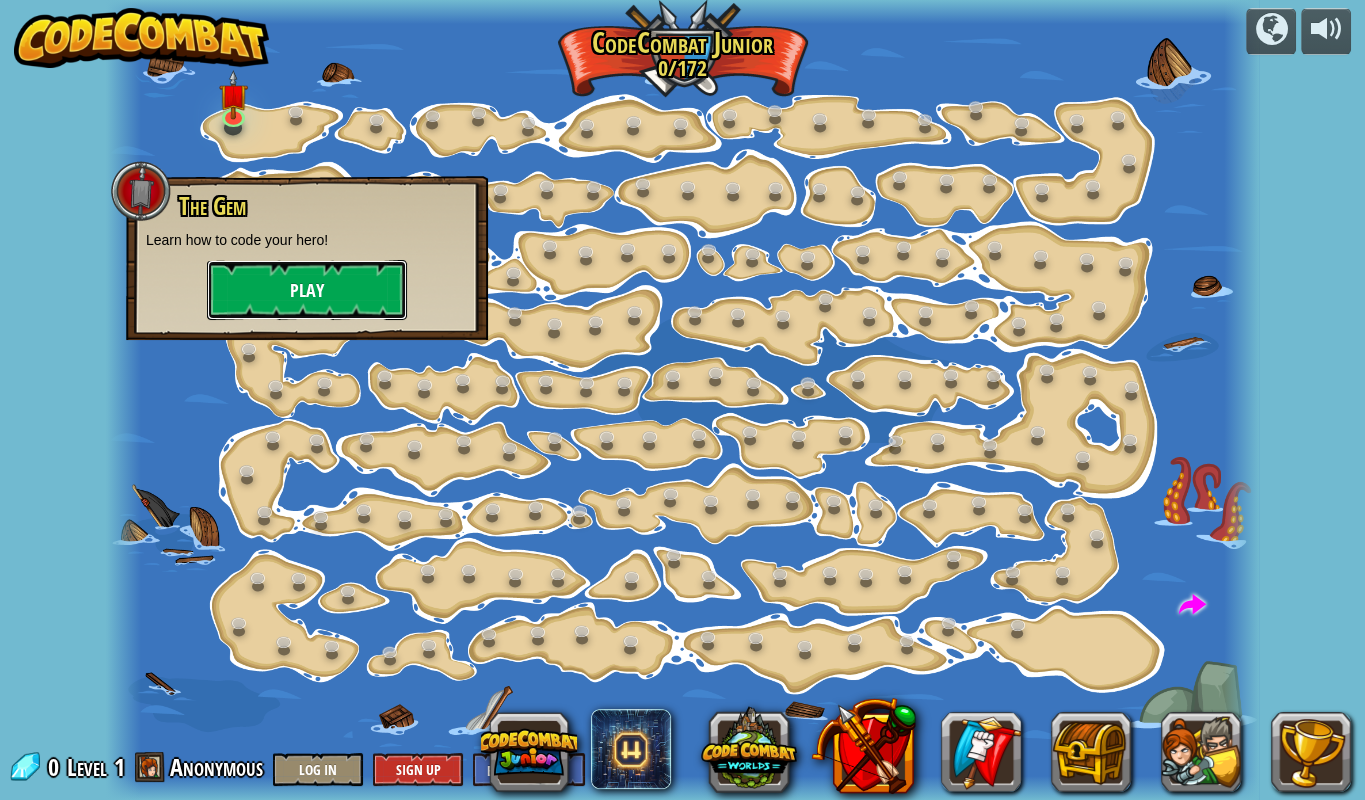 click on "Play" at bounding box center (307, 290) 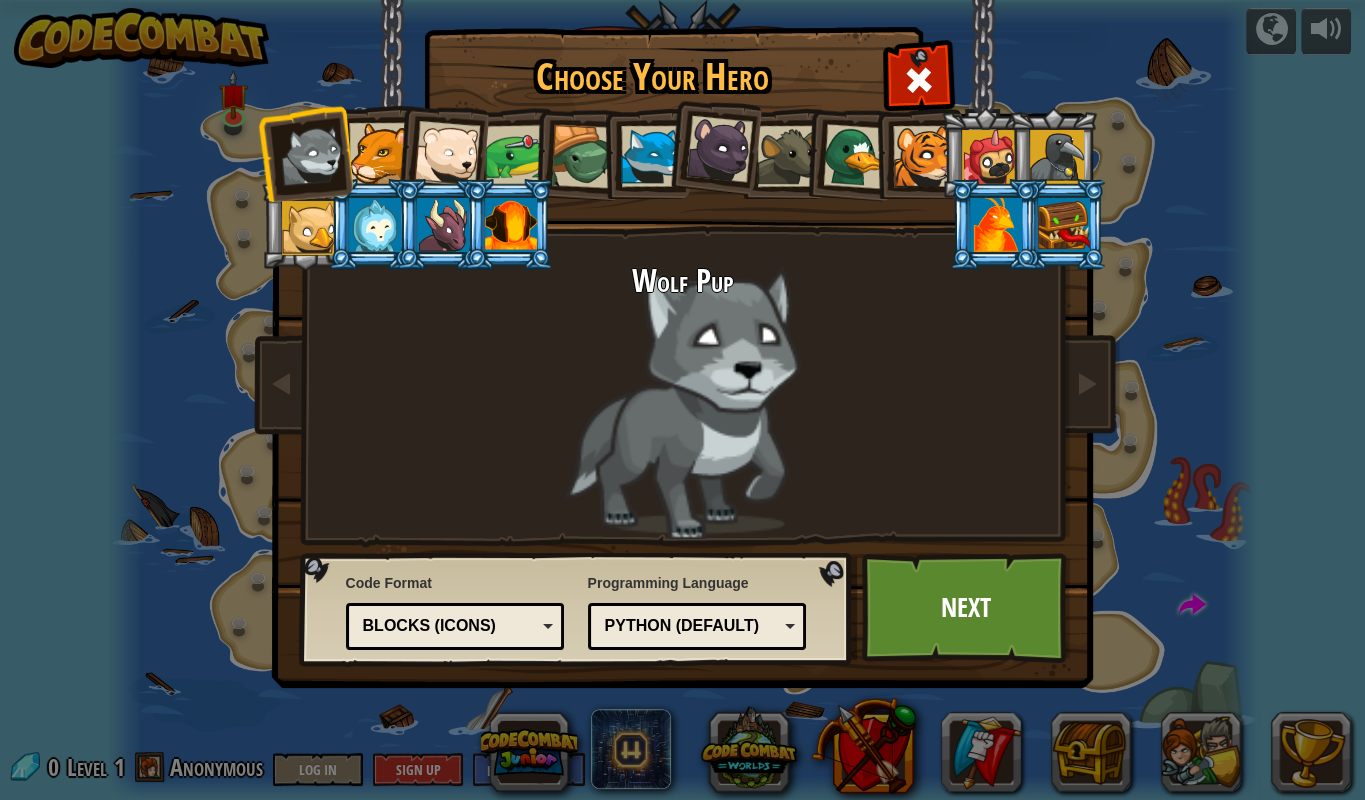 drag, startPoint x: 359, startPoint y: 150, endPoint x: 366, endPoint y: 162, distance: 13.892444 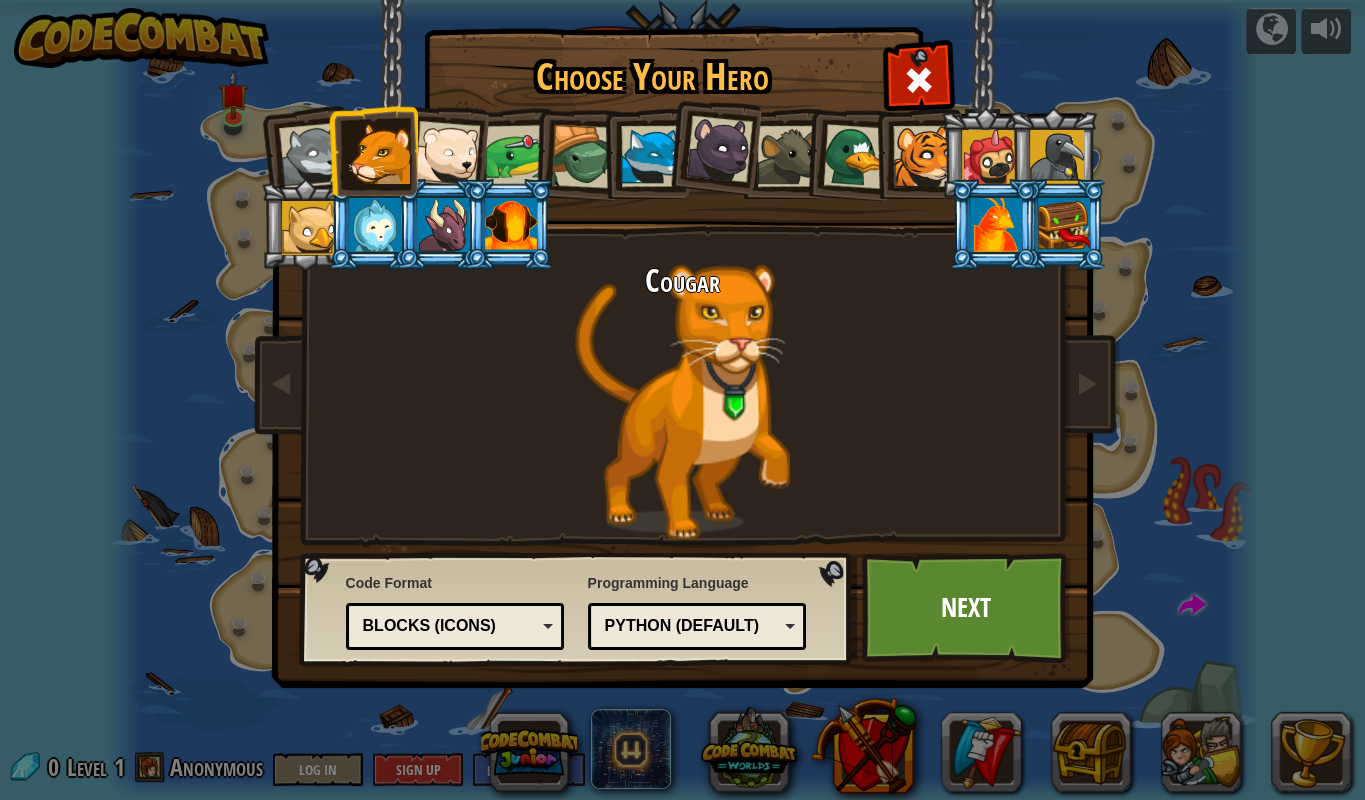click at bounding box center [447, 154] 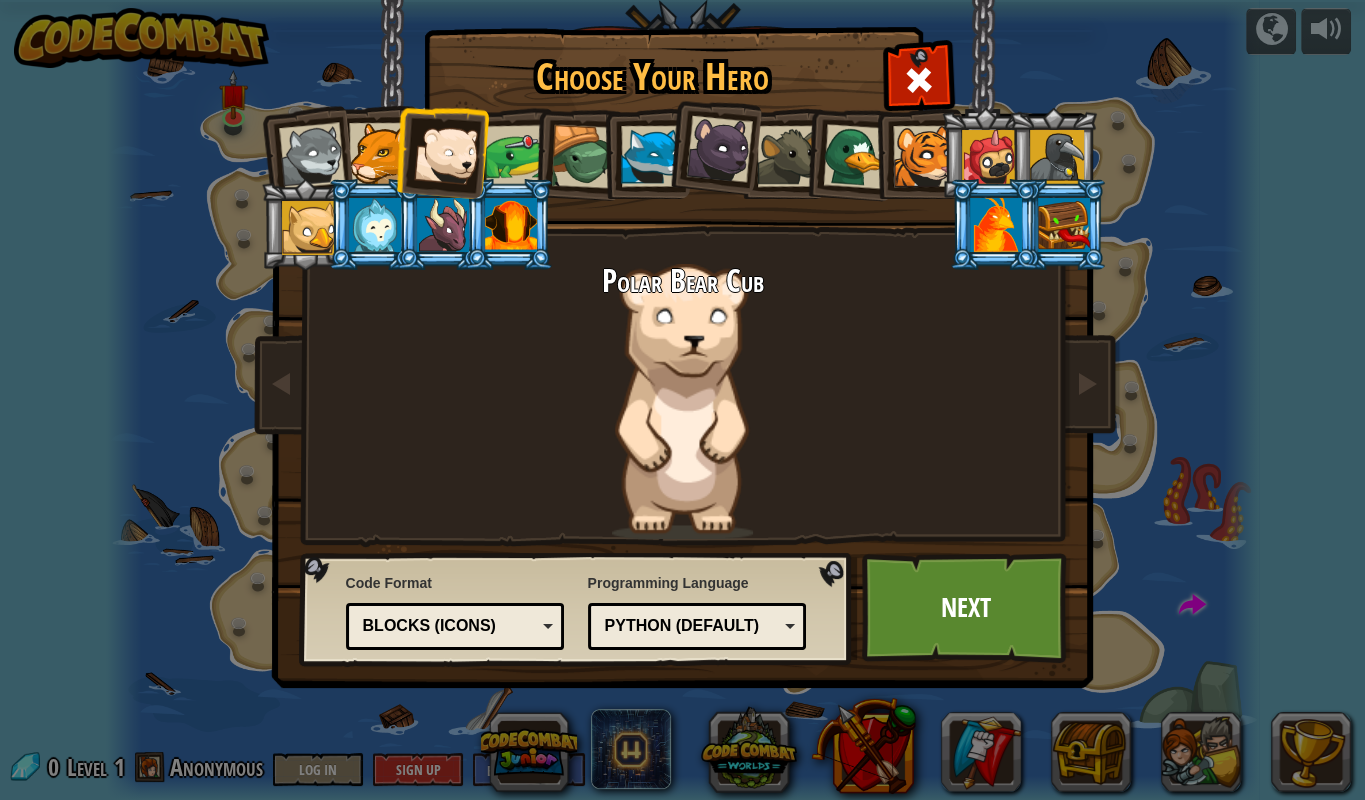 click at bounding box center (515, 156) 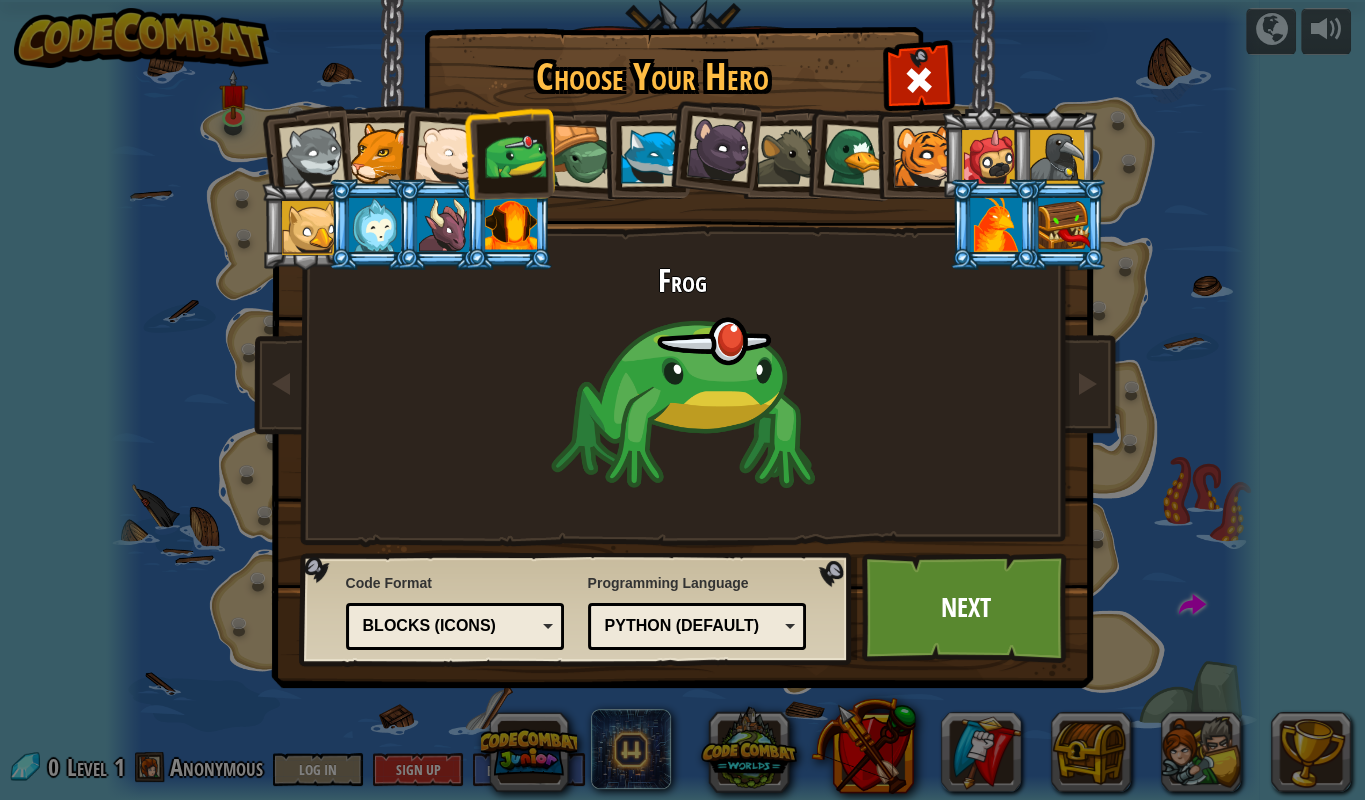 click at bounding box center [583, 157] 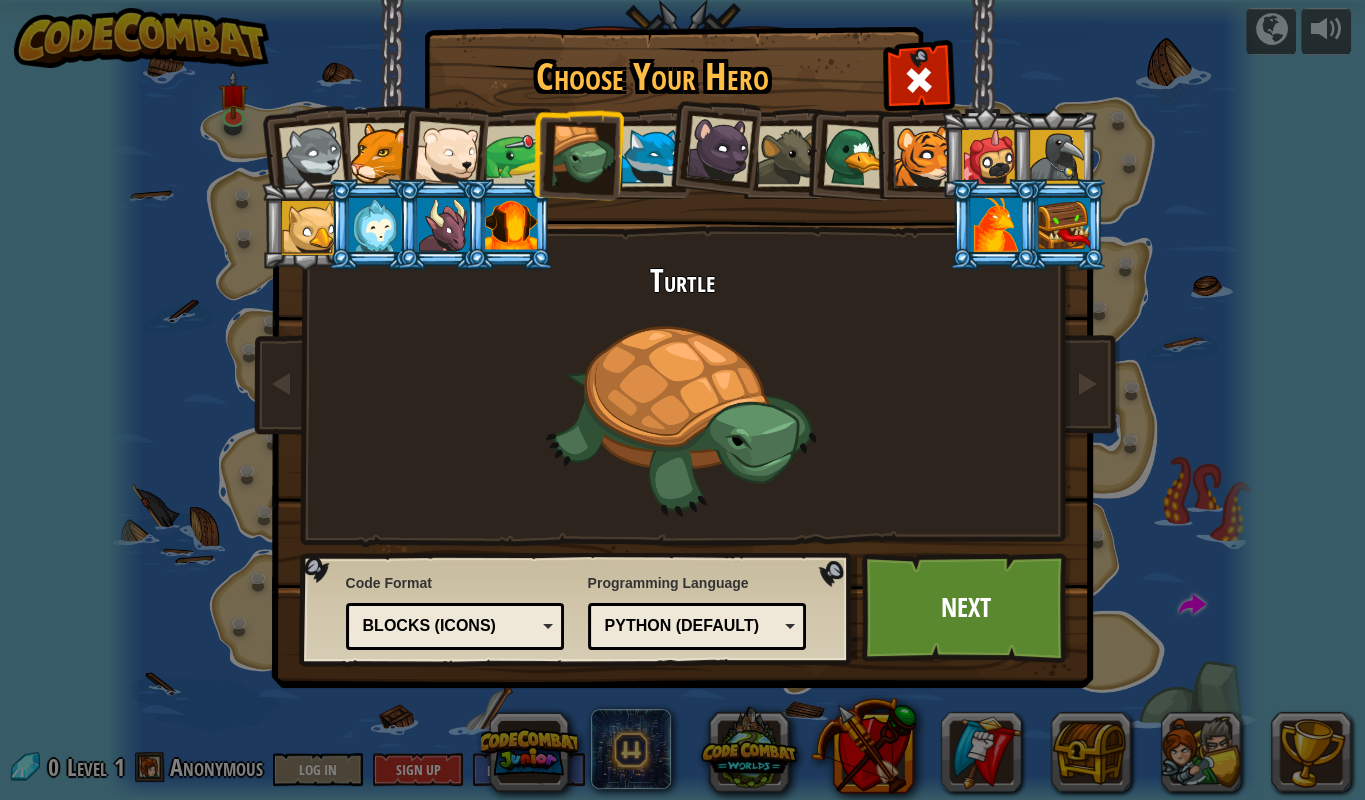 click at bounding box center (651, 156) 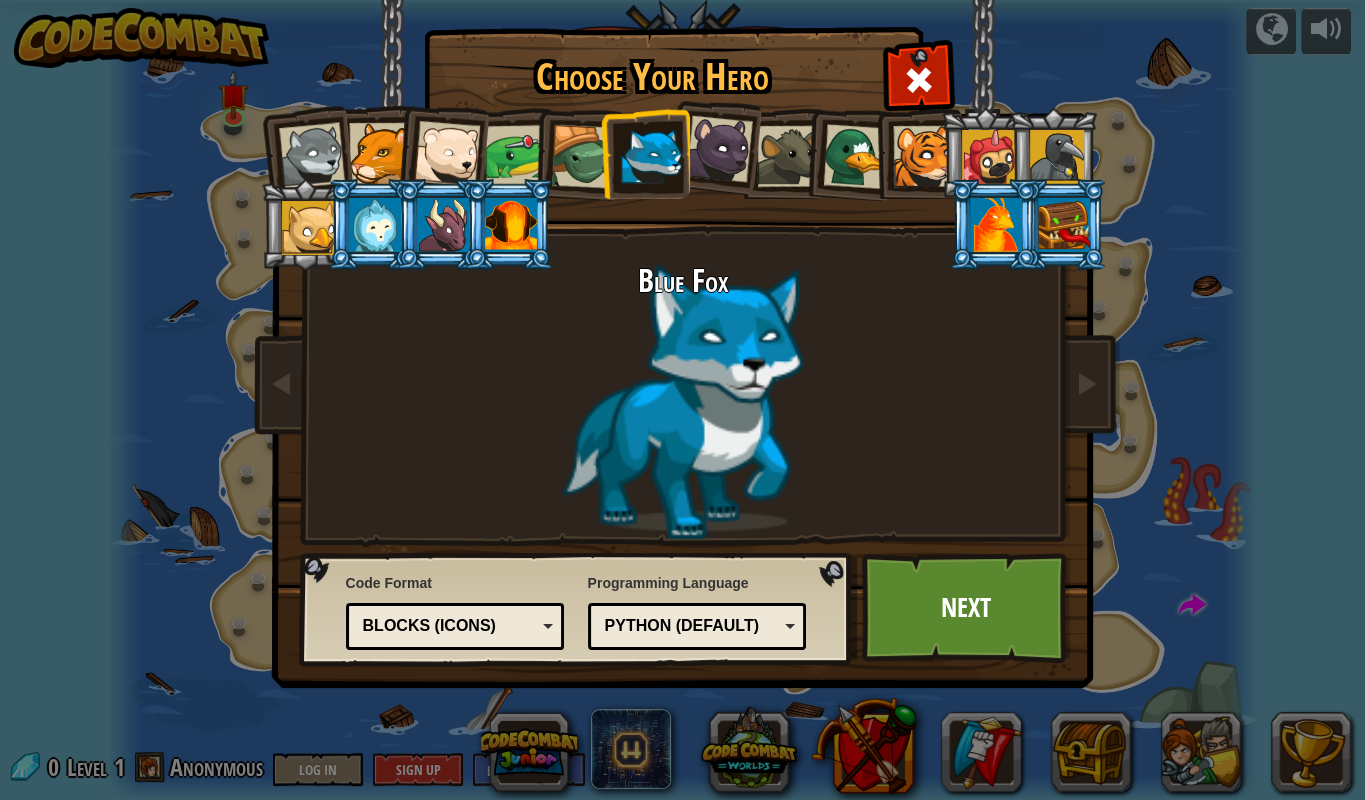 click at bounding box center (651, 156) 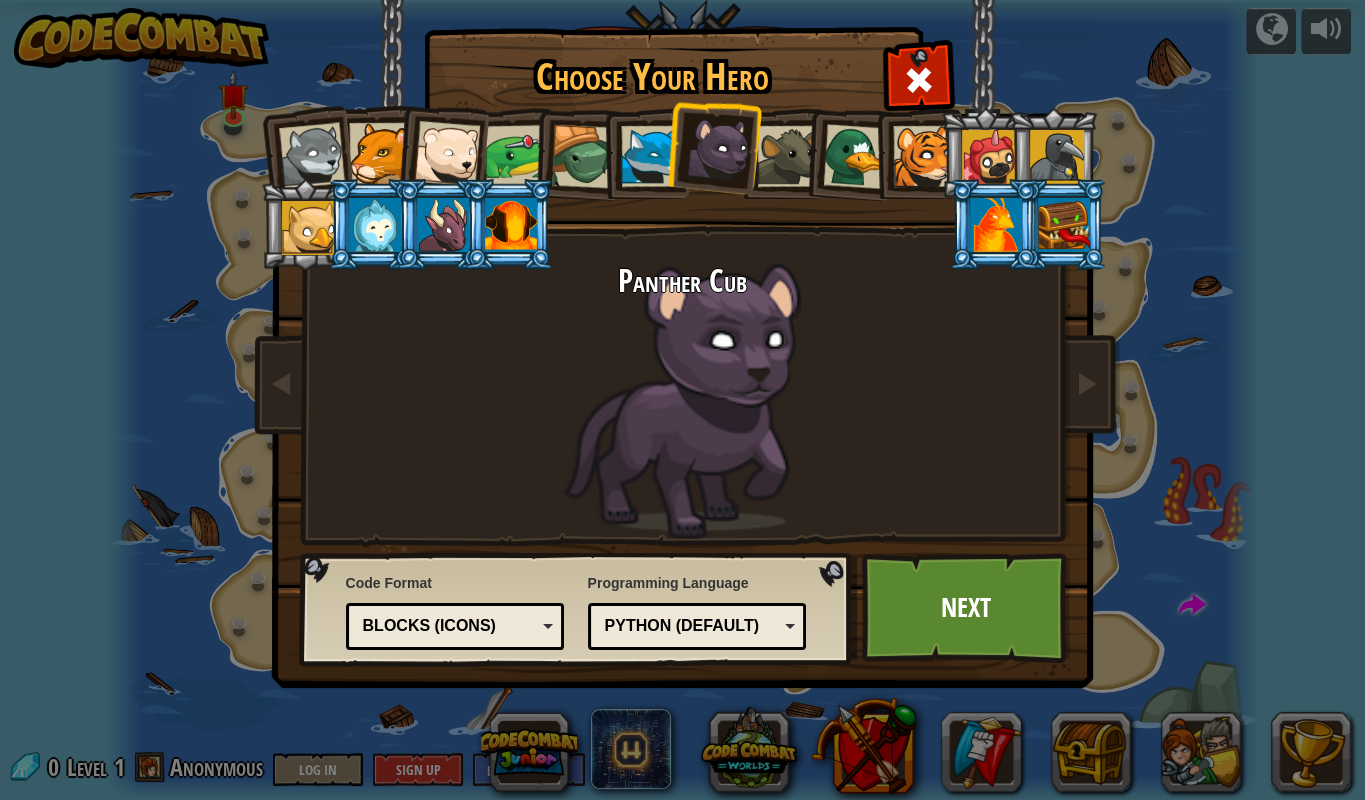 click at bounding box center [1064, 225] 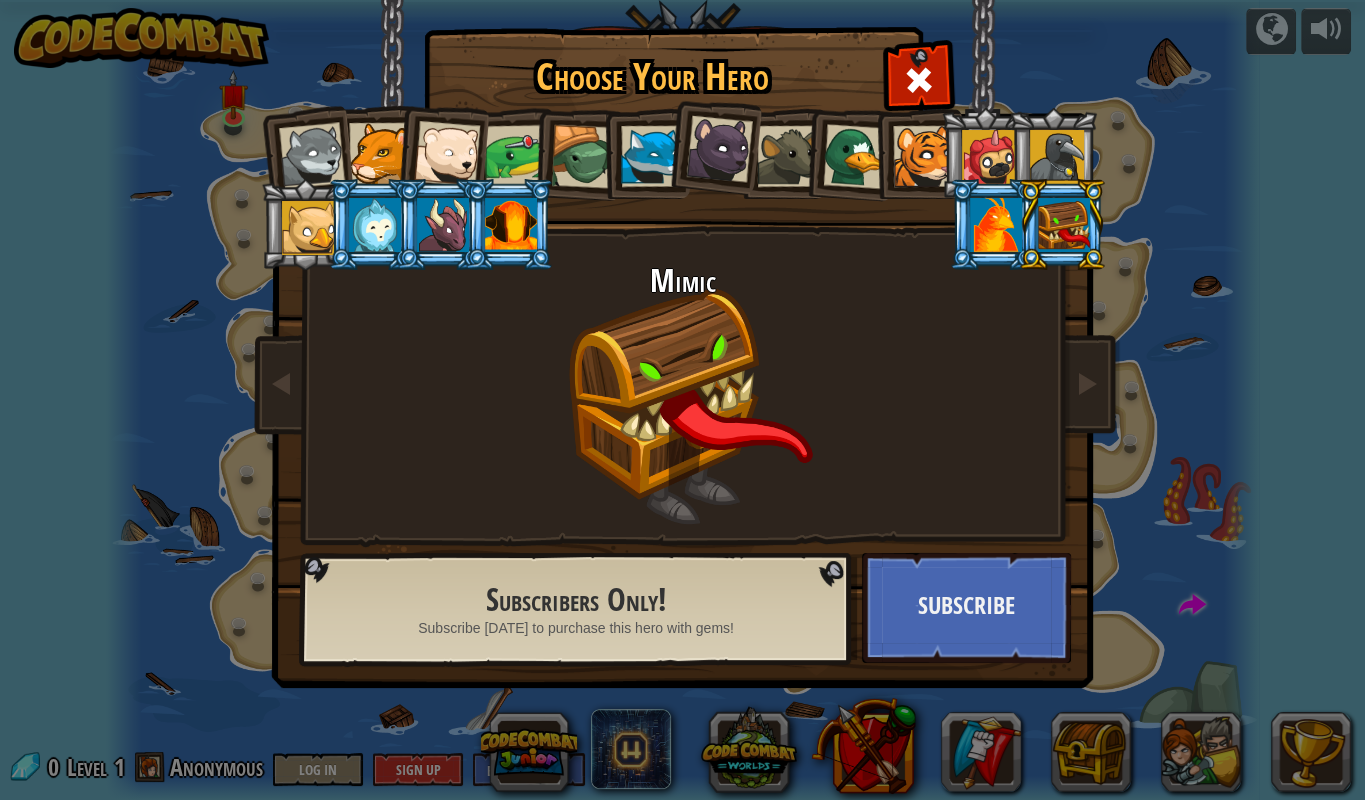 click at bounding box center (373, 224) 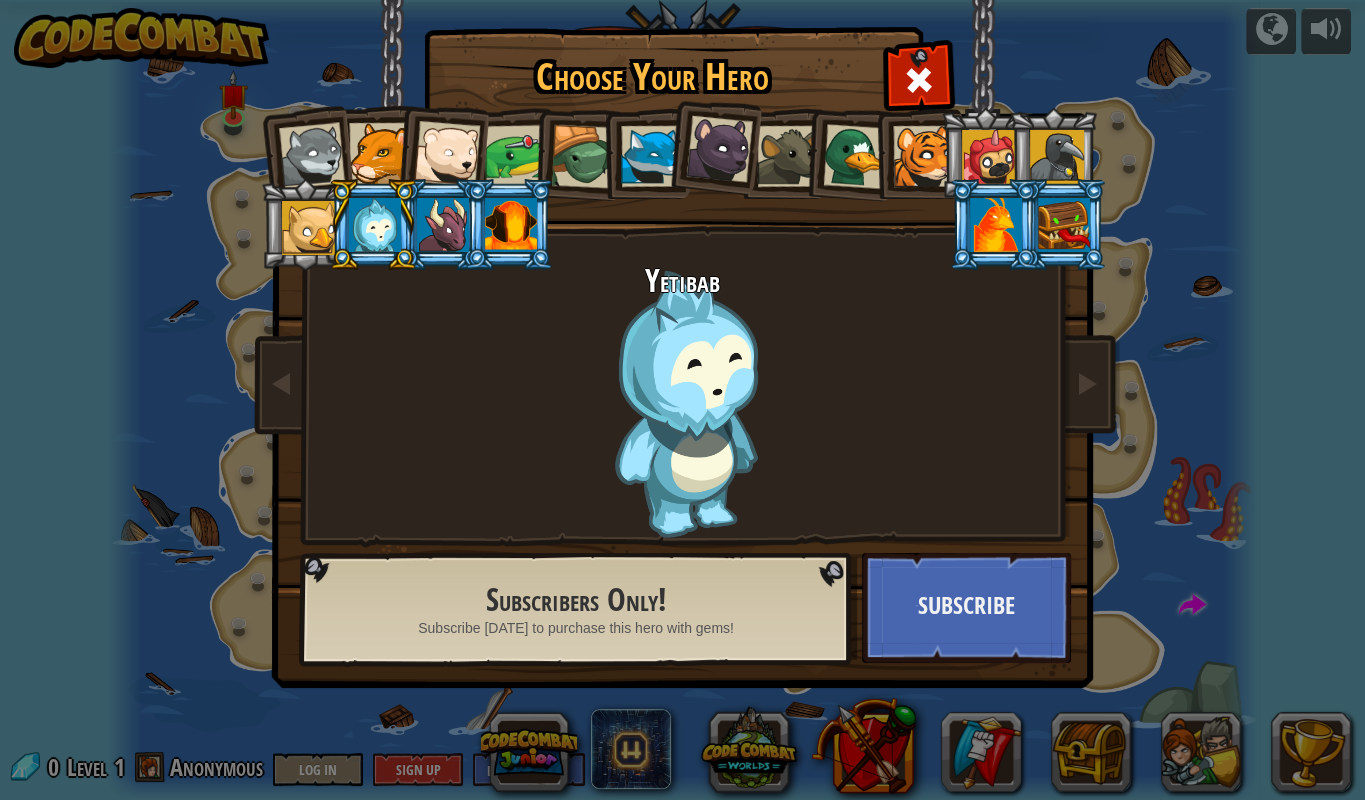 click at bounding box center (309, 228) 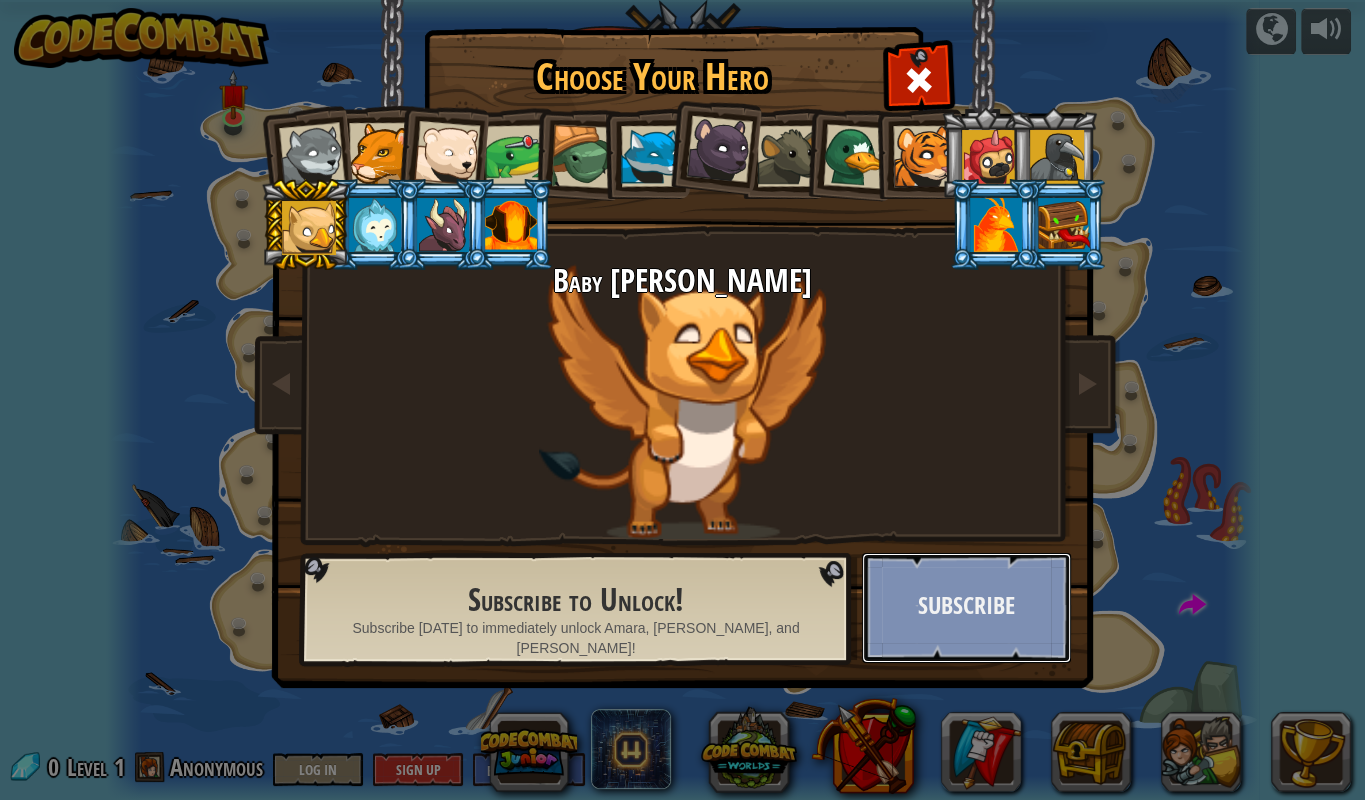 click on "Subscribe" at bounding box center [966, 608] 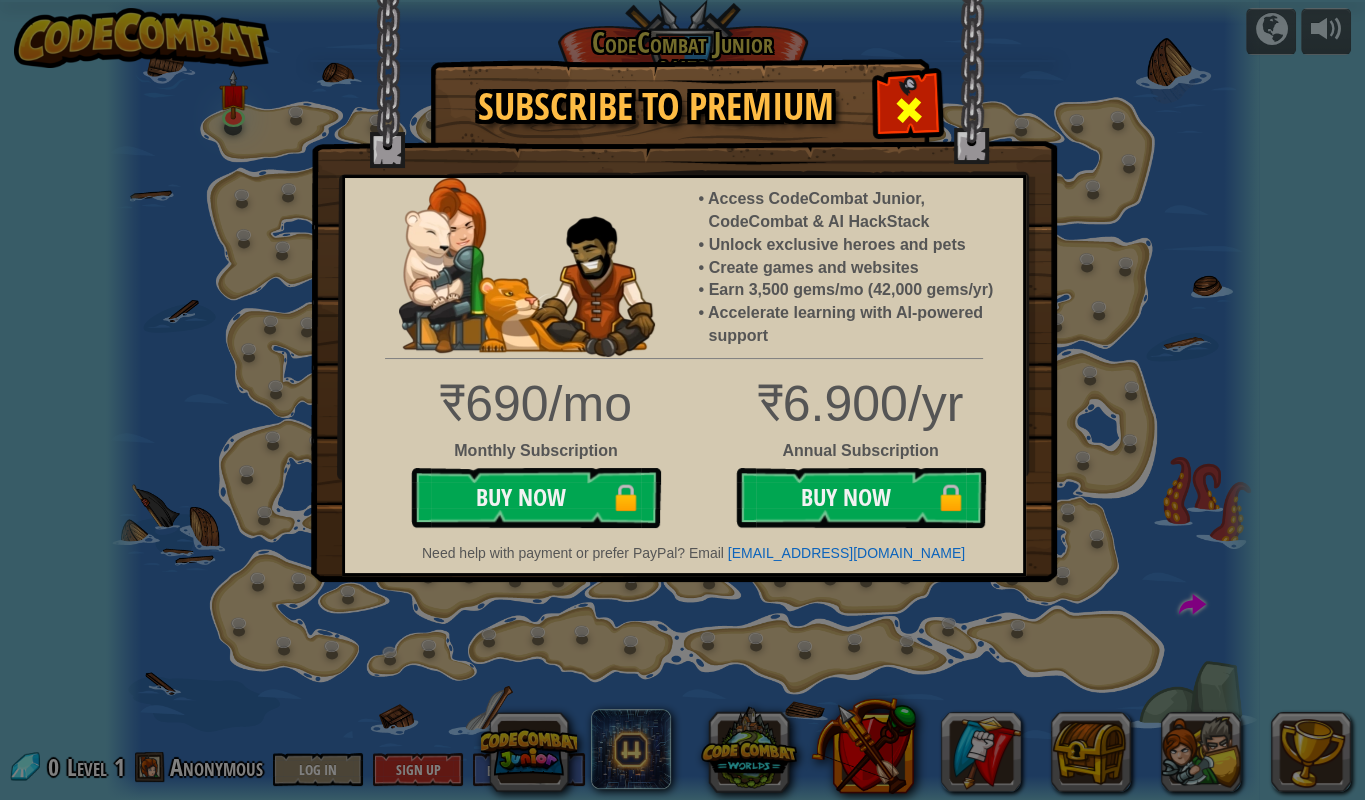 click at bounding box center (908, 107) 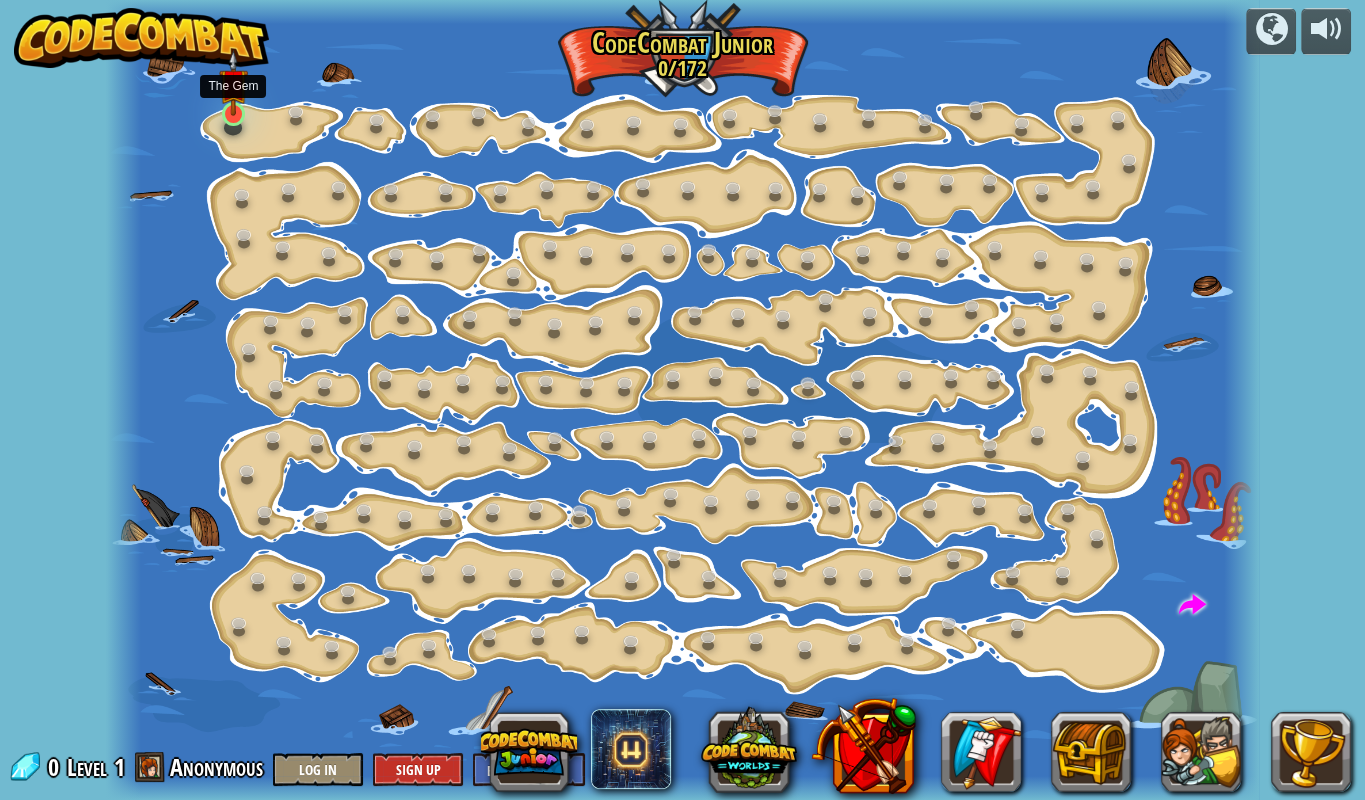 click at bounding box center [233, 83] 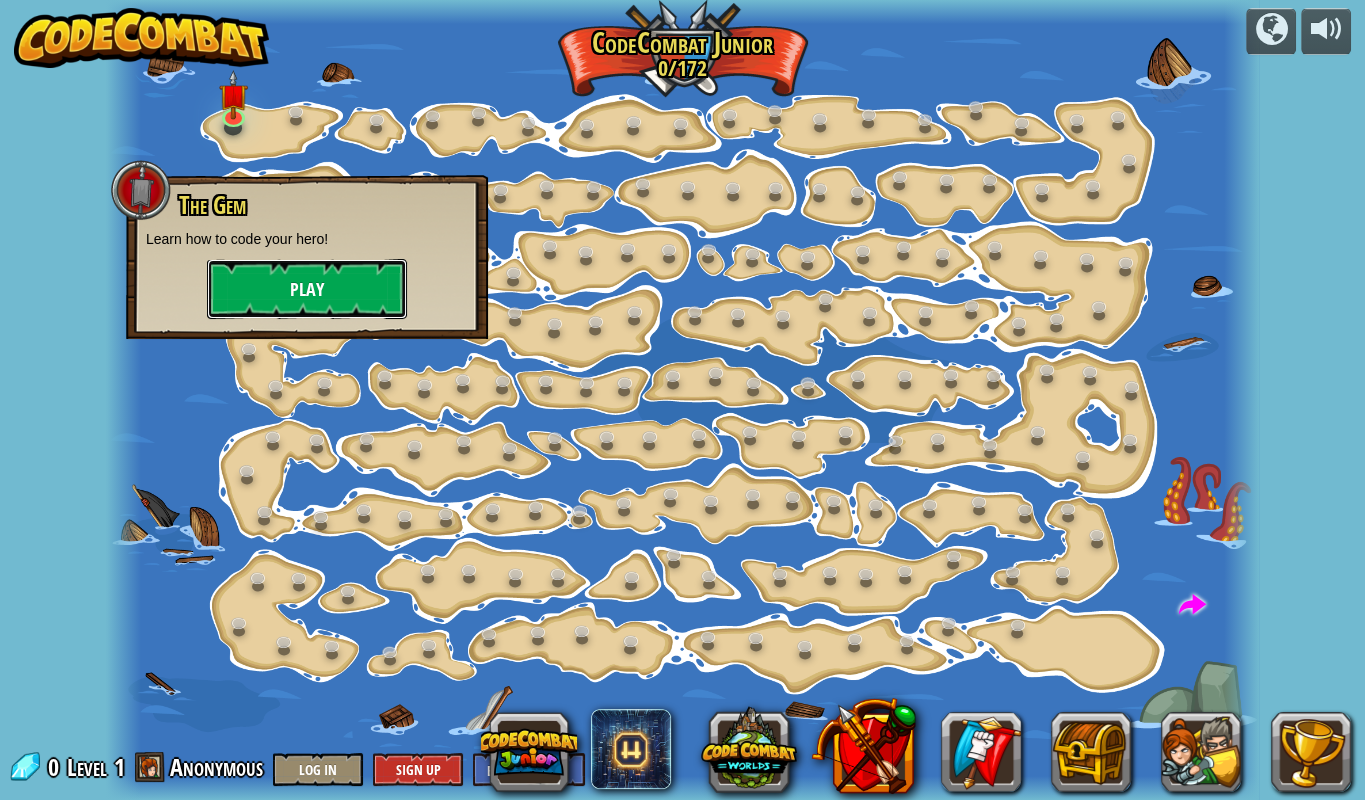 click on "Play" at bounding box center [307, 289] 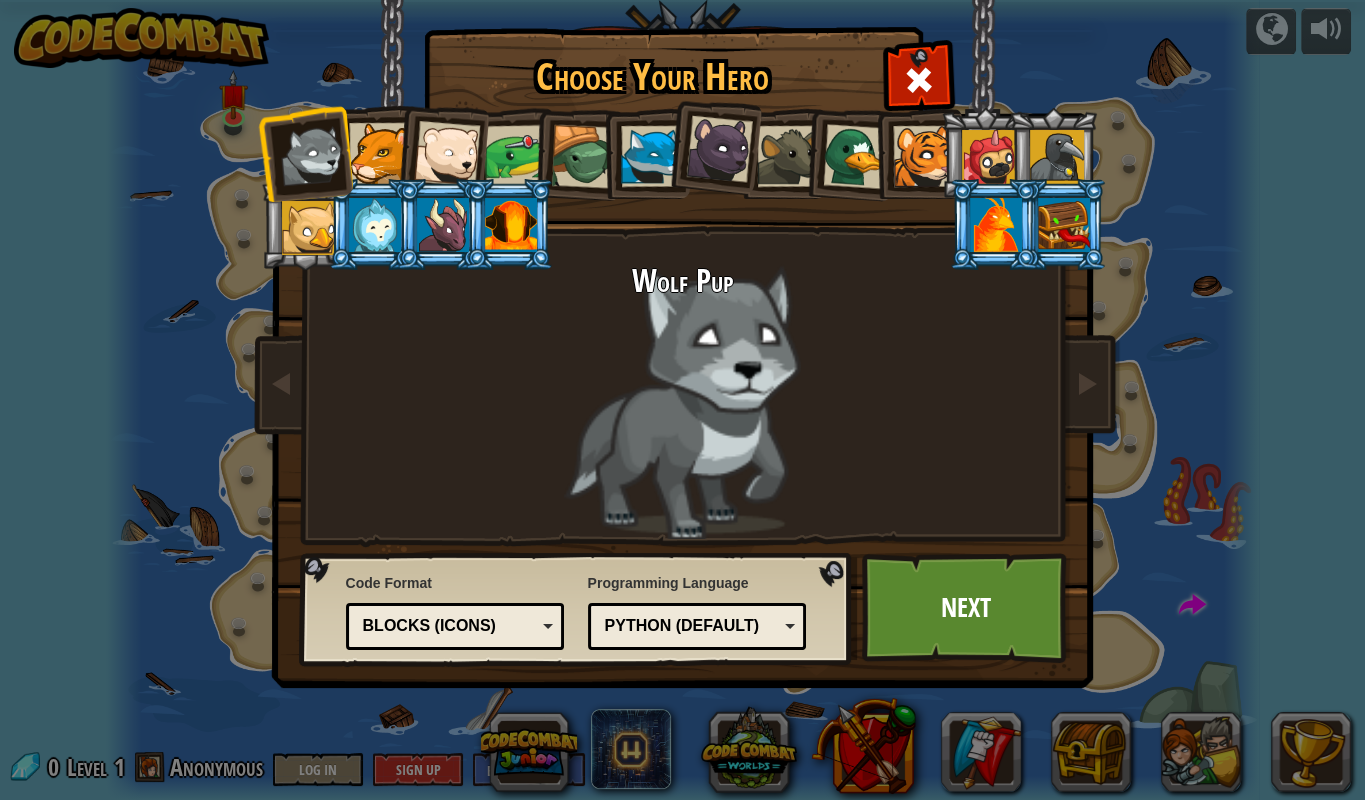 click at bounding box center [1057, 157] 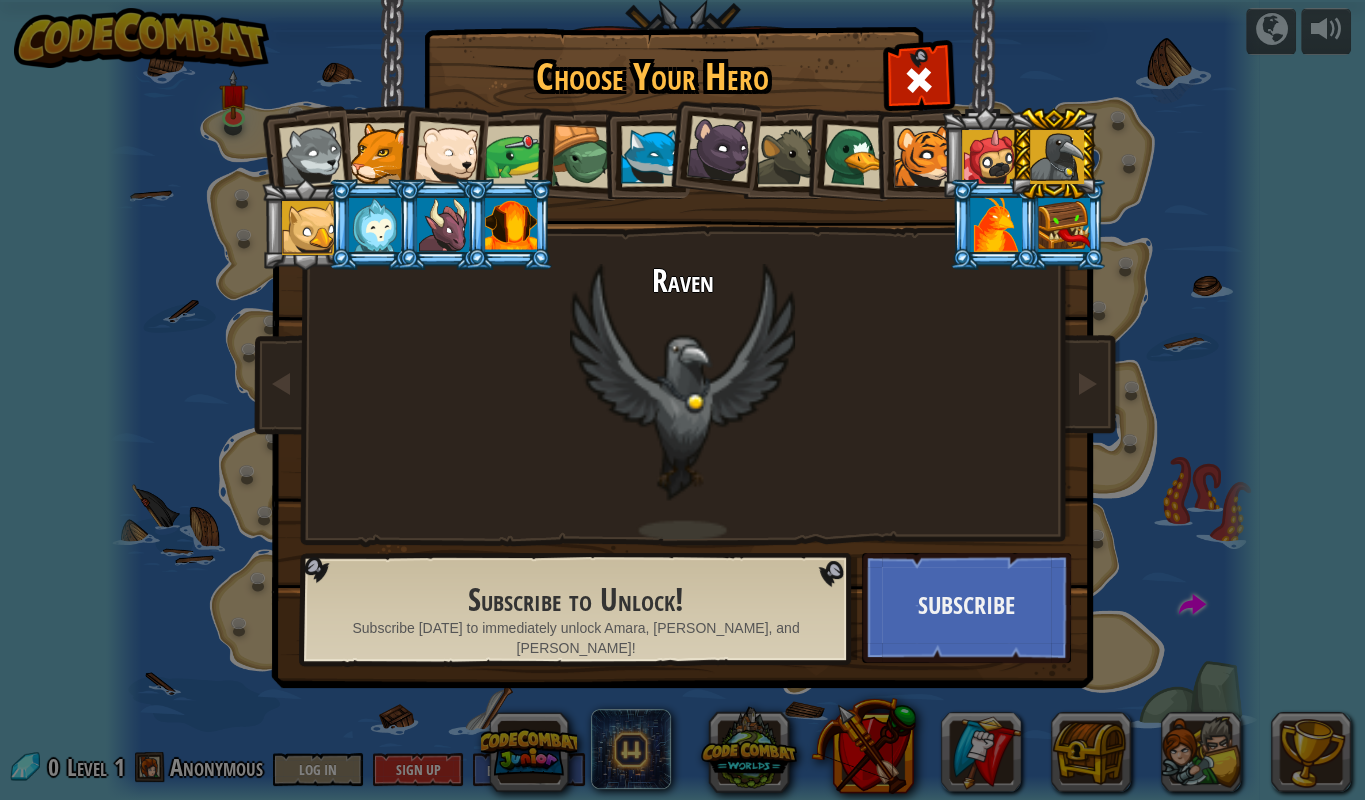 click at bounding box center [989, 157] 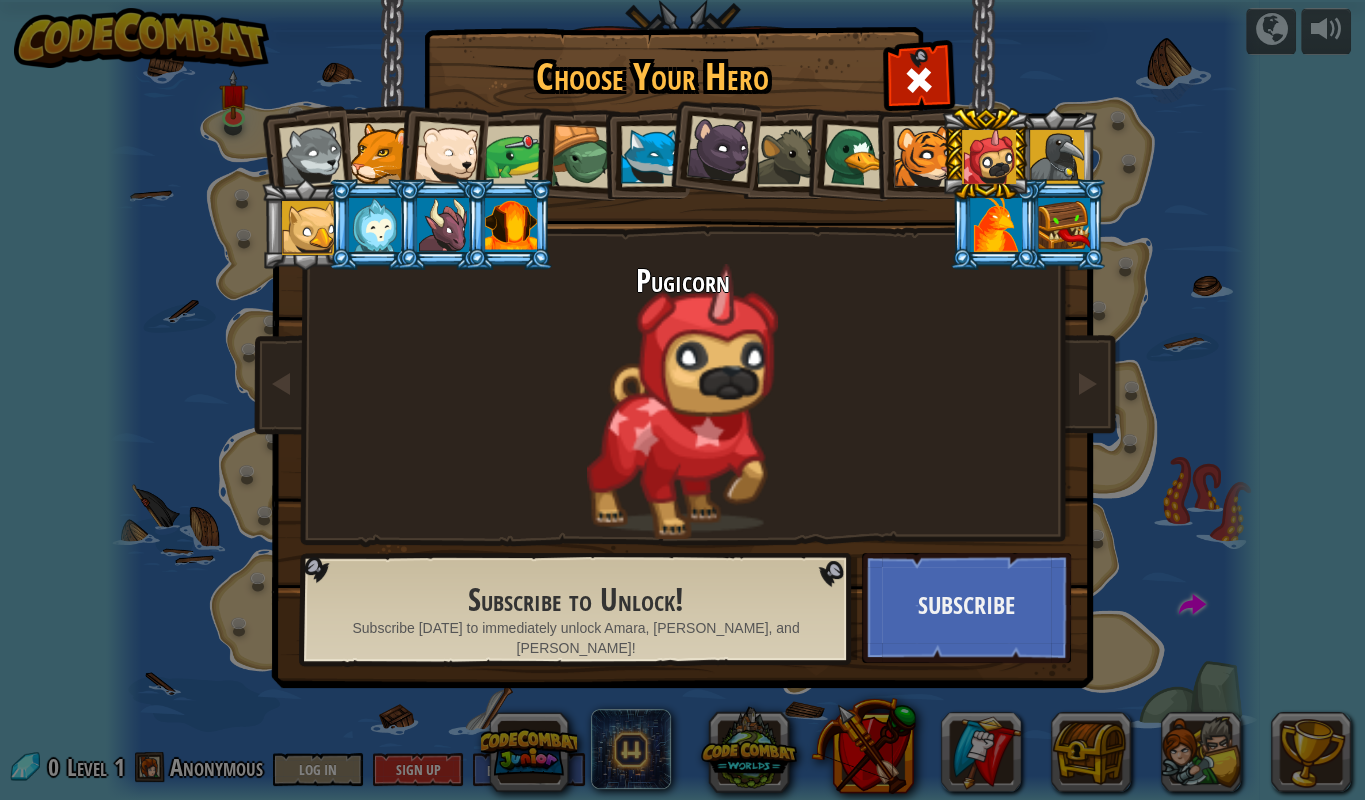 click at bounding box center (985, 153) 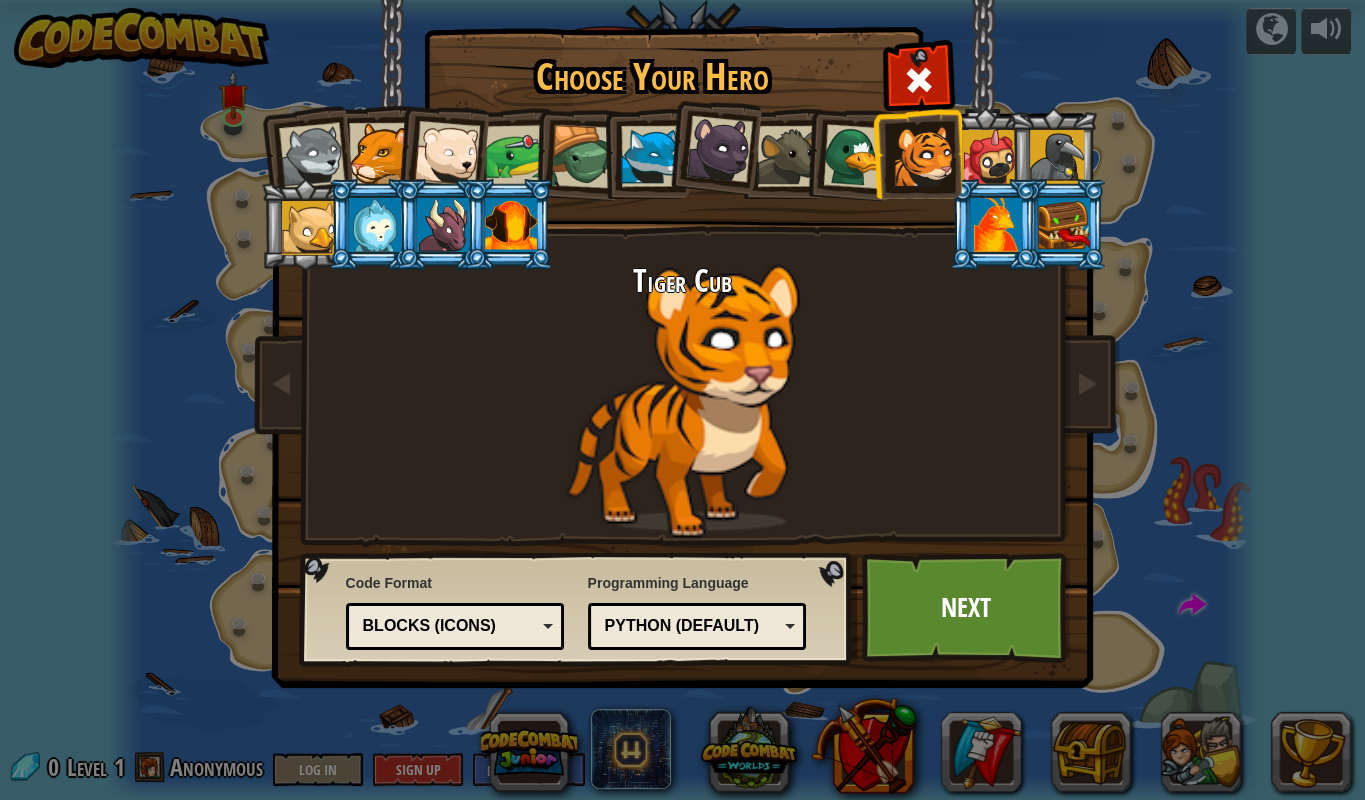 click at bounding box center [311, 156] 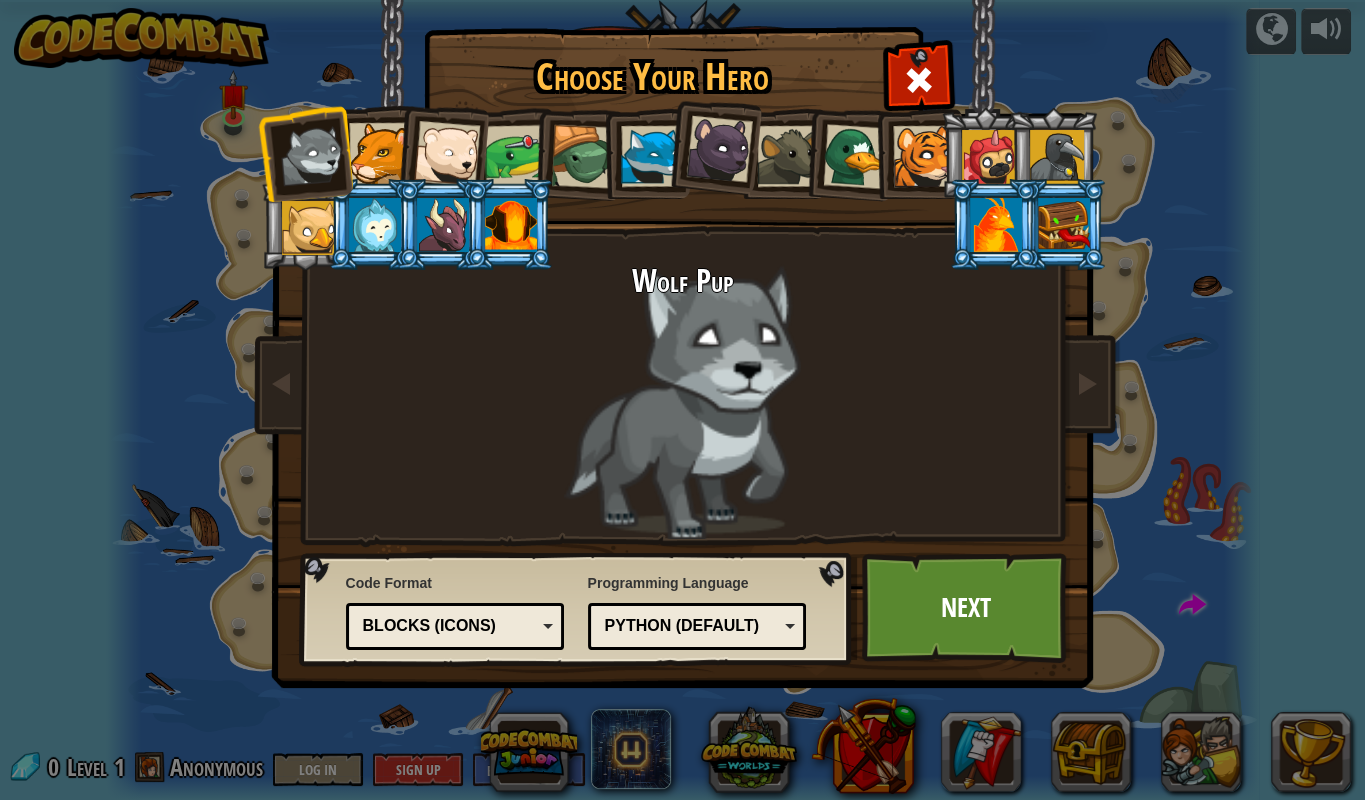 click at bounding box center [515, 156] 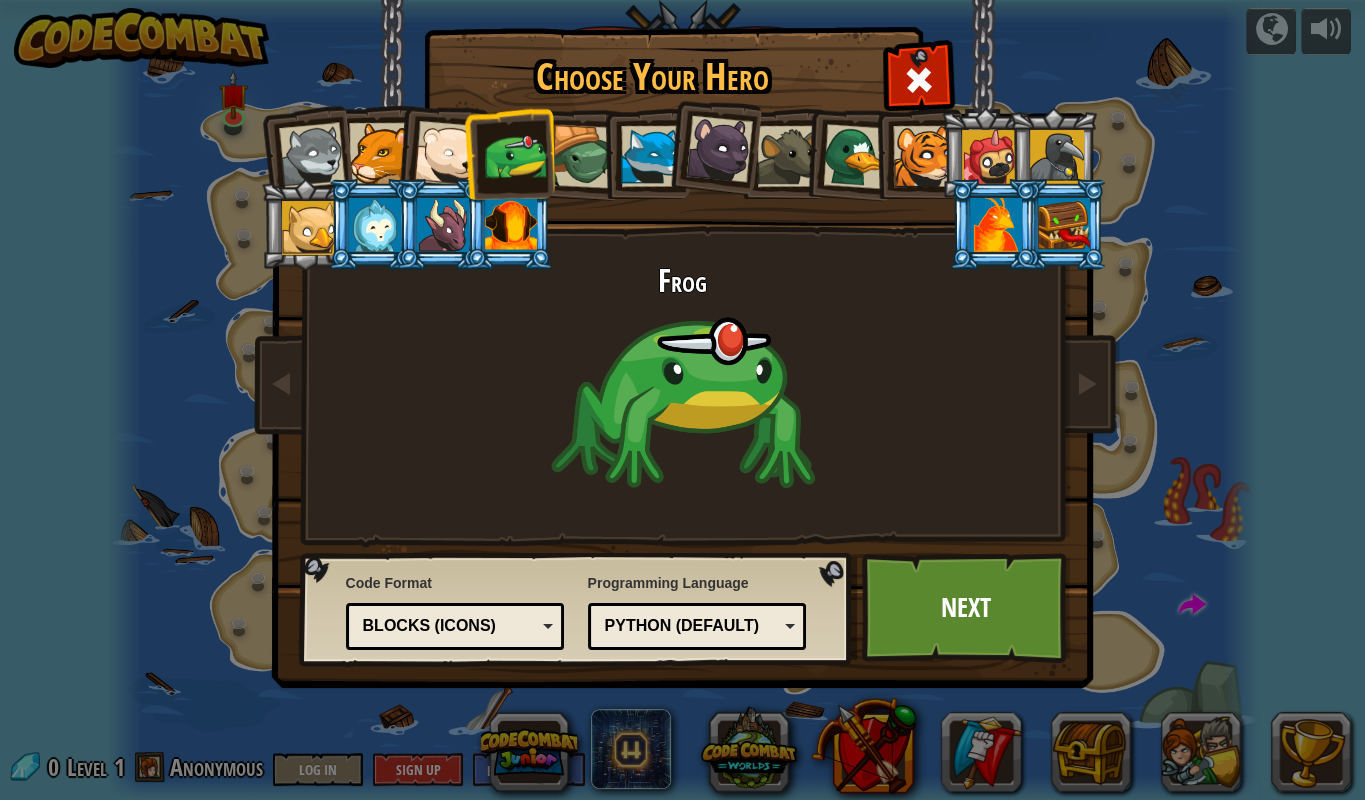 click at bounding box center (583, 157) 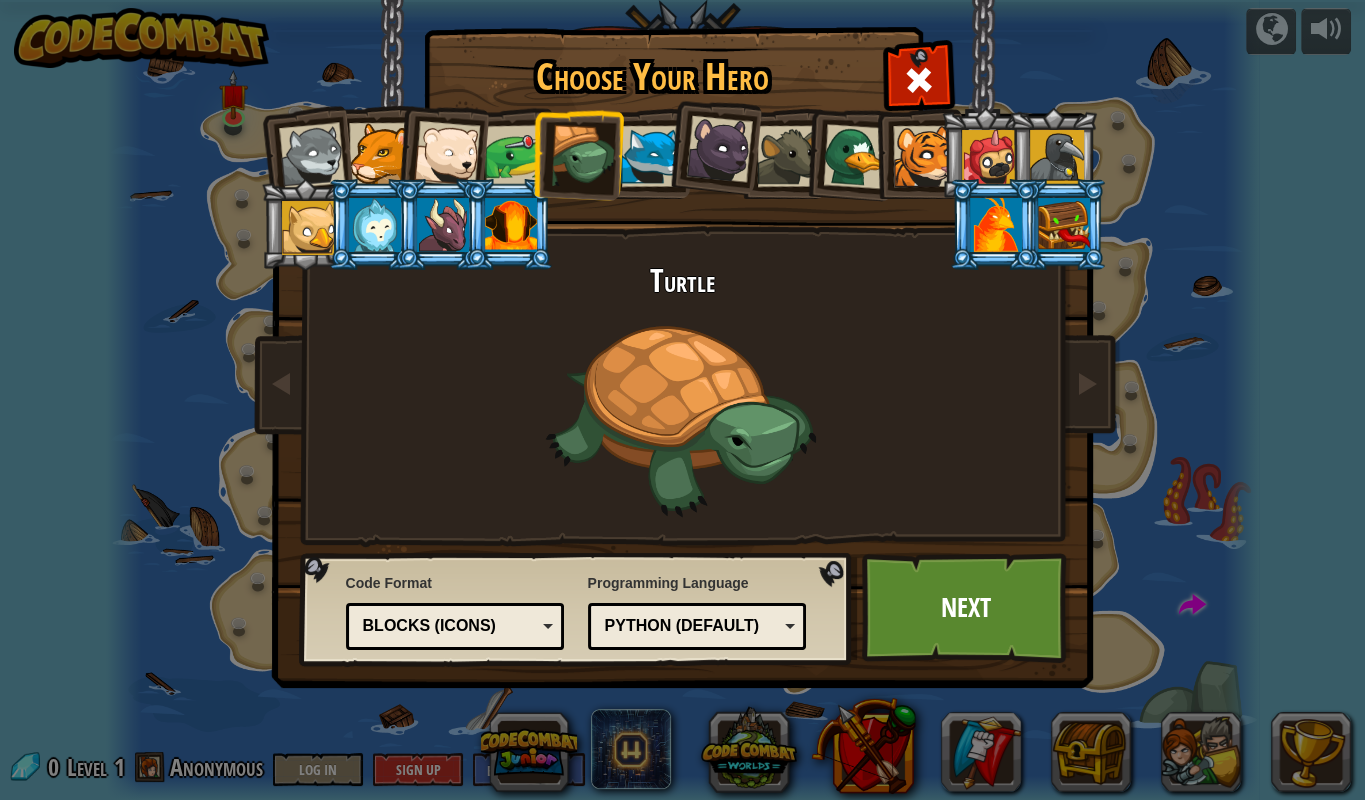 click at bounding box center [515, 156] 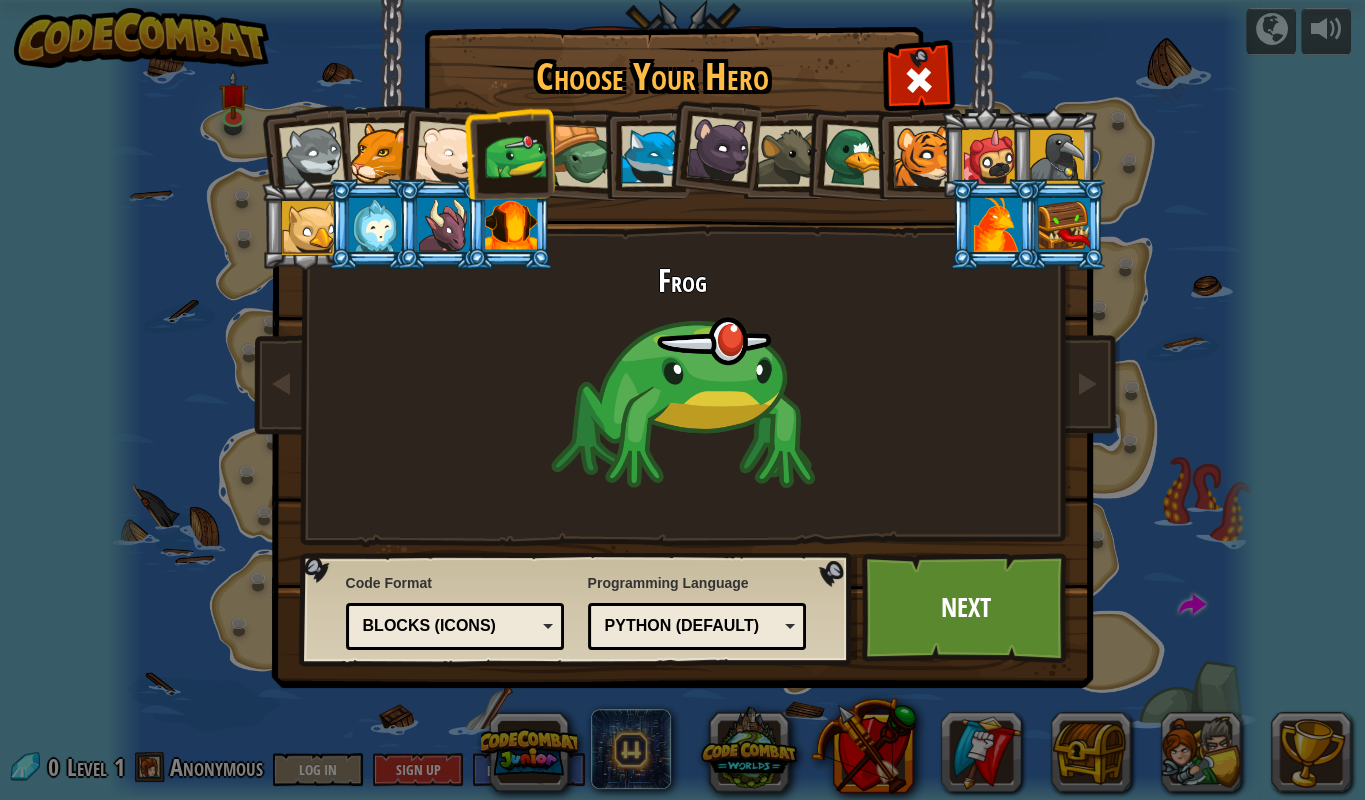 click at bounding box center (787, 156) 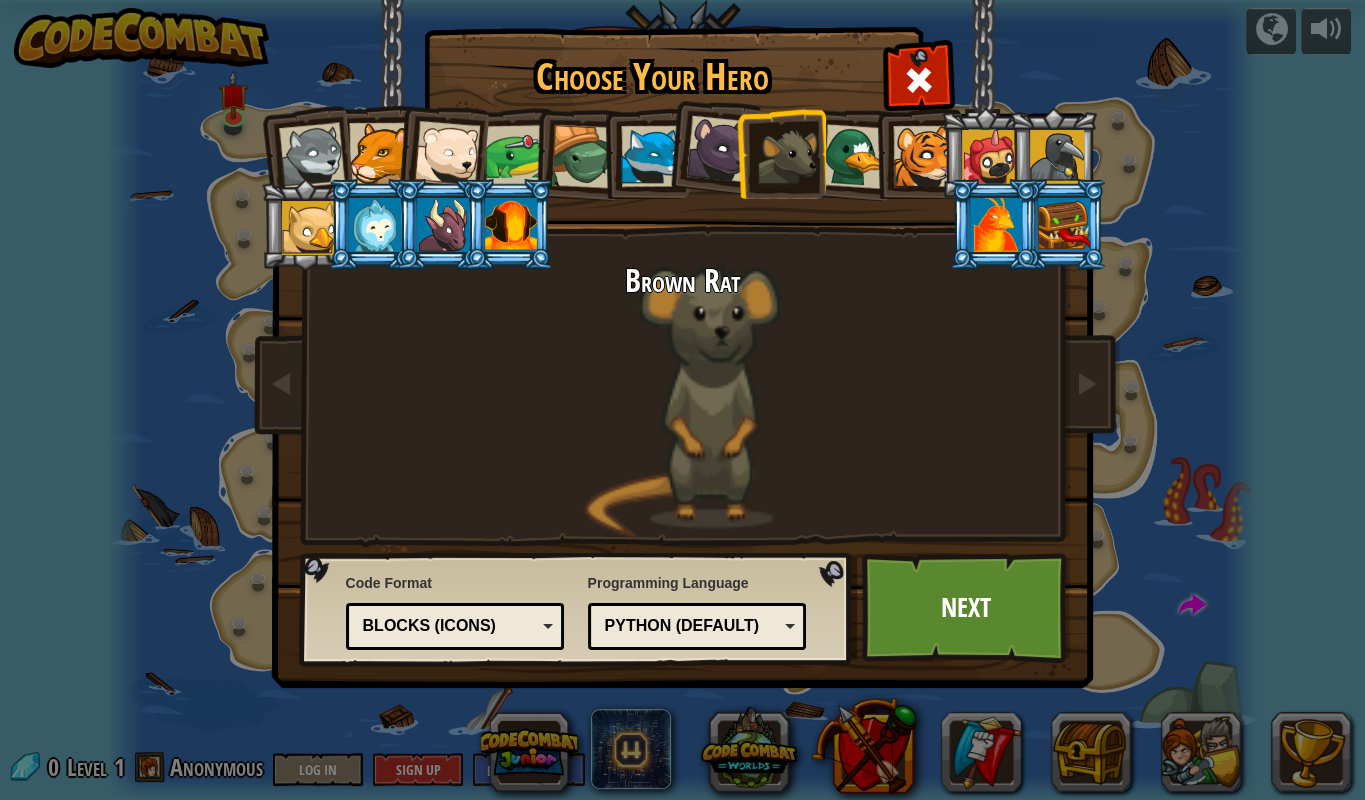 click at bounding box center (854, 156) 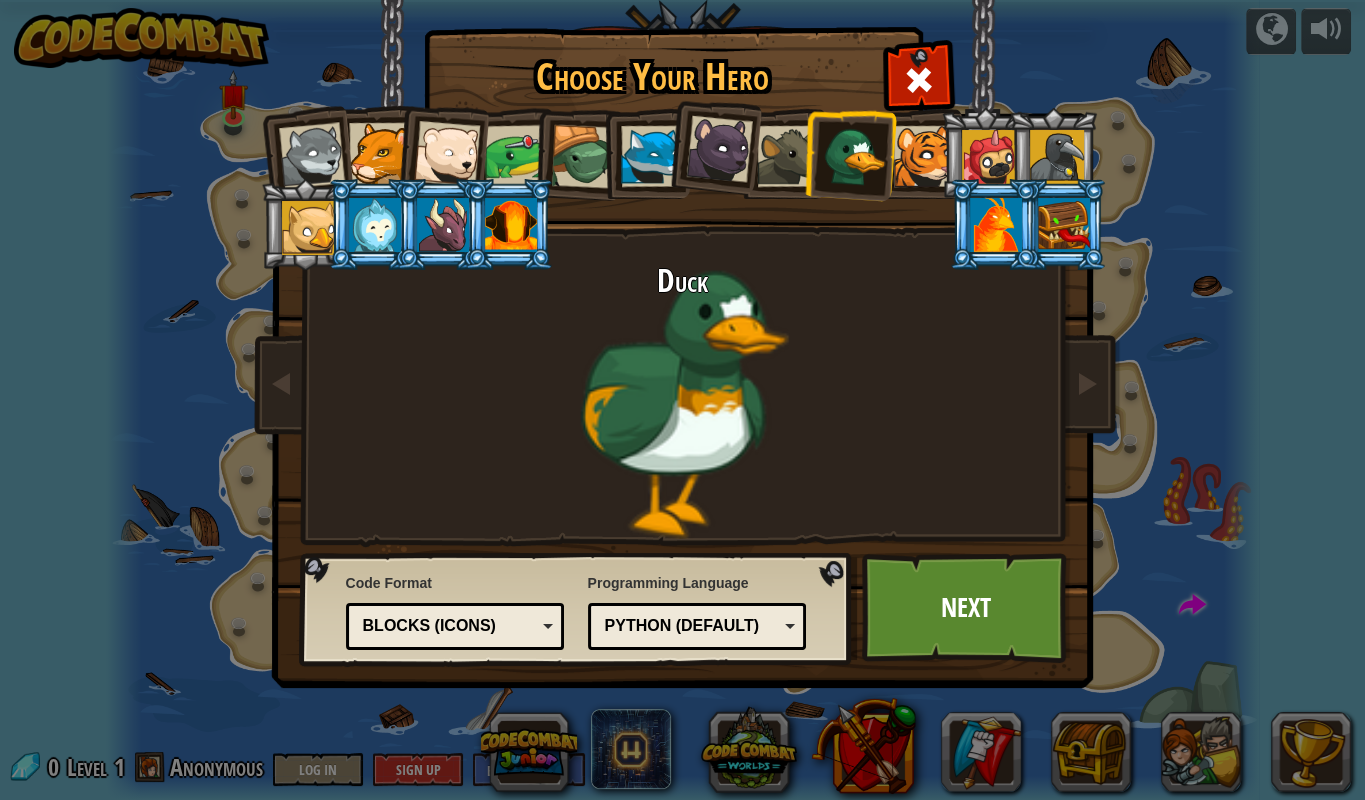 click at bounding box center [379, 153] 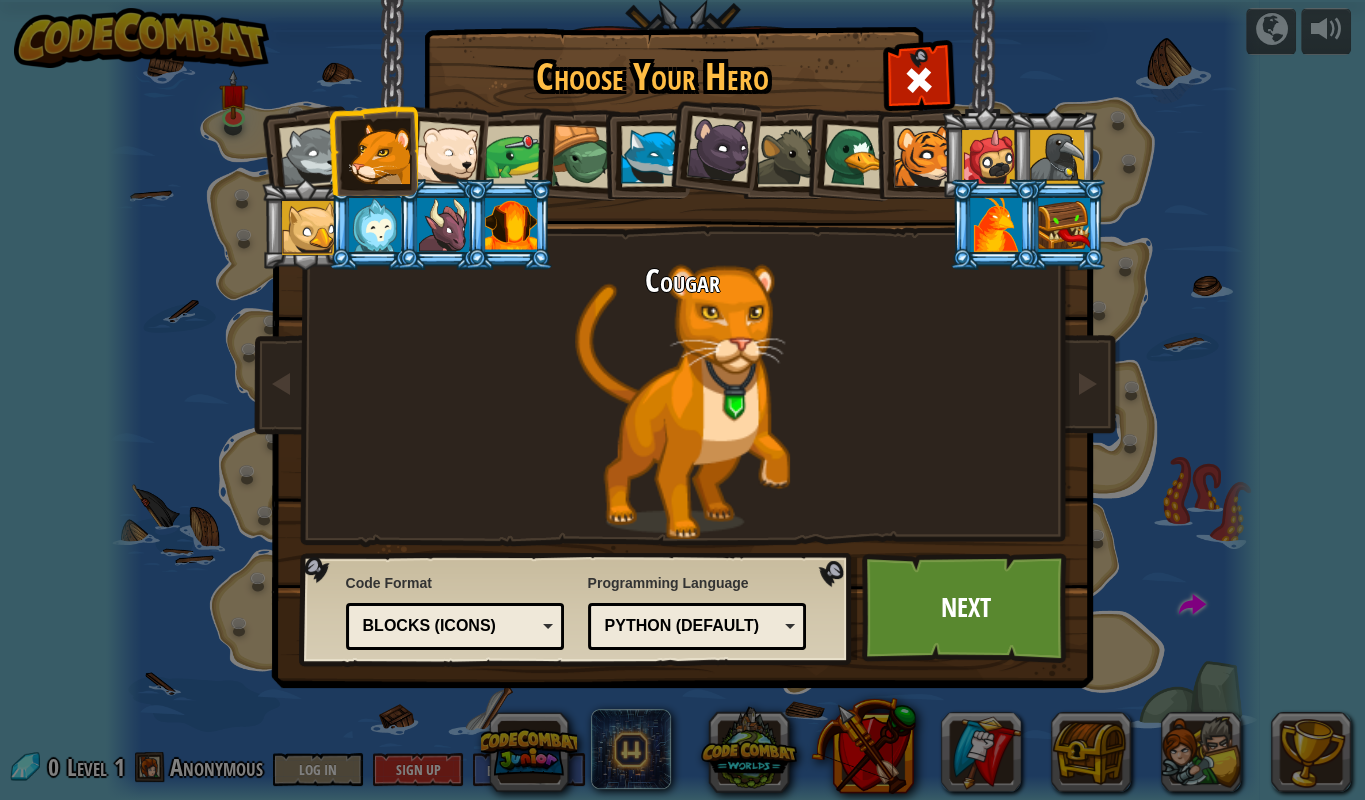 click at bounding box center [583, 157] 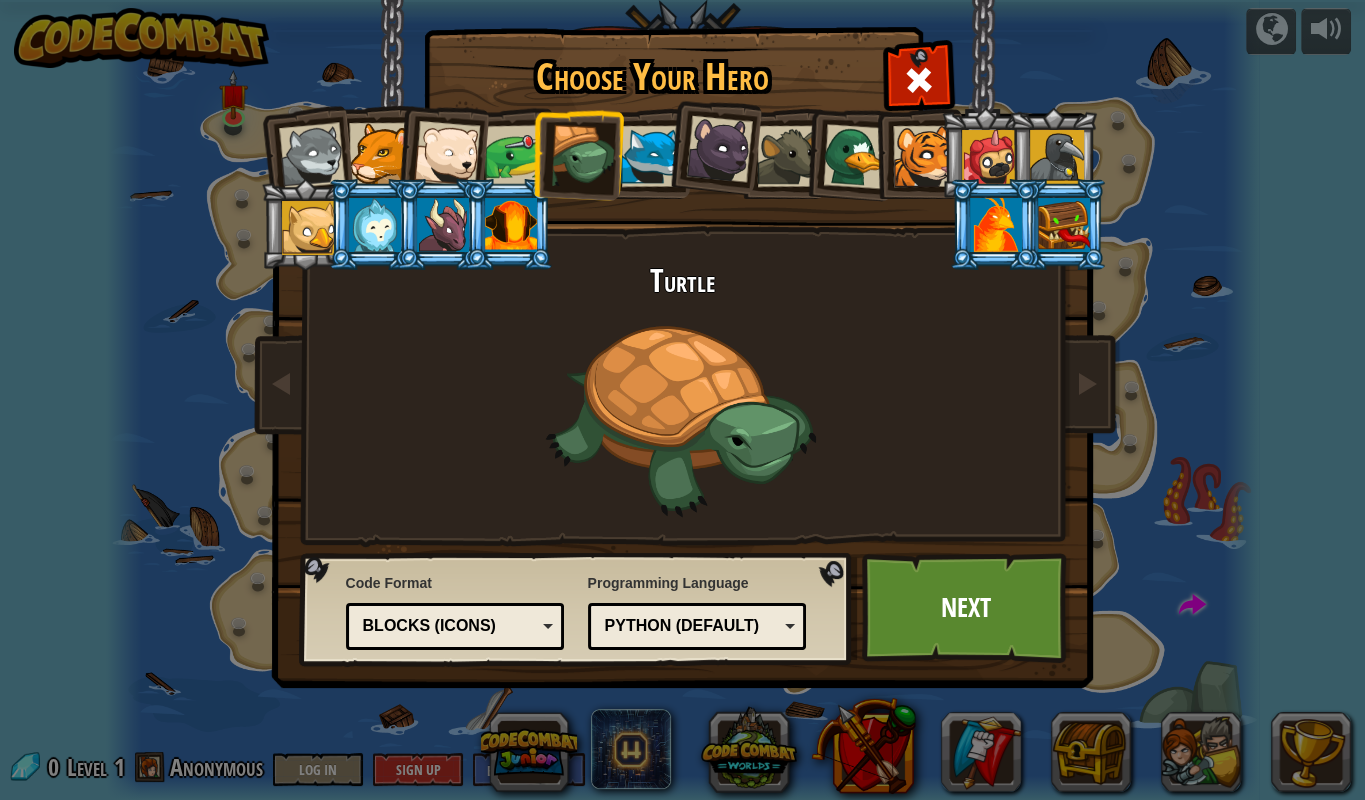 click at bounding box center (515, 156) 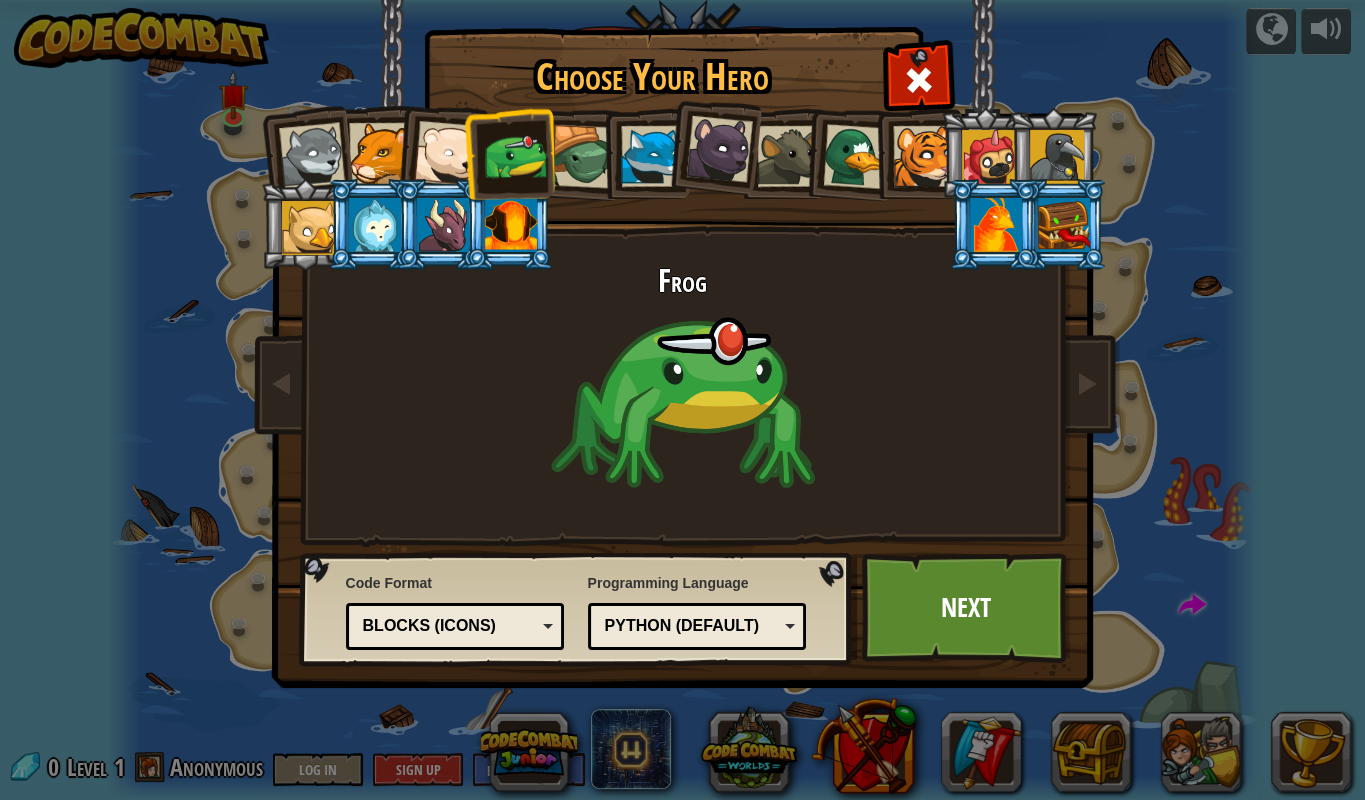 click on "Blocks (Icons)" at bounding box center (449, 626) 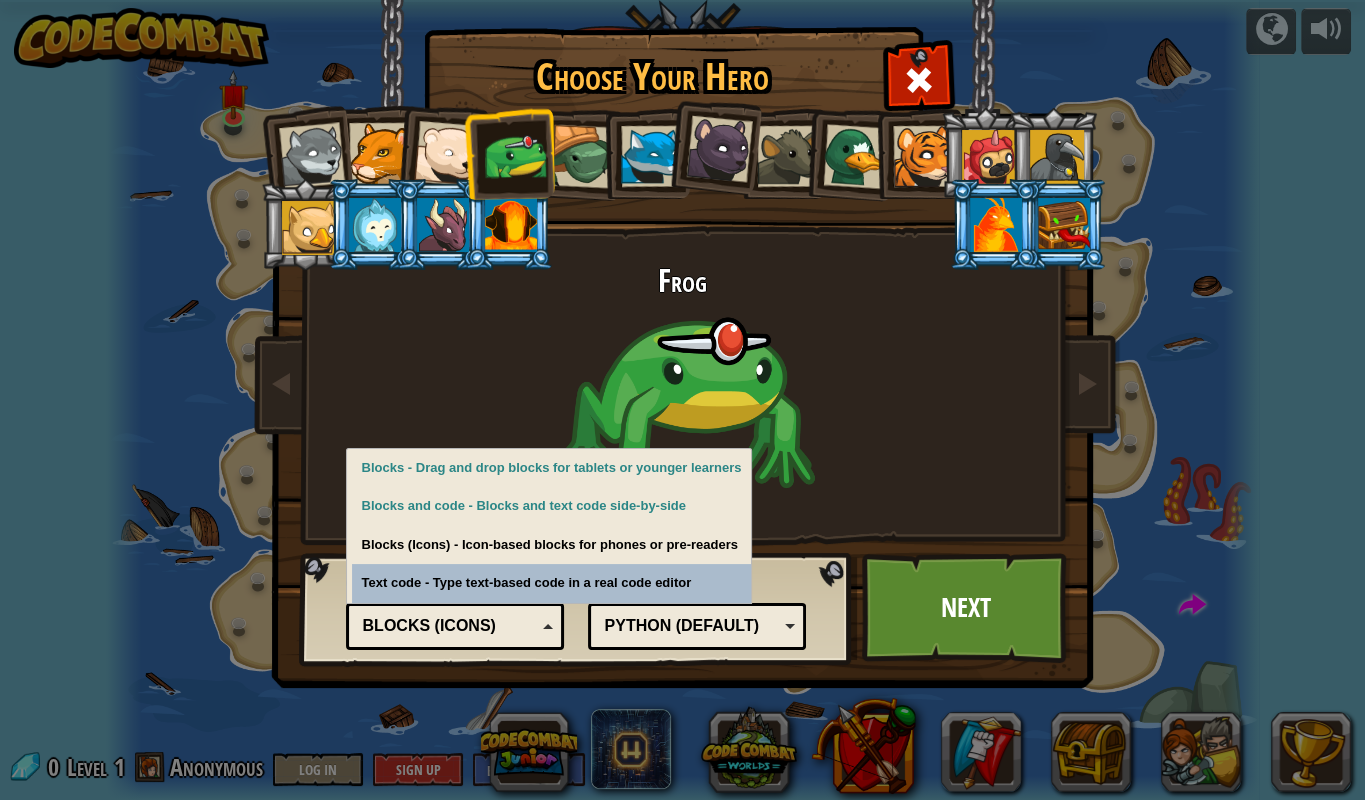 click on "Blocks (Icons)" at bounding box center [449, 626] 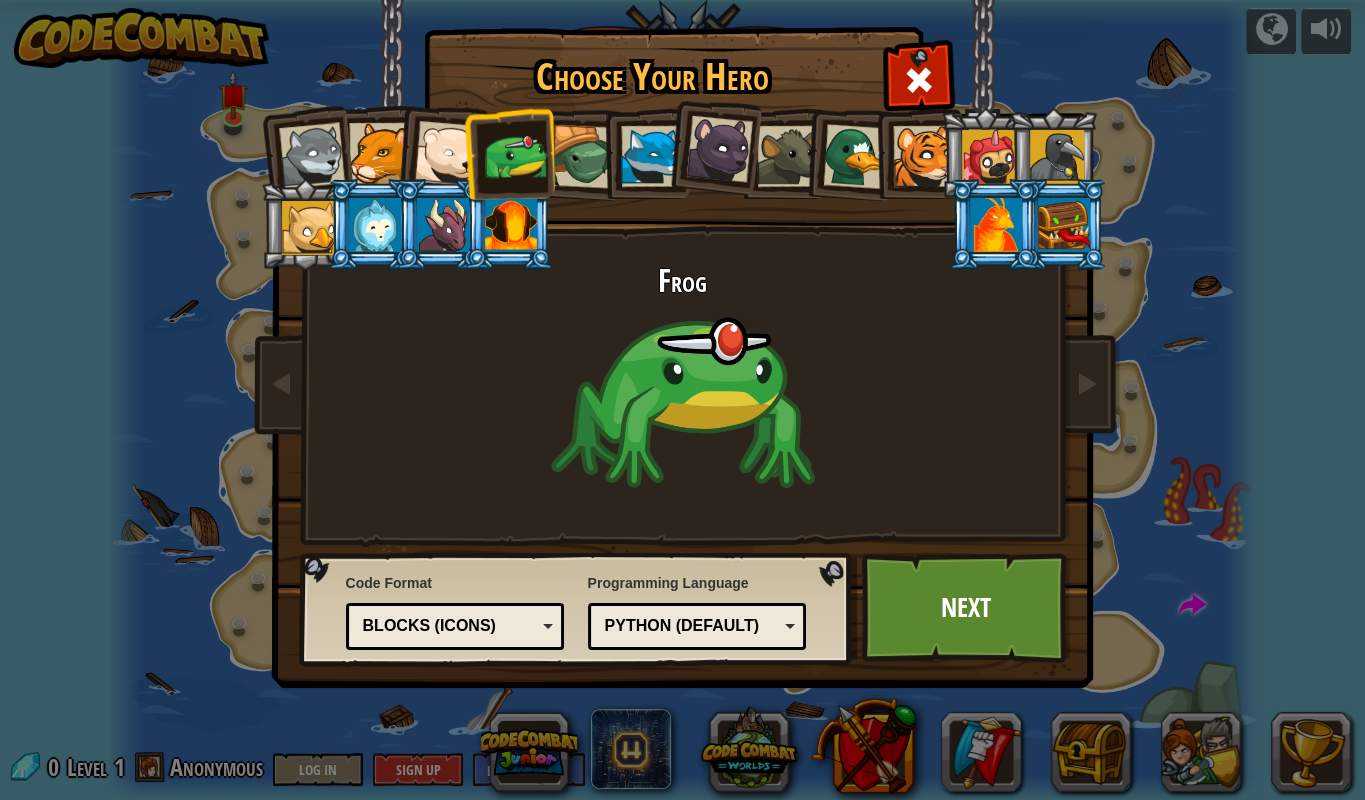 click on "Blocks (Icons)" at bounding box center (449, 626) 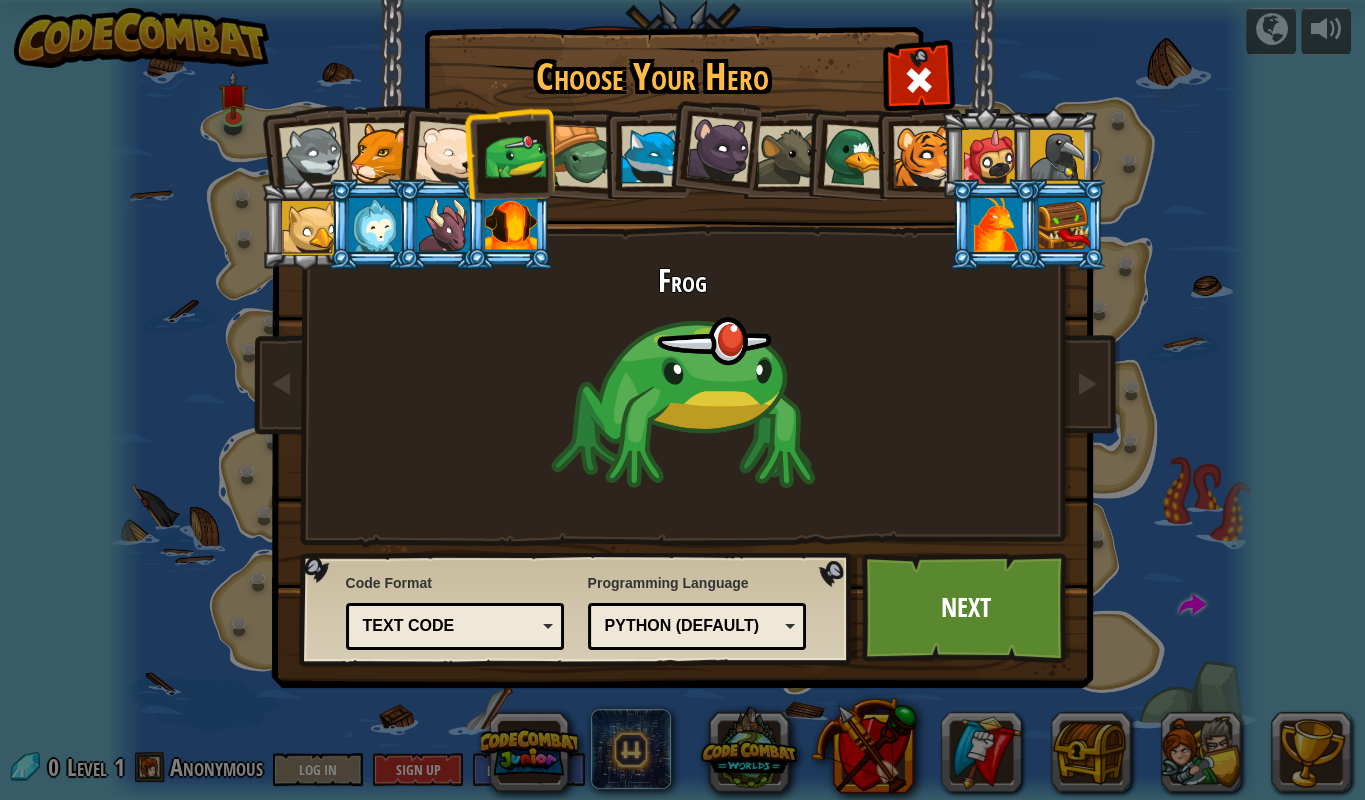 click on "Python (Default)" at bounding box center (691, 626) 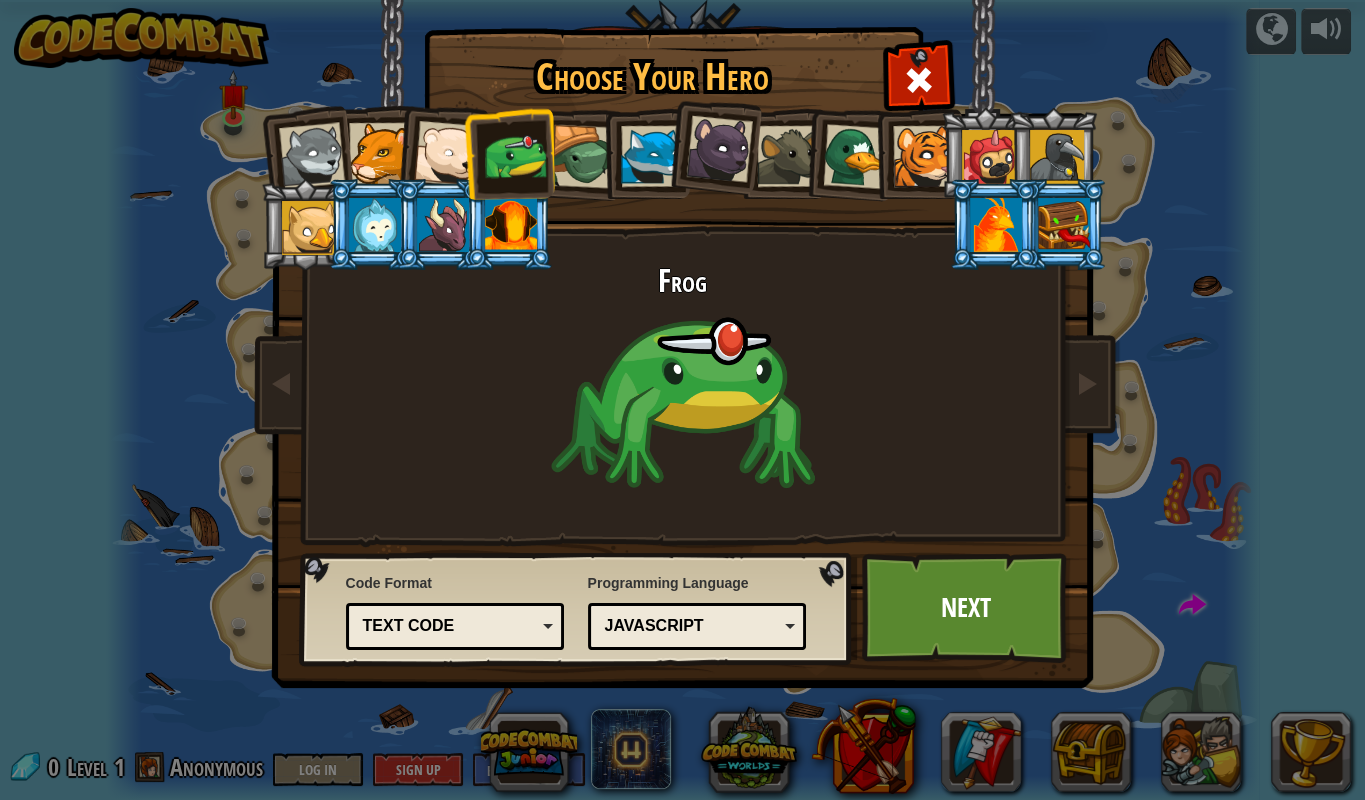 click on "JavaScript" at bounding box center (691, 626) 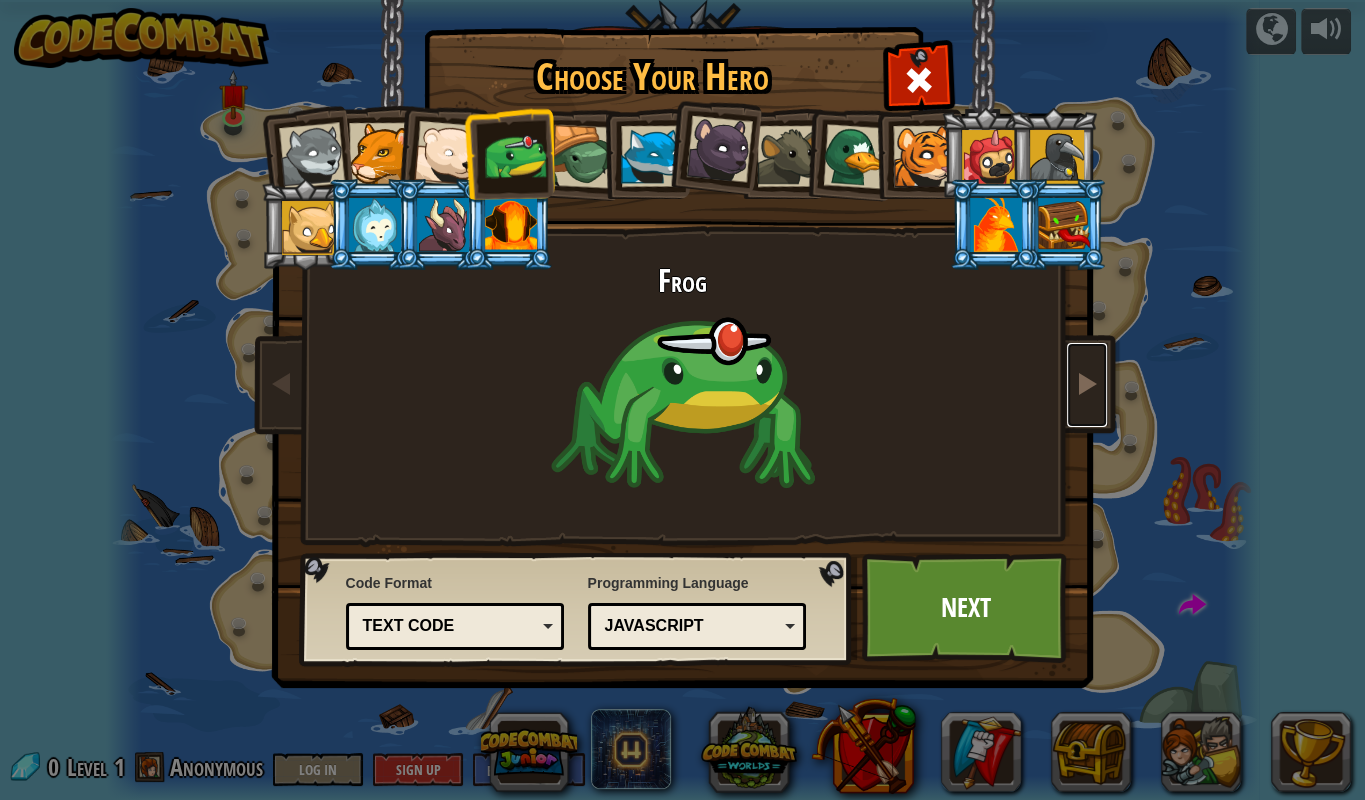 click at bounding box center [1087, 383] 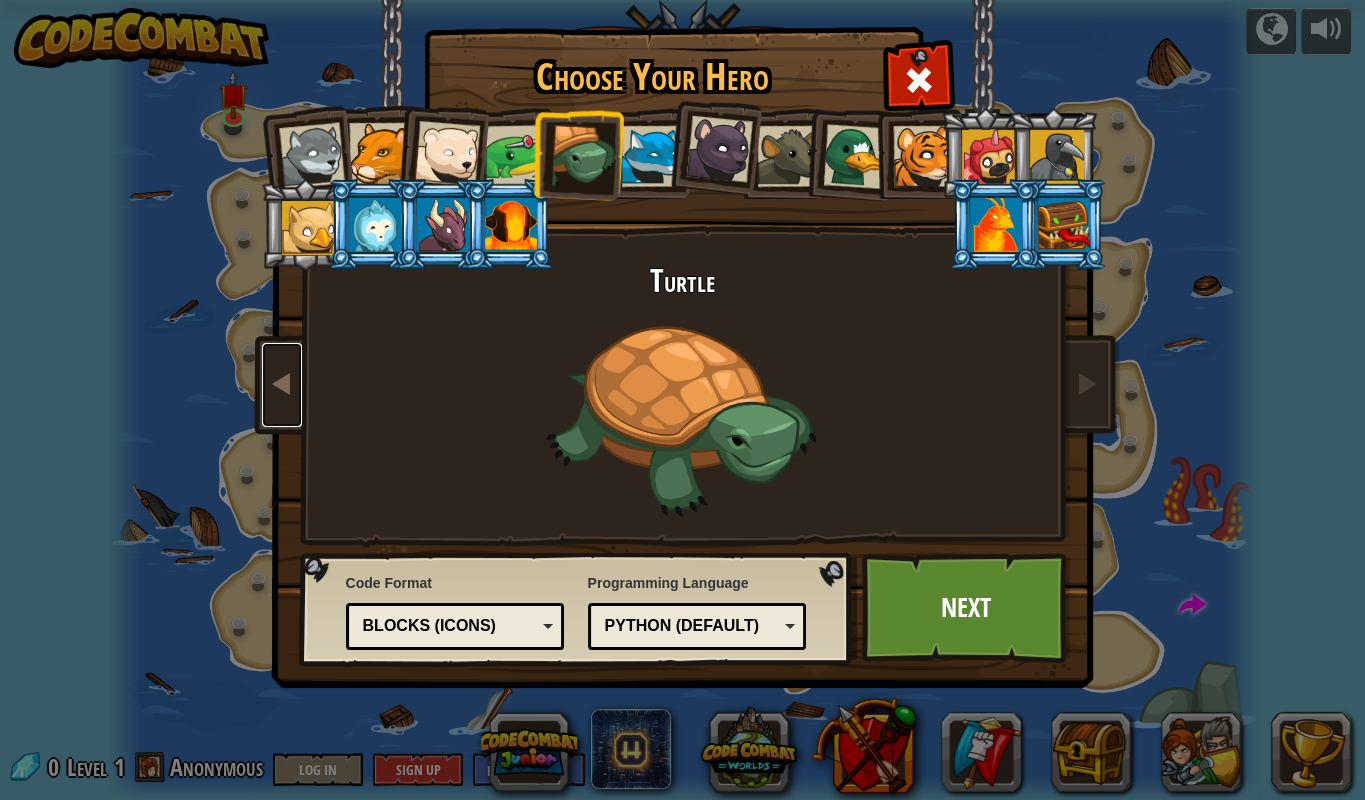 click at bounding box center (282, 383) 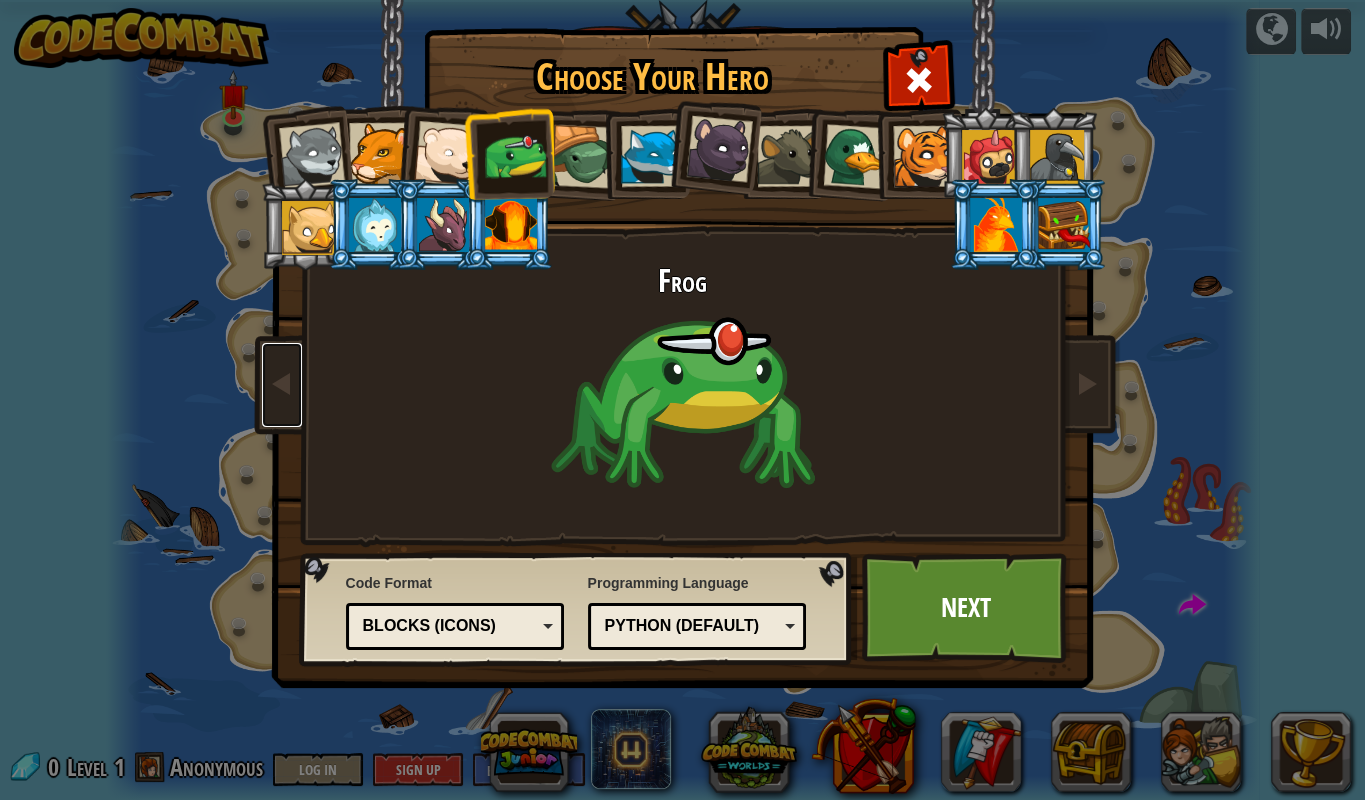 click on "Python (Default)" at bounding box center (691, 626) 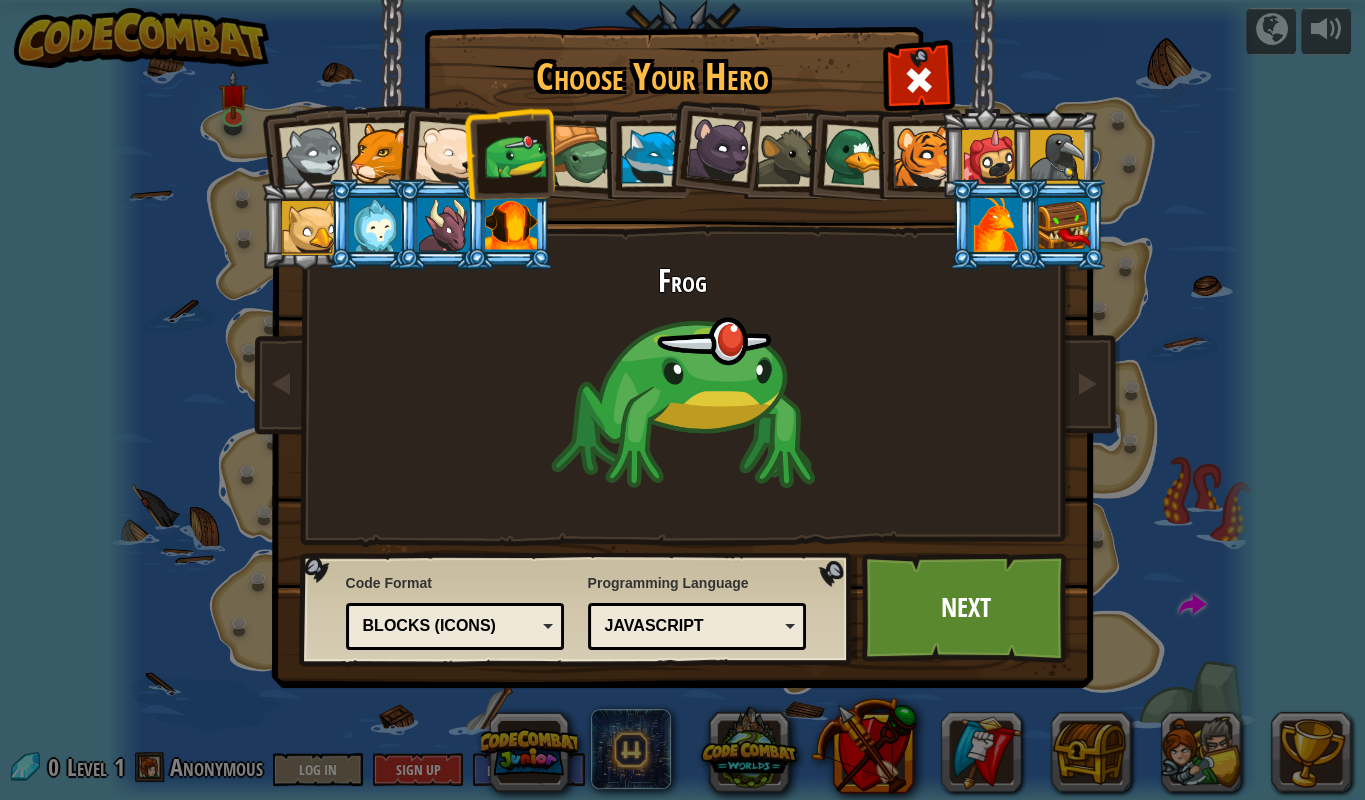 click on "Blocks (Icons)" at bounding box center [449, 626] 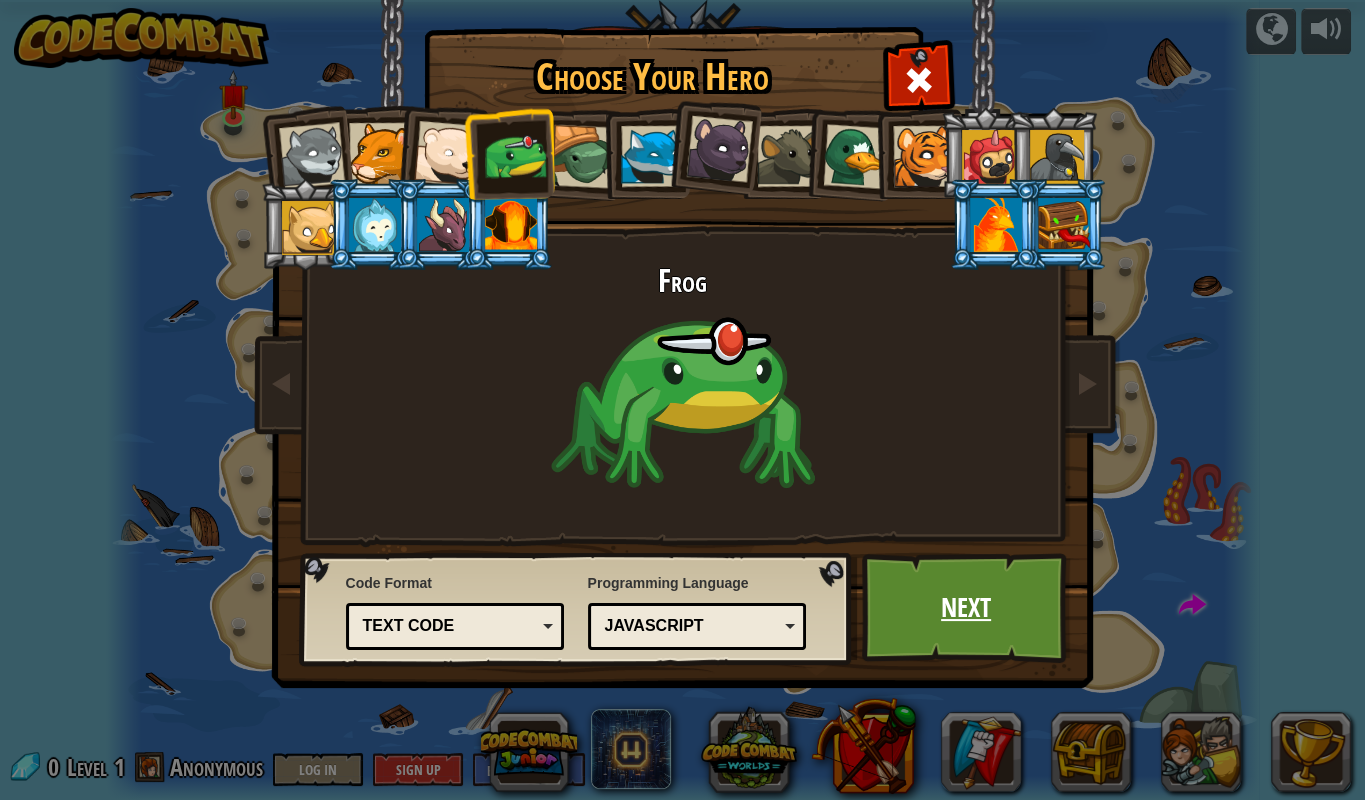 click on "Next" at bounding box center [966, 608] 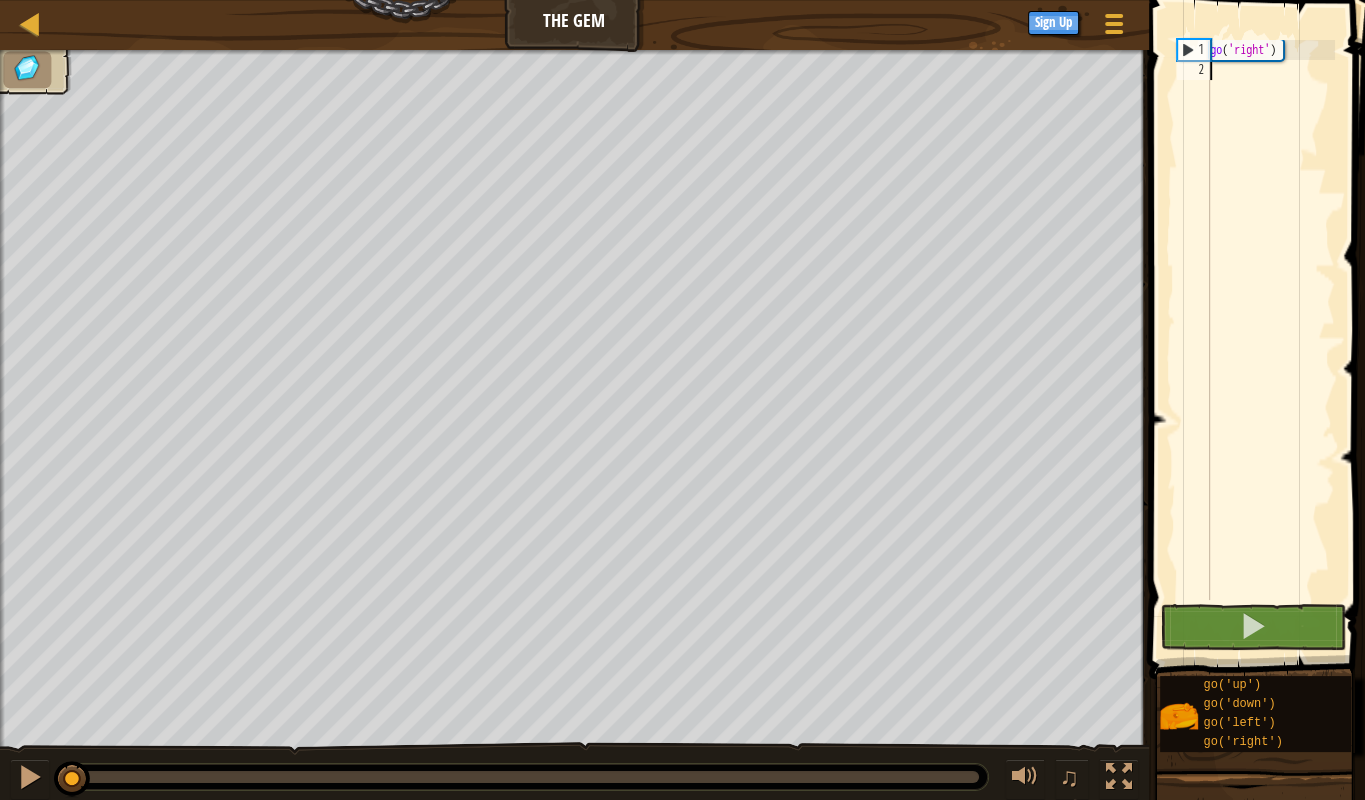 click on "1 2" at bounding box center [1193, 500040] 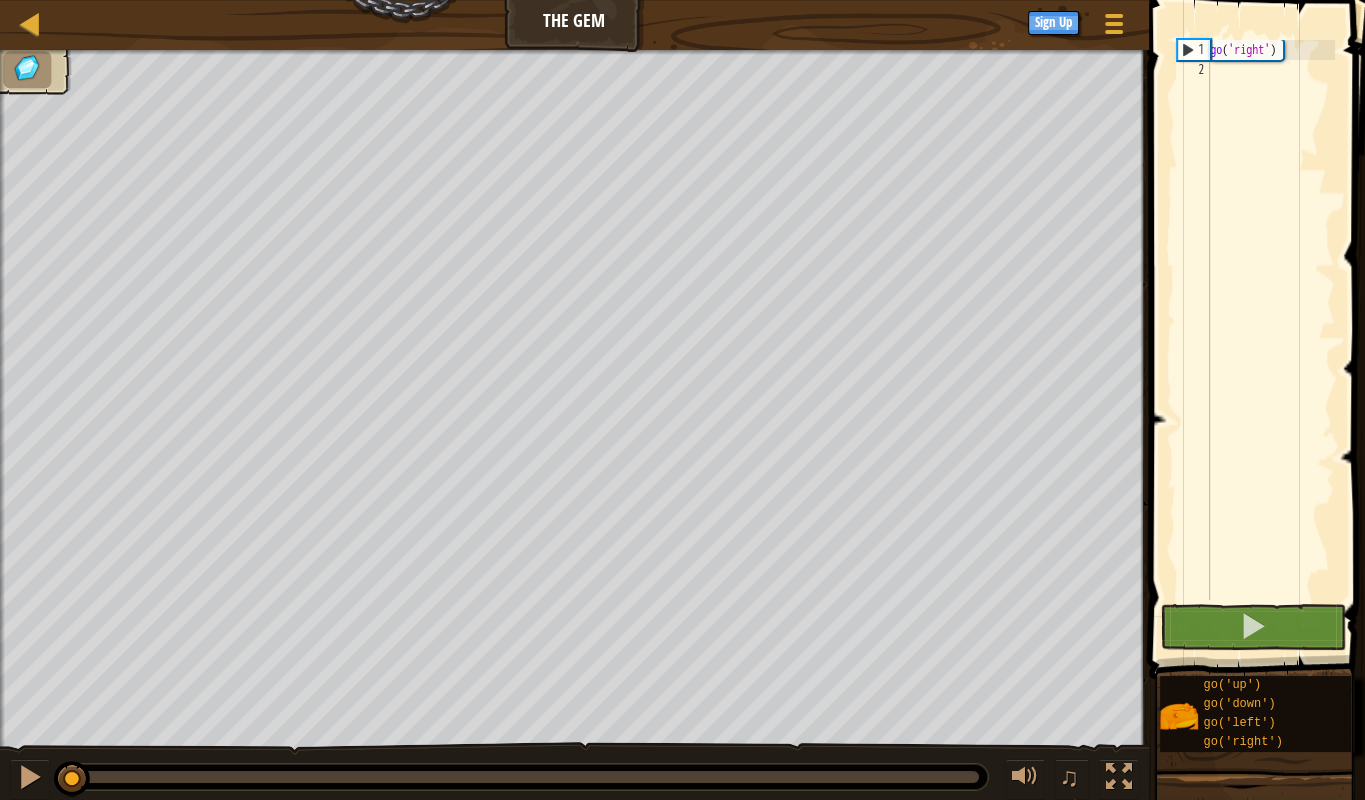 drag, startPoint x: 1250, startPoint y: 217, endPoint x: 1250, endPoint y: 229, distance: 12 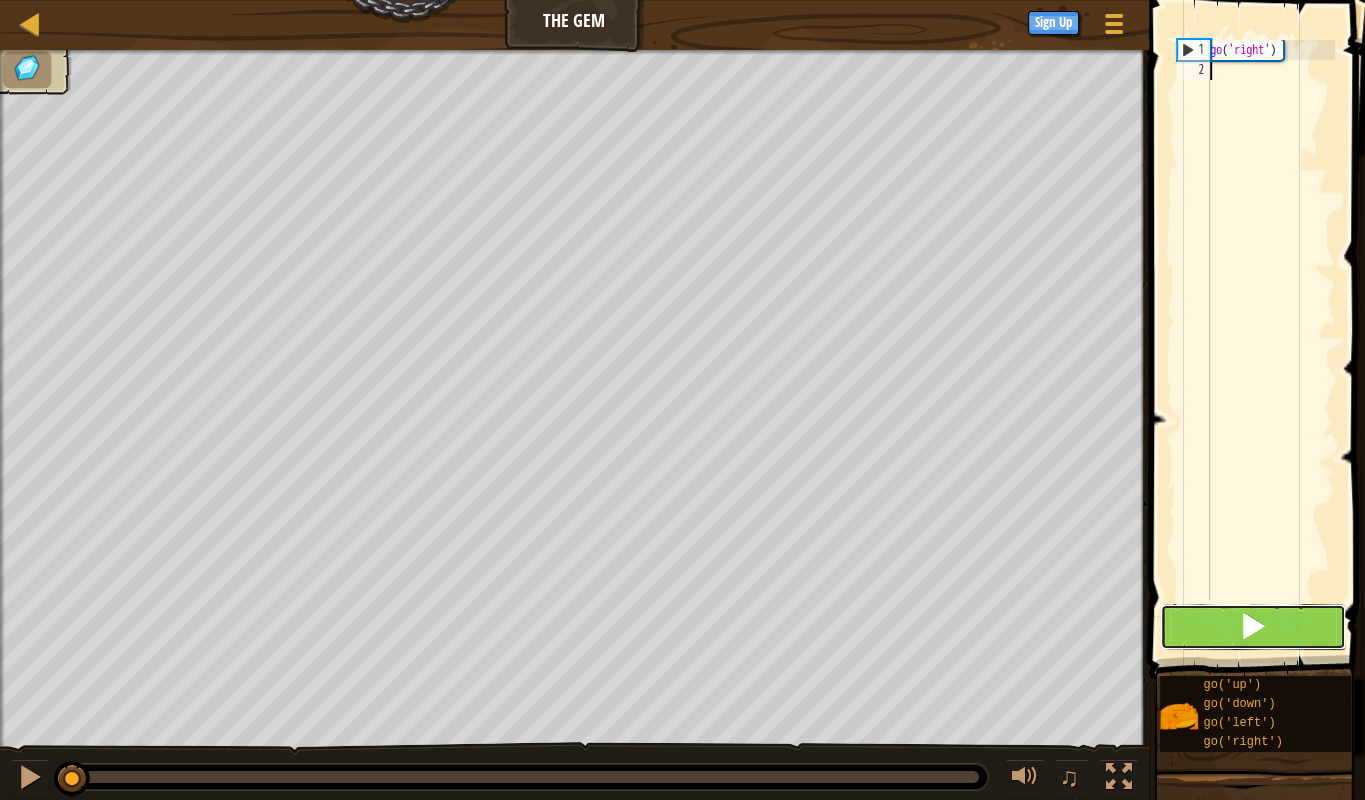 click at bounding box center [1253, 627] 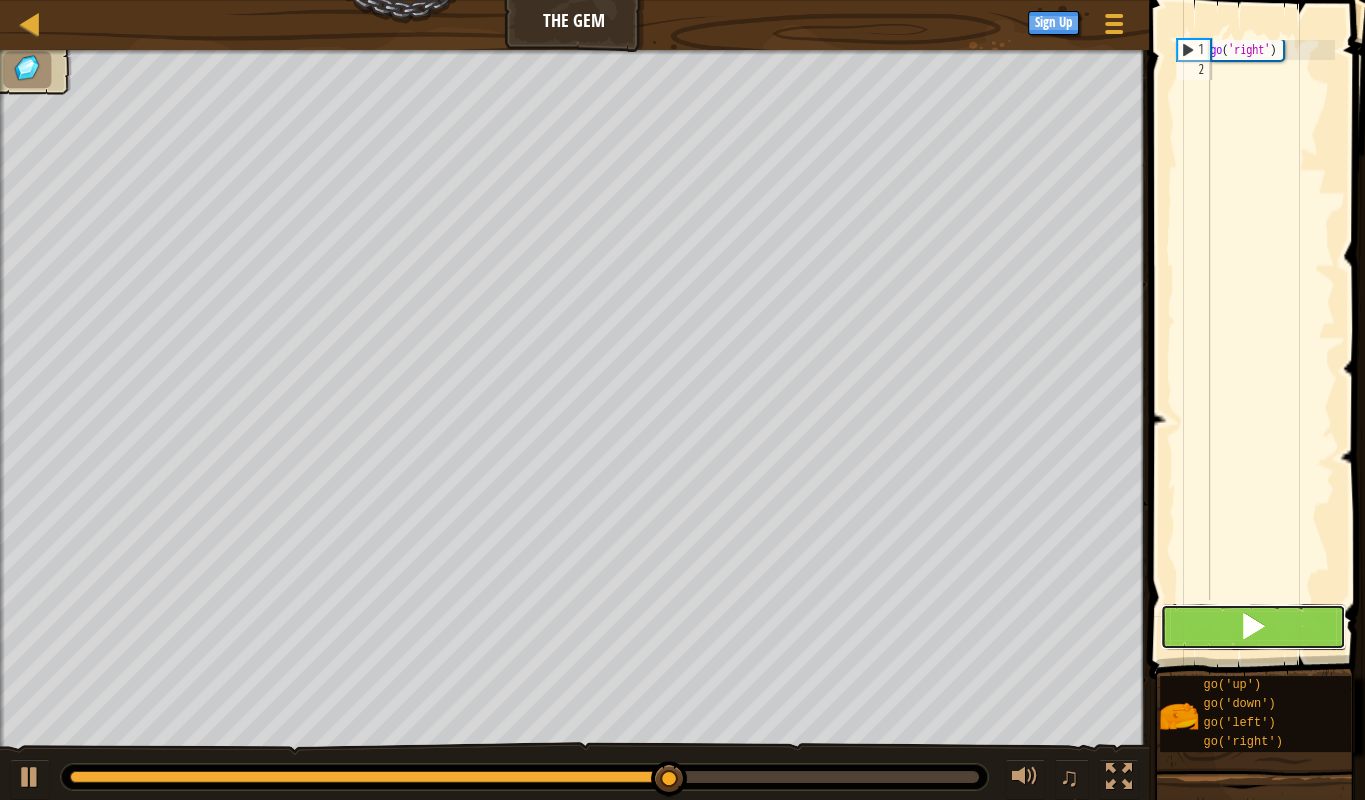 click at bounding box center [1253, 627] 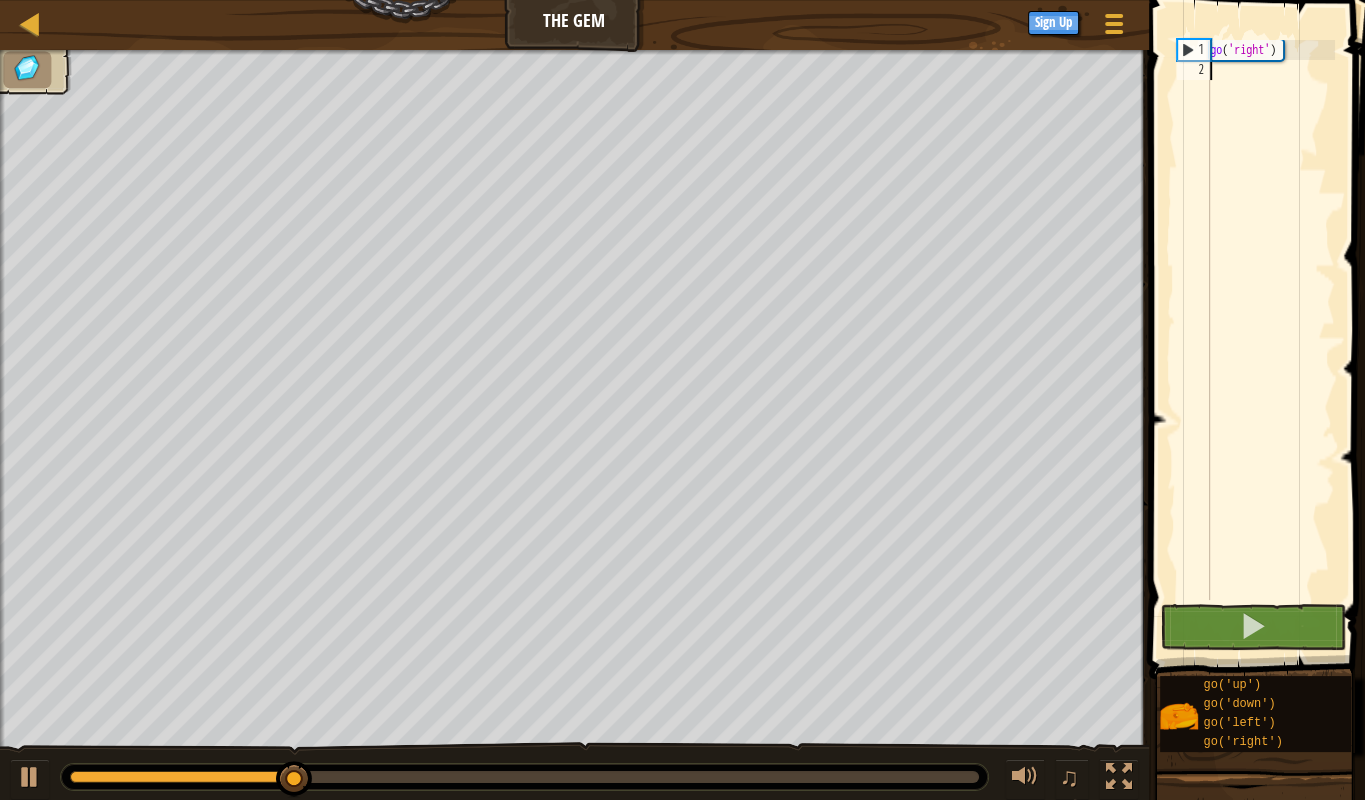click on "go ( 'right' )" at bounding box center (1270, 340) 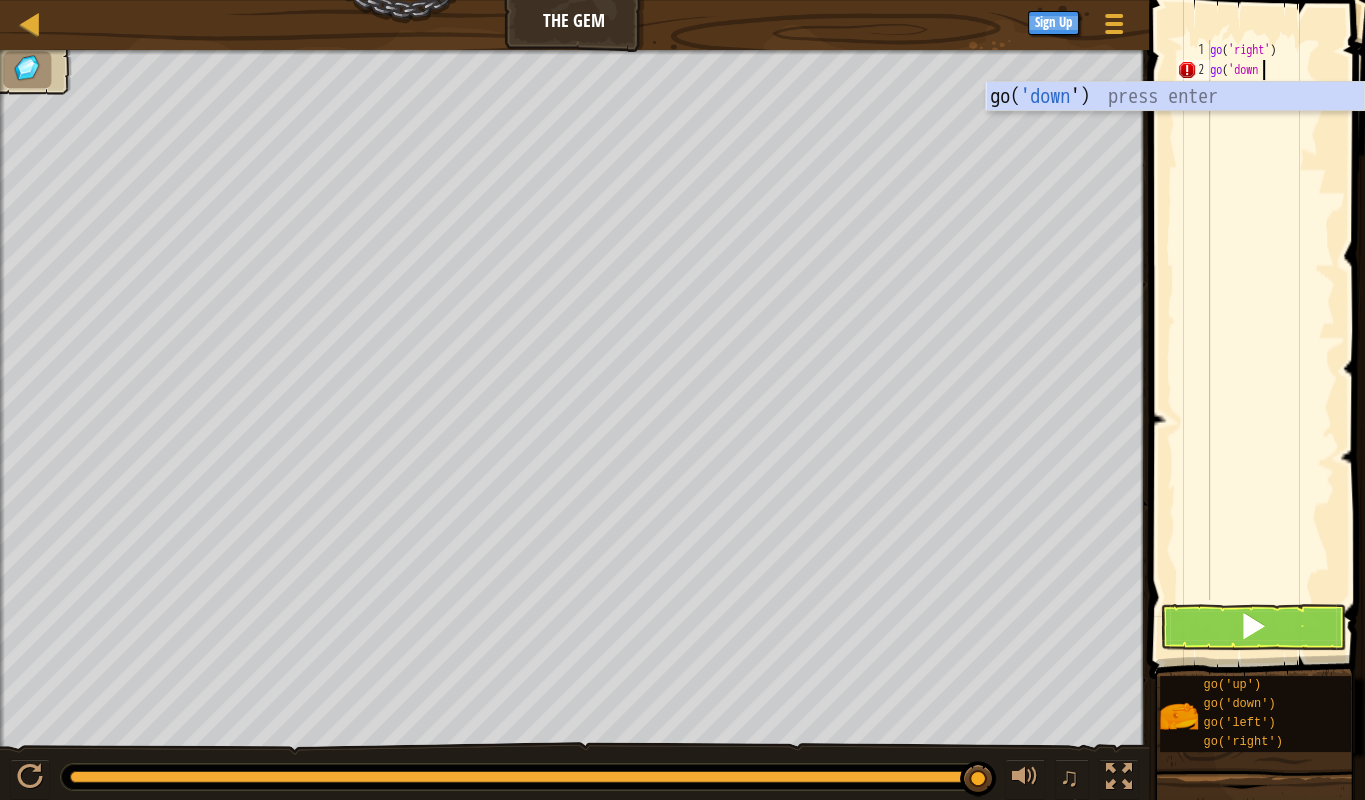 scroll, scrollTop: 10, scrollLeft: 4, axis: both 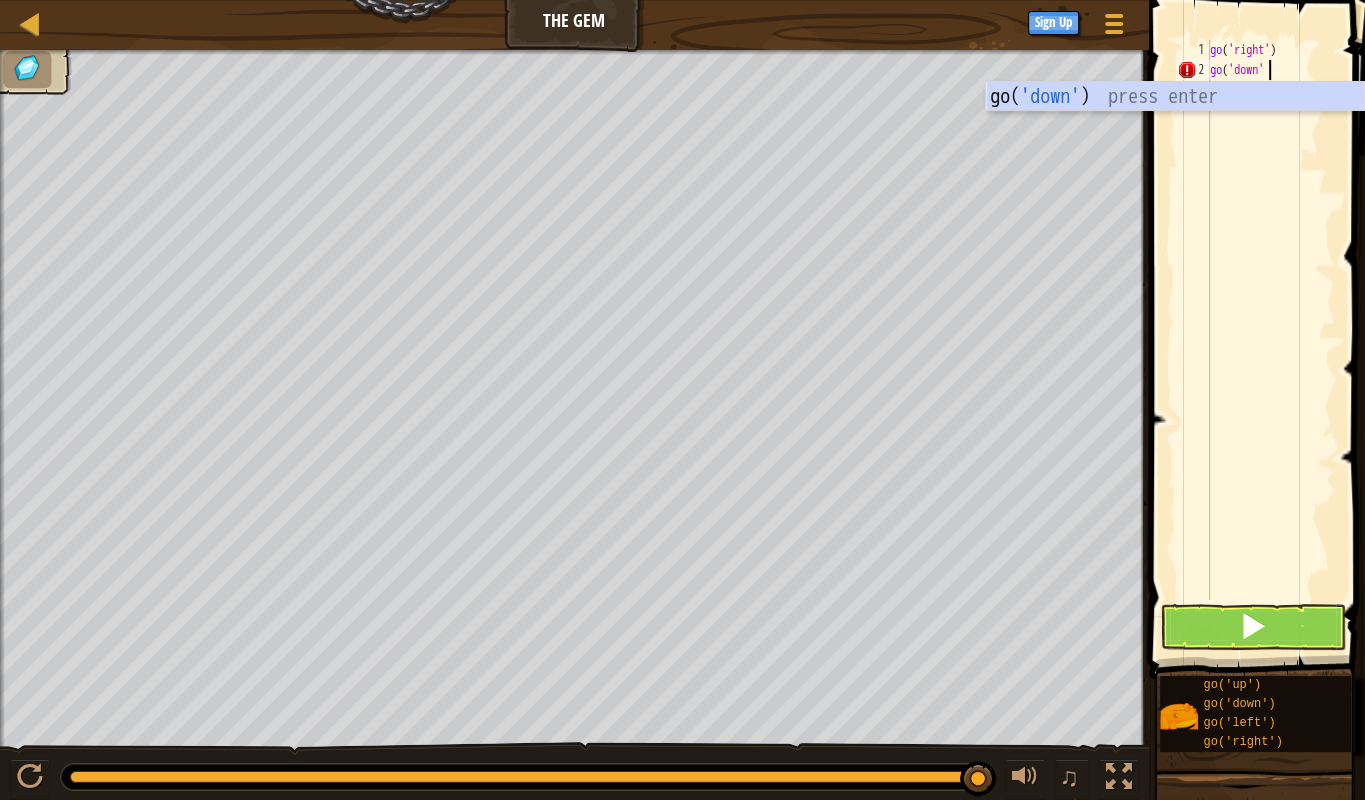 type on "go('down')" 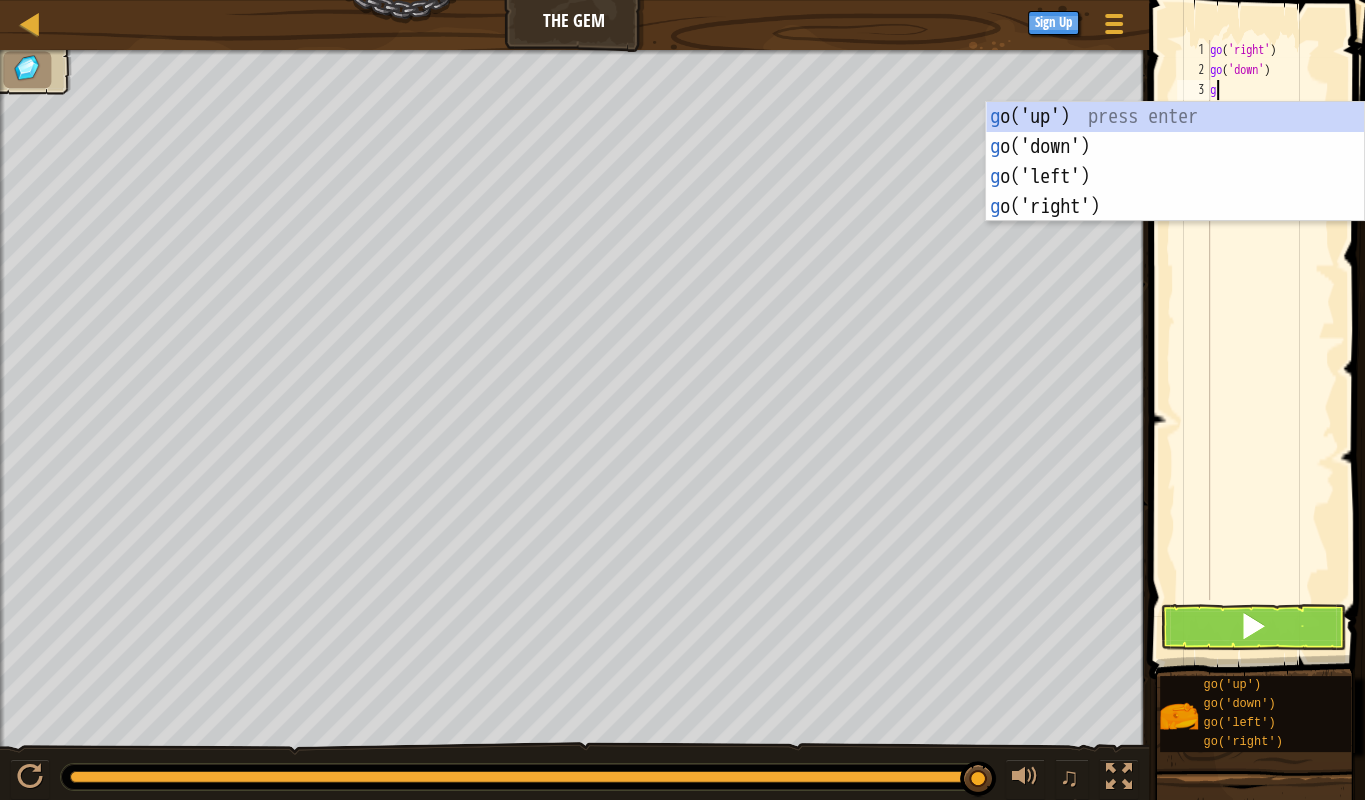 scroll, scrollTop: 10, scrollLeft: 0, axis: vertical 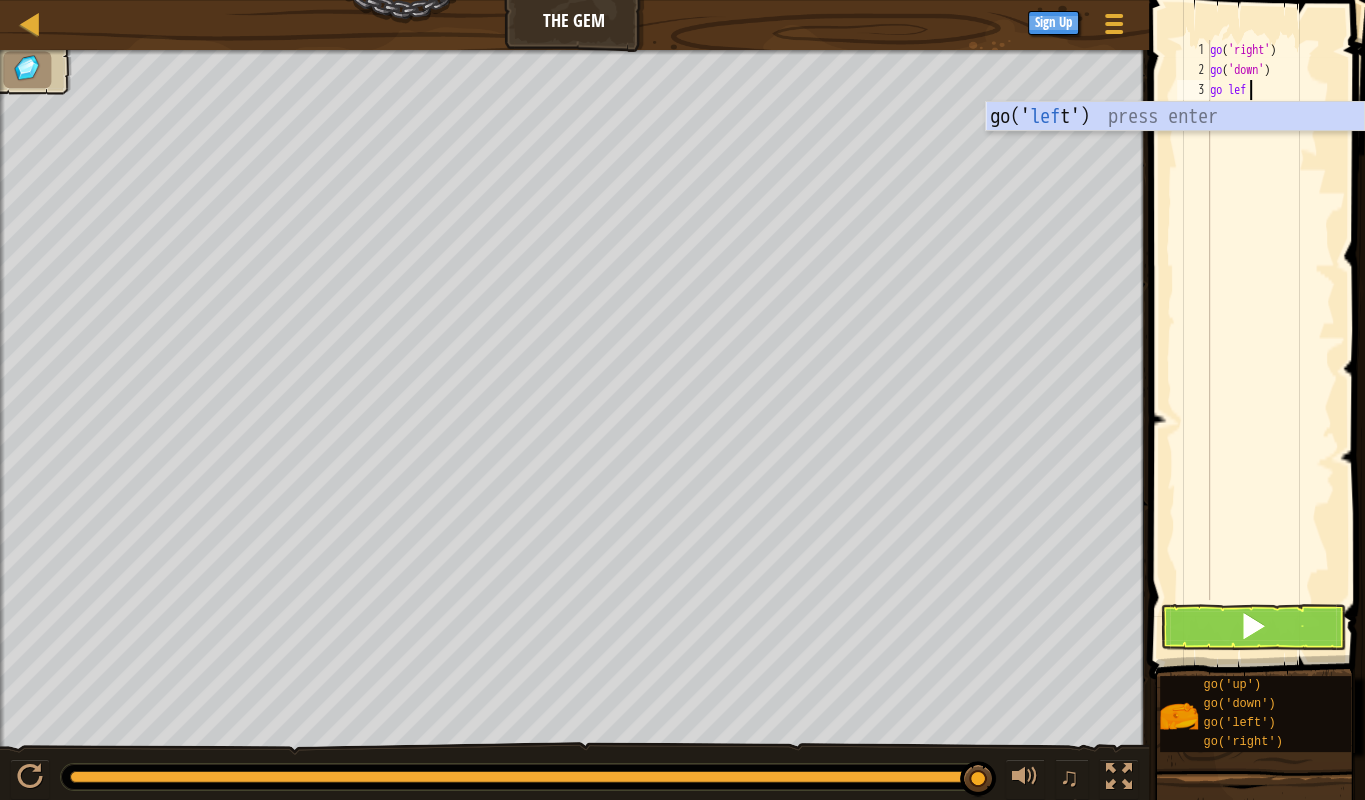 type on "go left" 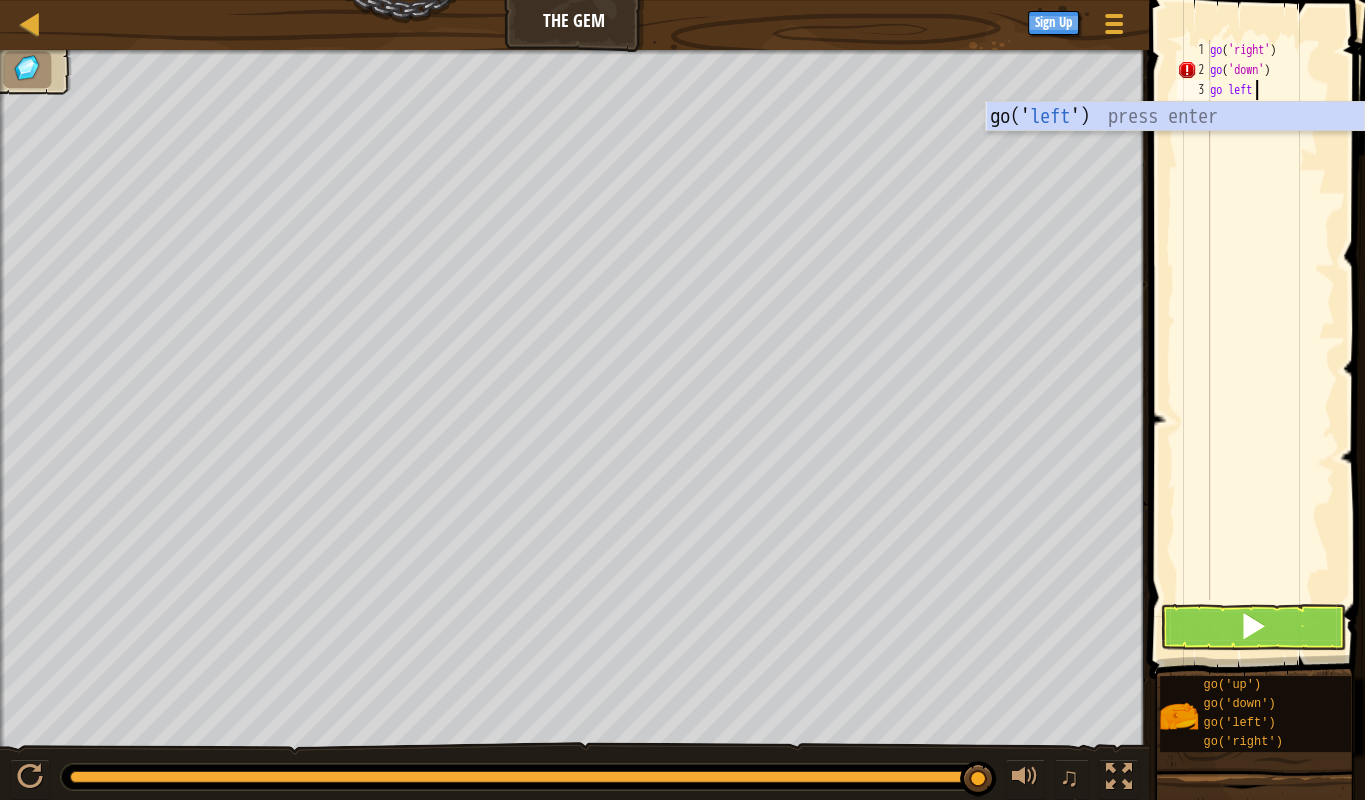 scroll, scrollTop: 0, scrollLeft: 0, axis: both 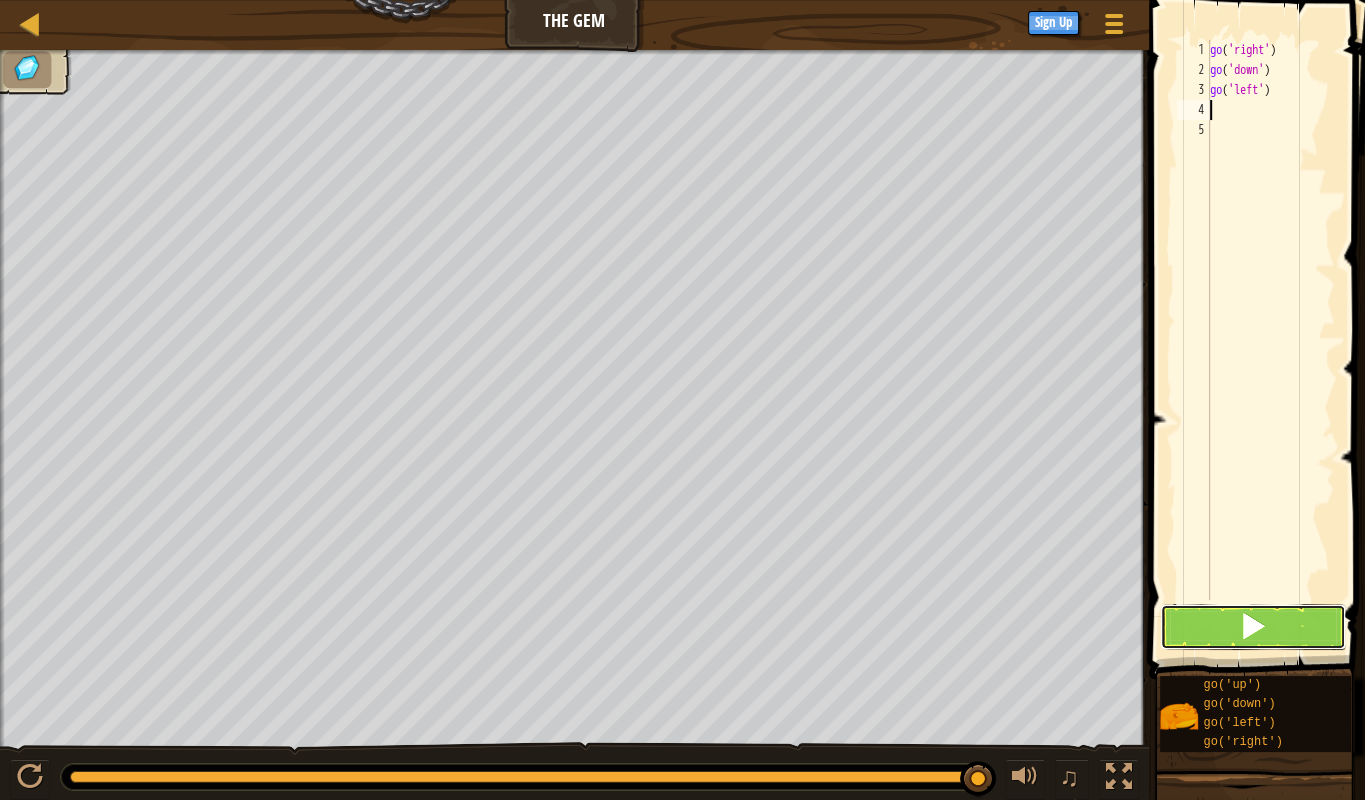 click at bounding box center [1253, 627] 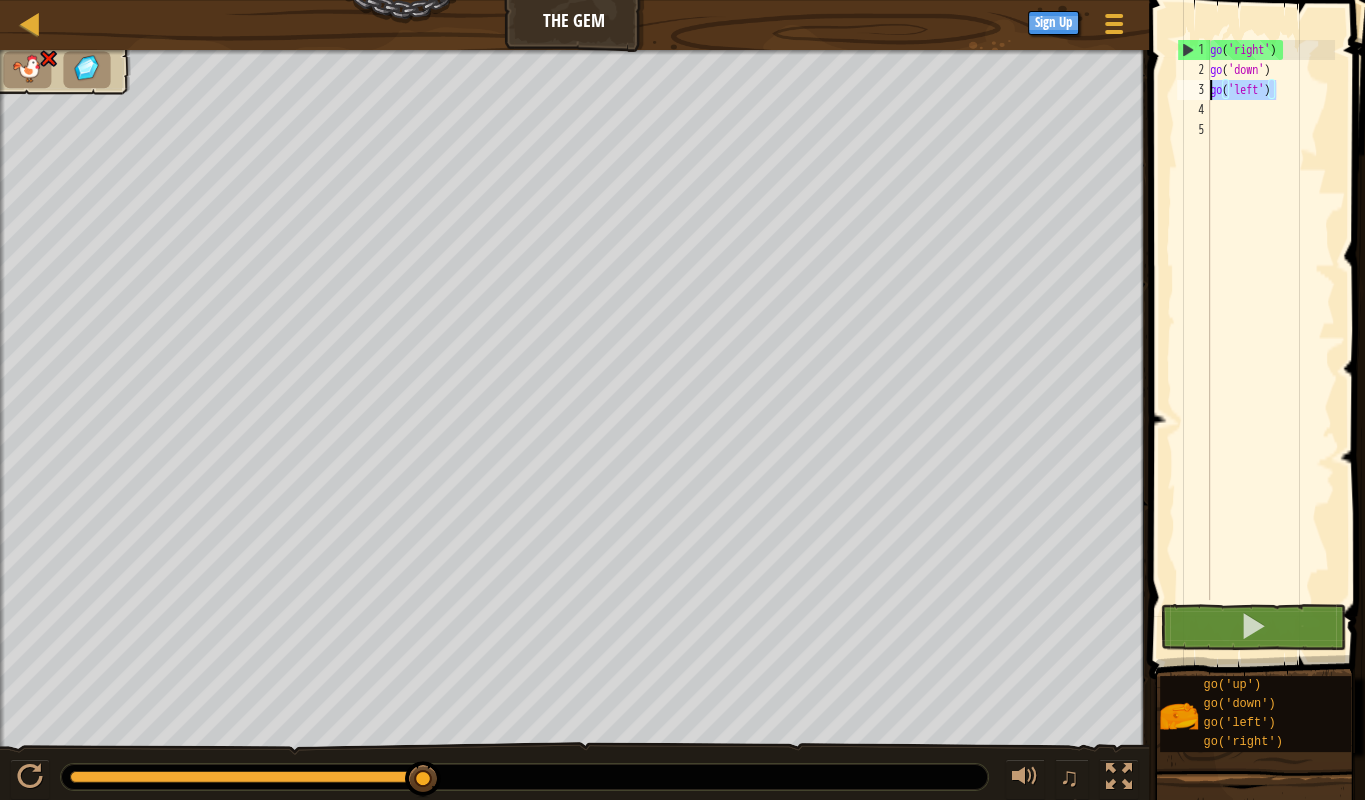 drag, startPoint x: 1278, startPoint y: 98, endPoint x: 1192, endPoint y: 100, distance: 86.023254 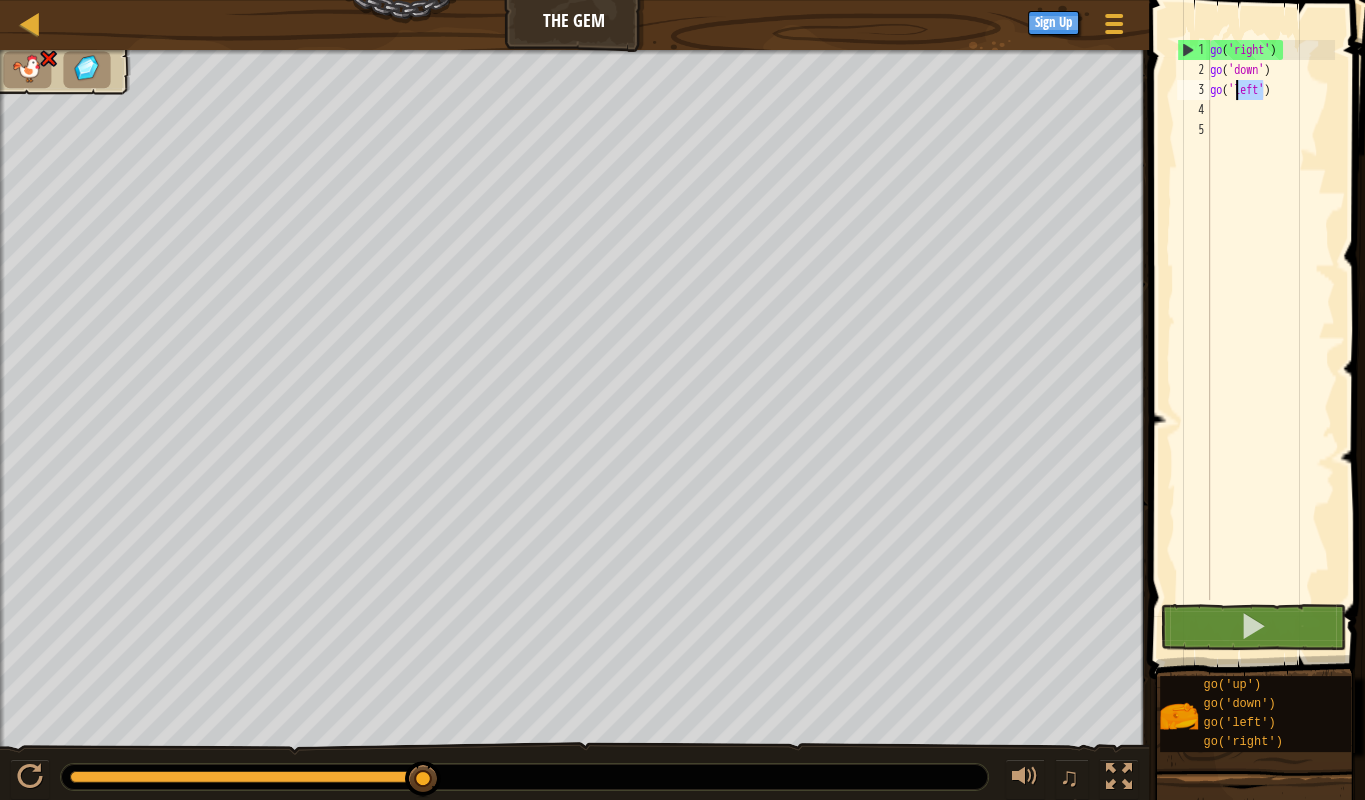 drag, startPoint x: 1261, startPoint y: 91, endPoint x: 1238, endPoint y: 90, distance: 23.021729 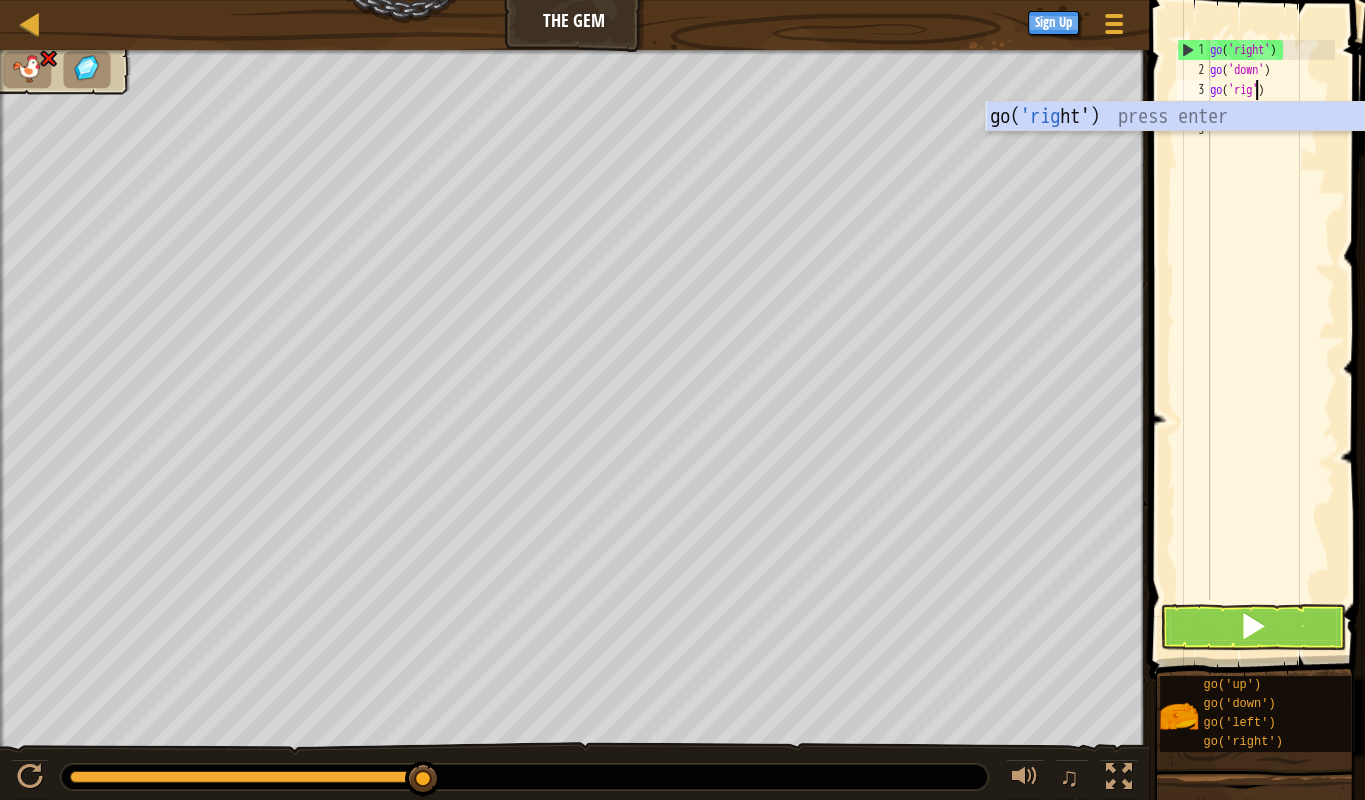 scroll, scrollTop: 10, scrollLeft: 4, axis: both 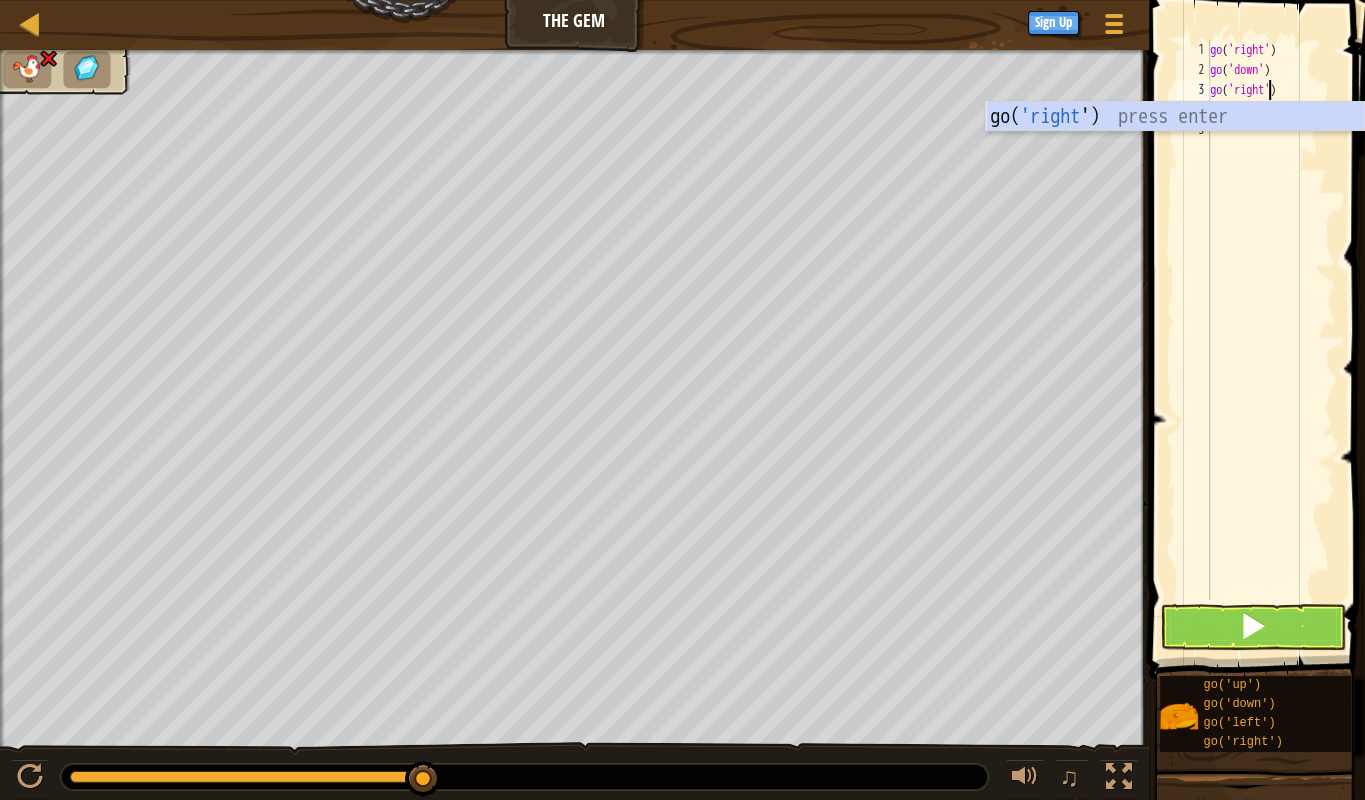 type on "go('right" 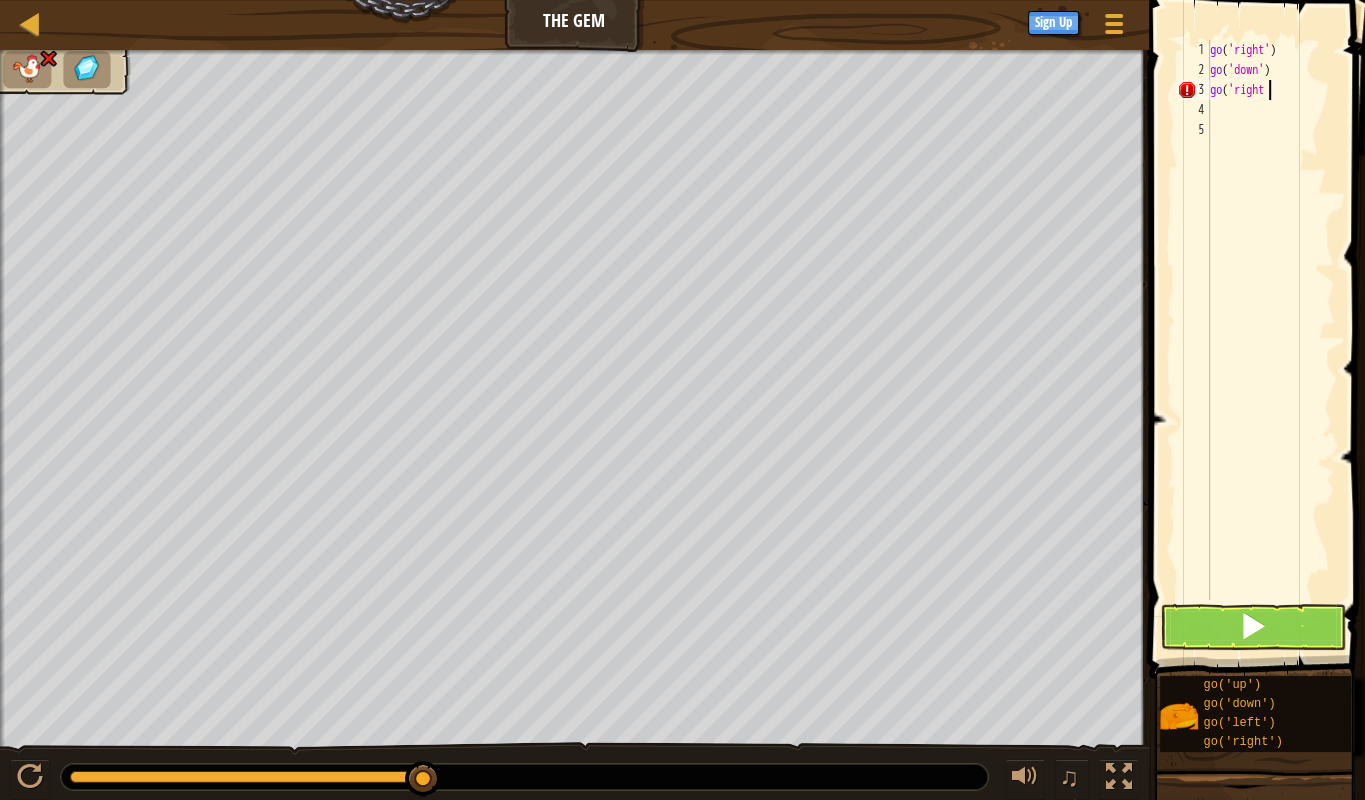 scroll, scrollTop: 10, scrollLeft: 0, axis: vertical 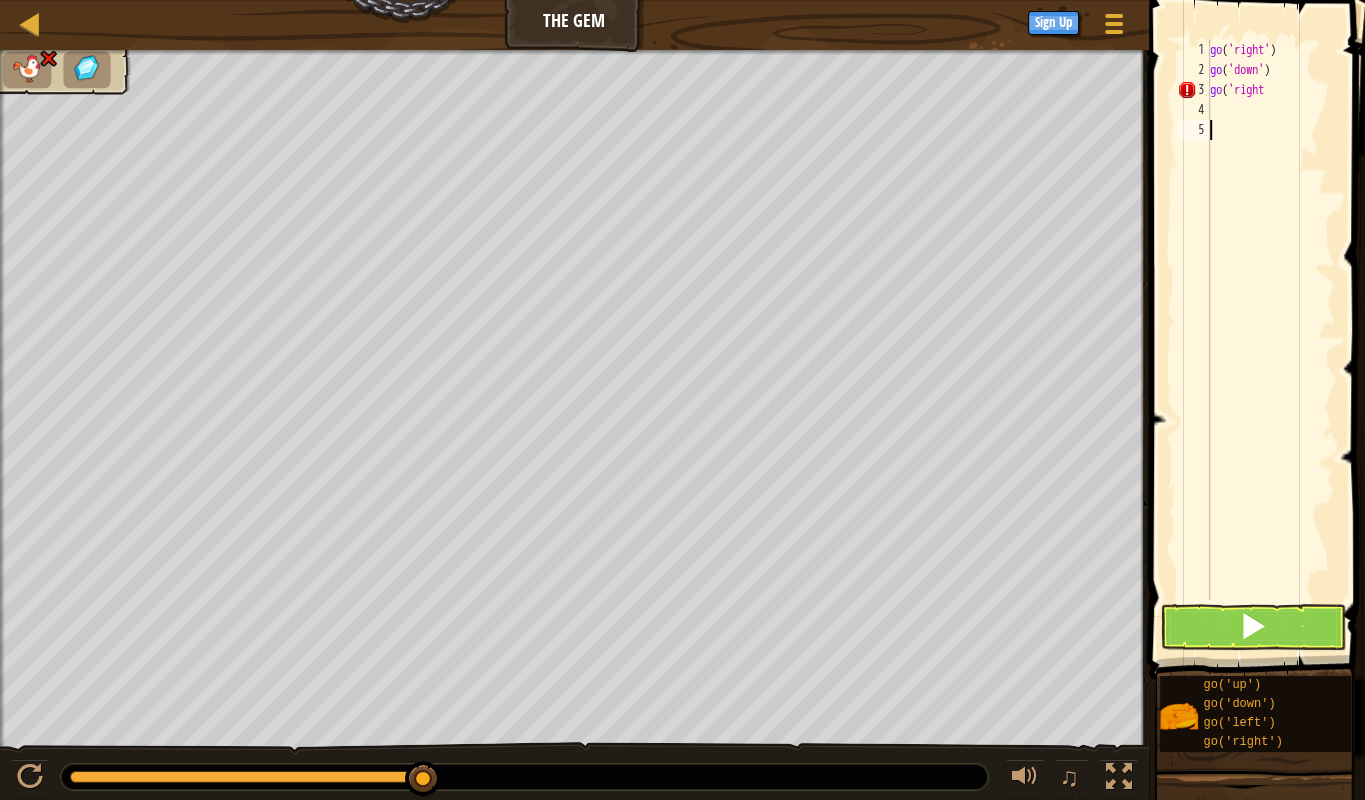 drag, startPoint x: 1315, startPoint y: 552, endPoint x: 1299, endPoint y: 603, distance: 53.450912 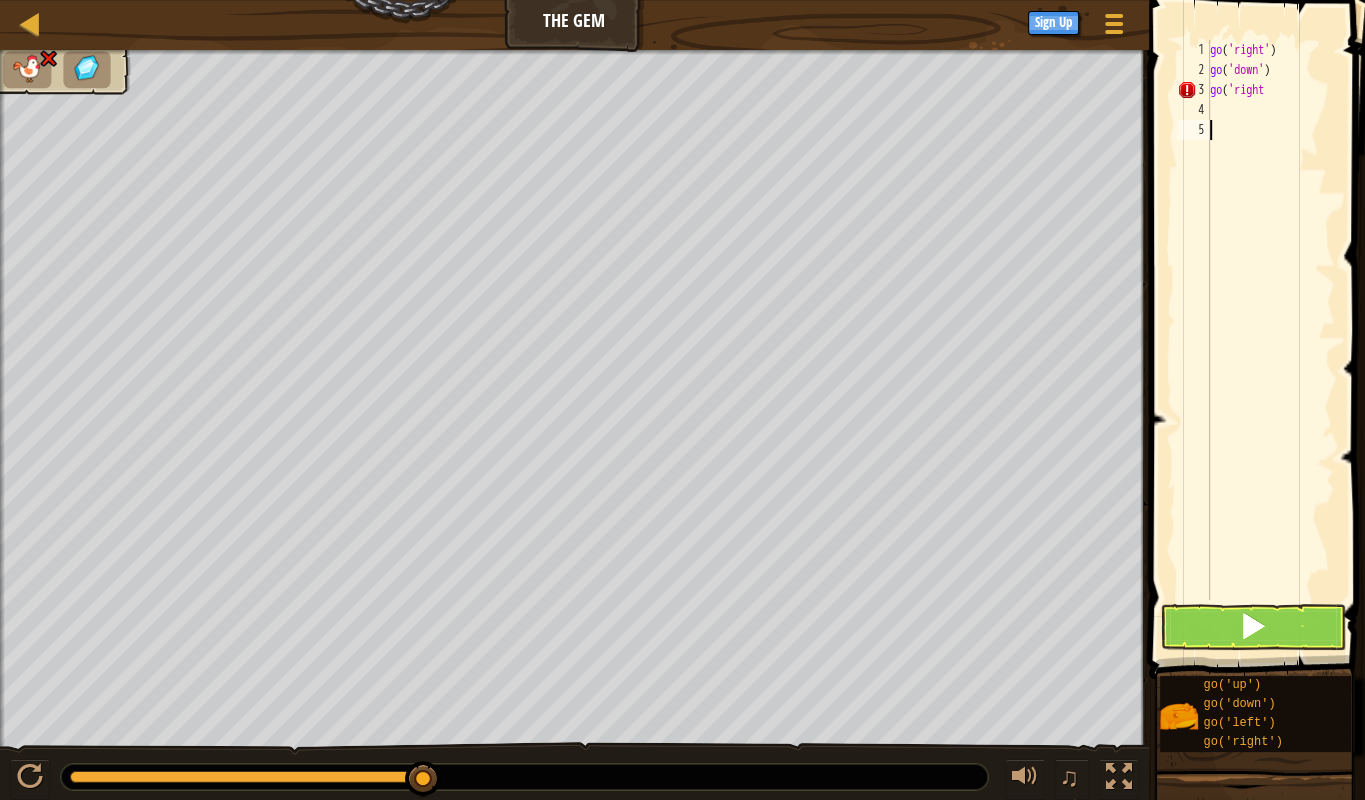 scroll, scrollTop: 0, scrollLeft: 0, axis: both 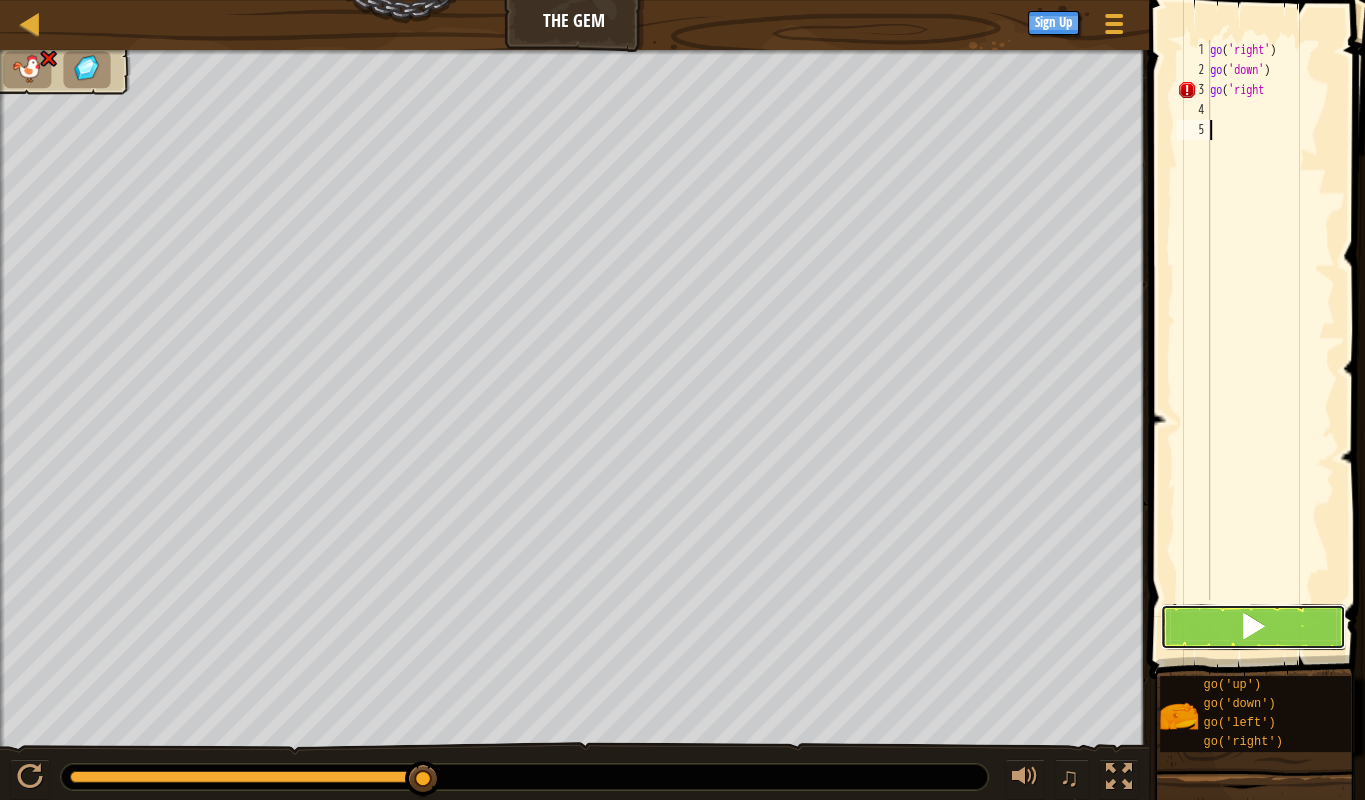 click at bounding box center [1253, 627] 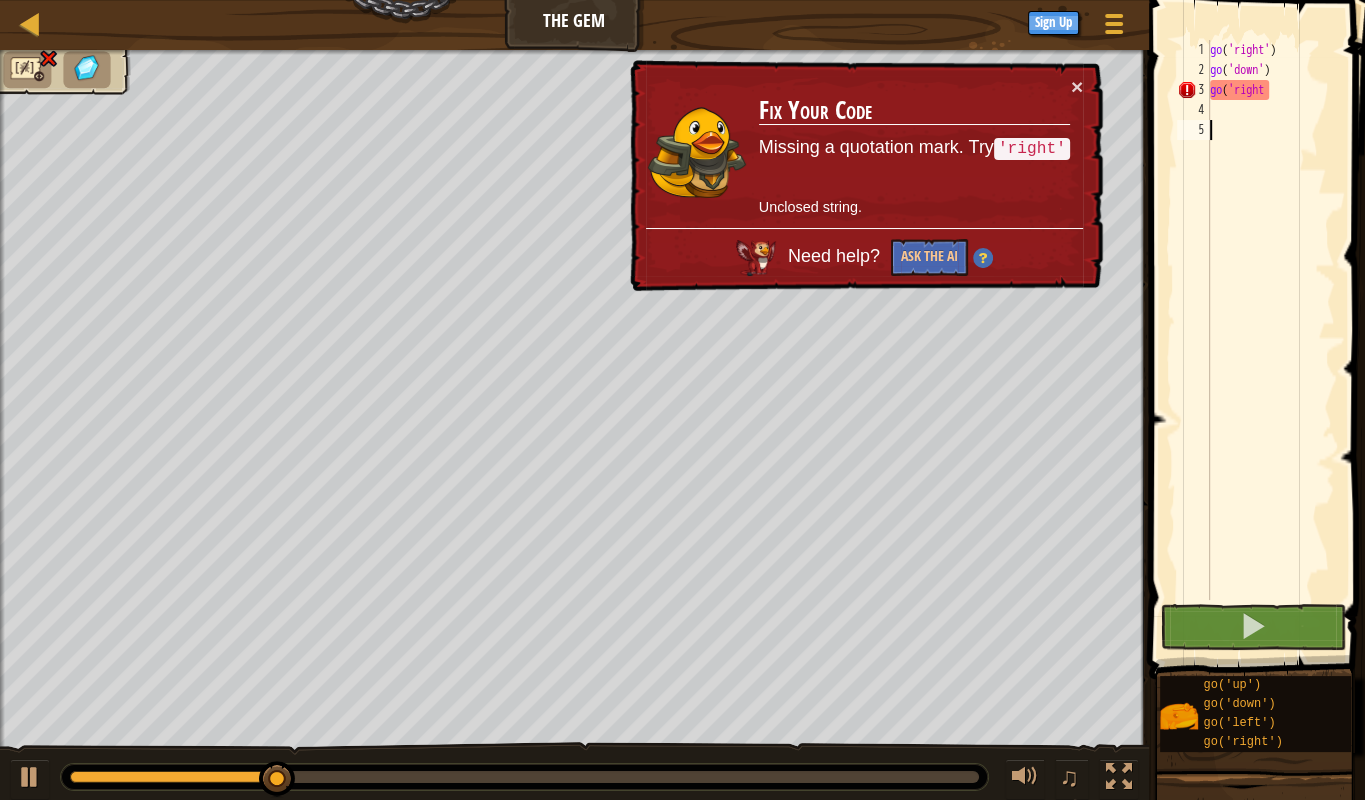 click on "go ( 'right' ) go ( 'down' ) go ( 'right" at bounding box center (1270, 340) 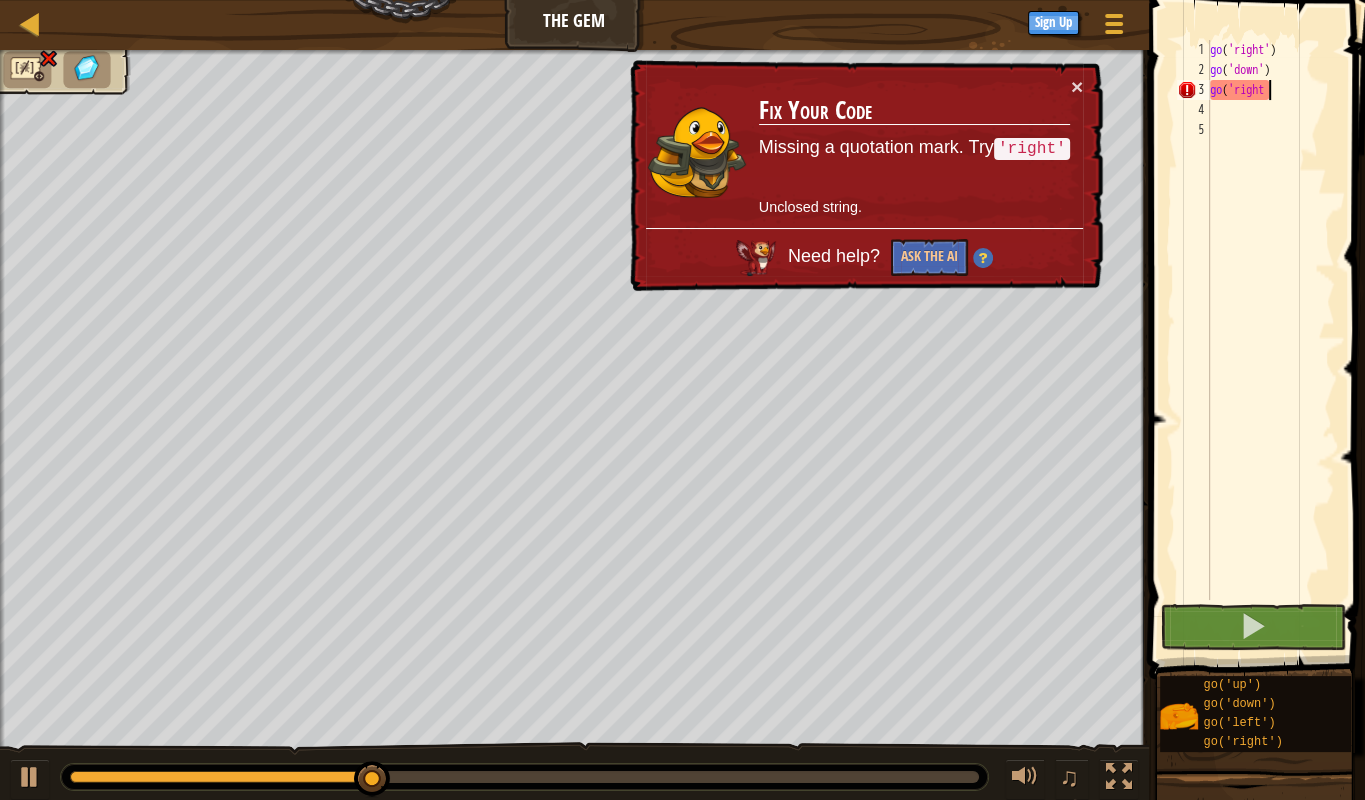 scroll, scrollTop: 10, scrollLeft: 5, axis: both 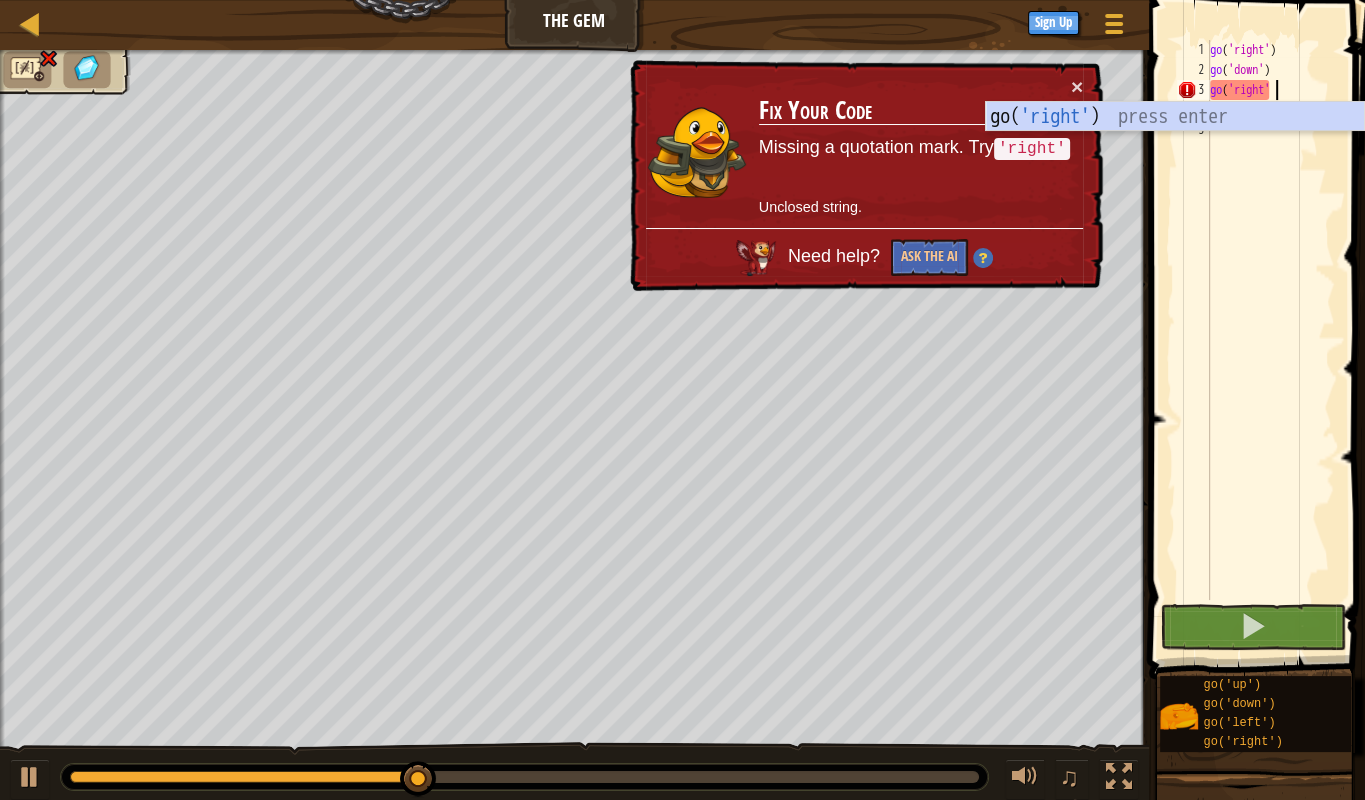 type on "go('right')" 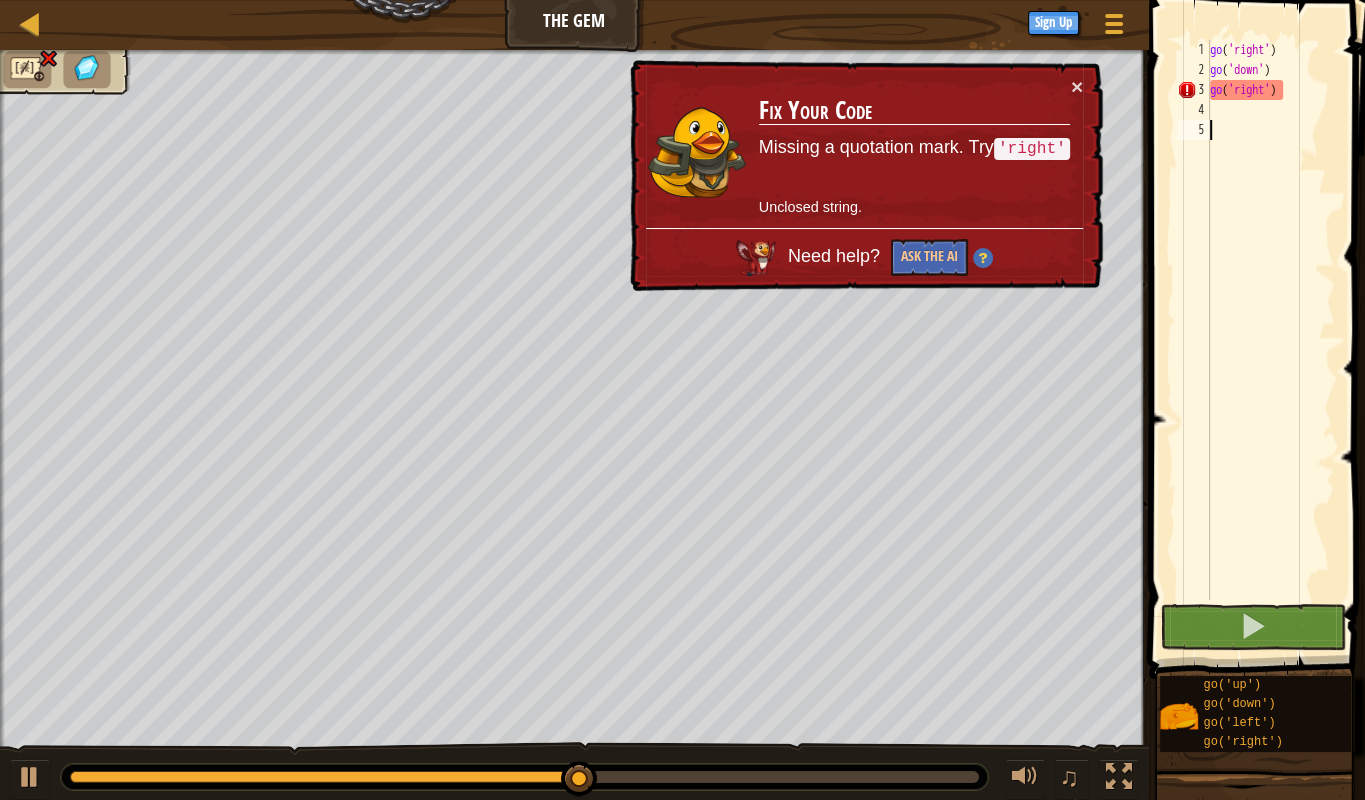 click on "go ( 'right' ) go ( 'down' ) go ( 'right' )" at bounding box center [1270, 340] 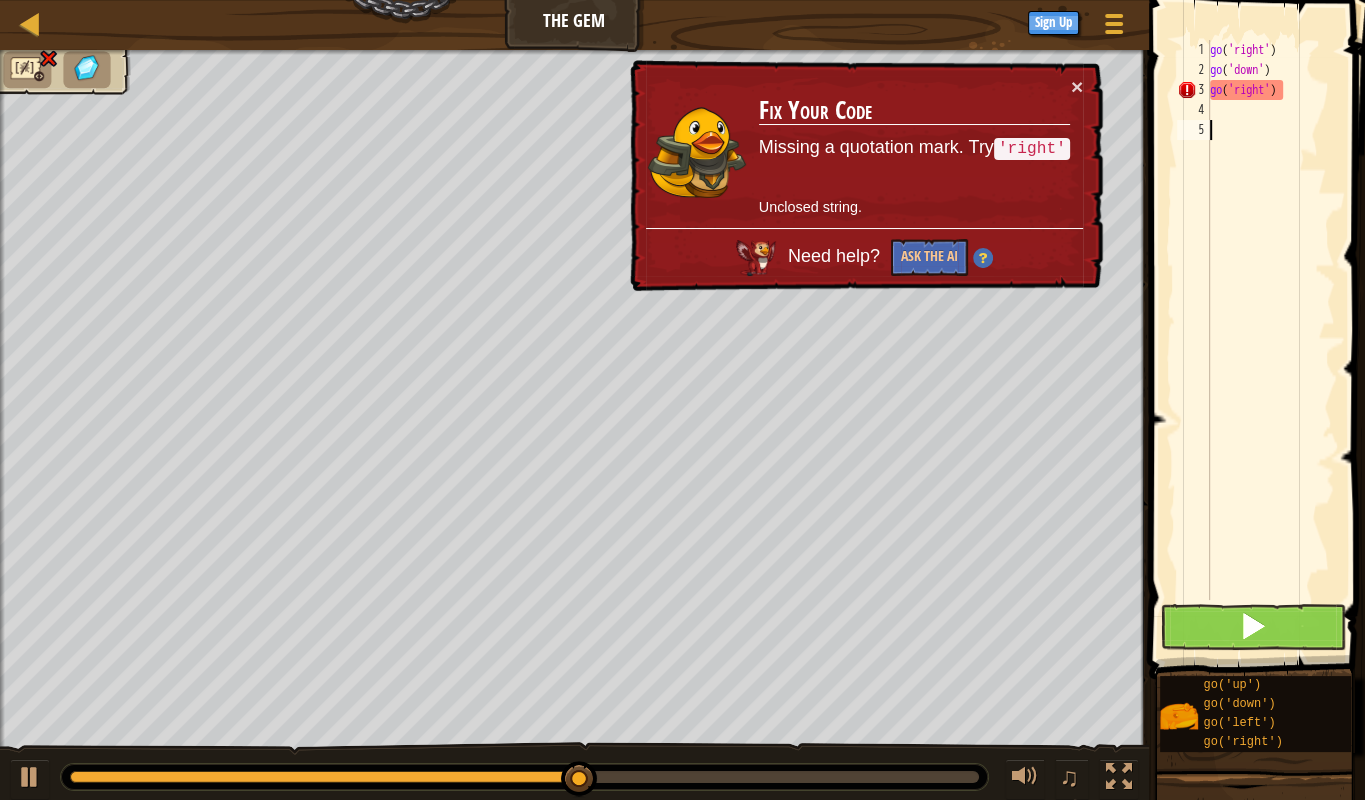 type 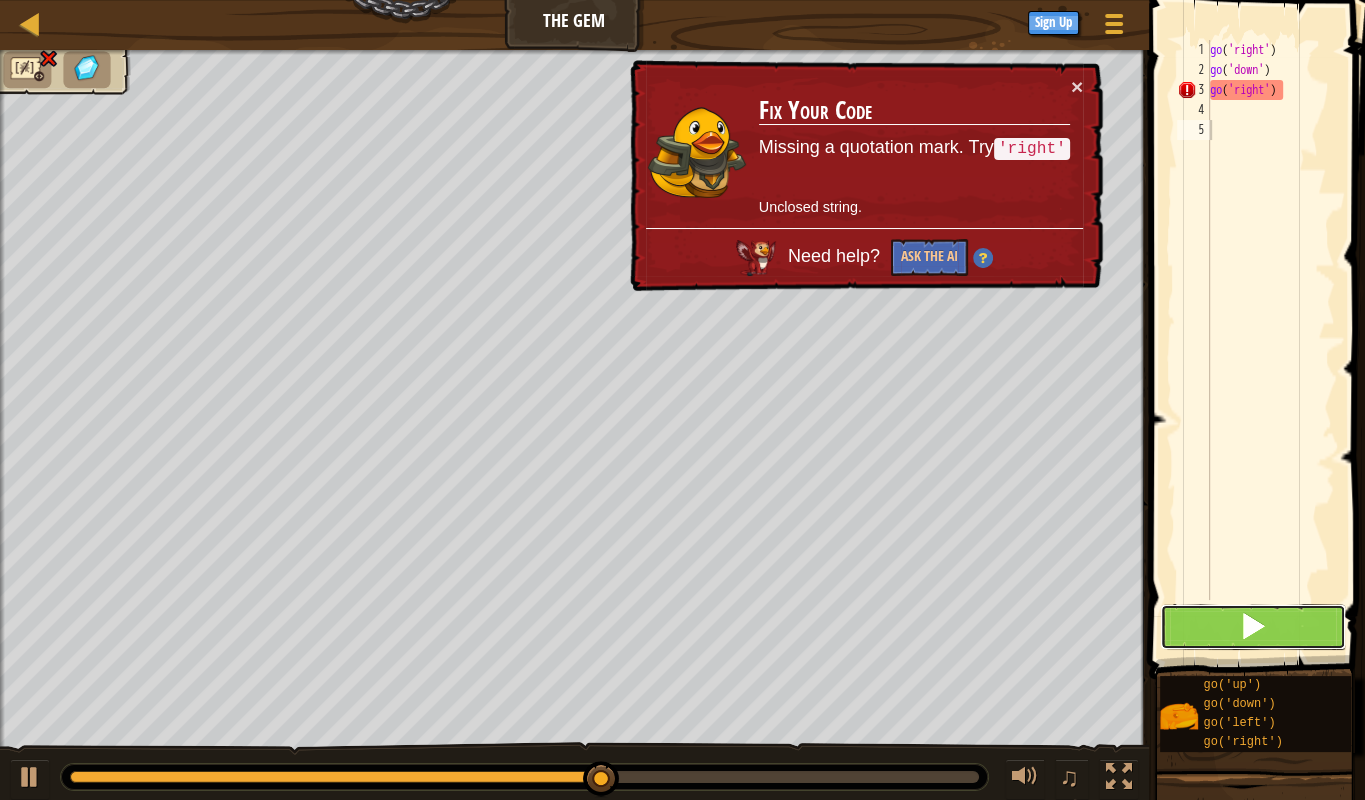 click at bounding box center (1253, 627) 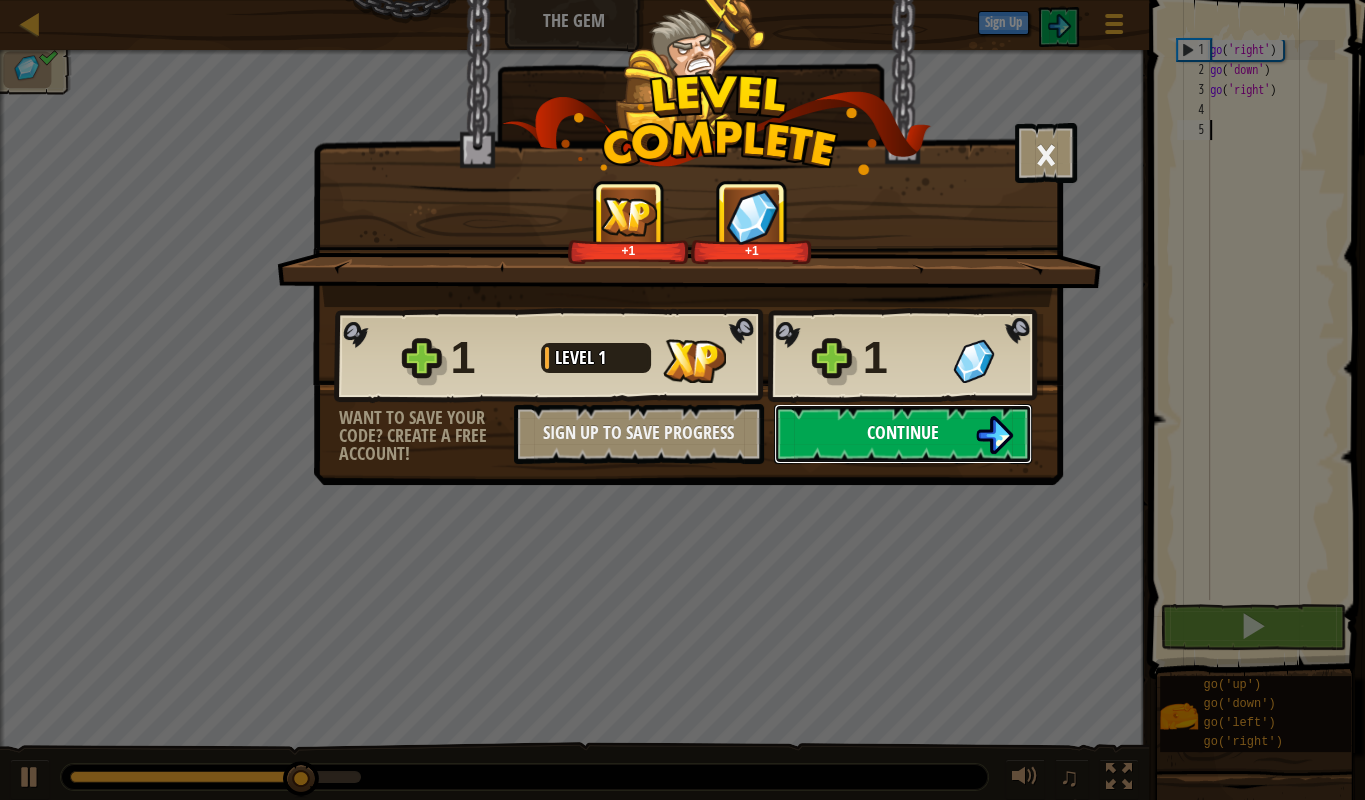 click on "Continue" at bounding box center [903, 432] 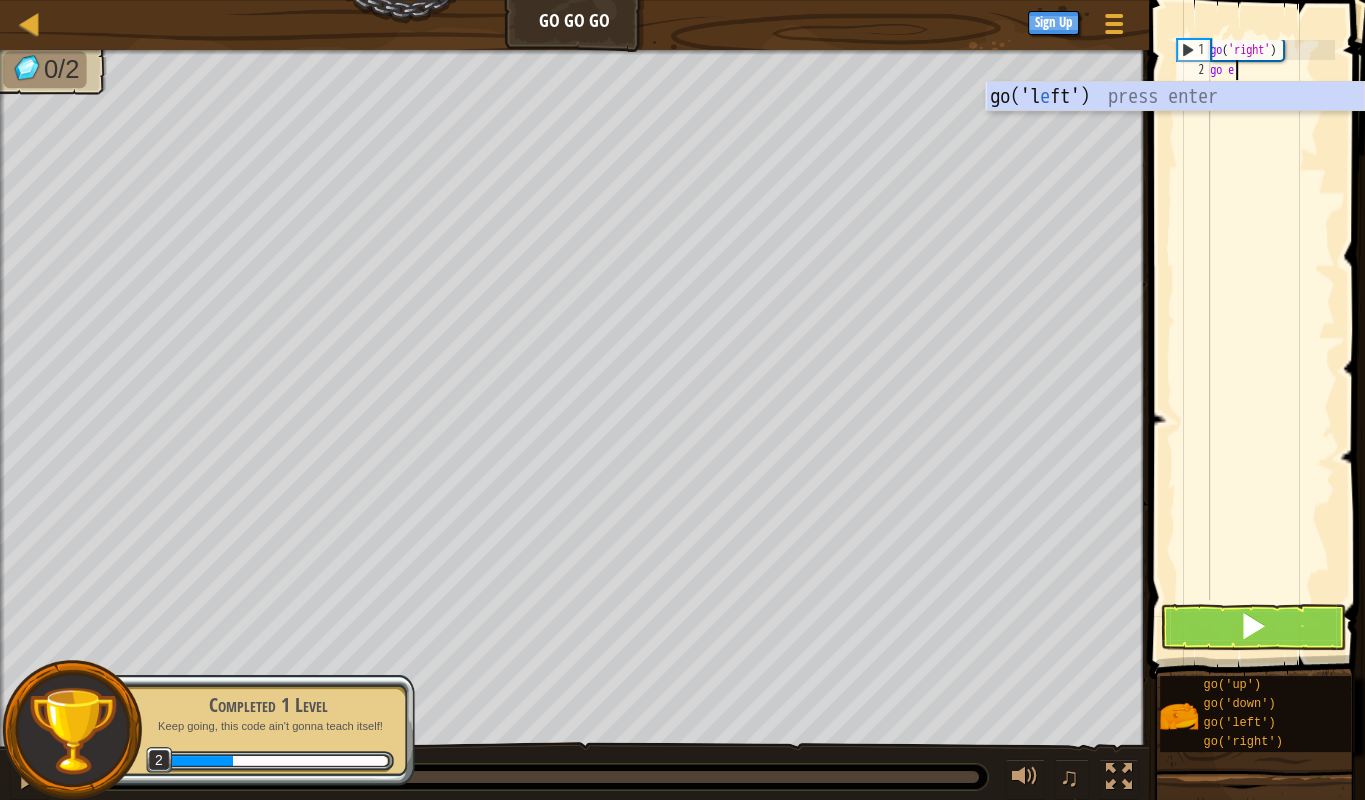 scroll, scrollTop: 10, scrollLeft: 1, axis: both 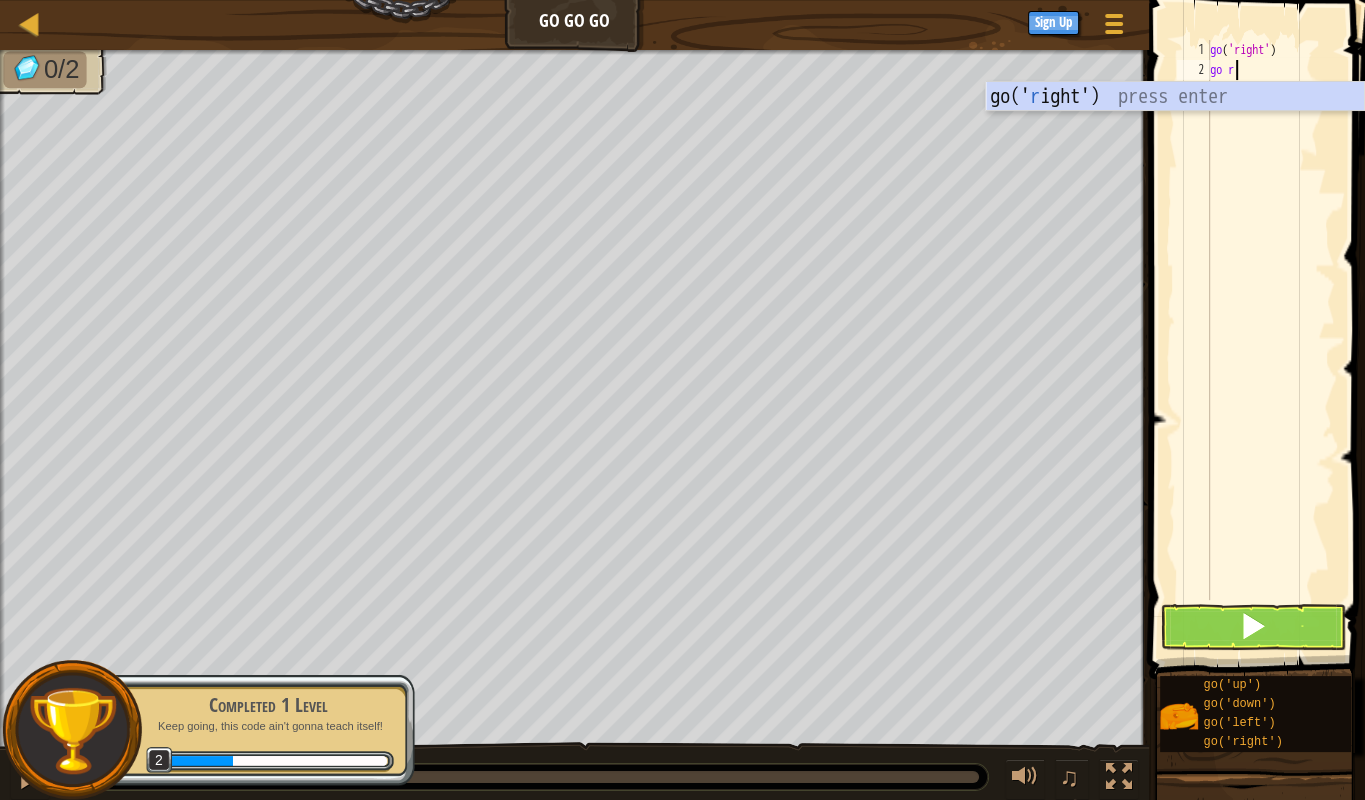 type on "go rig" 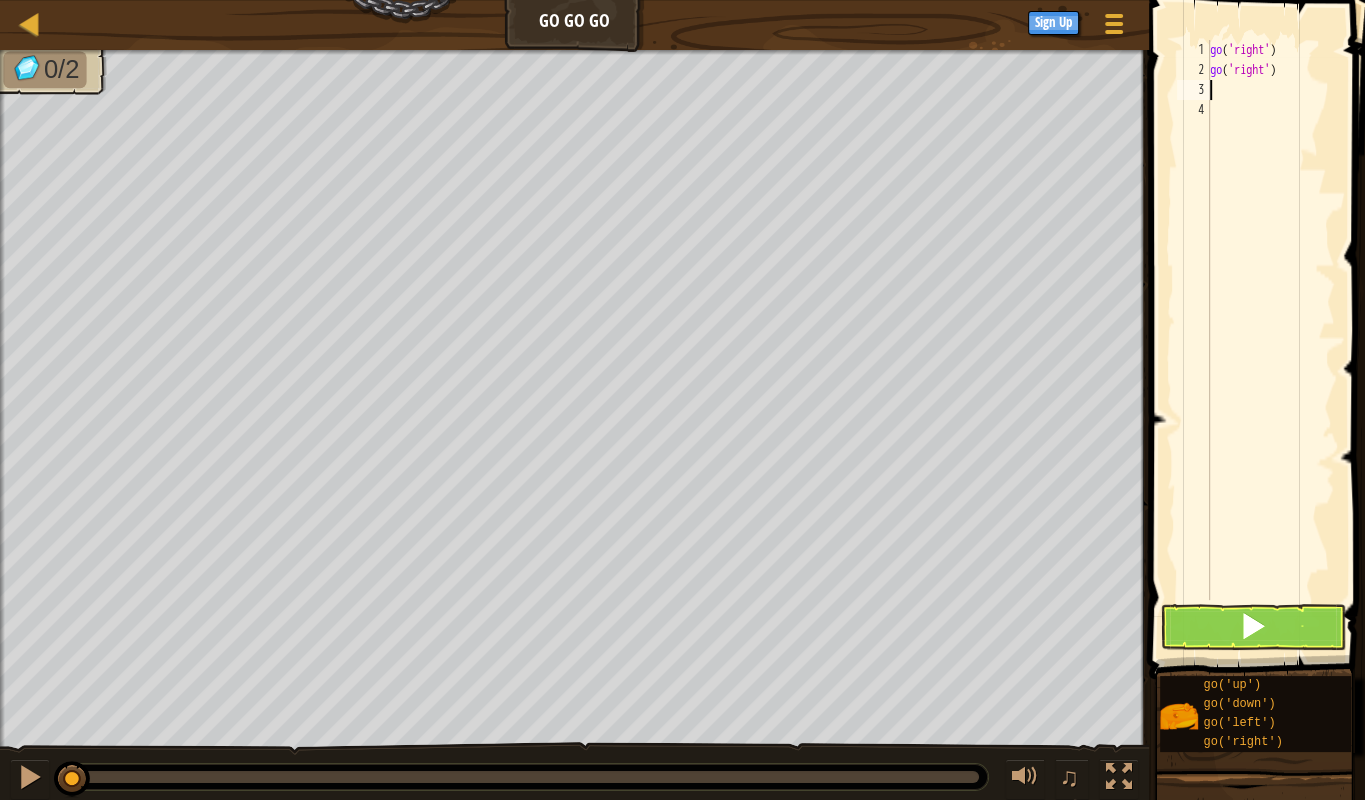 scroll, scrollTop: 10, scrollLeft: 0, axis: vertical 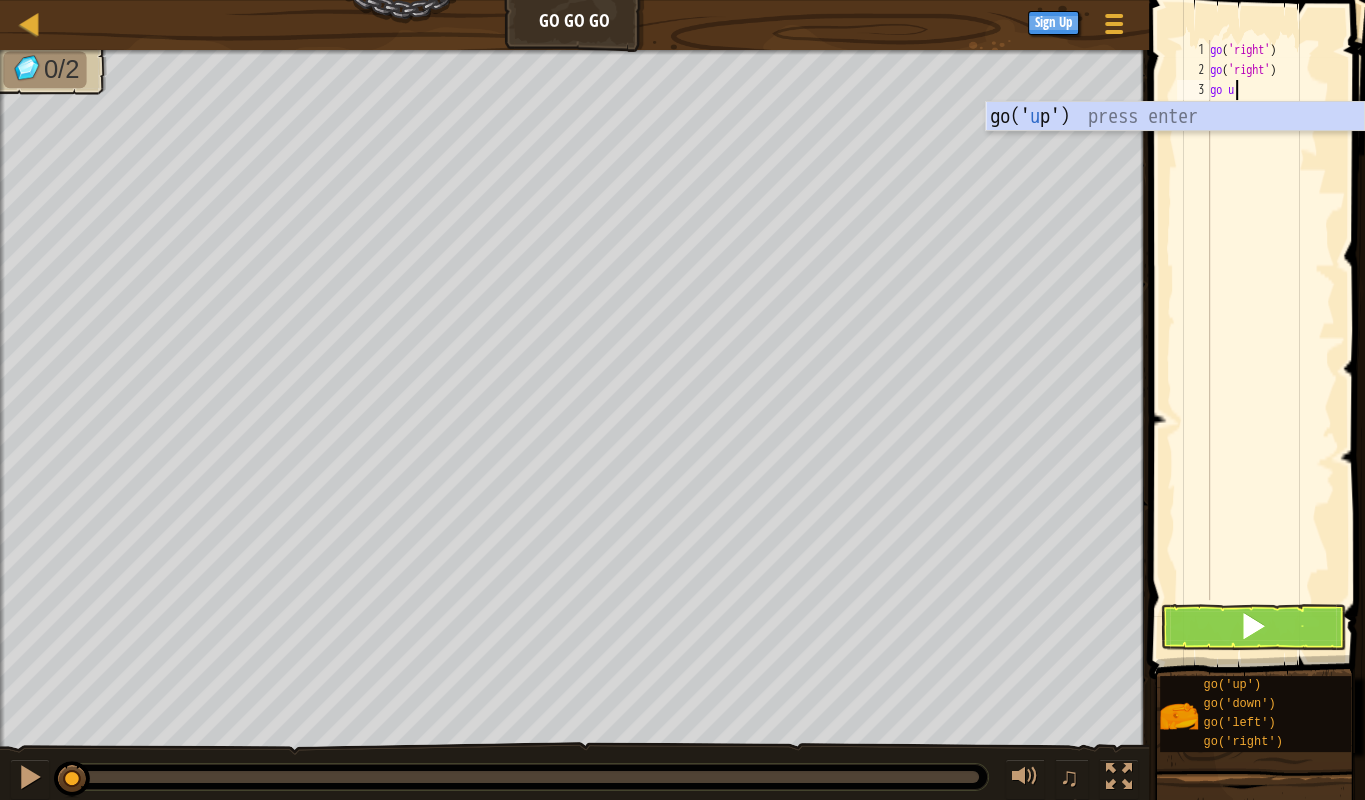 type on "go up" 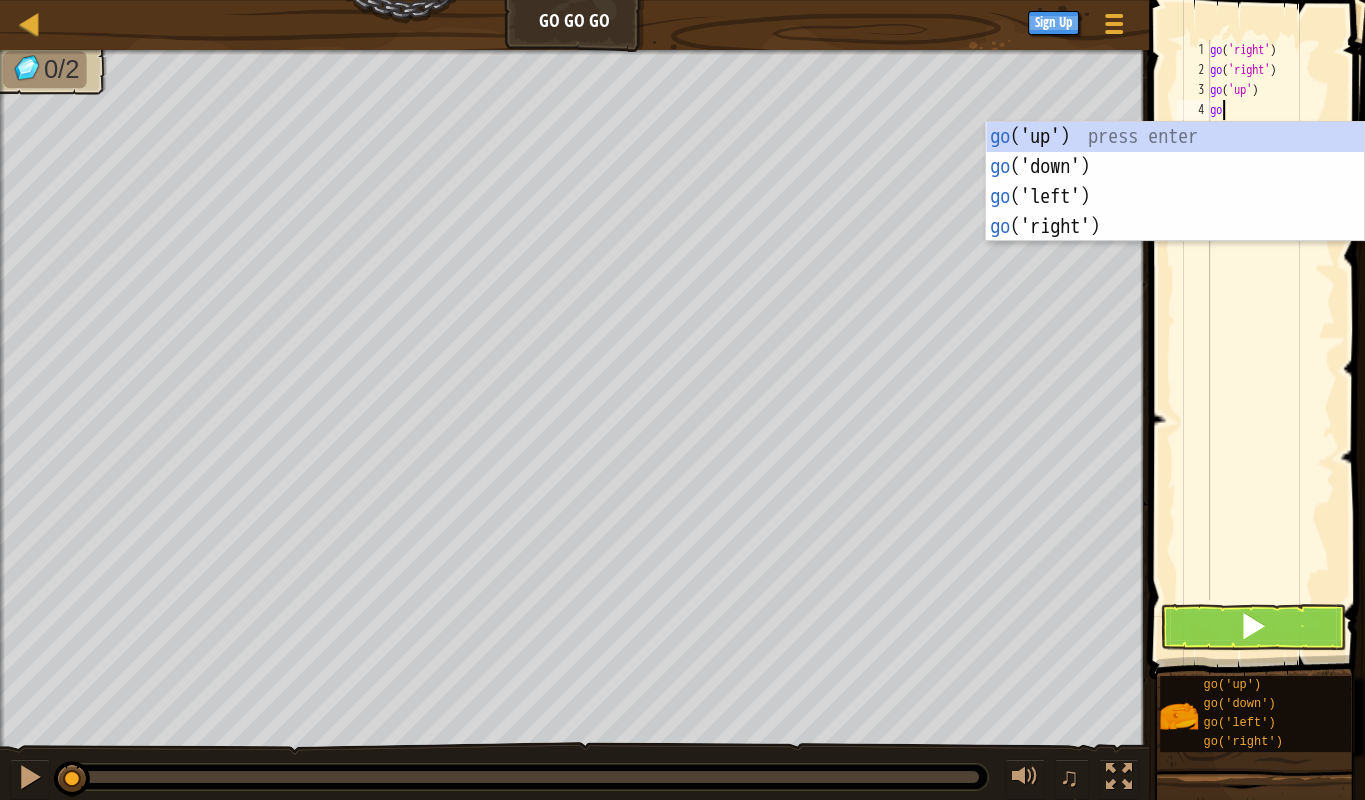 scroll, scrollTop: 10, scrollLeft: 0, axis: vertical 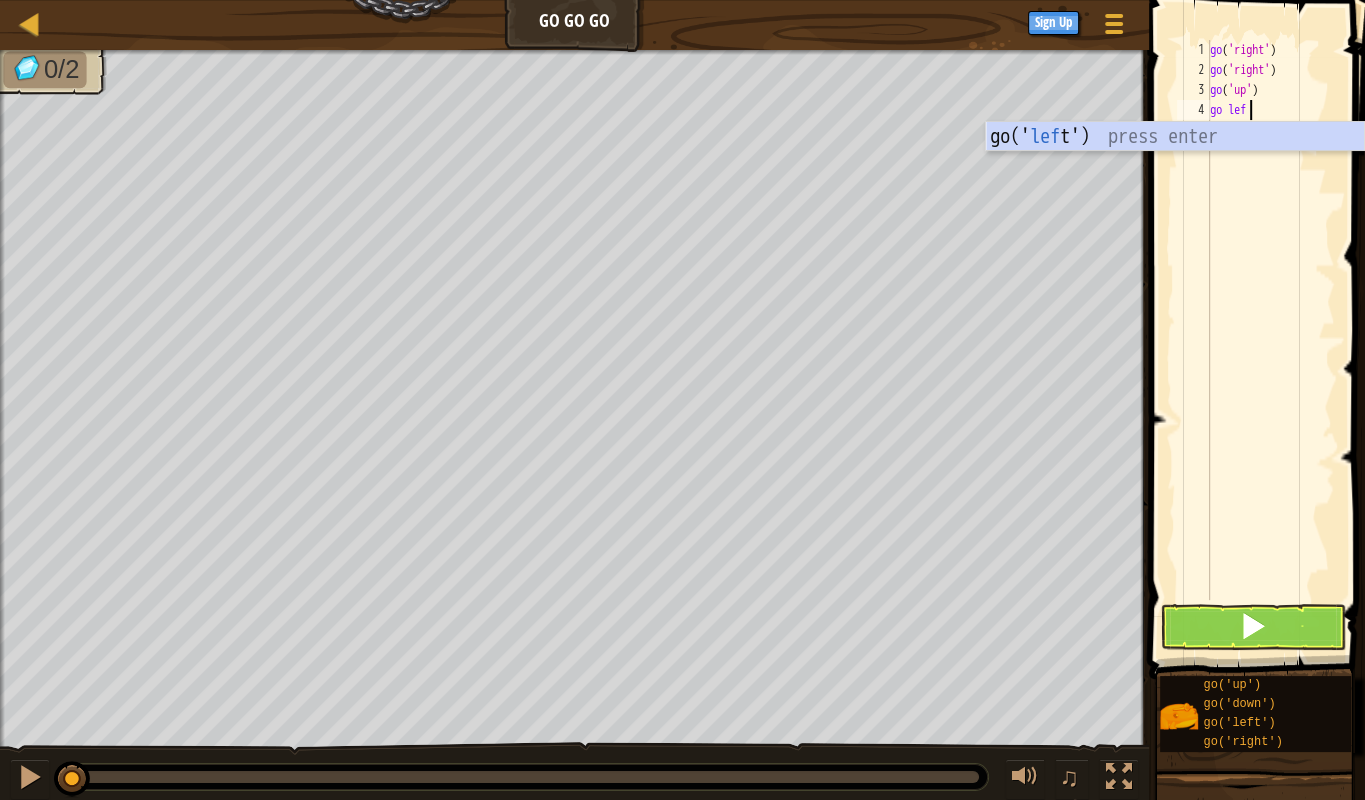 type on "go left" 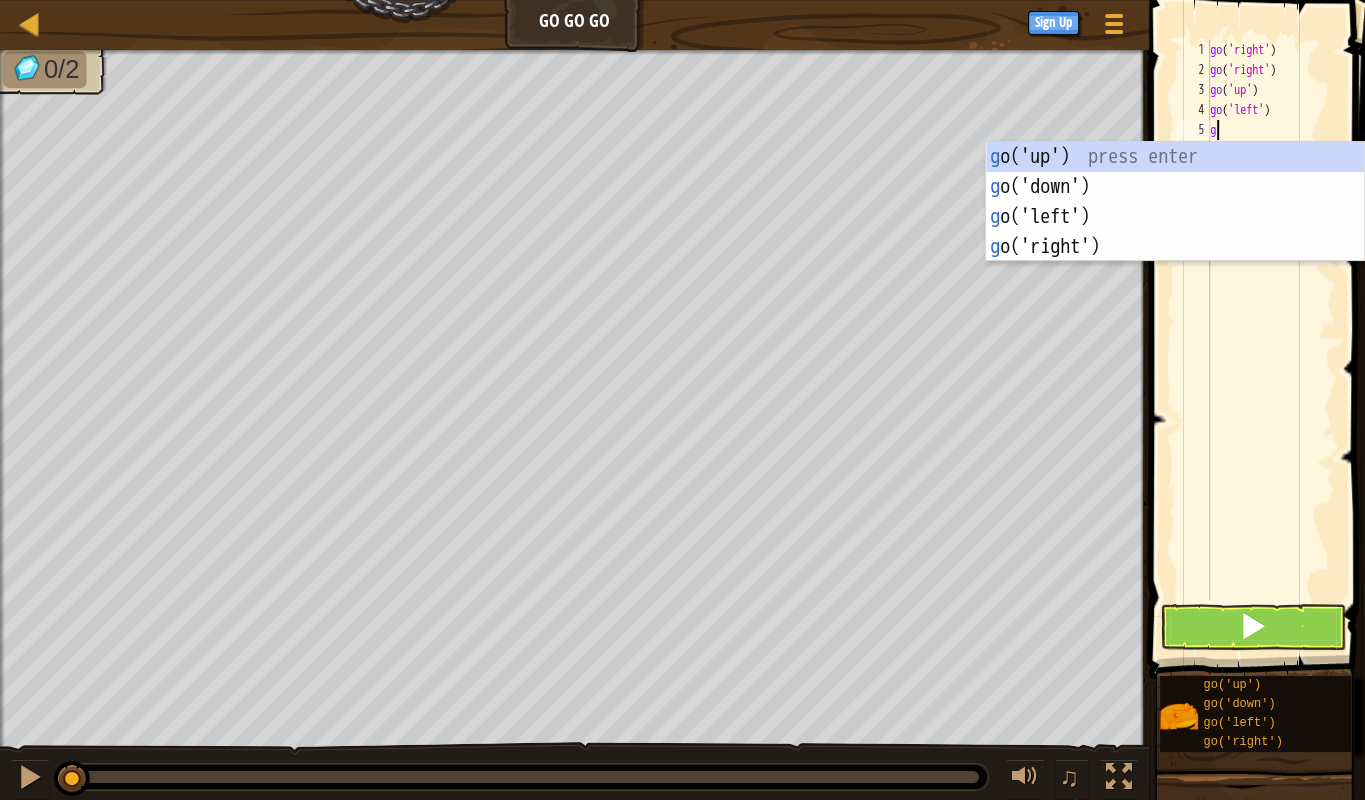 scroll, scrollTop: 10, scrollLeft: 0, axis: vertical 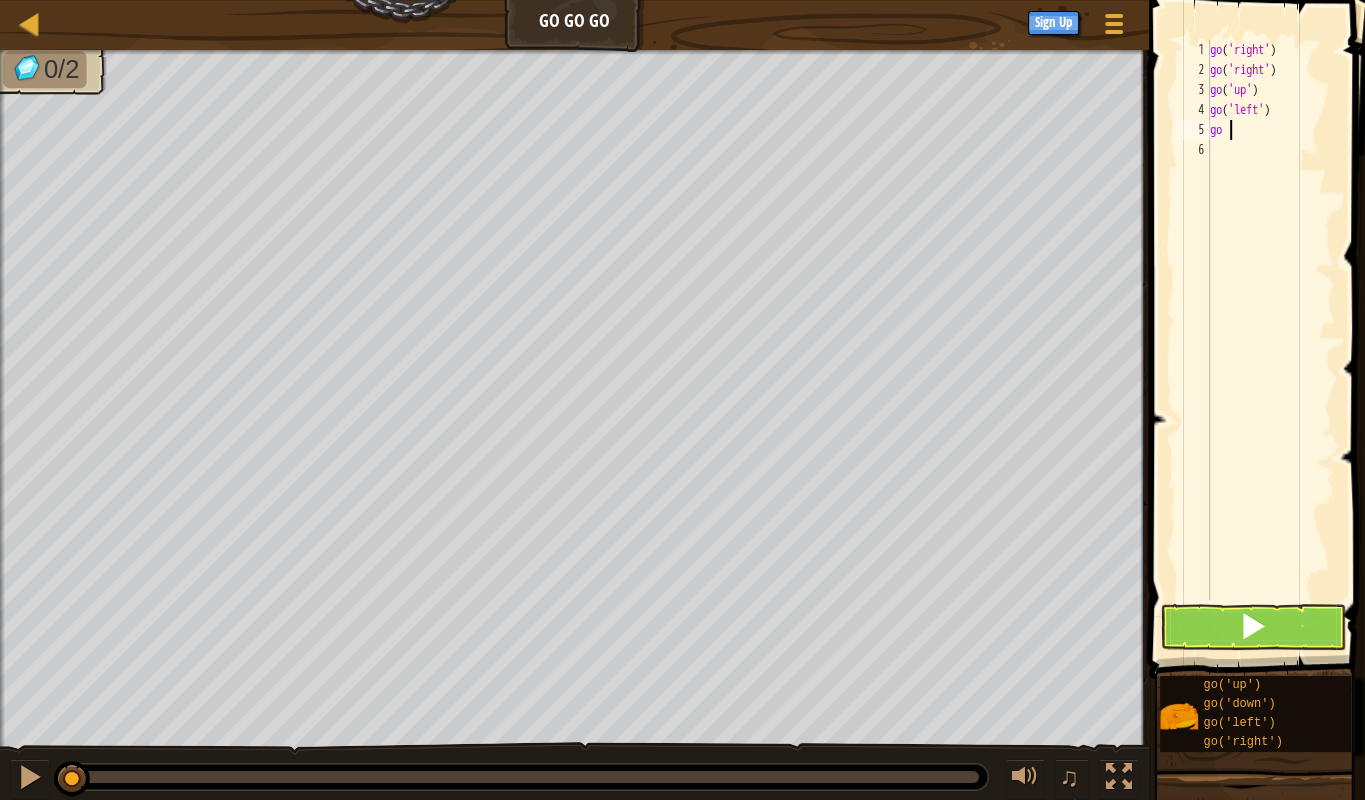 type on "go lef" 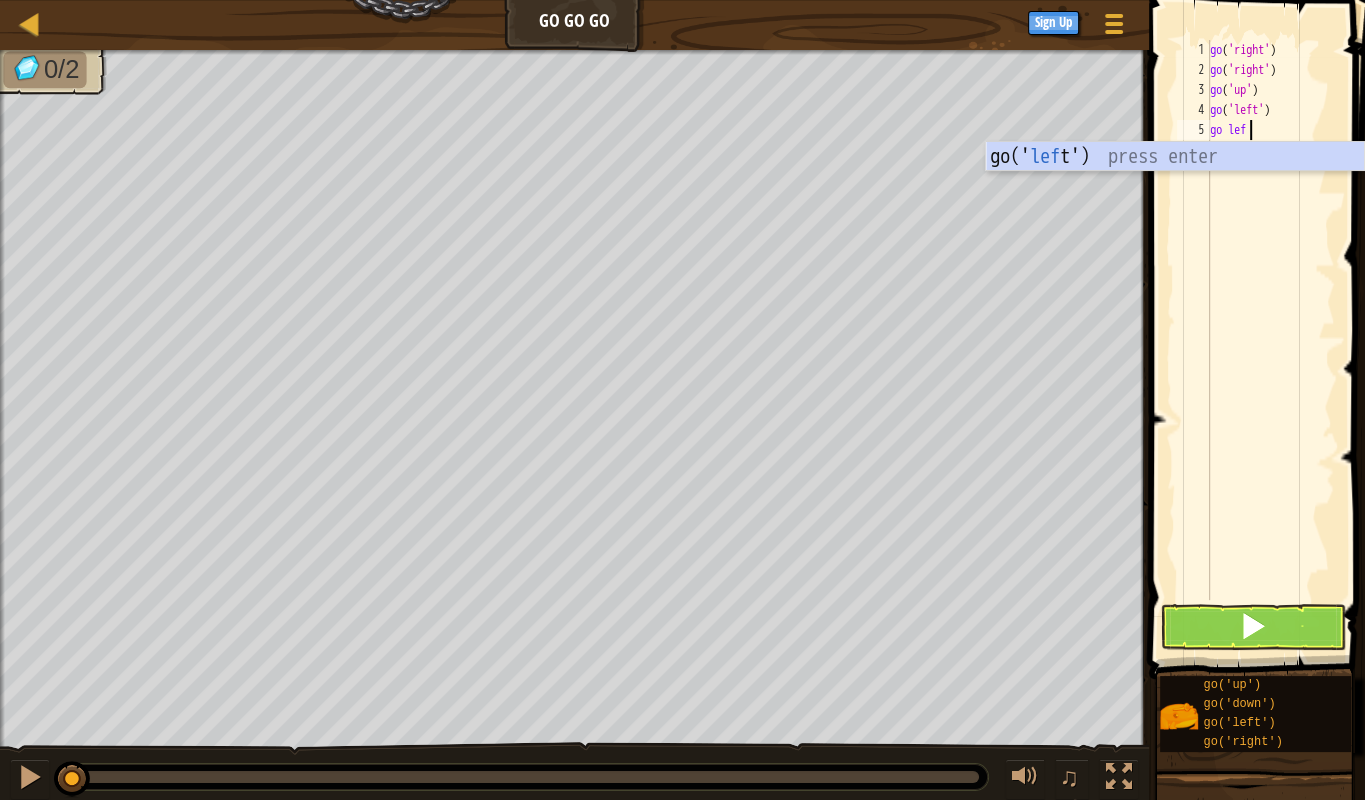scroll, scrollTop: 0, scrollLeft: 0, axis: both 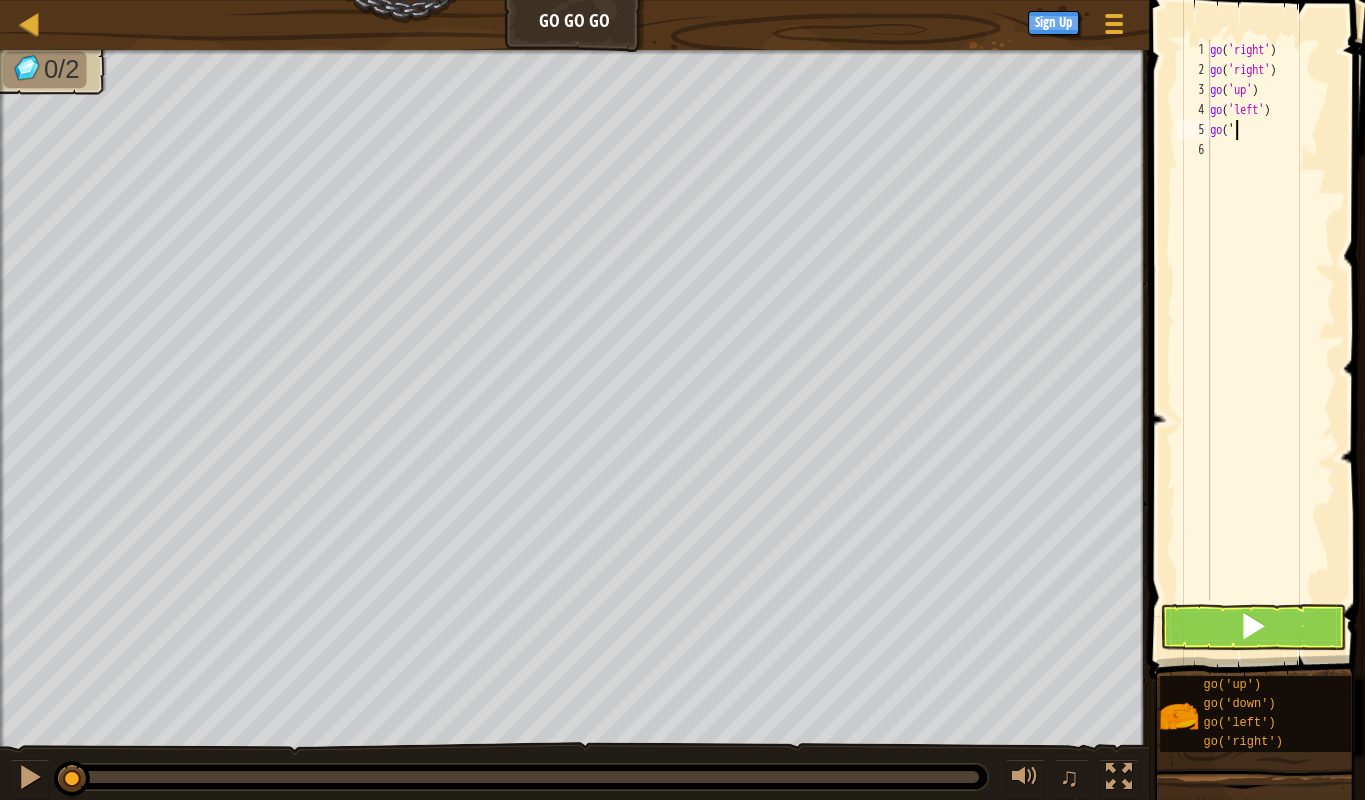 type on "g" 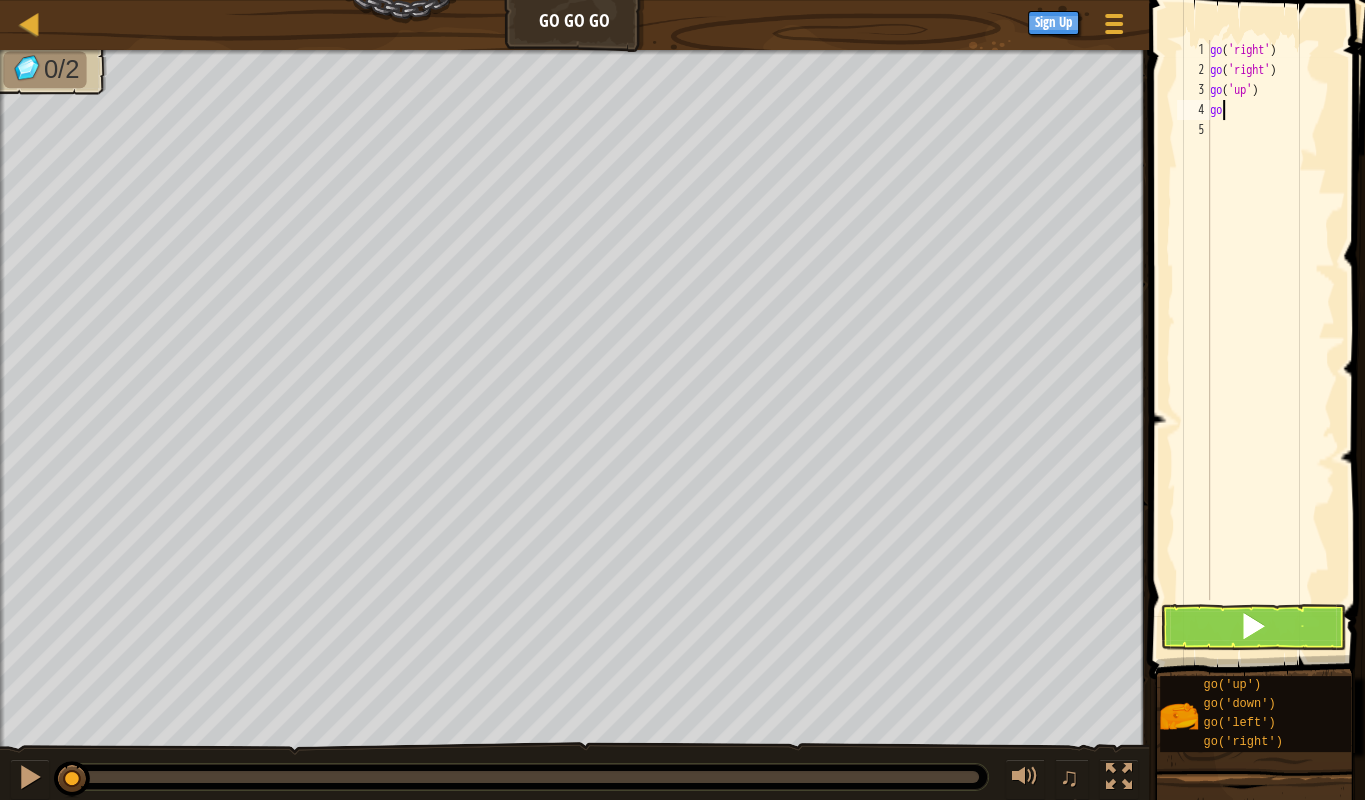 type on "g" 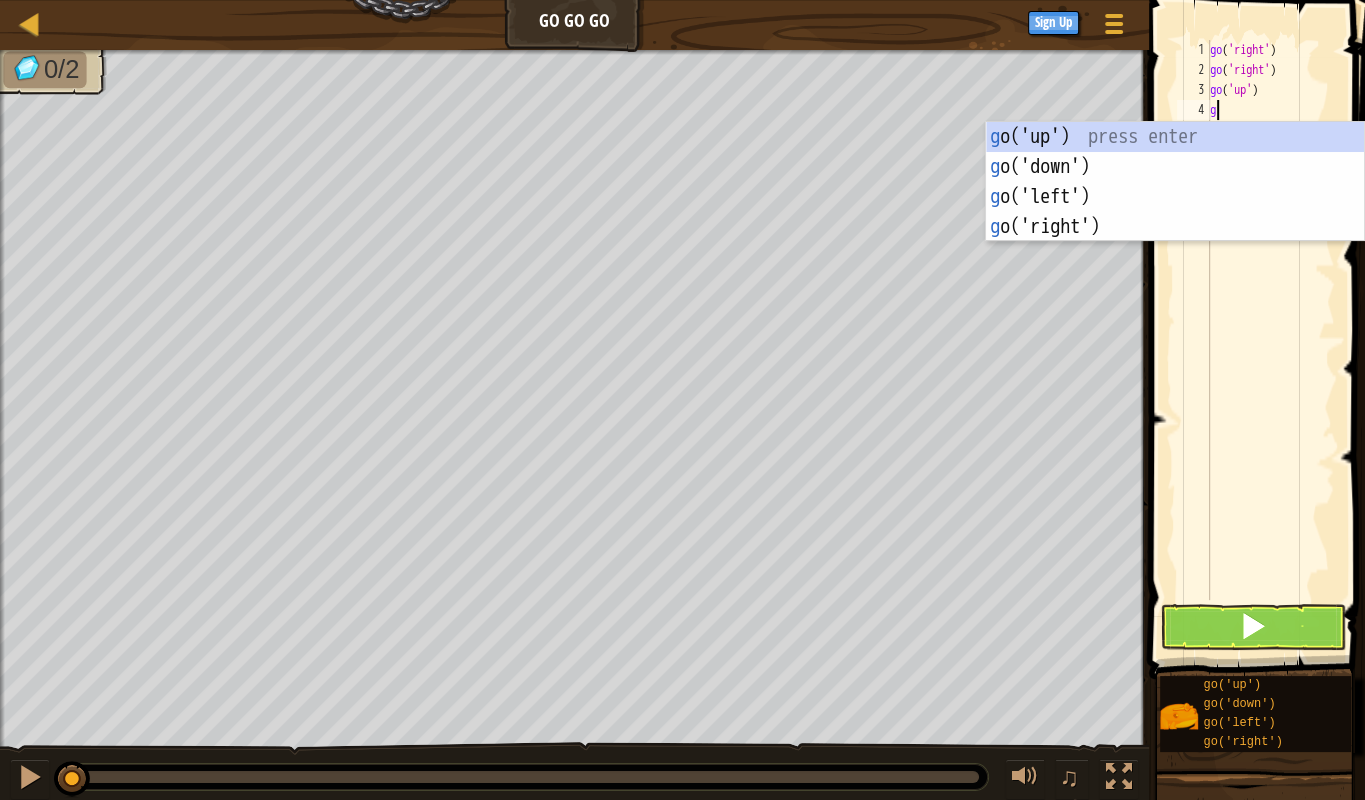 scroll, scrollTop: 10, scrollLeft: 0, axis: vertical 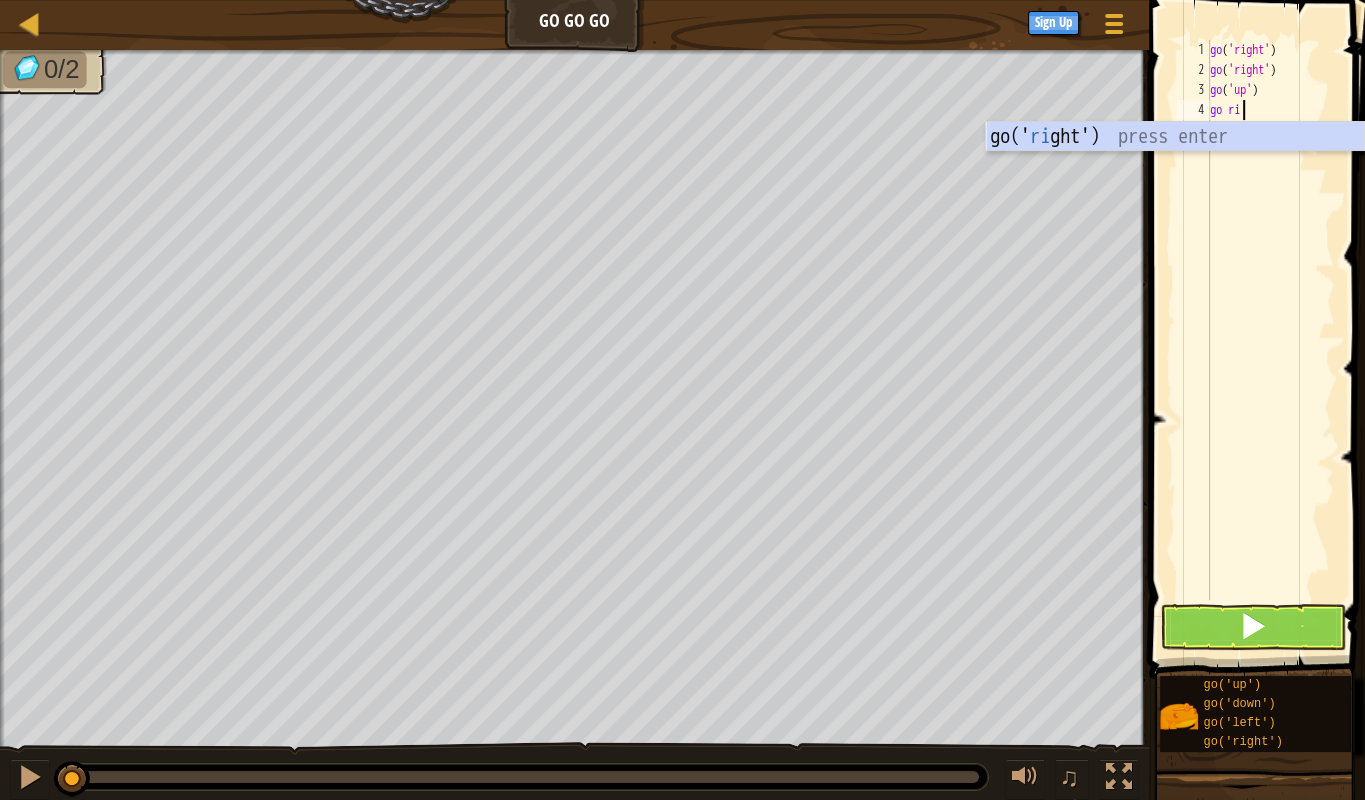 type on "go right" 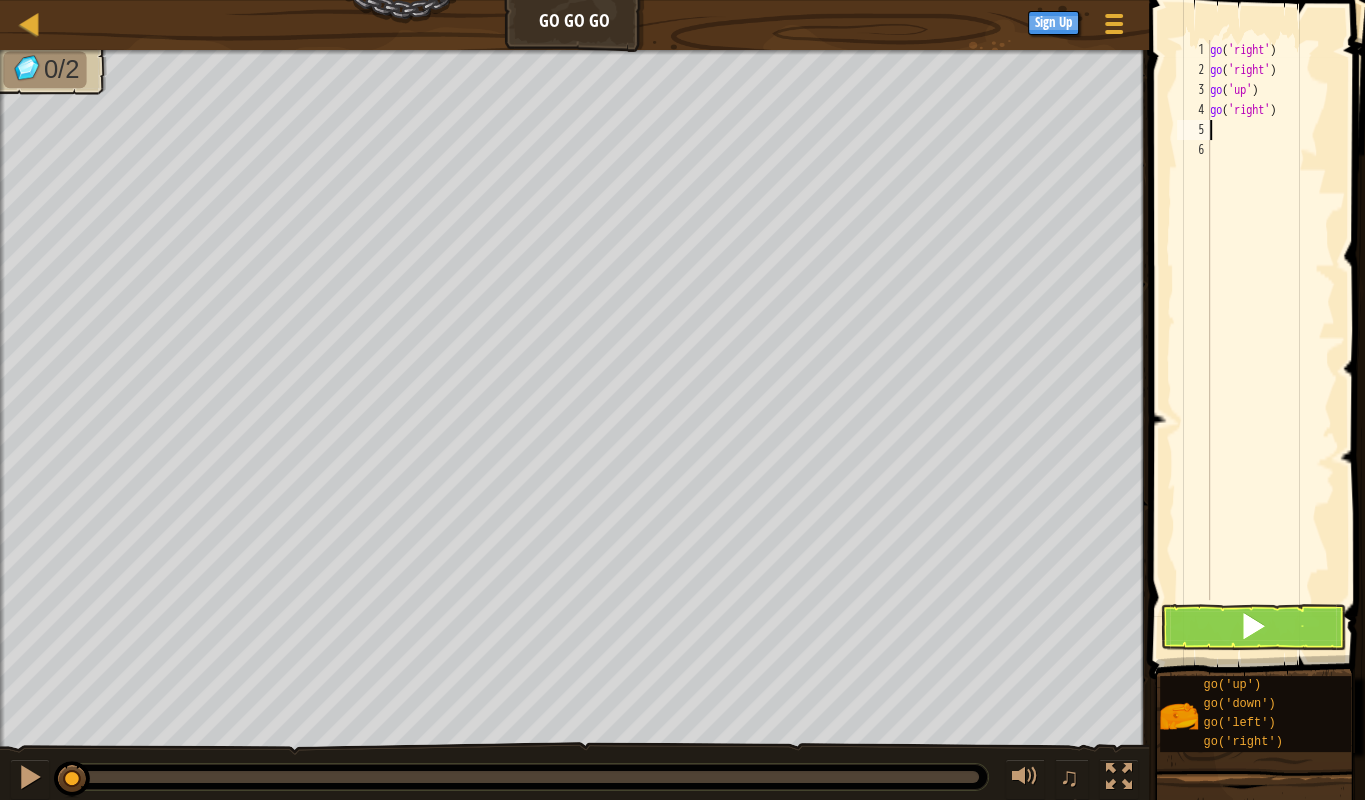 scroll, scrollTop: 10, scrollLeft: 0, axis: vertical 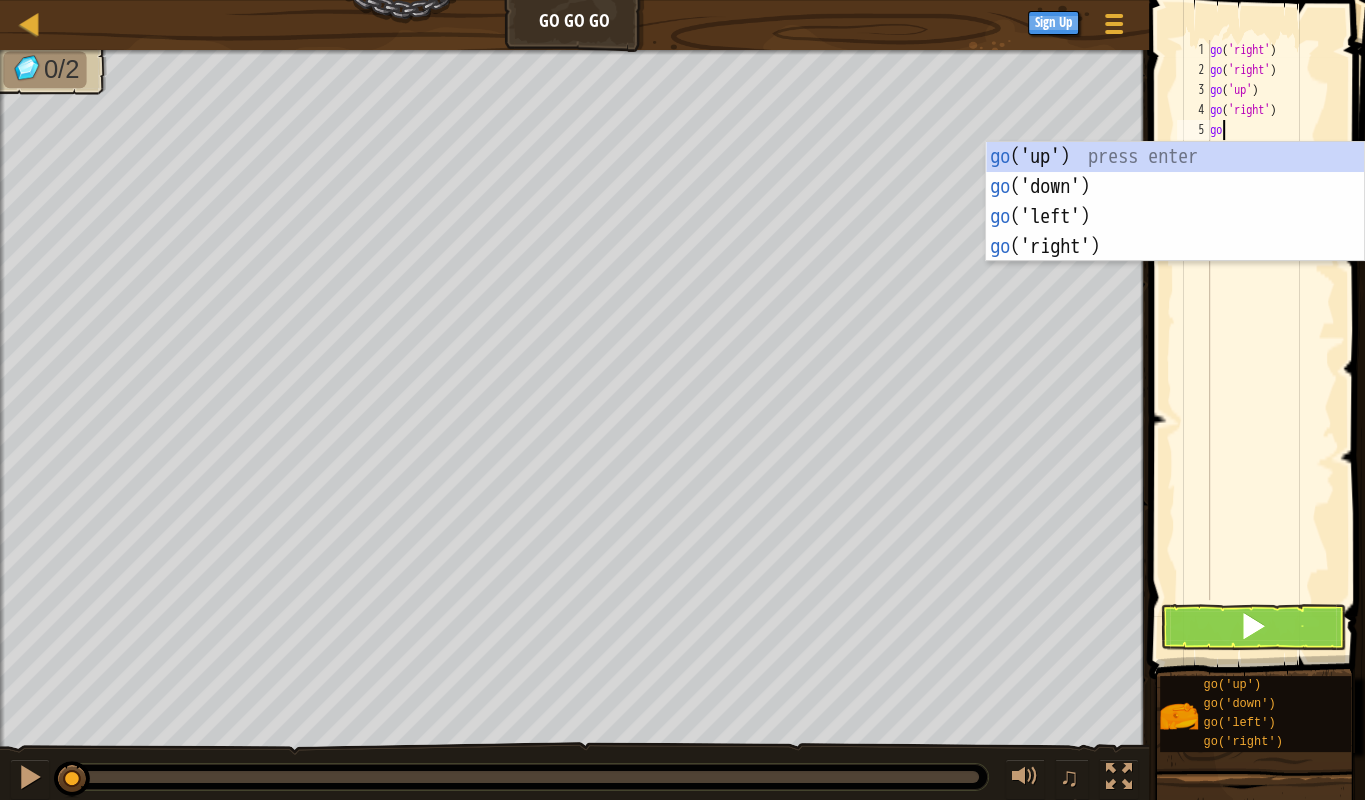 type on "go r" 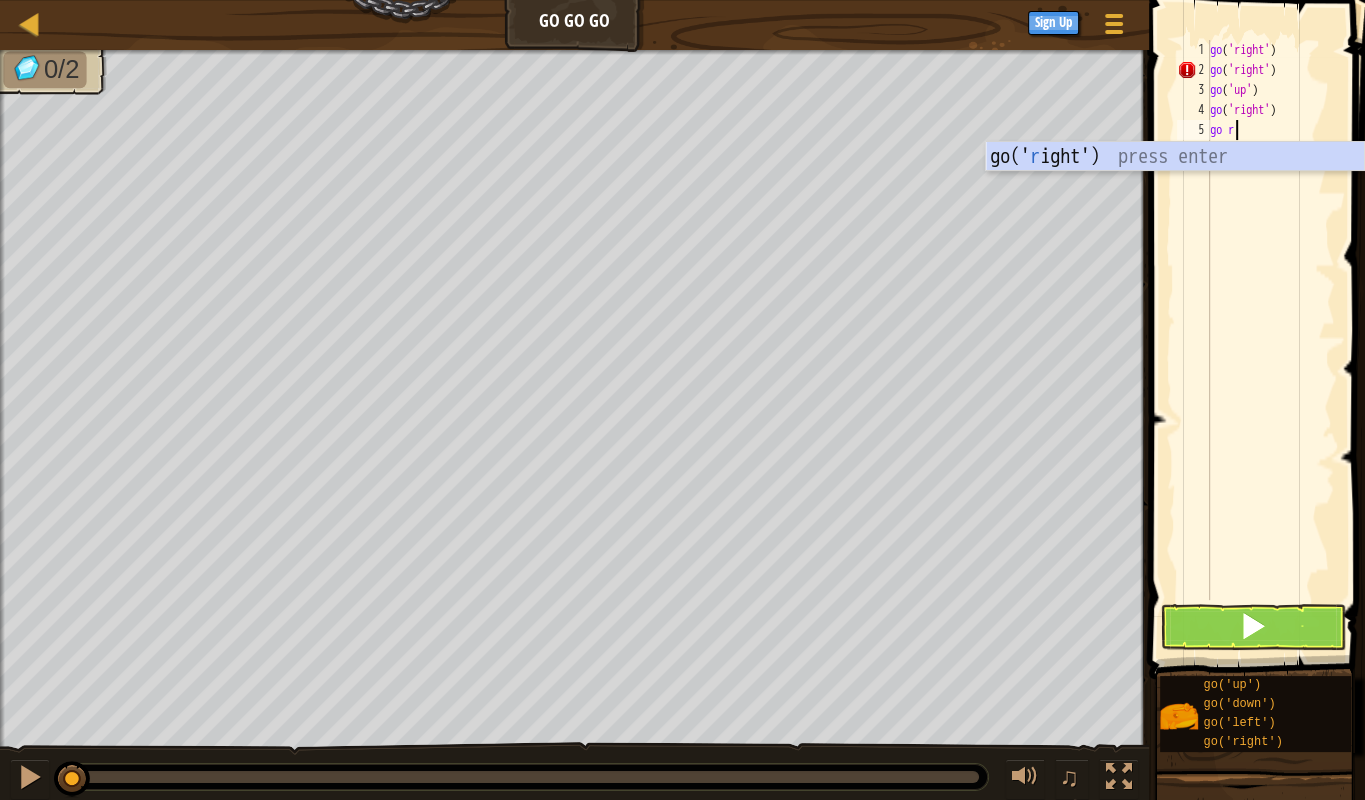 scroll, scrollTop: 0, scrollLeft: 0, axis: both 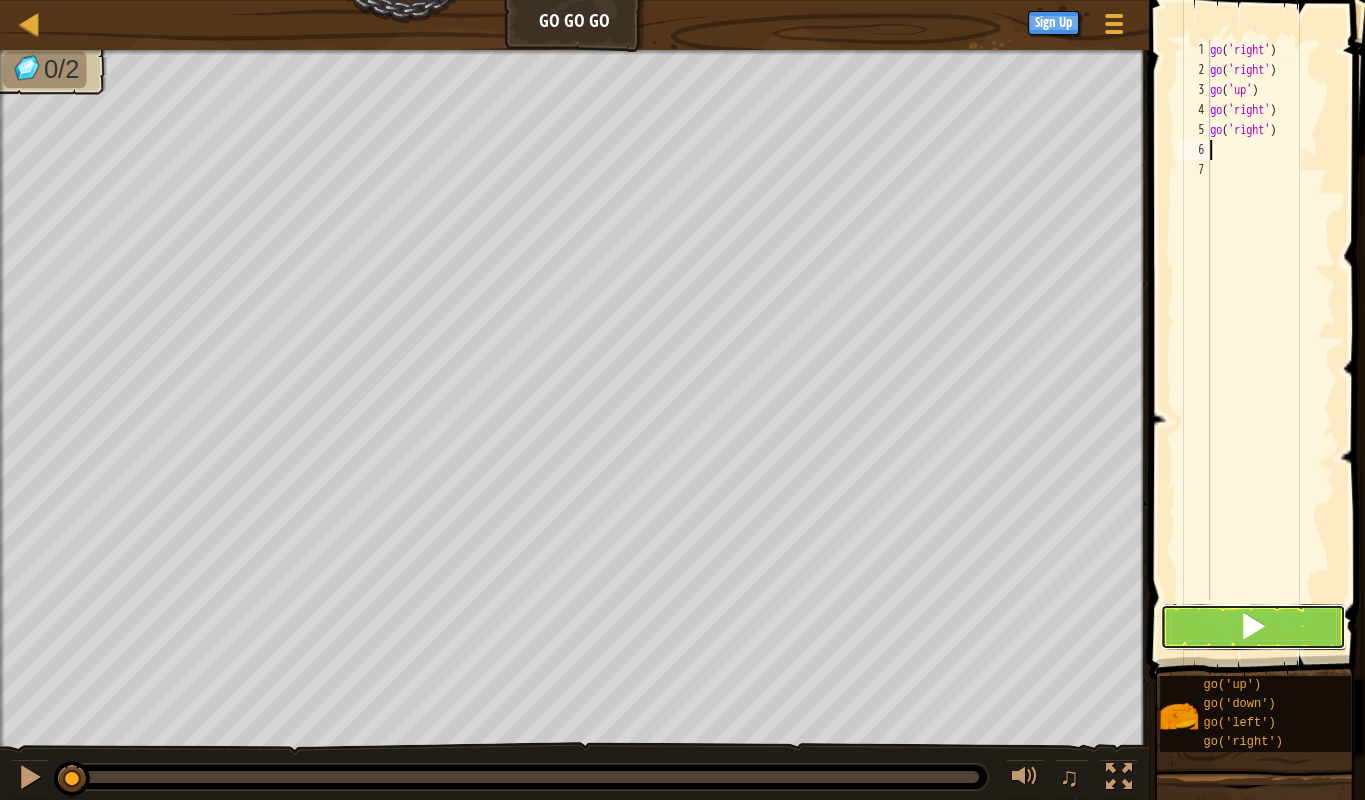 click at bounding box center (1253, 627) 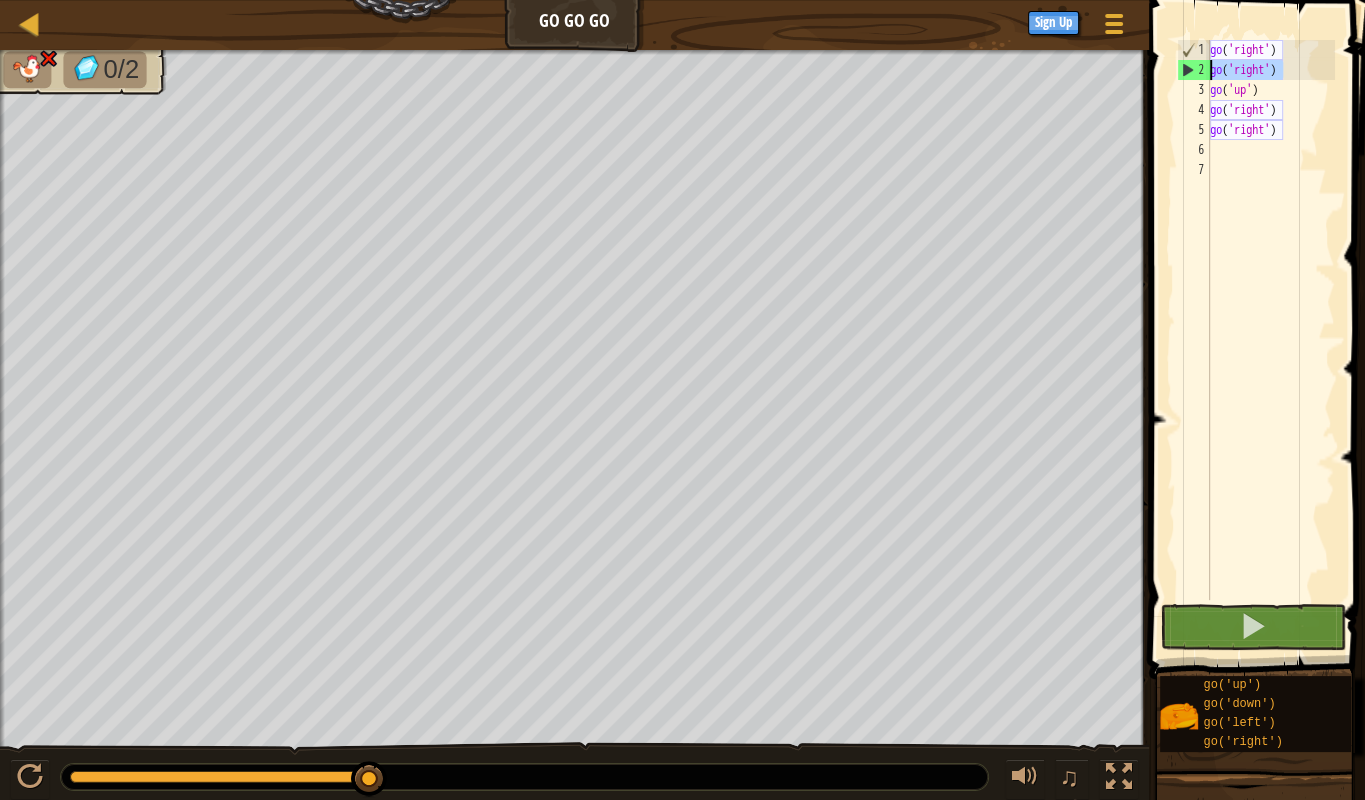 drag, startPoint x: 1292, startPoint y: 70, endPoint x: 1182, endPoint y: 70, distance: 110 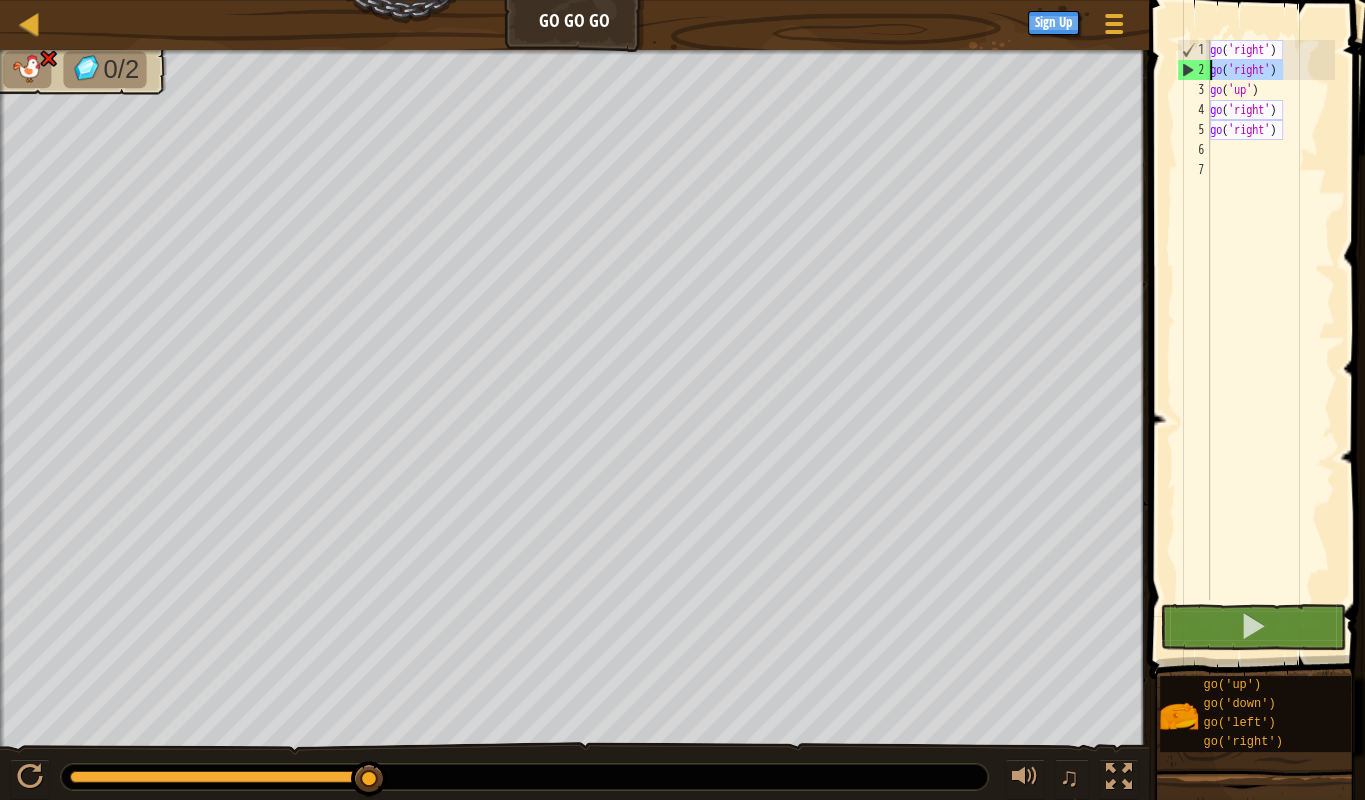 click on "go ( 'right' ) go ( 'right' ) go ( 'up' ) go ( 'right' ) go ( 'right' )" at bounding box center (1270, 320) 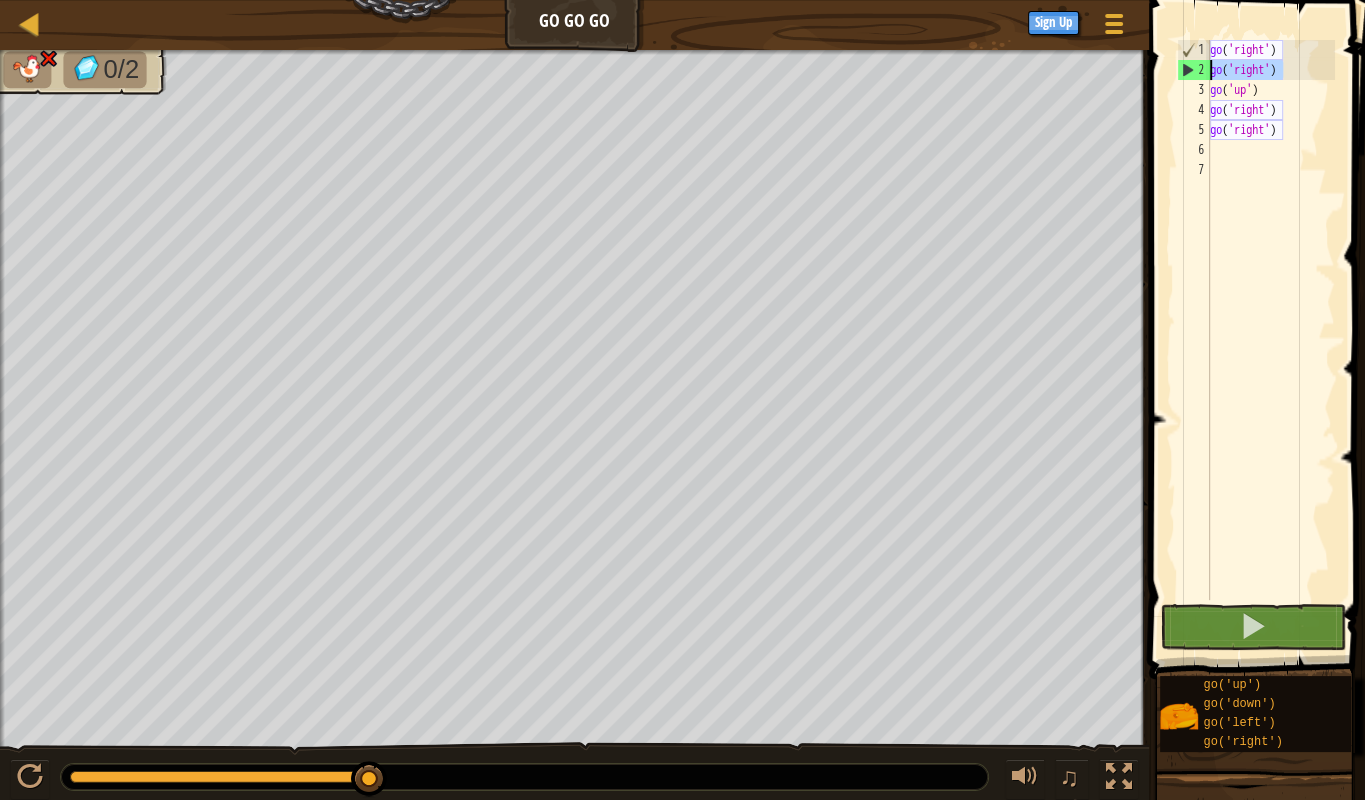 type on "go('right')" 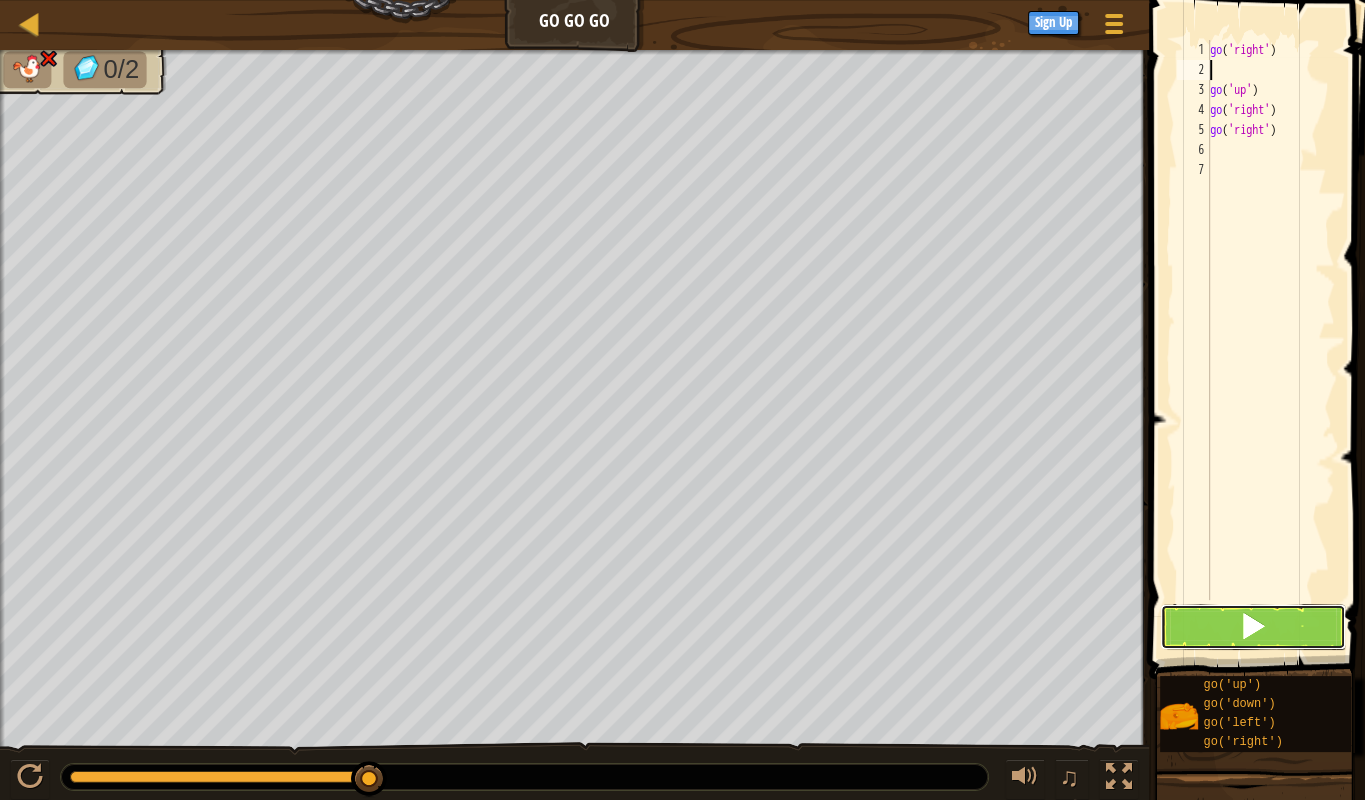 click at bounding box center (1253, 627) 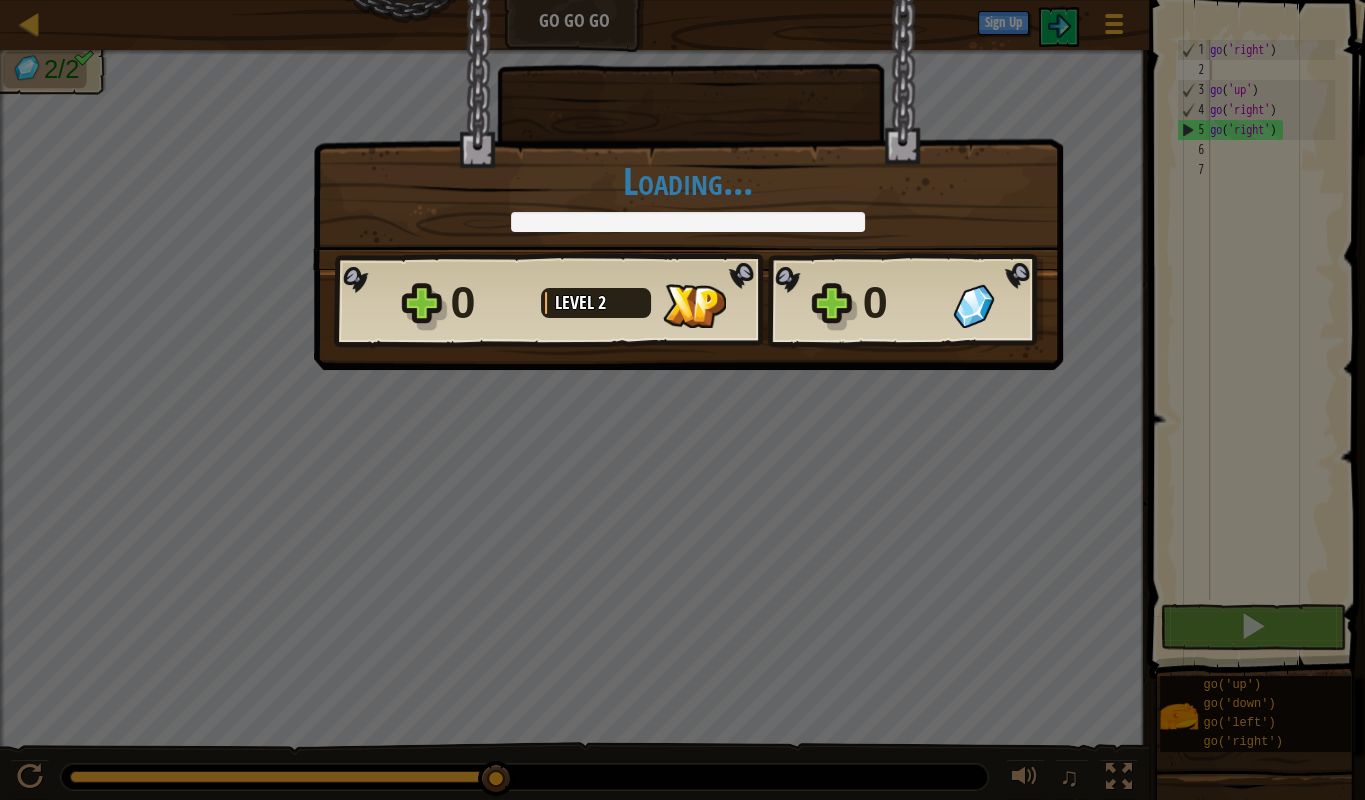 click on "× How fun was this level? Loading... Reticulating Splines... Loading... 0 Level 2 0 Want to save your code? Create a free account! Sign Up to Save Progress Saving Progress Continue" at bounding box center (682, 400) 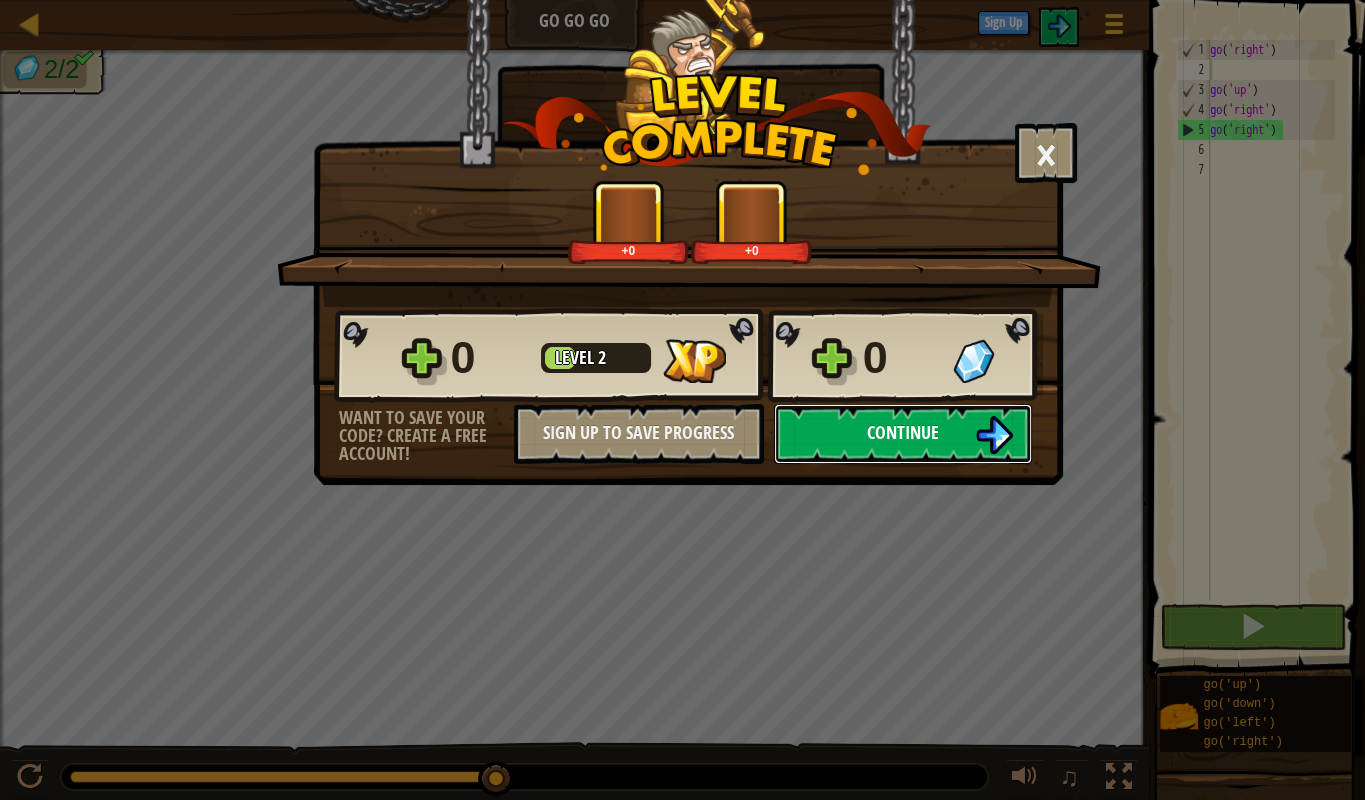 click on "Continue" at bounding box center [903, 434] 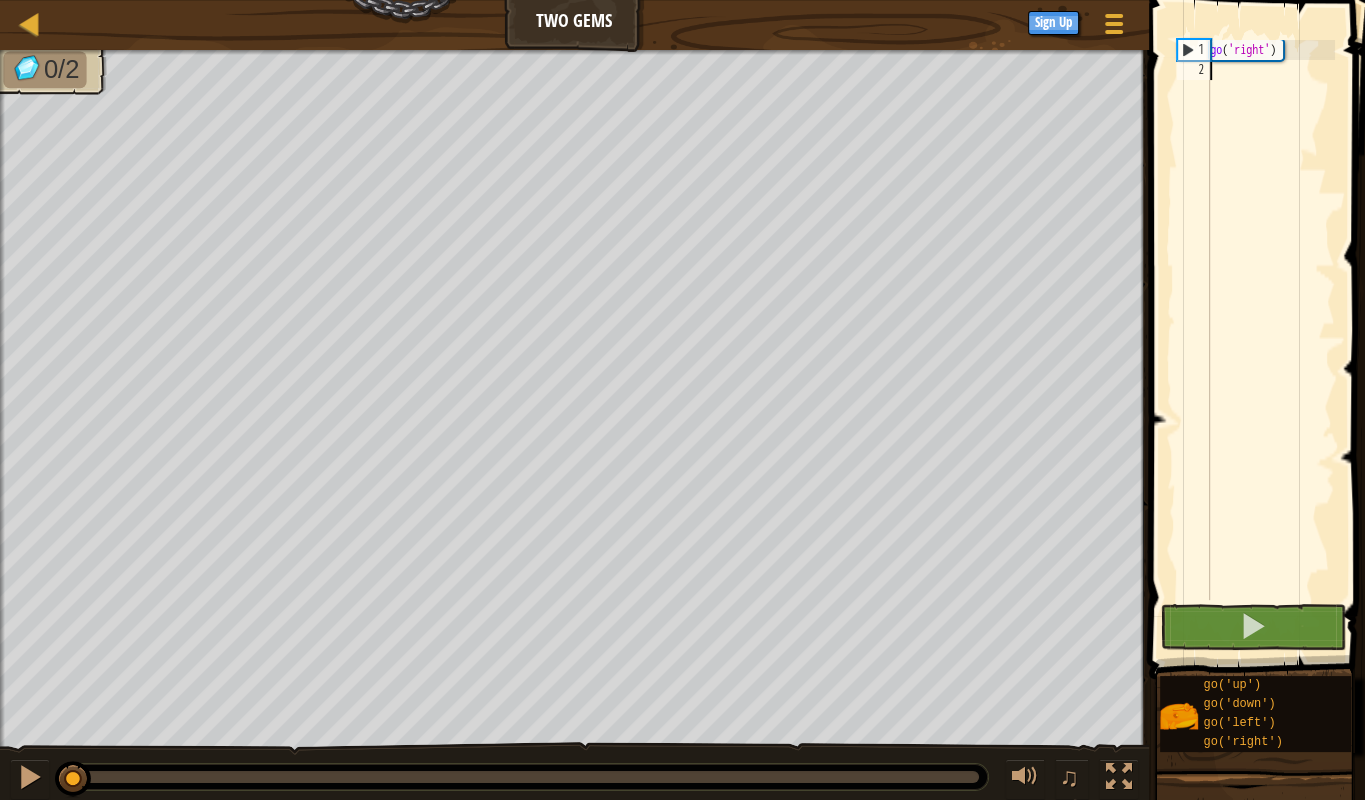 scroll, scrollTop: 10, scrollLeft: 0, axis: vertical 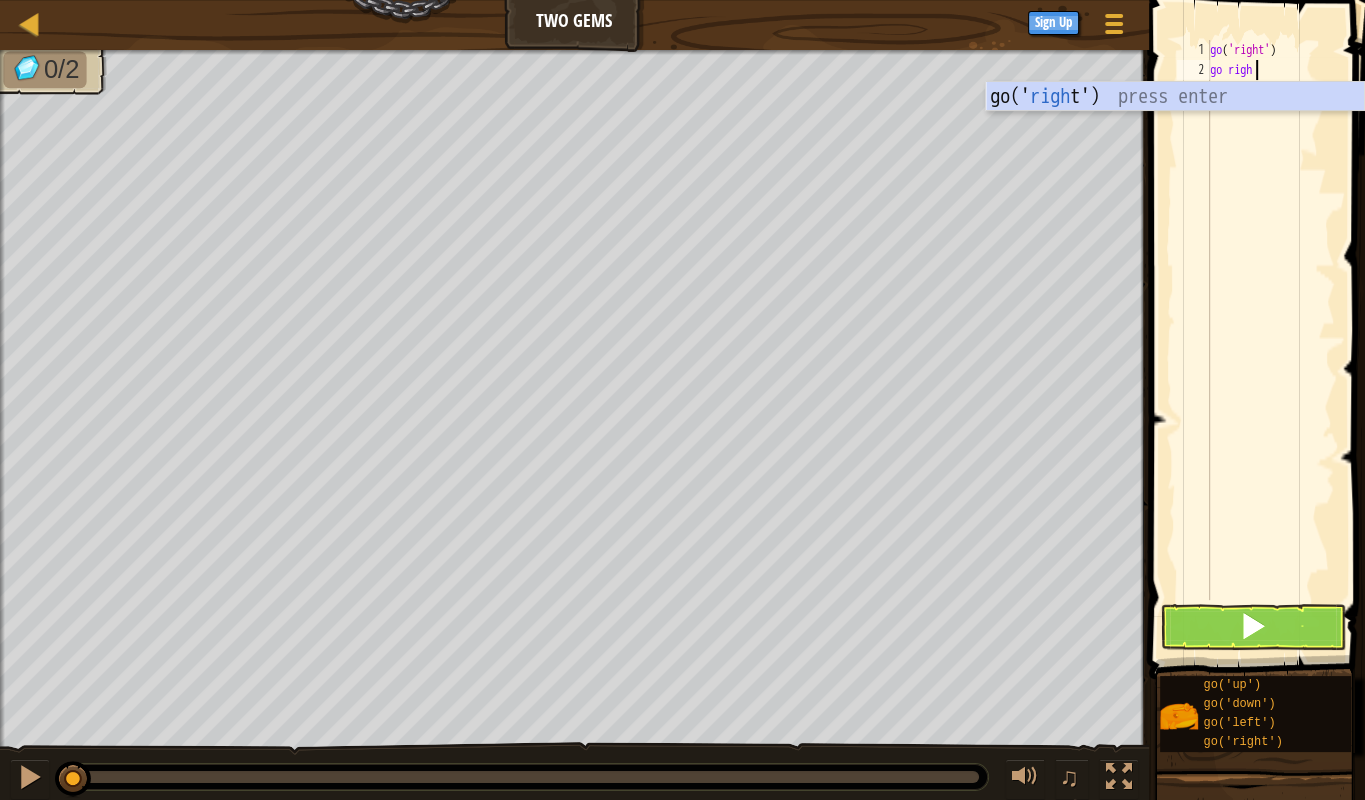 type on "go right" 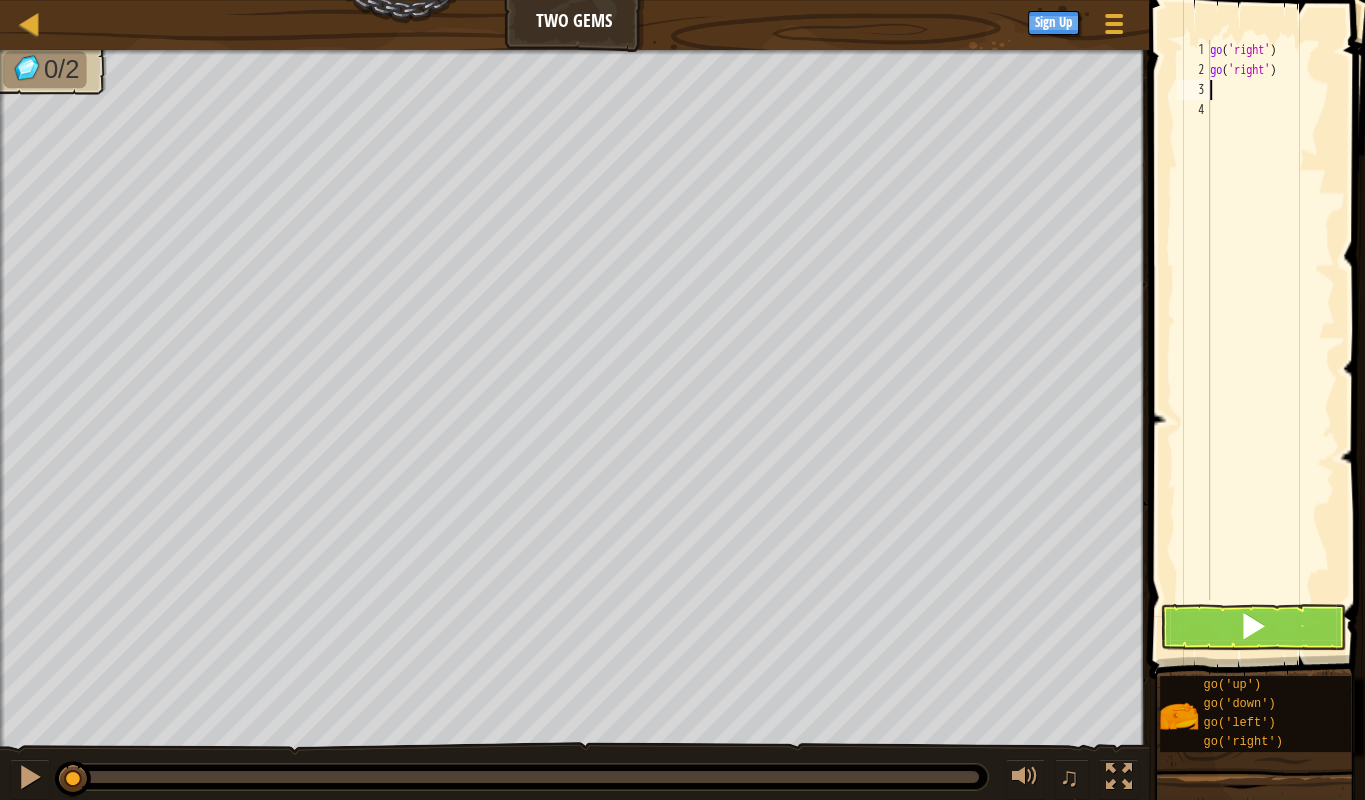 scroll, scrollTop: 10, scrollLeft: 0, axis: vertical 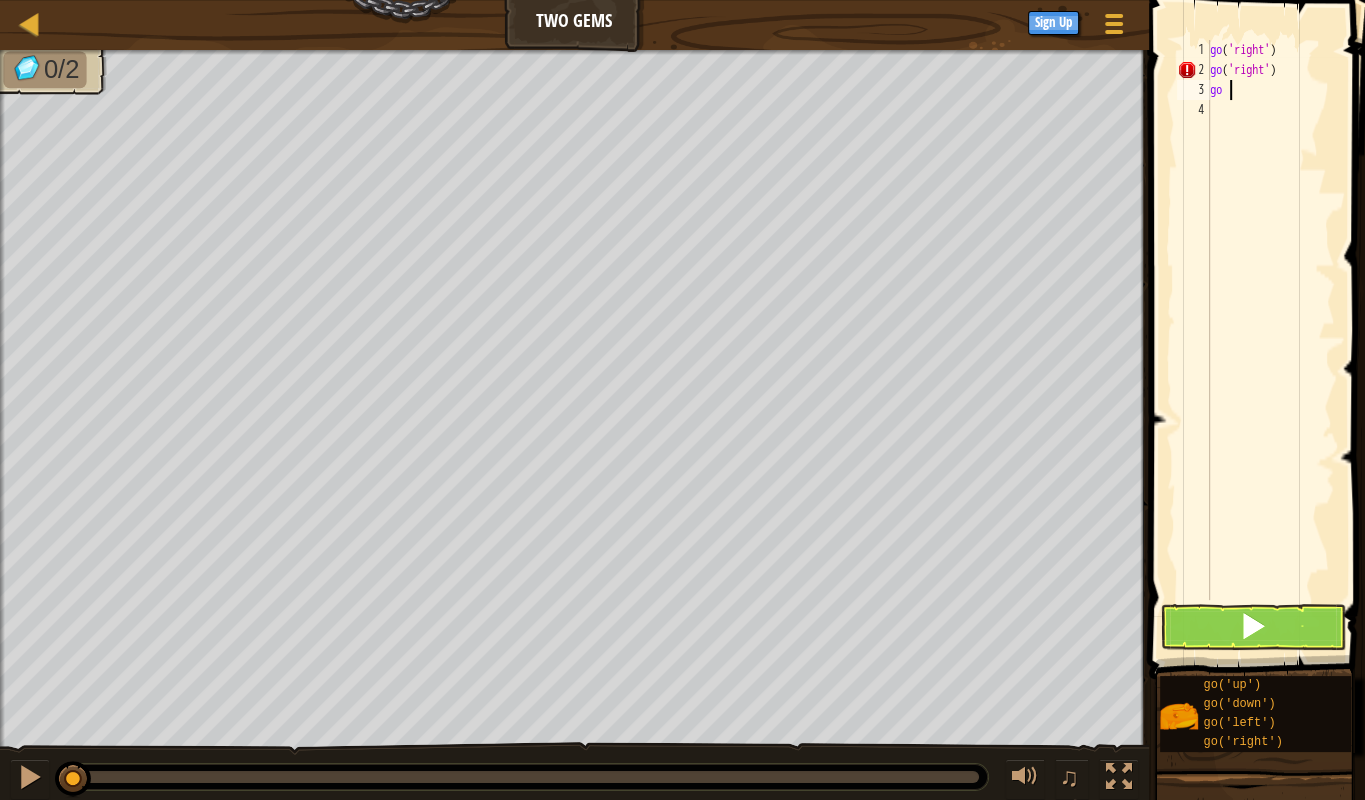 type on "g" 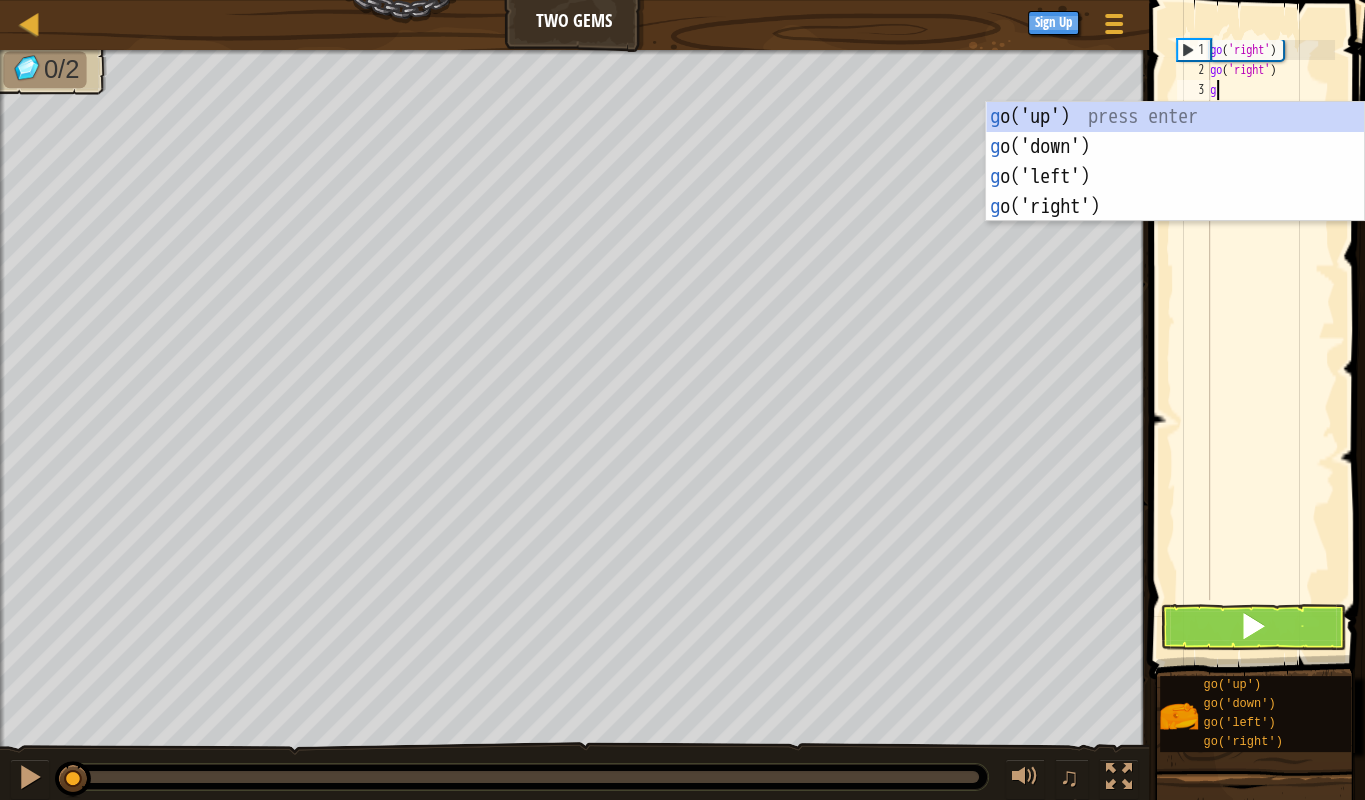 scroll, scrollTop: 10, scrollLeft: 0, axis: vertical 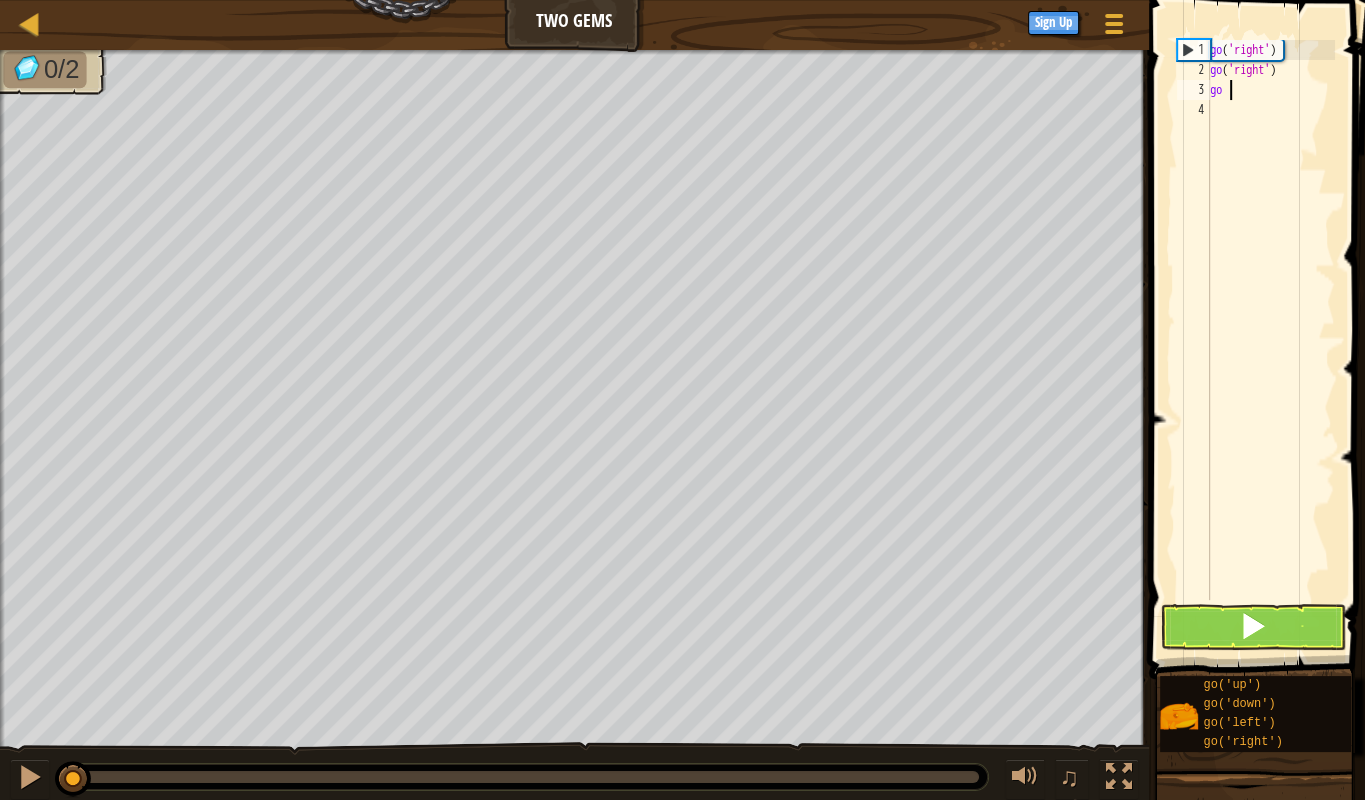 type on "go r" 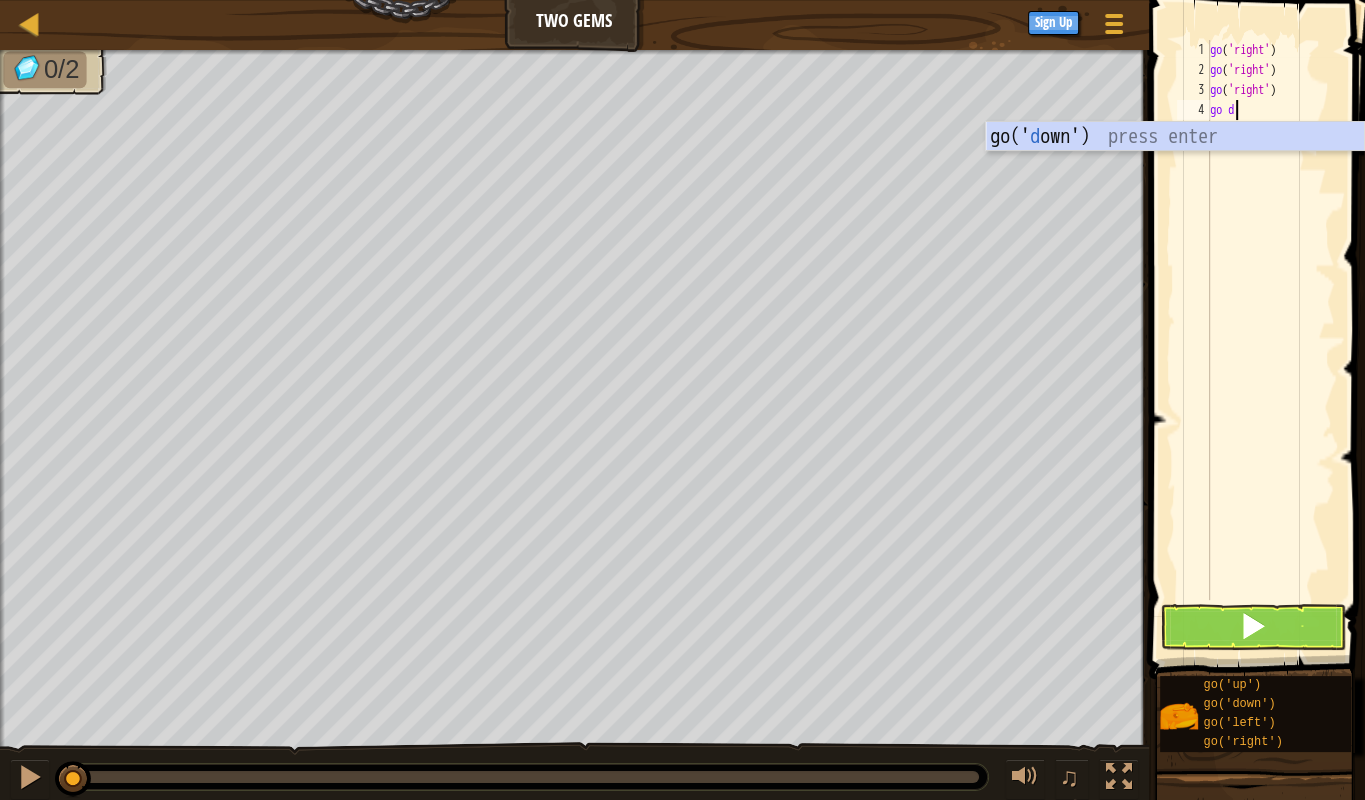 scroll, scrollTop: 10, scrollLeft: 2, axis: both 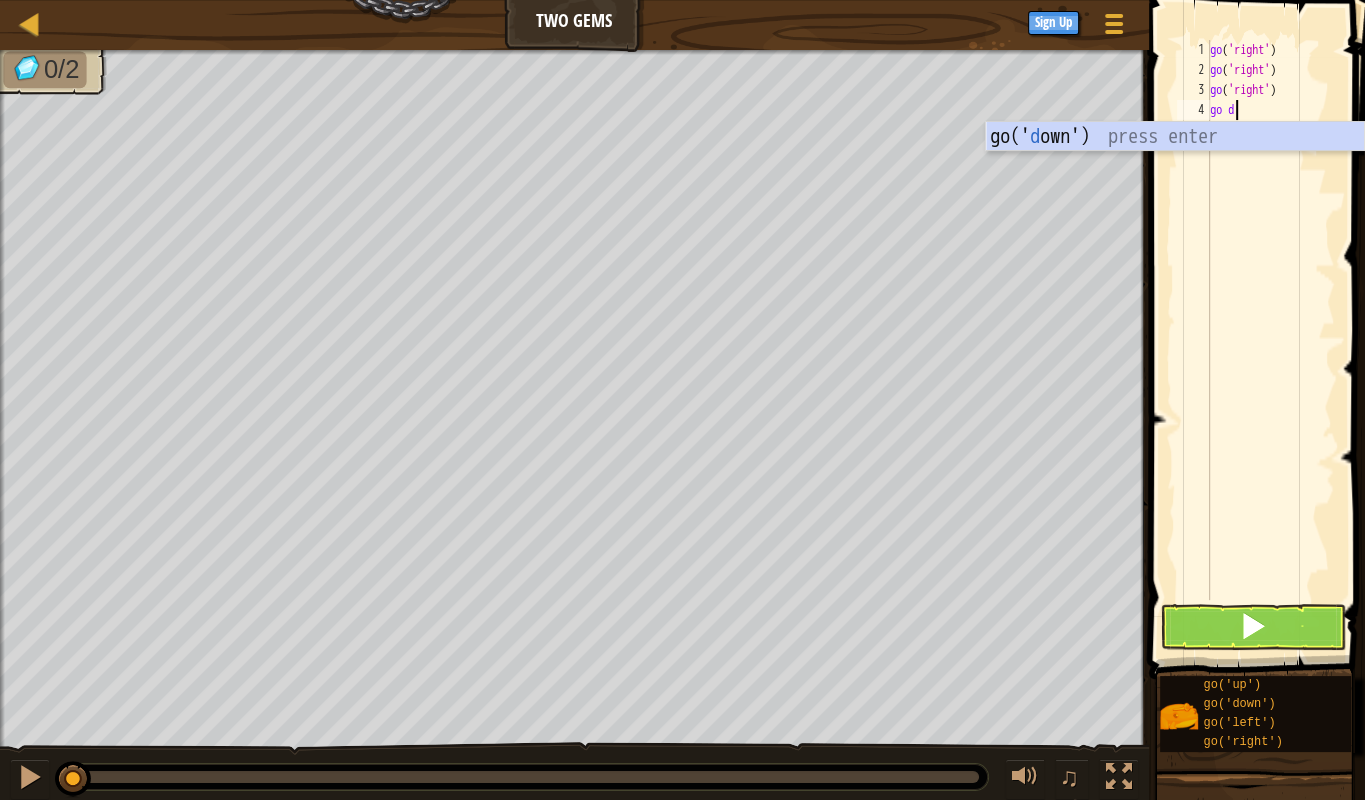 type on "go do" 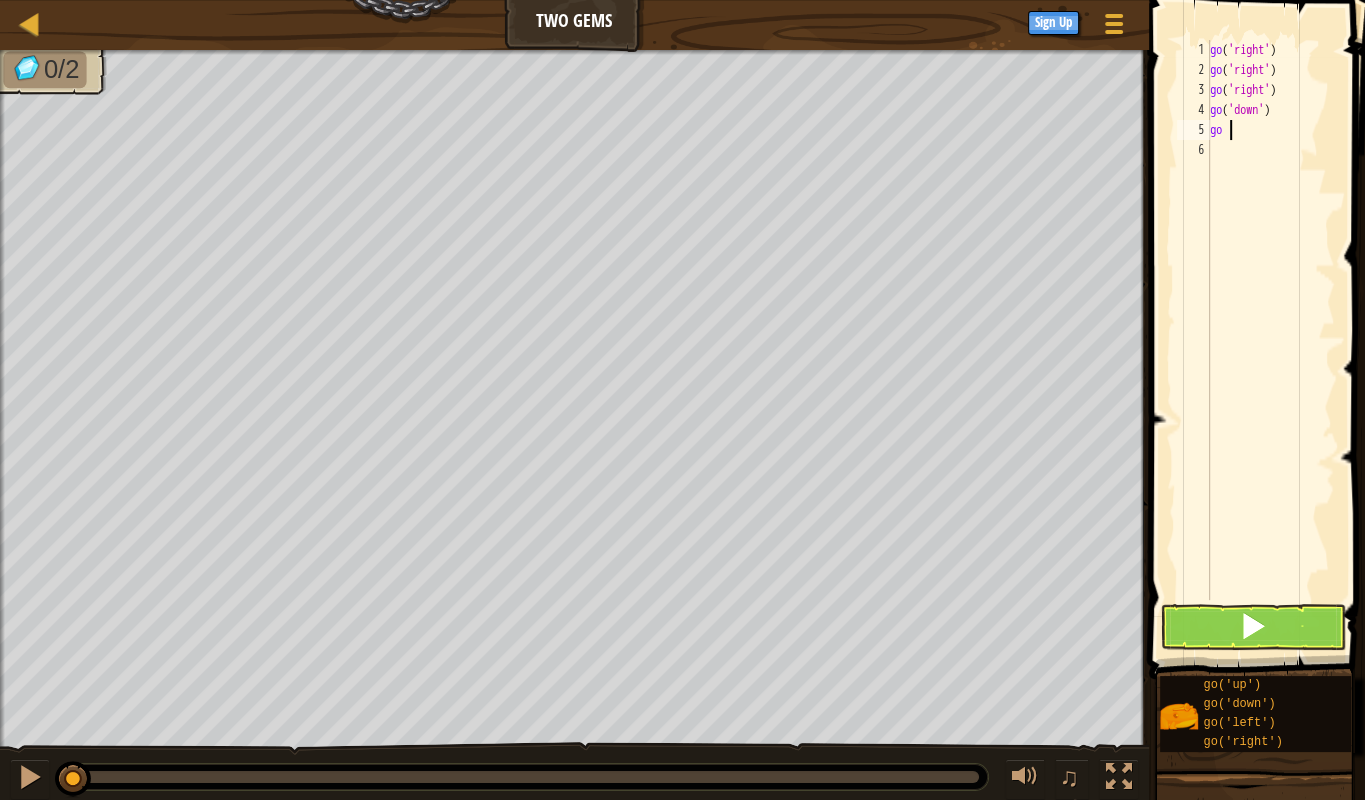 scroll, scrollTop: 10, scrollLeft: 2, axis: both 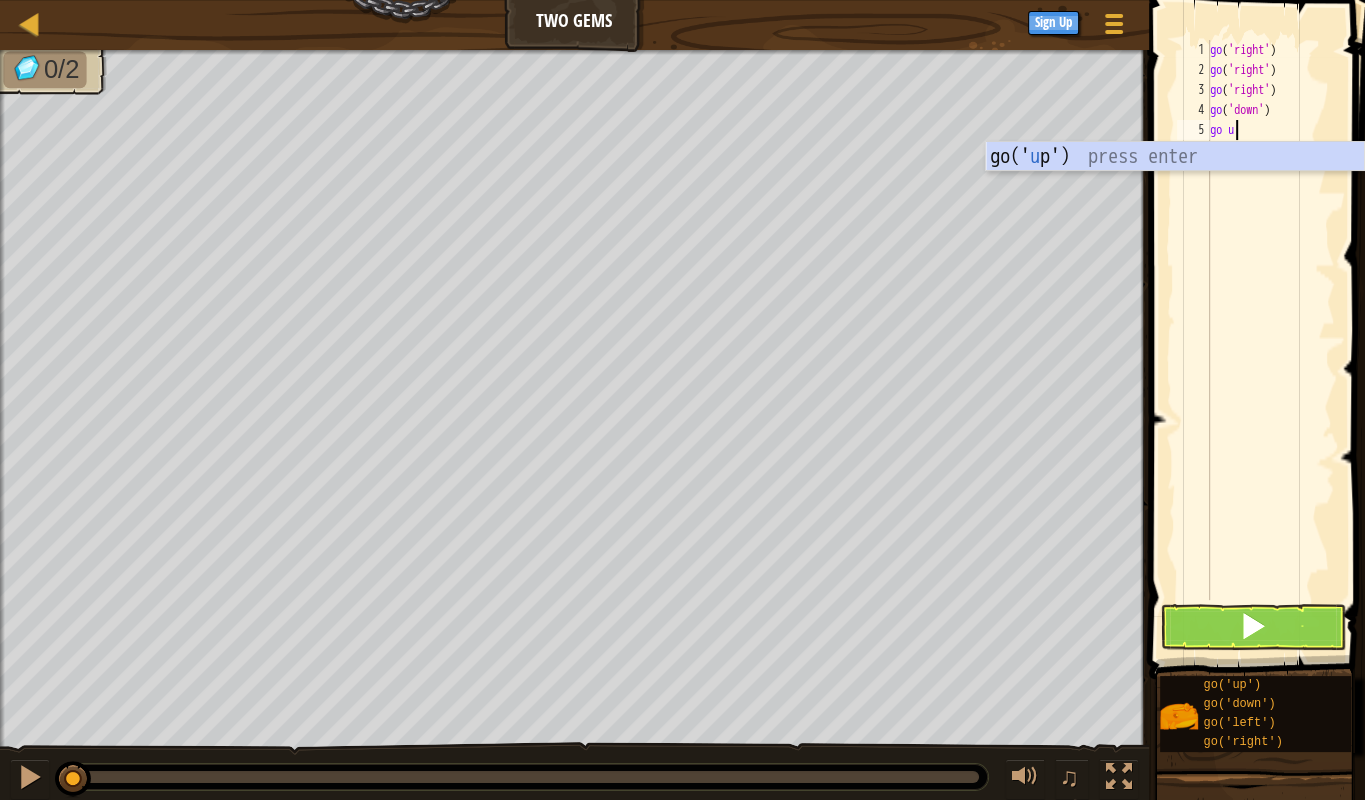type on "go up" 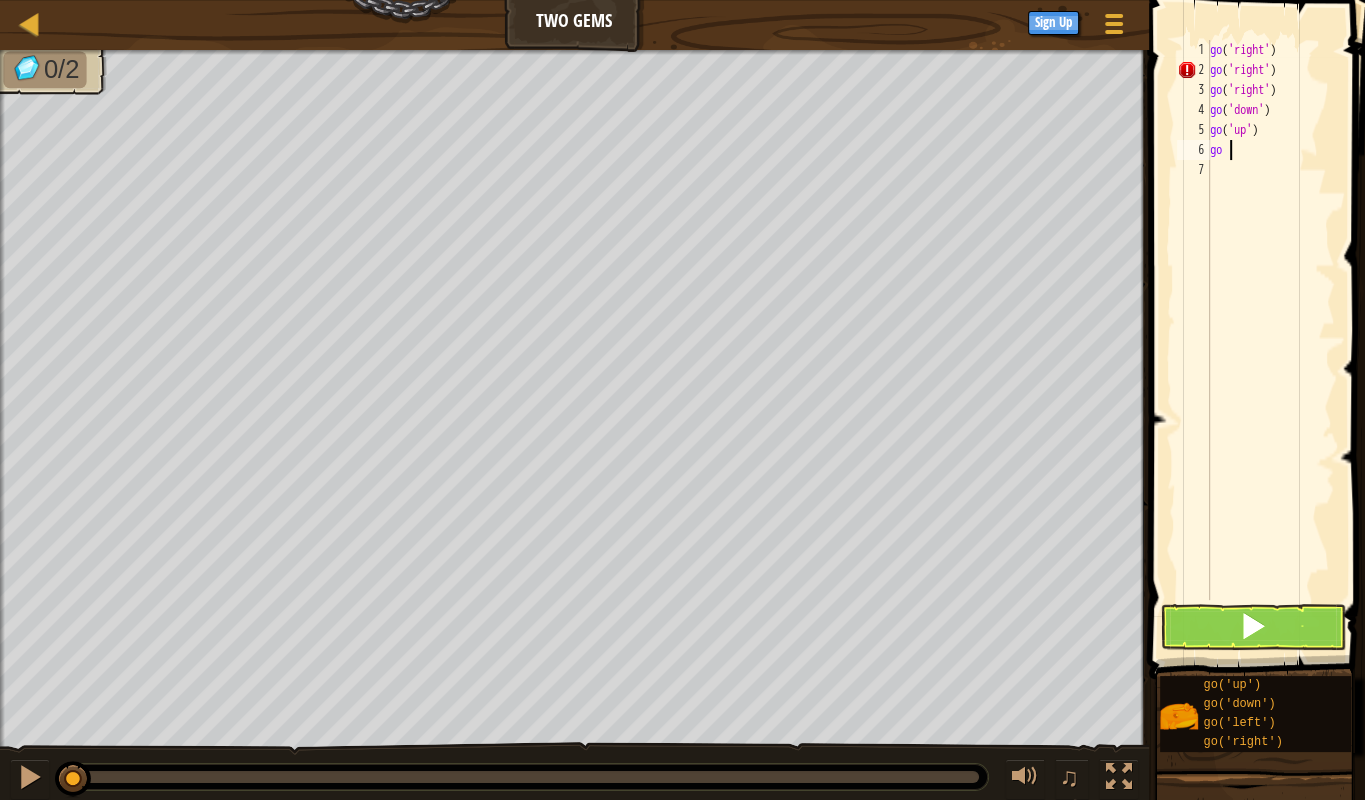 scroll, scrollTop: 10, scrollLeft: 2, axis: both 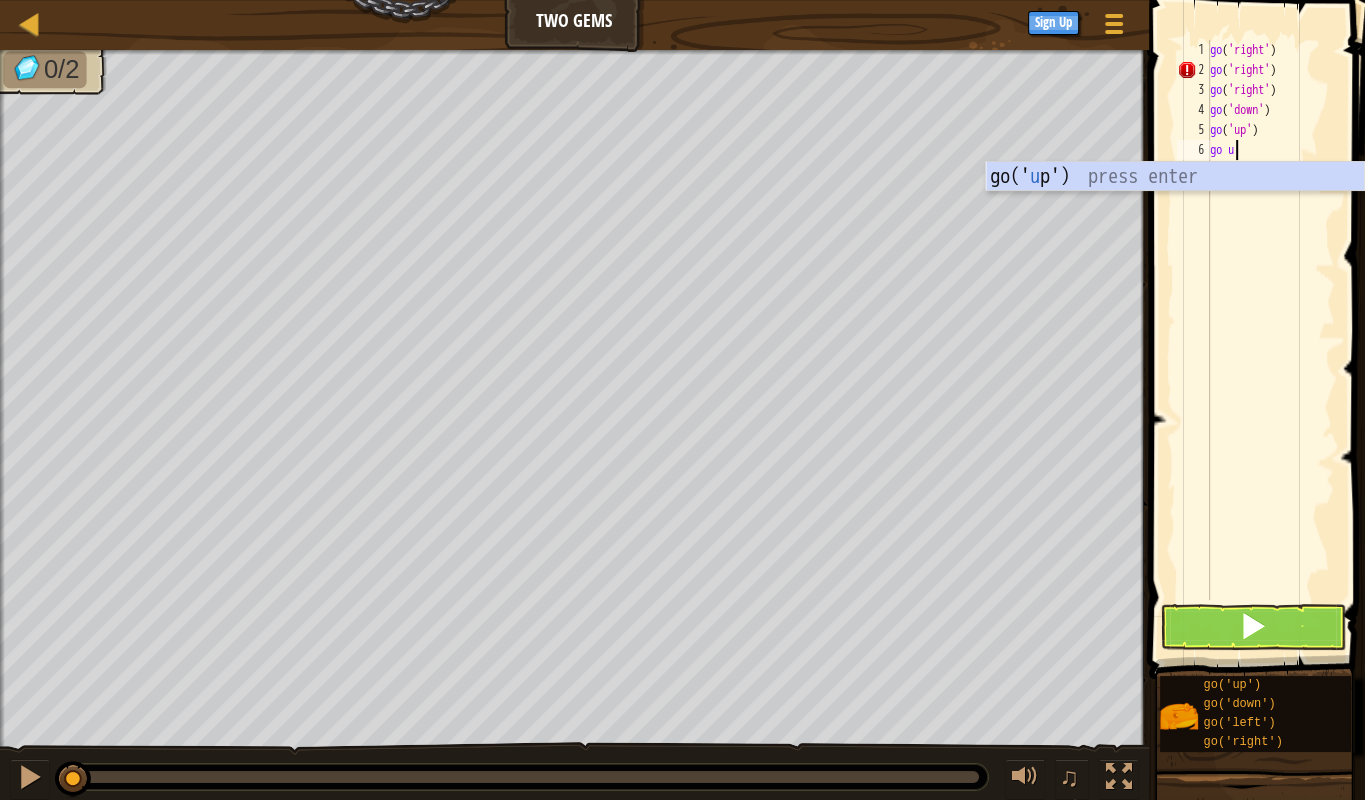 type on "go up" 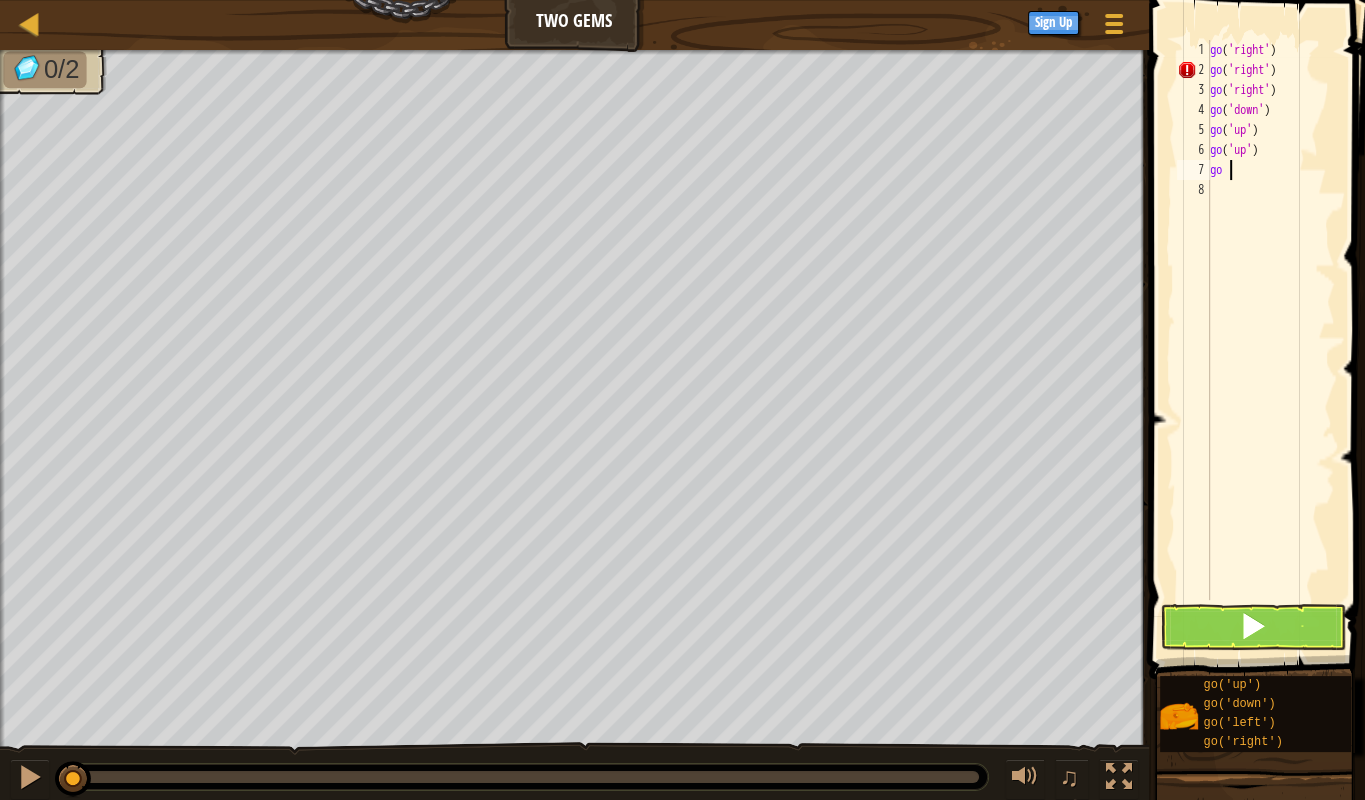 scroll, scrollTop: 10, scrollLeft: 0, axis: vertical 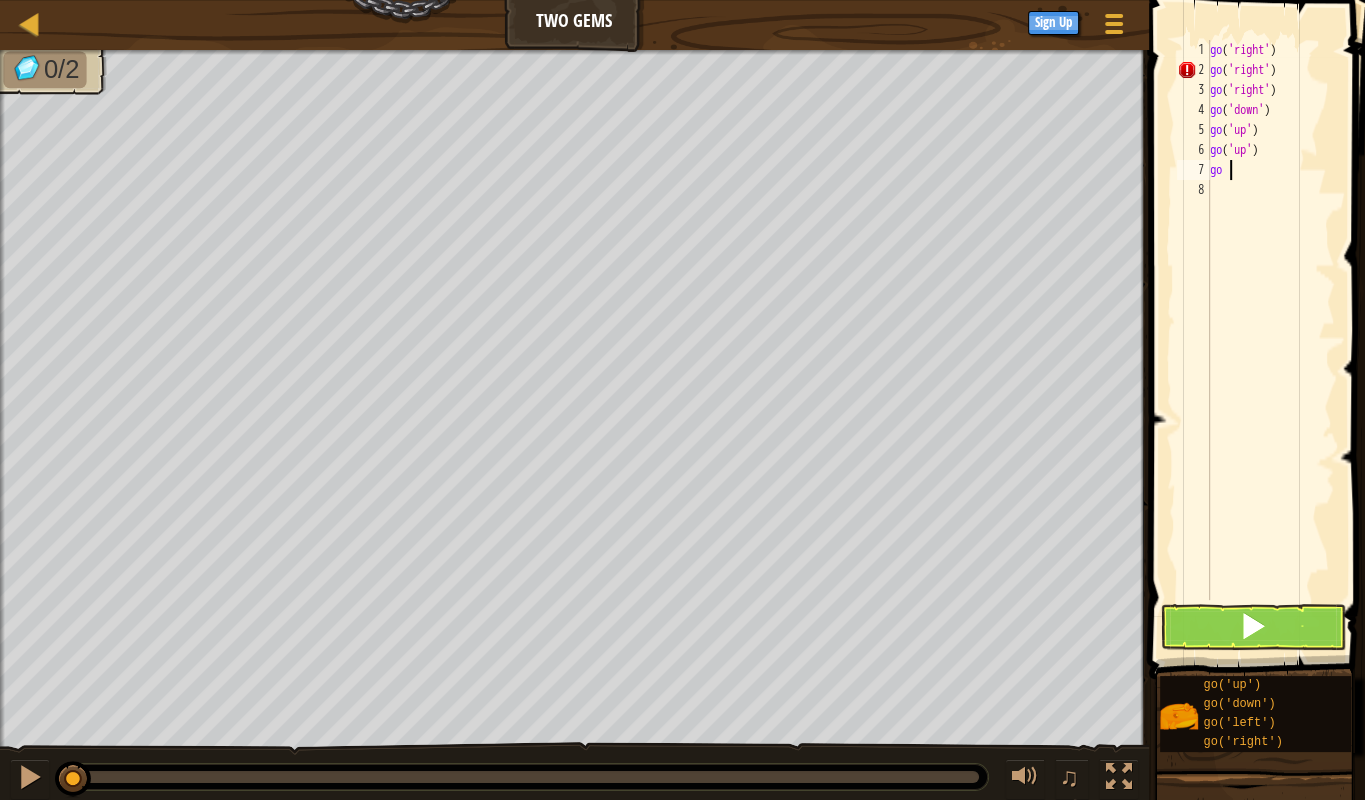 type on "g" 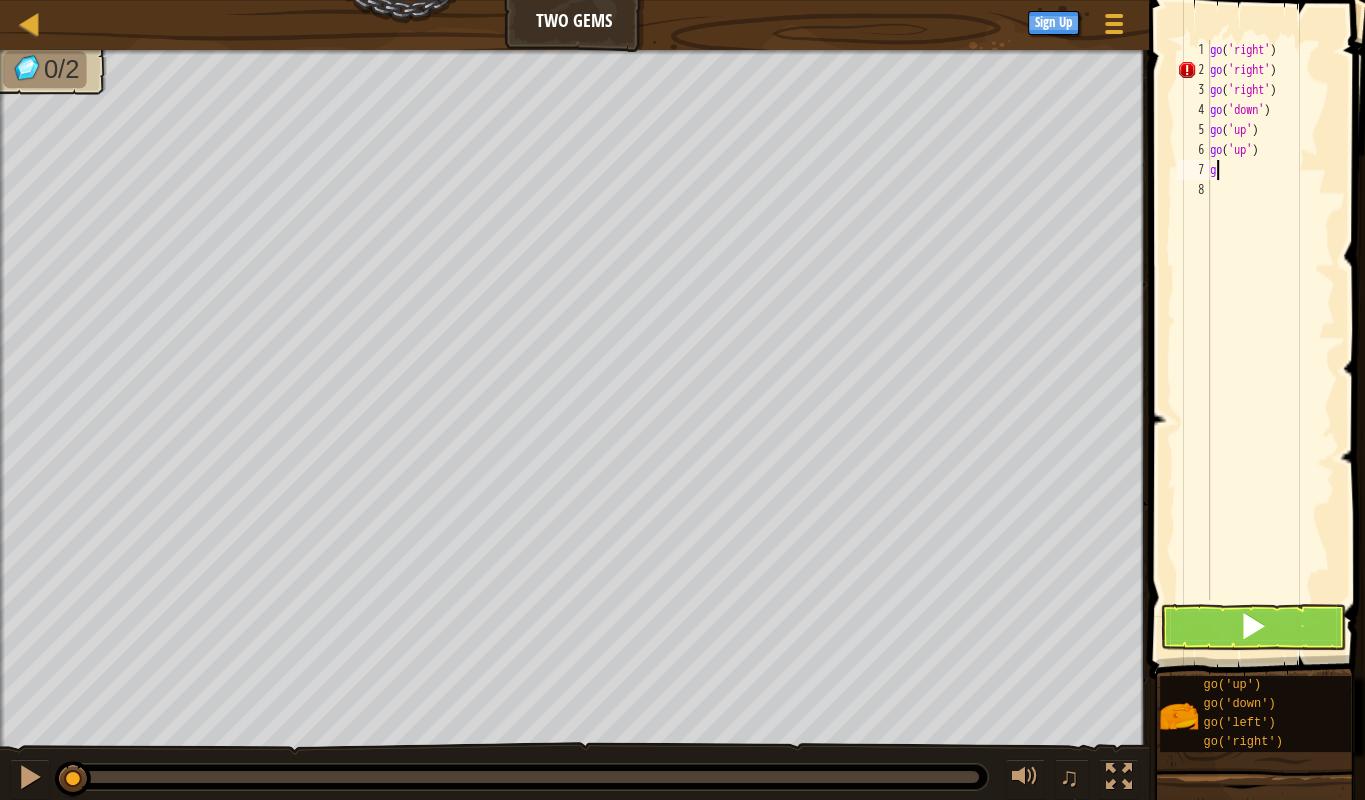 type 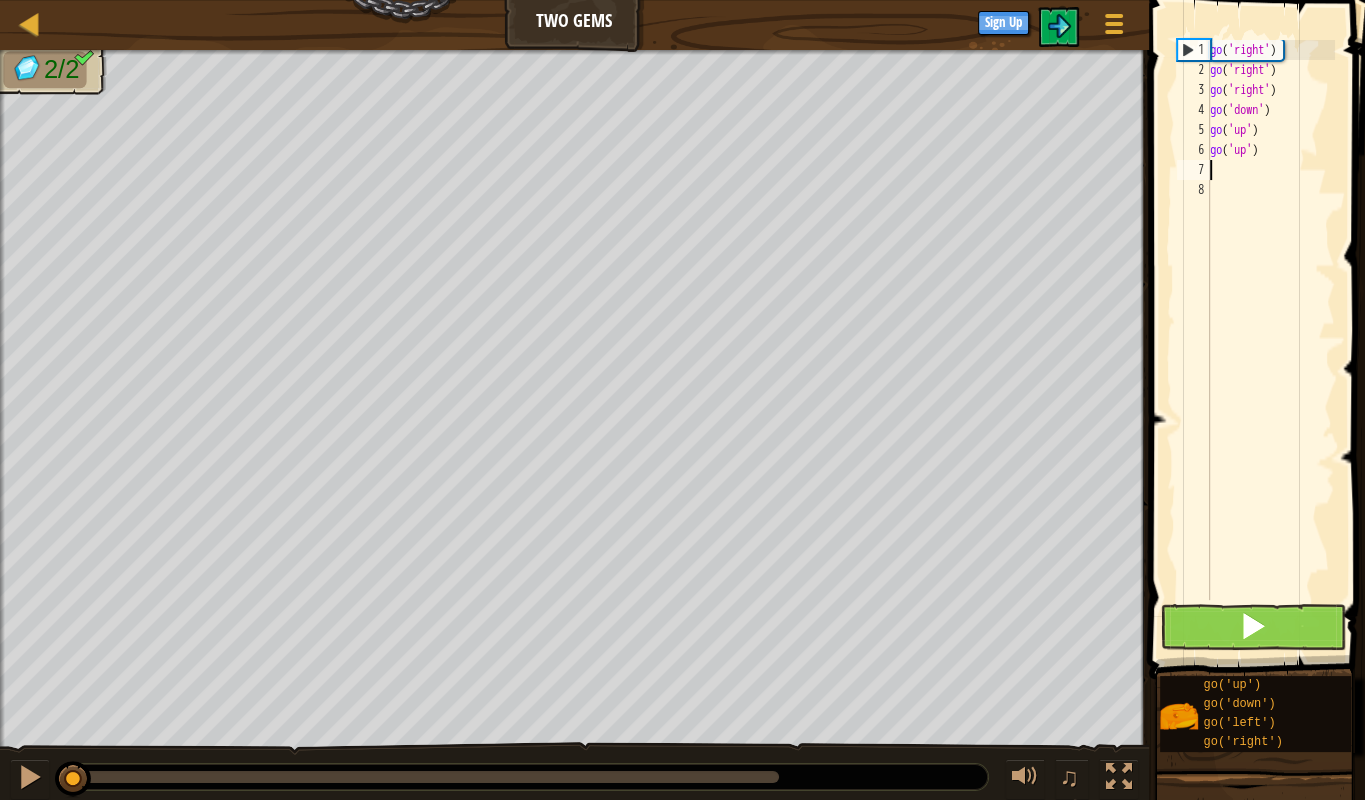 click at bounding box center [1259, 311] 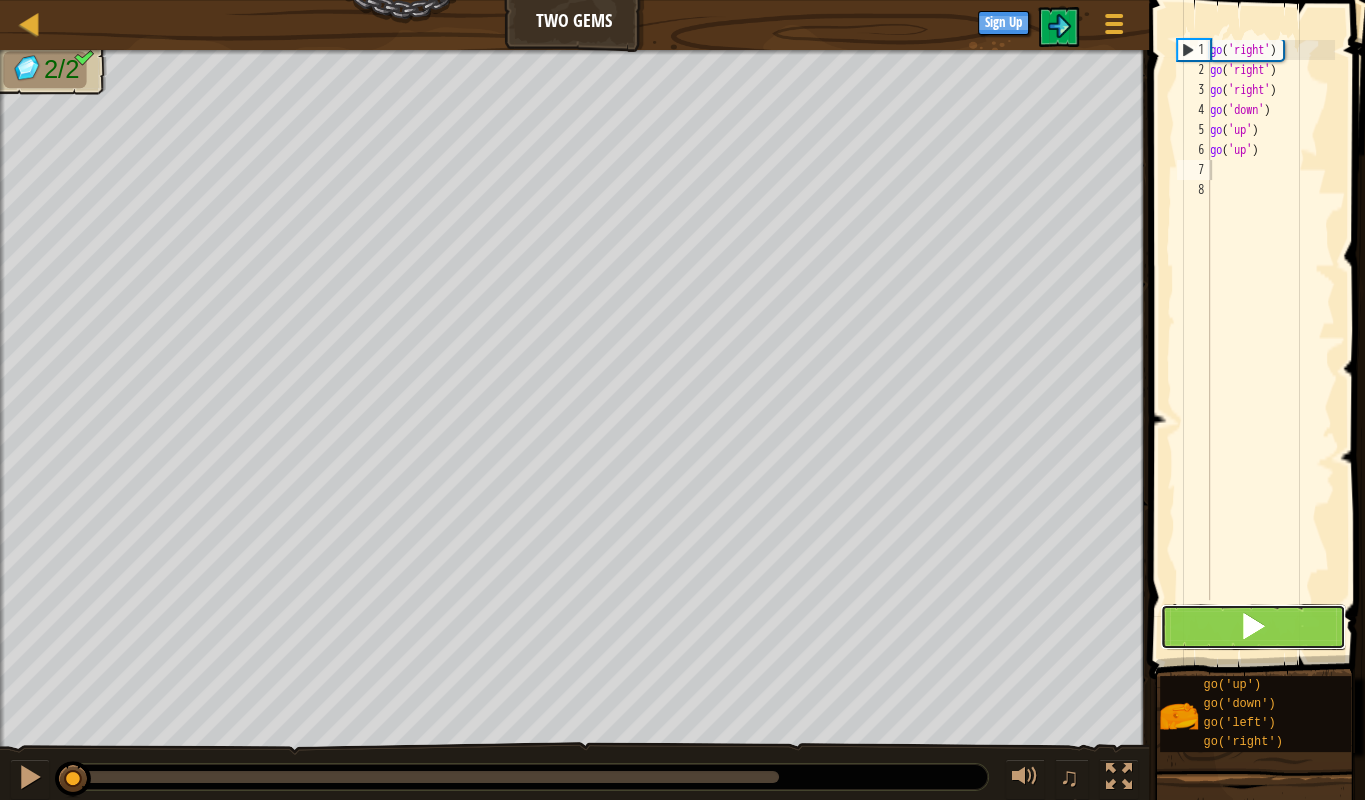 click at bounding box center (1253, 626) 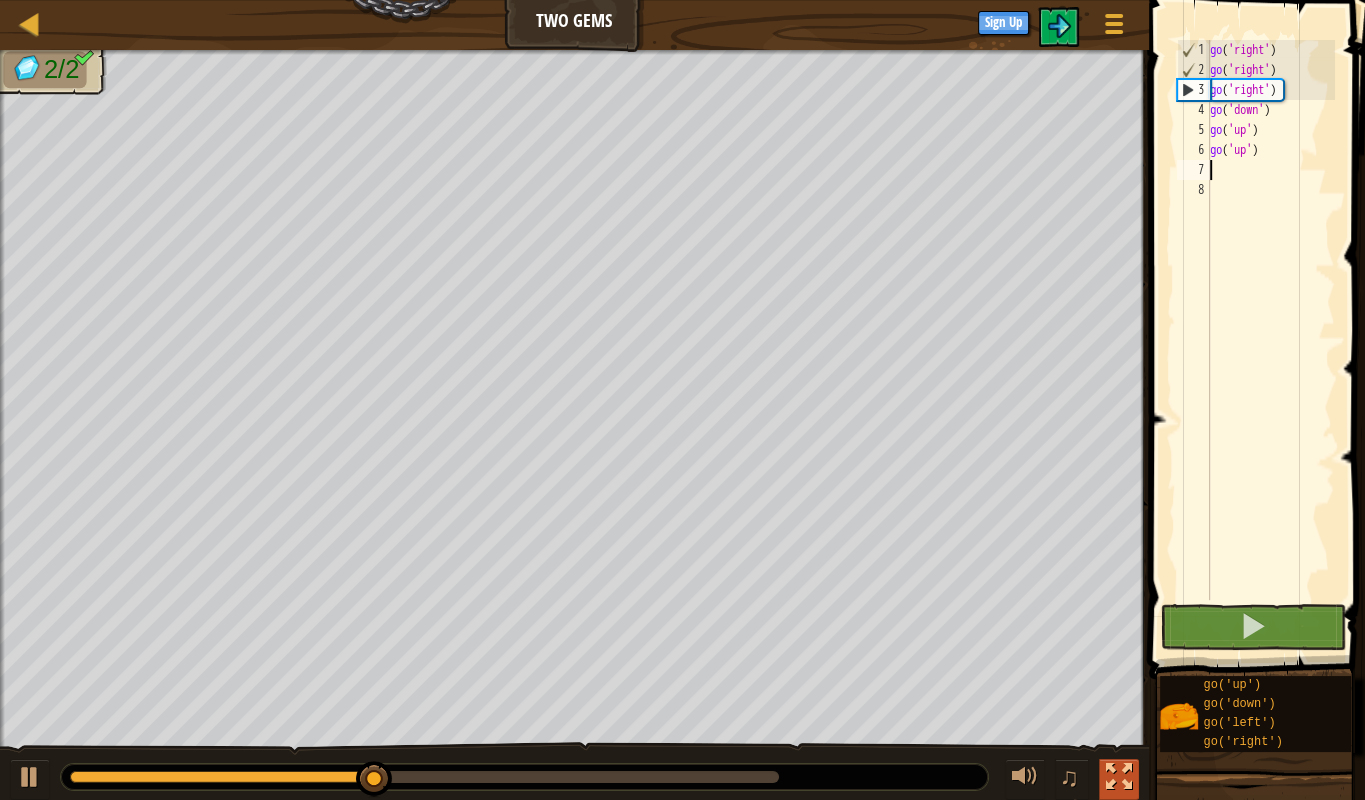 click at bounding box center [1119, 777] 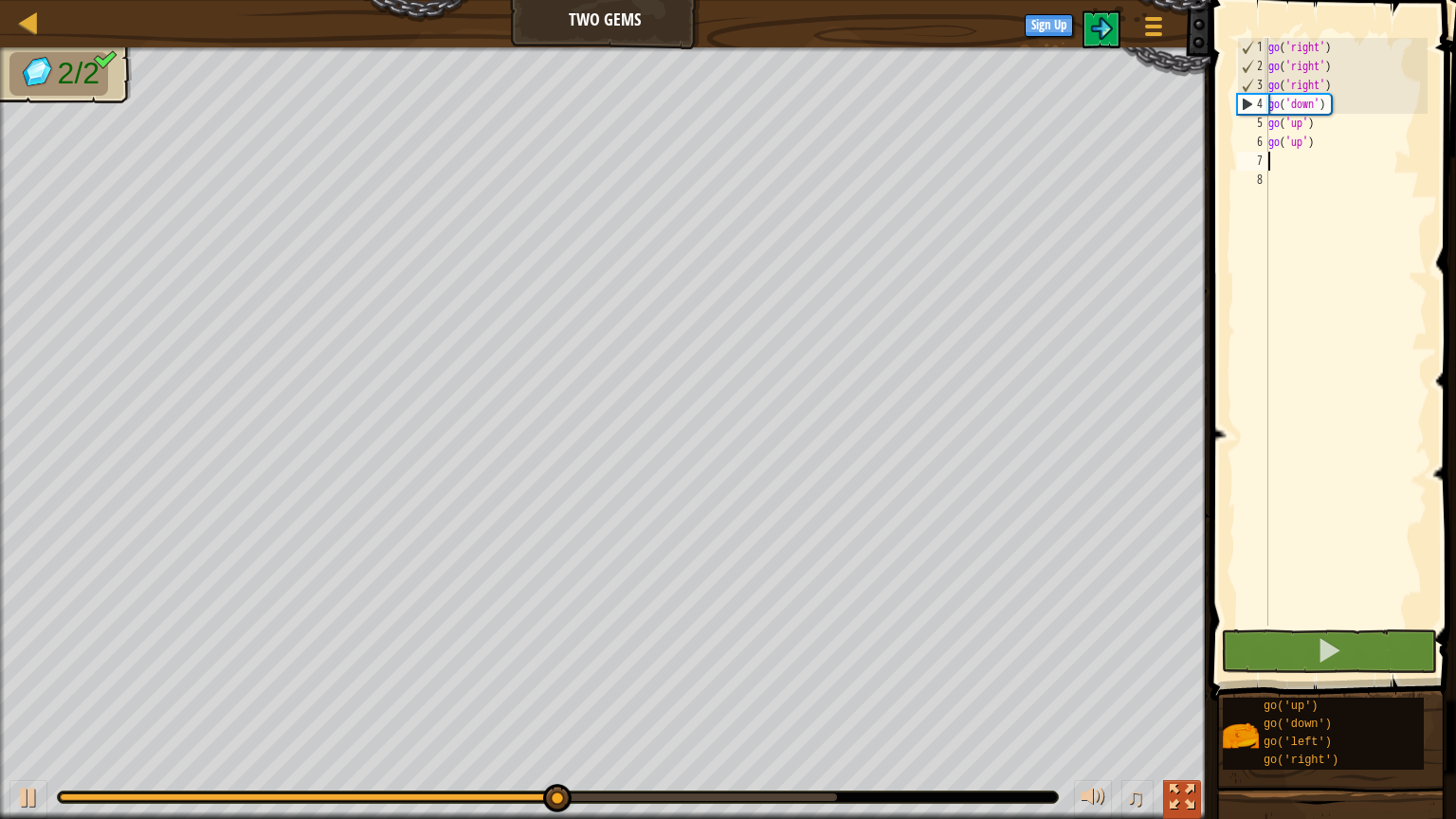click at bounding box center [1182, 797] 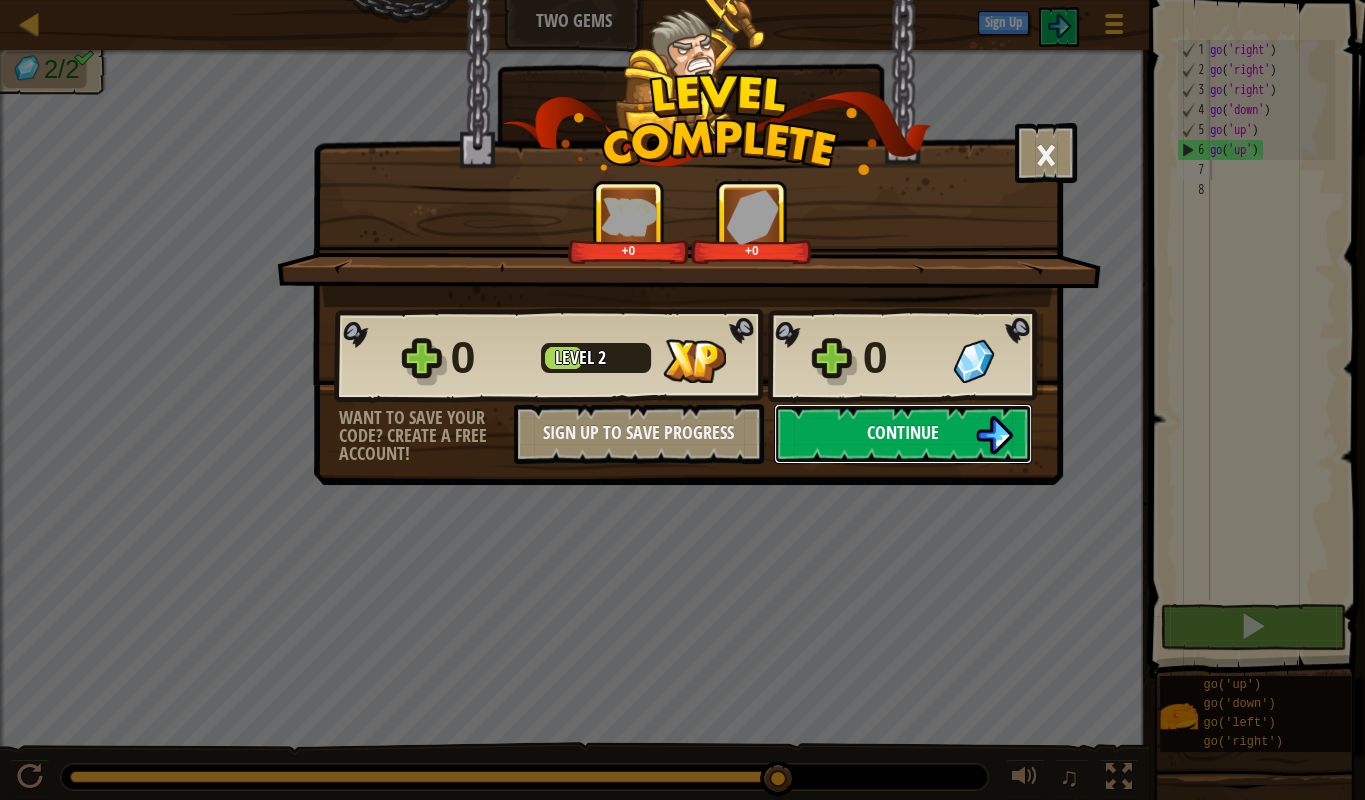 click on "Continue" at bounding box center (903, 432) 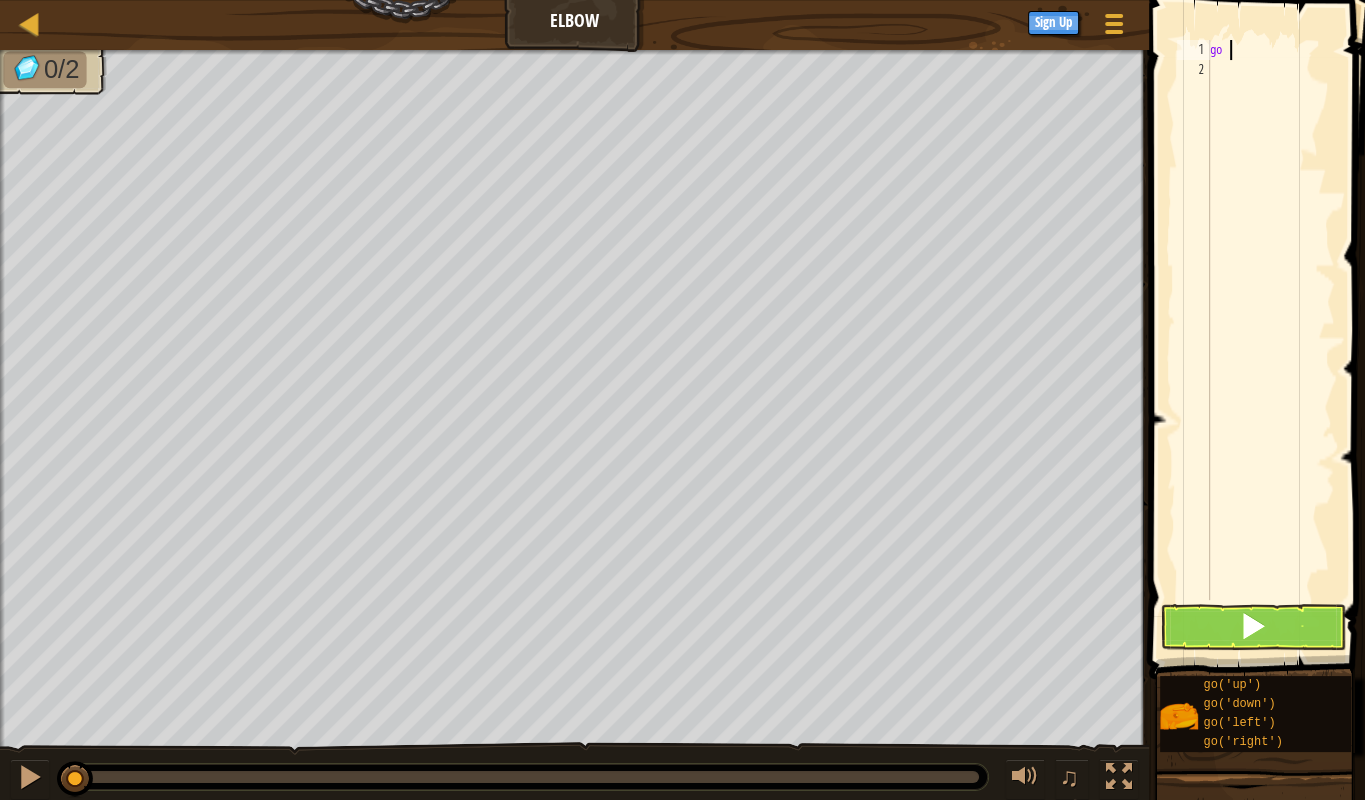 scroll, scrollTop: 10, scrollLeft: 0, axis: vertical 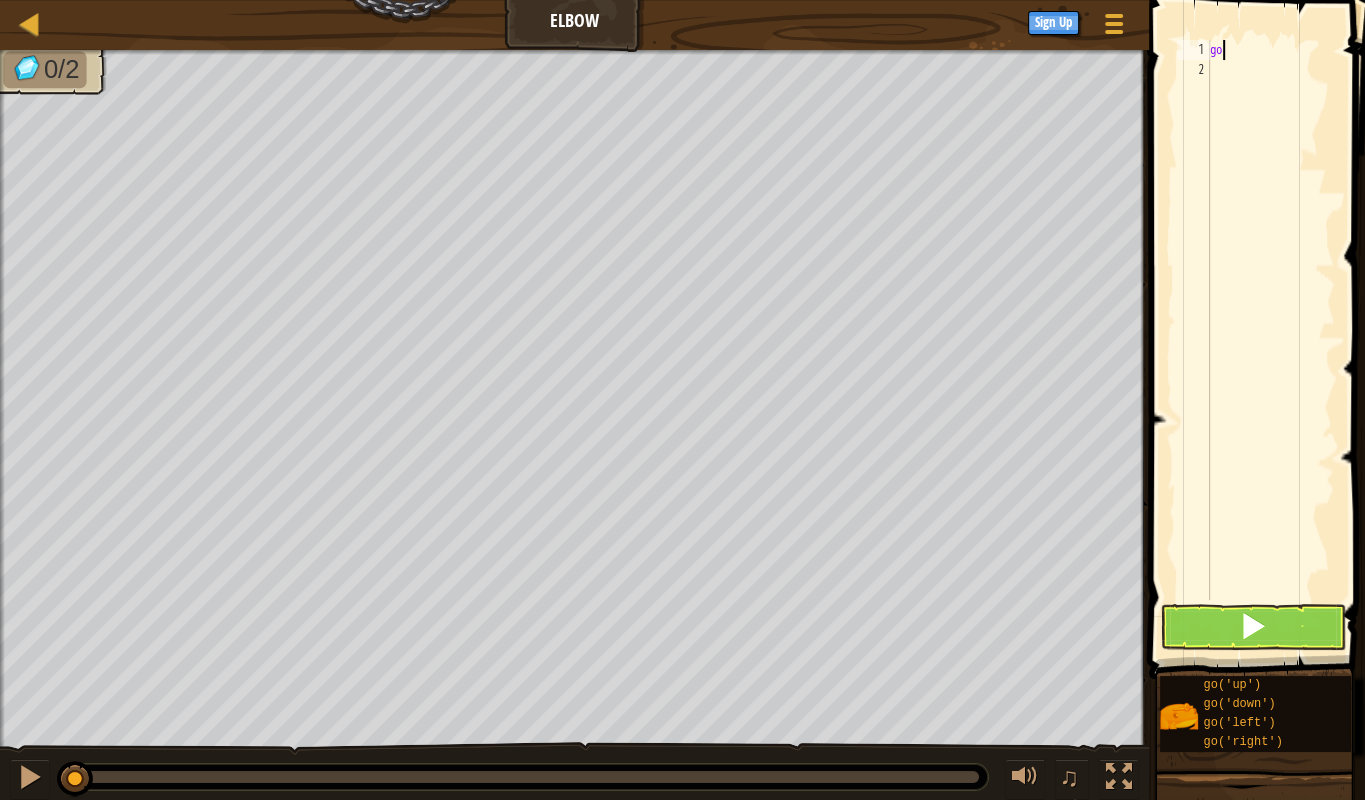 type on "g" 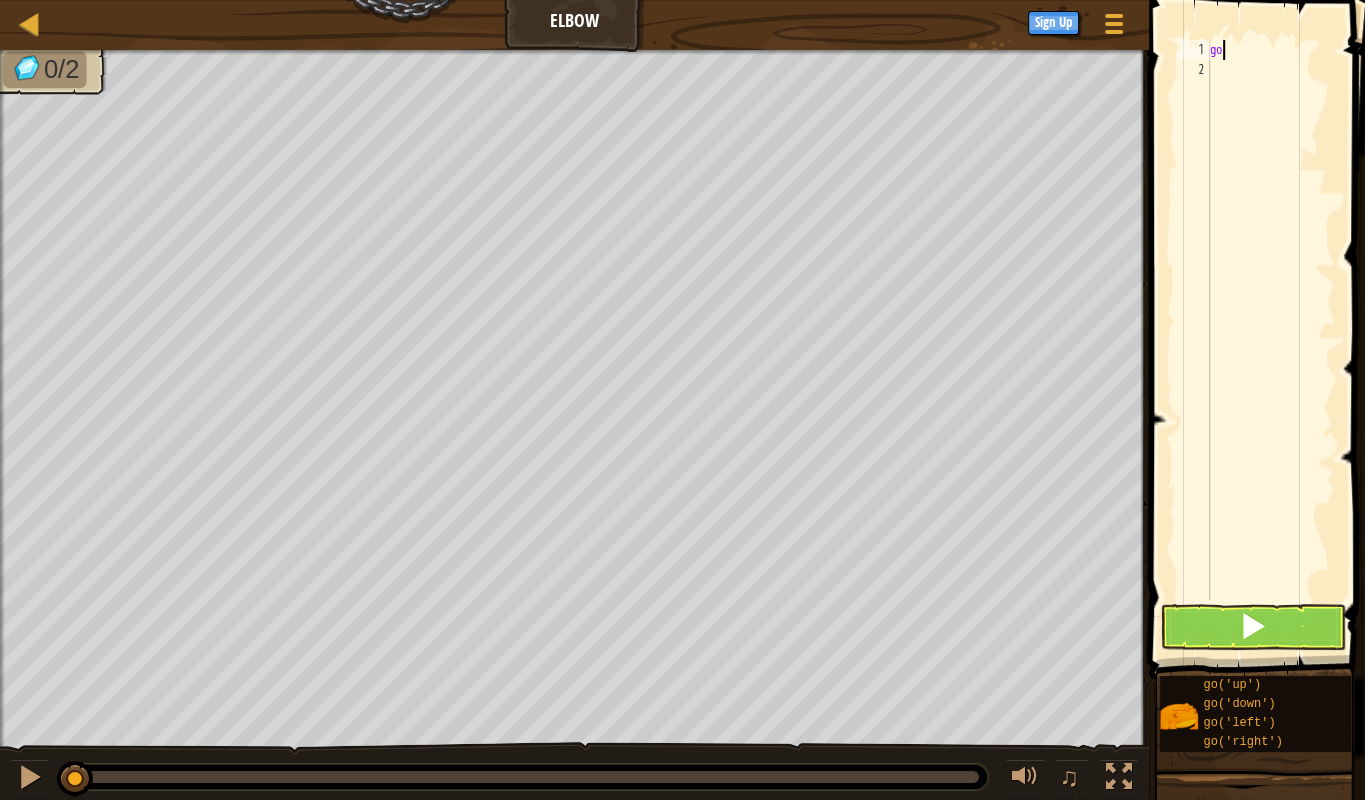 scroll, scrollTop: 0, scrollLeft: 0, axis: both 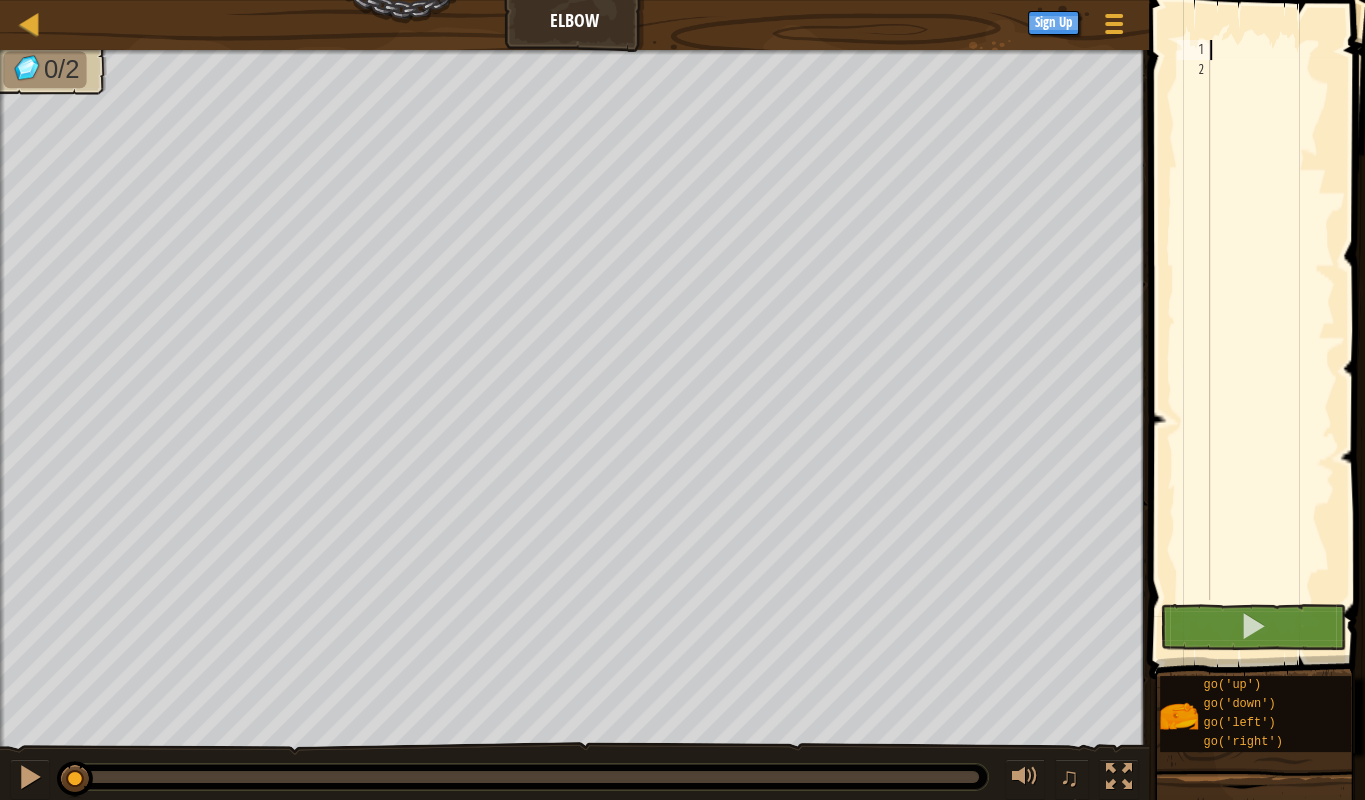 type on "o" 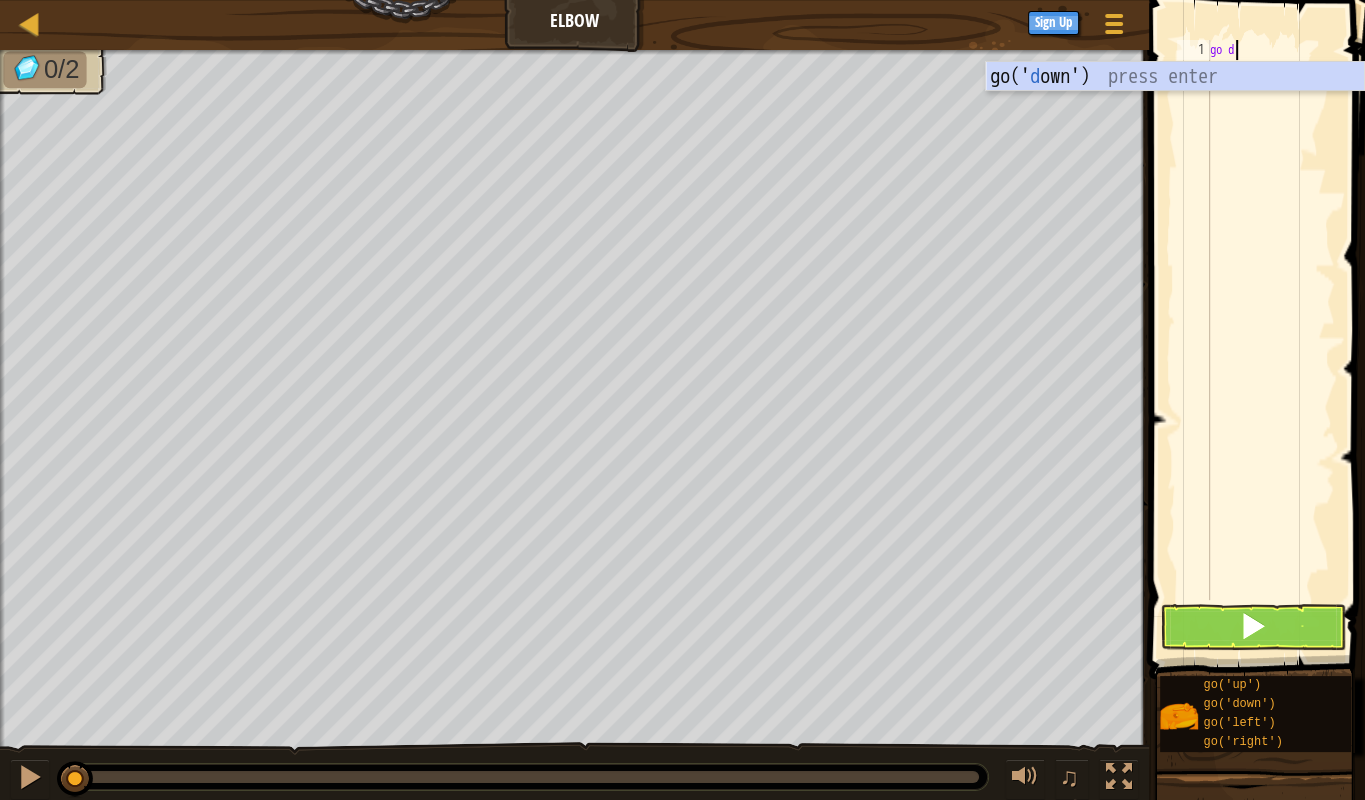 scroll, scrollTop: 10, scrollLeft: 2, axis: both 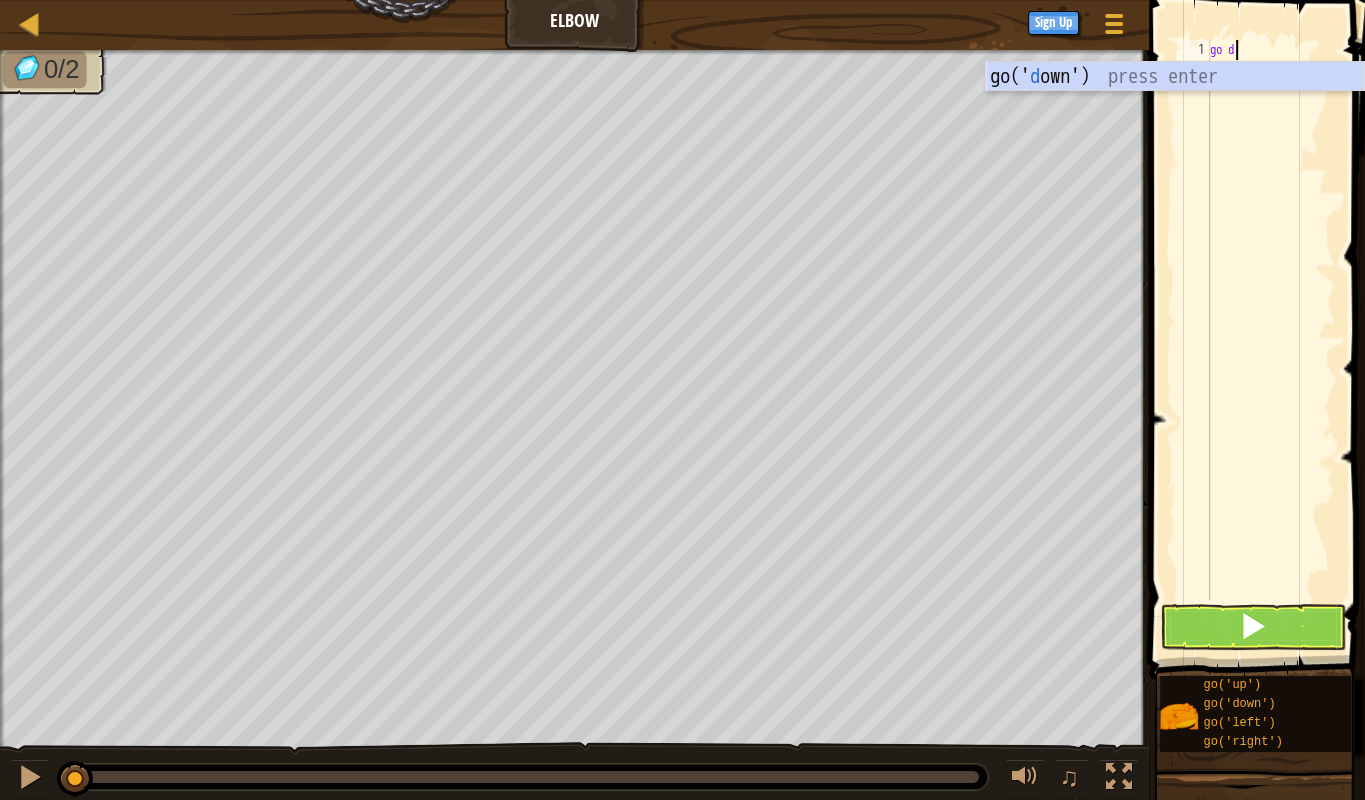 type on "go do" 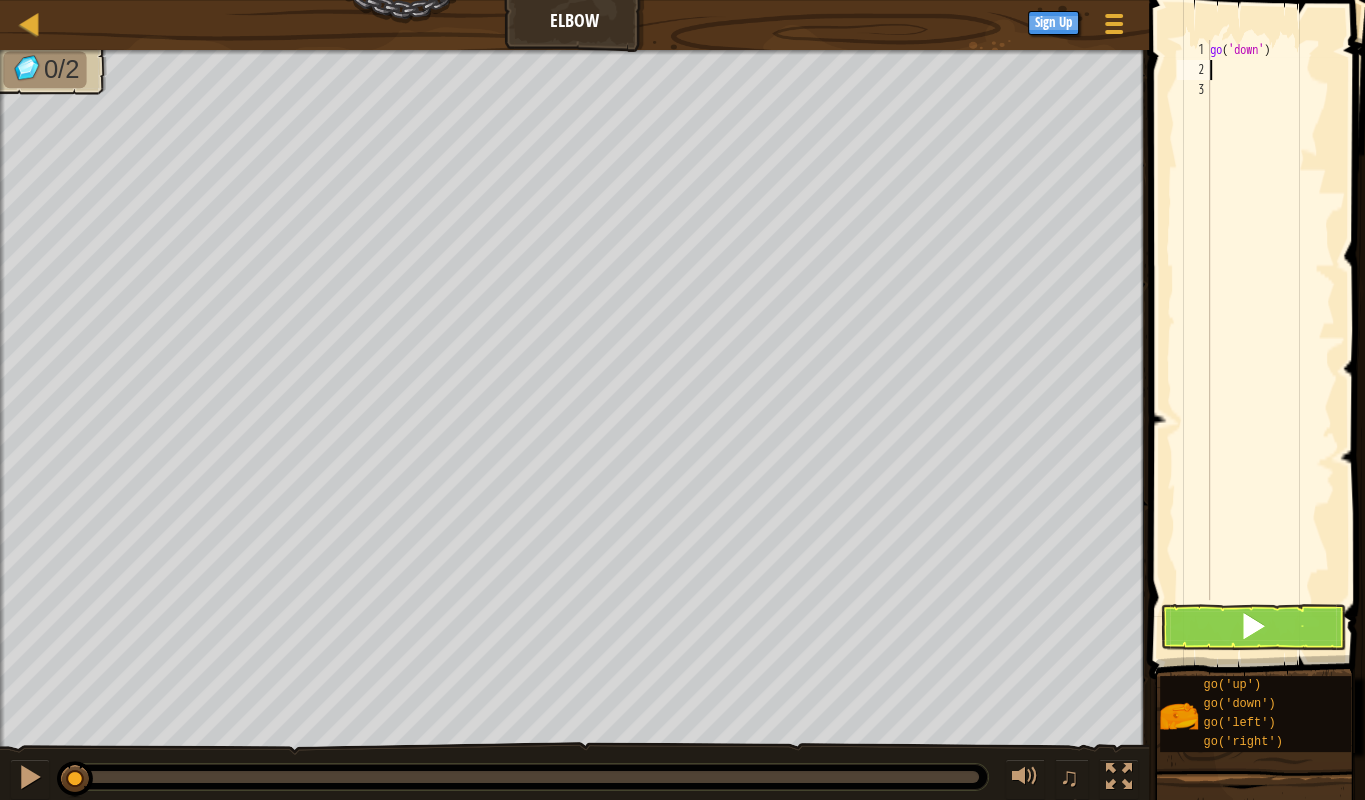 scroll 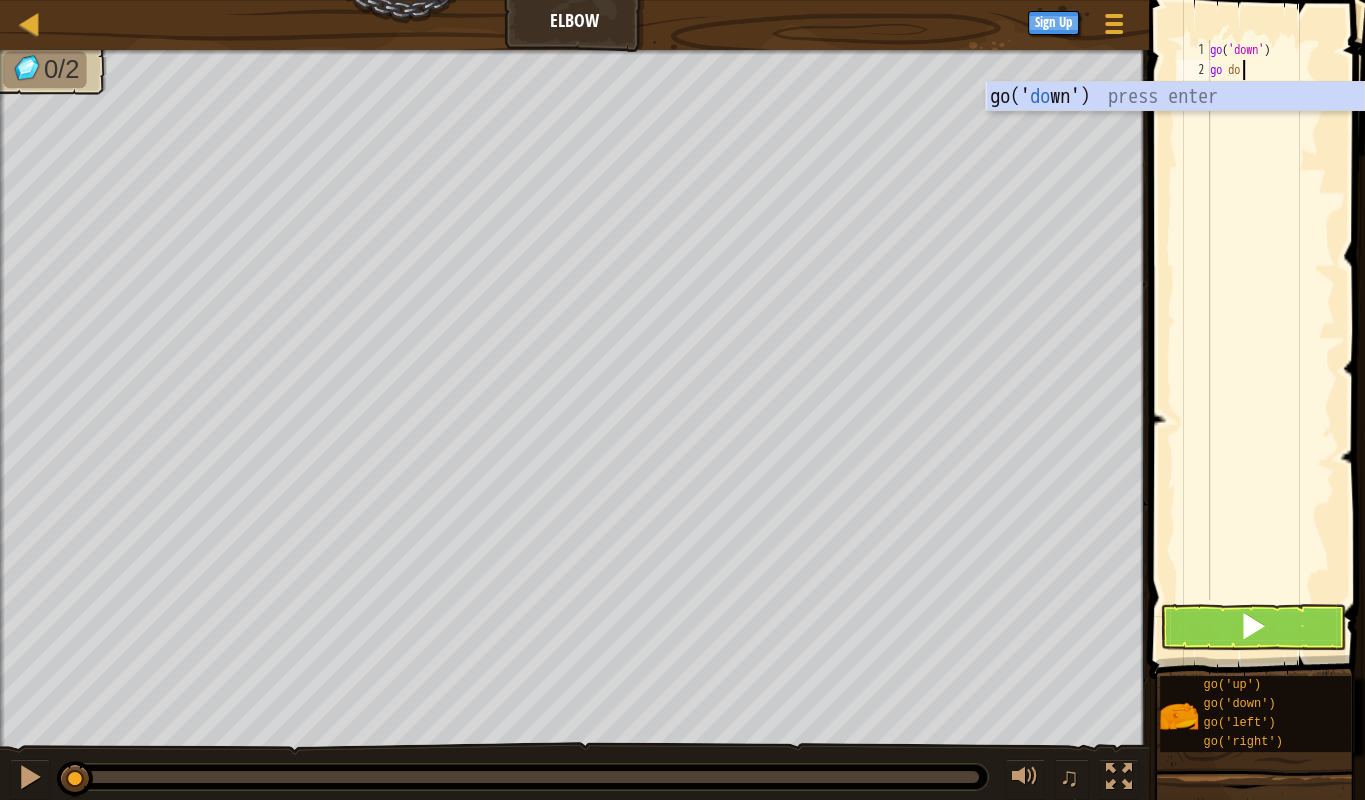 type on "go doe" 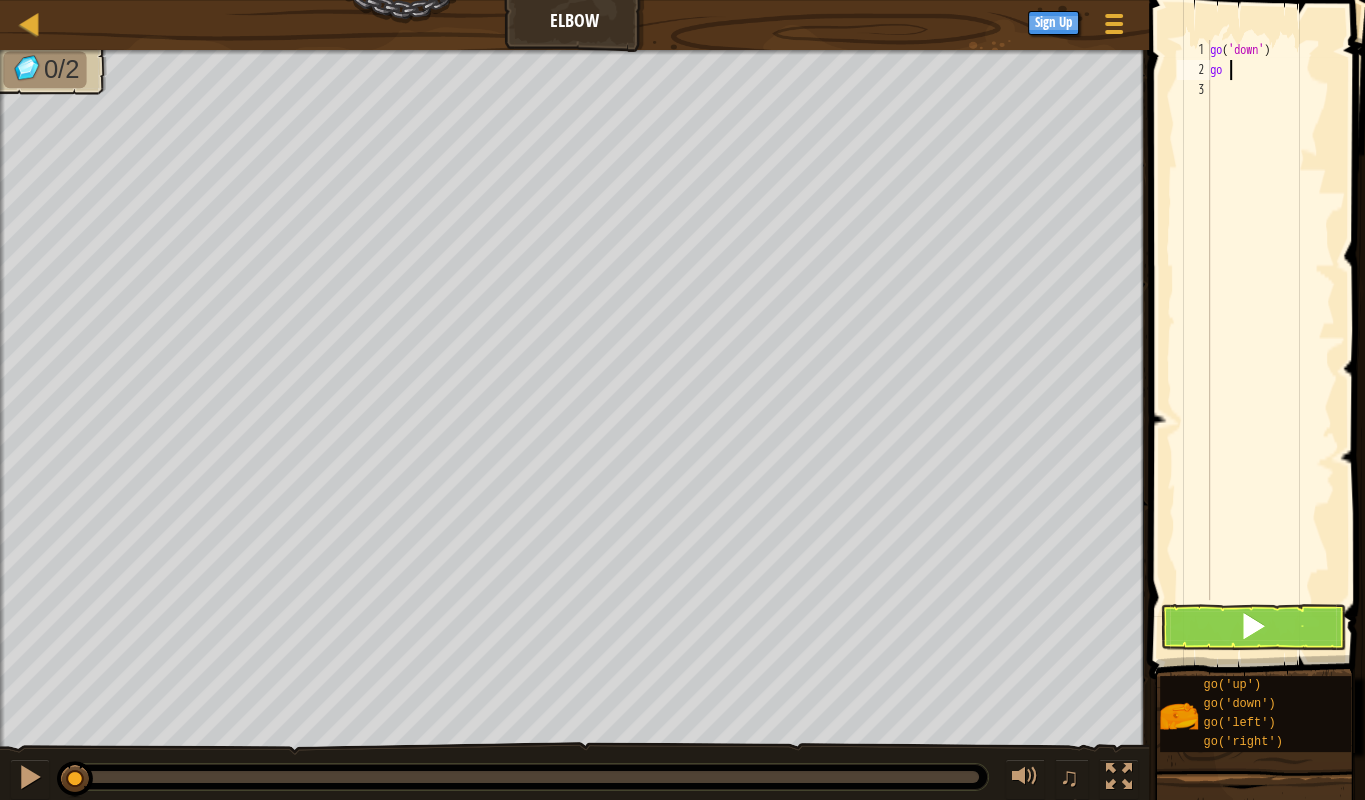 type on "g" 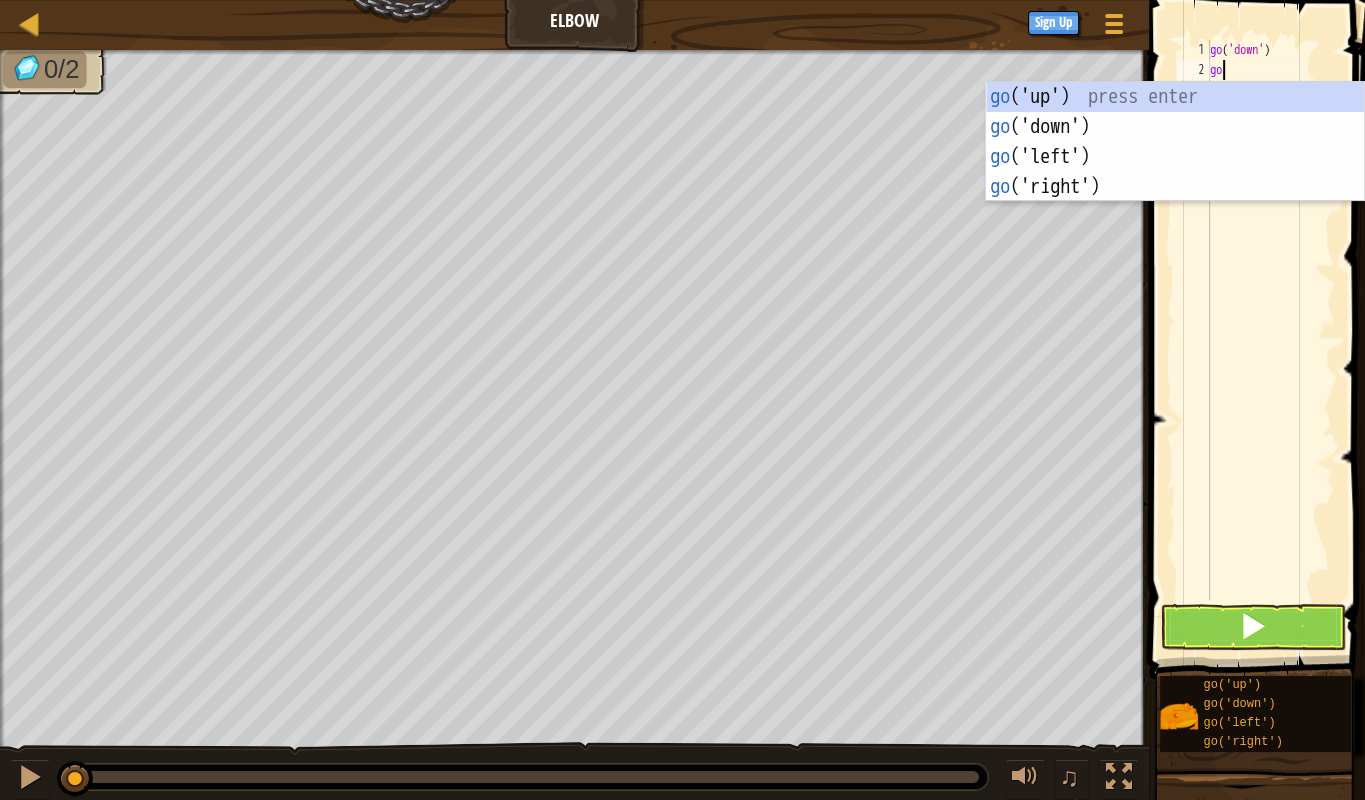 type on "[DEMOGRAPHIC_DATA]" 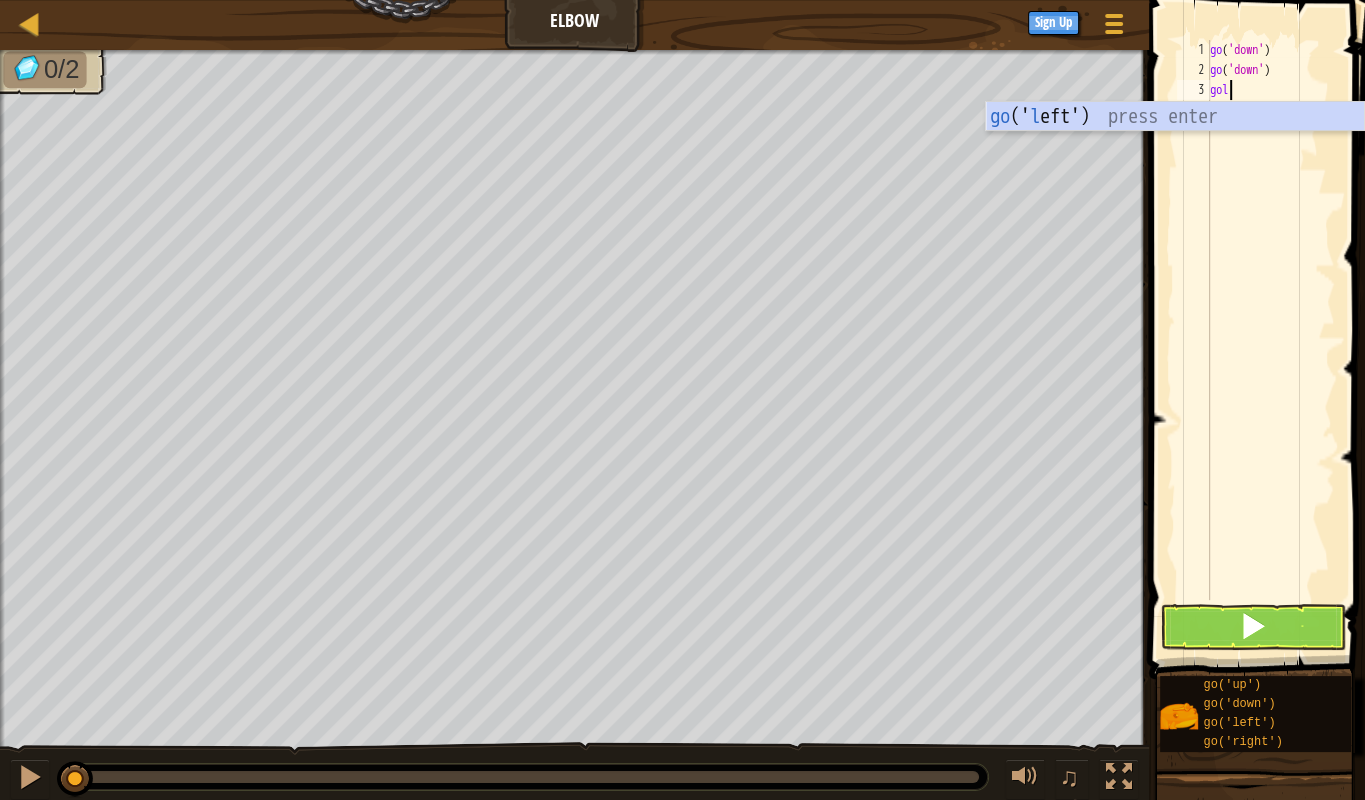 type on "golef" 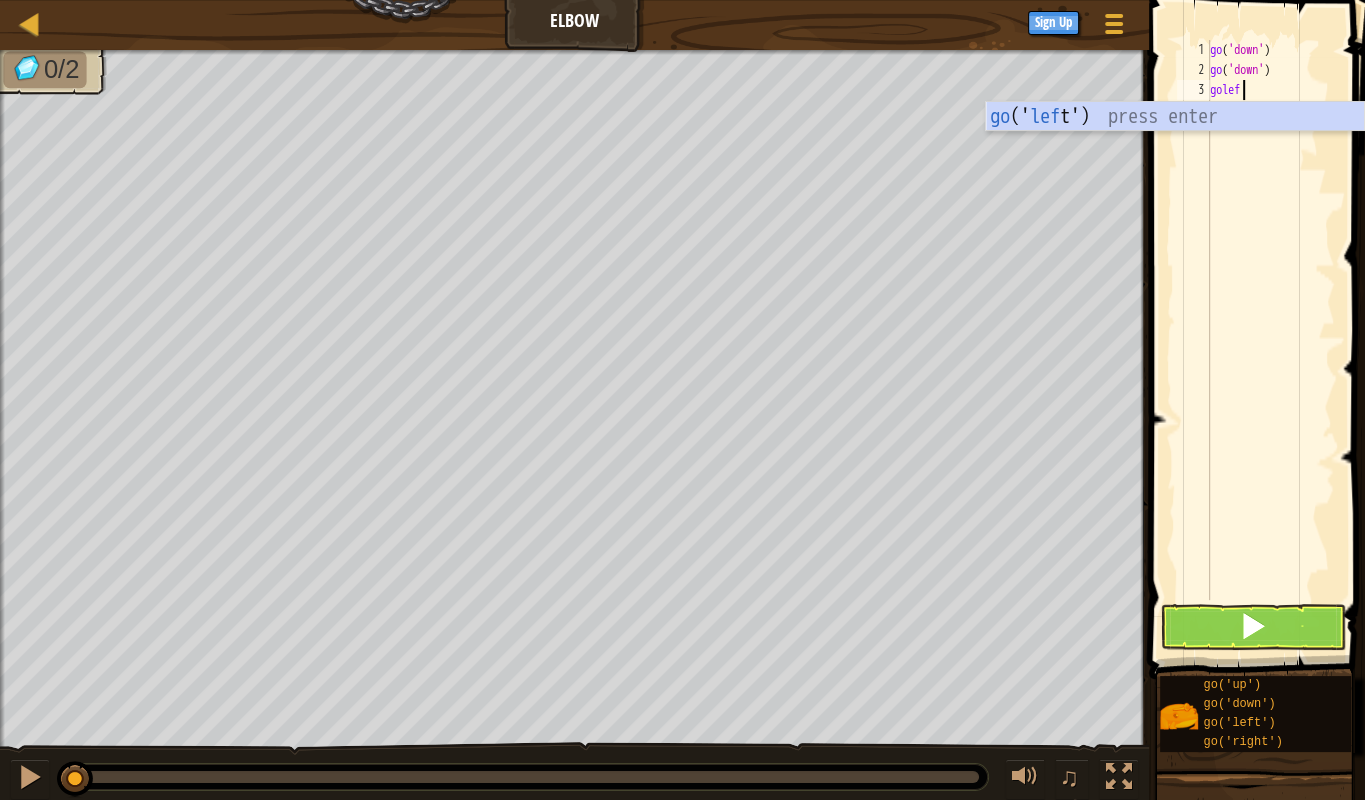 type 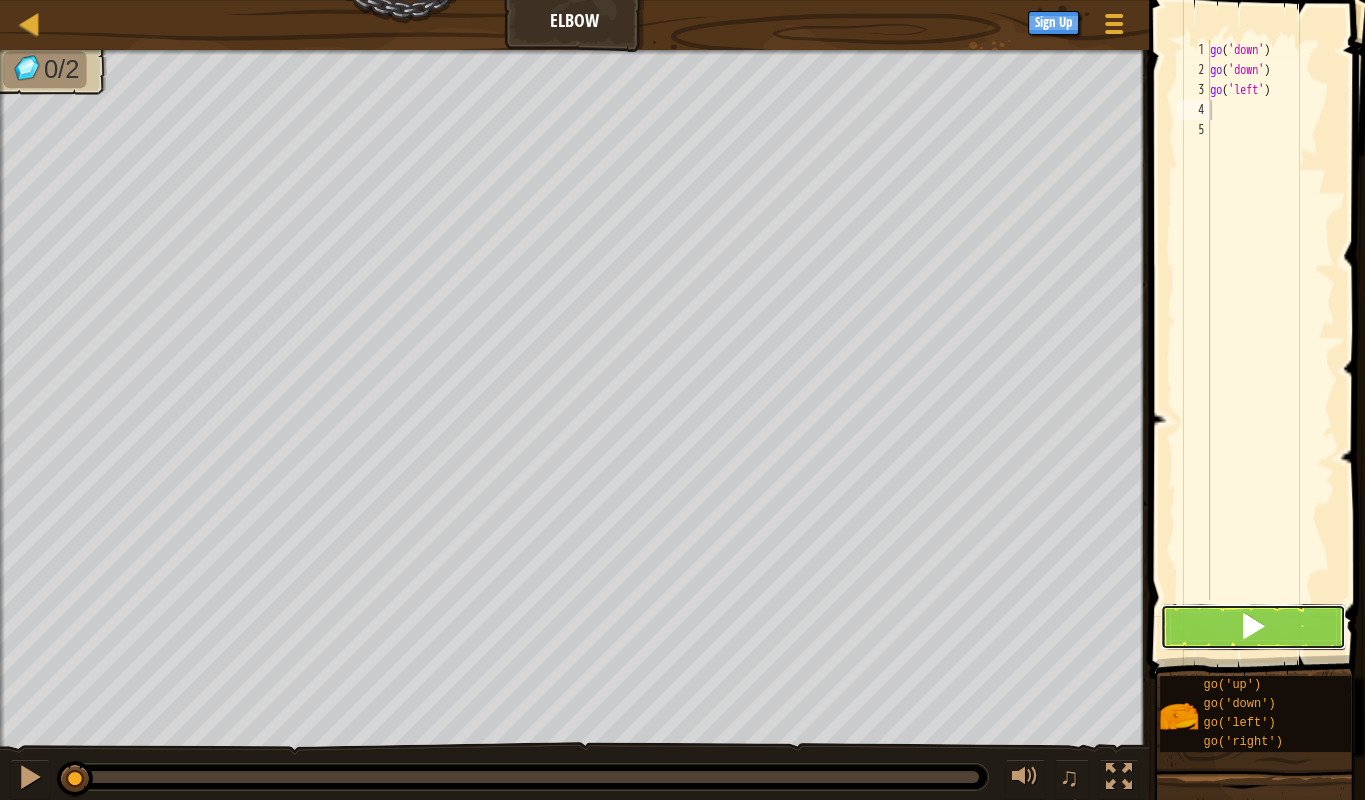 click at bounding box center (1253, 626) 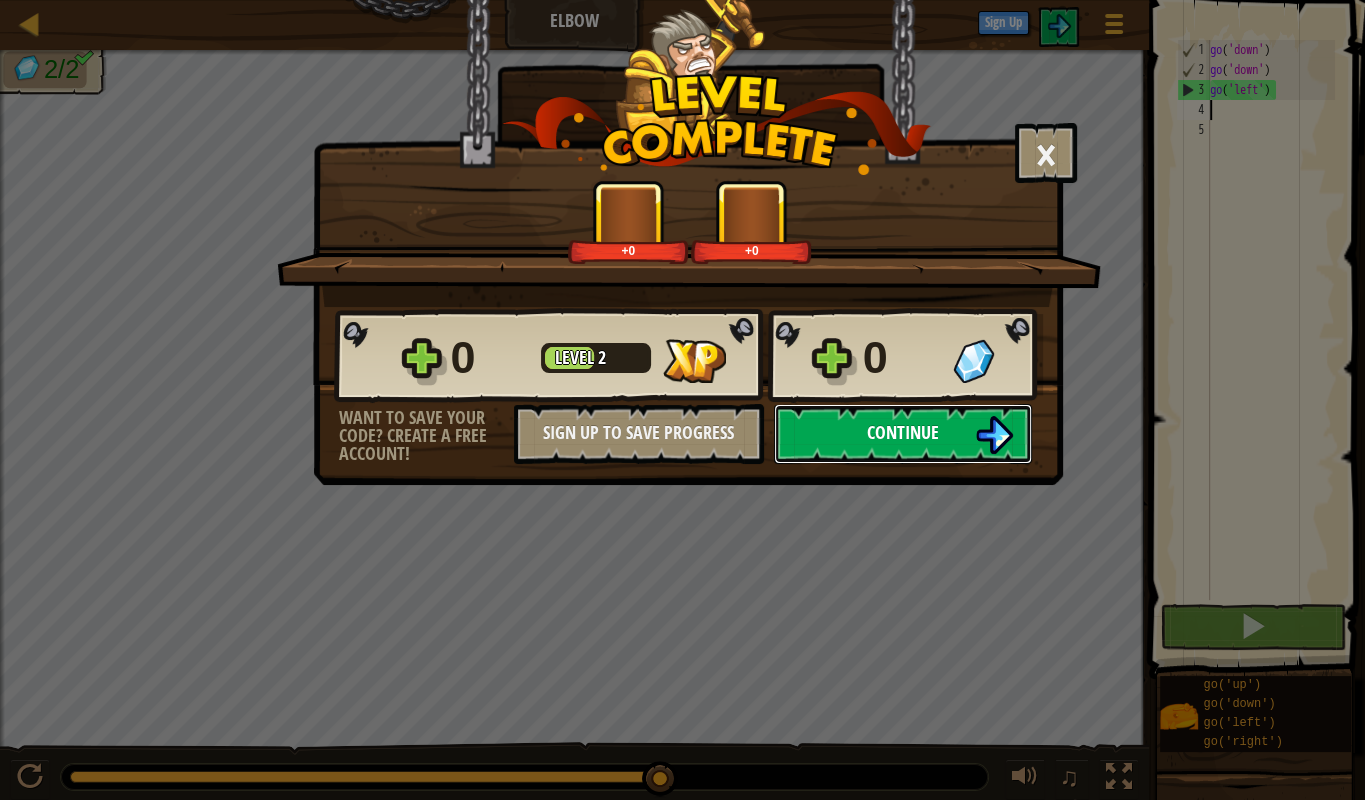 click on "Continue" at bounding box center (903, 432) 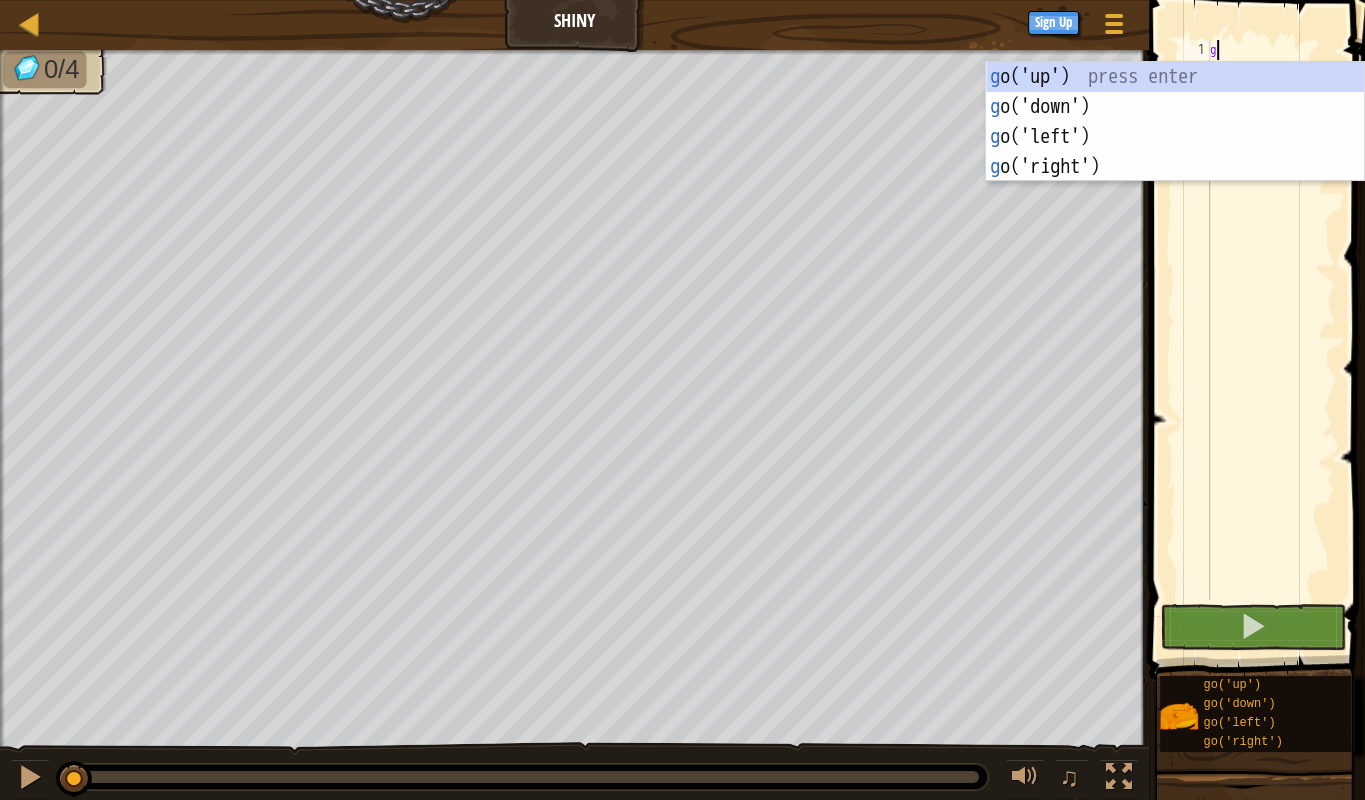 scroll, scrollTop: 10, scrollLeft: 0, axis: vertical 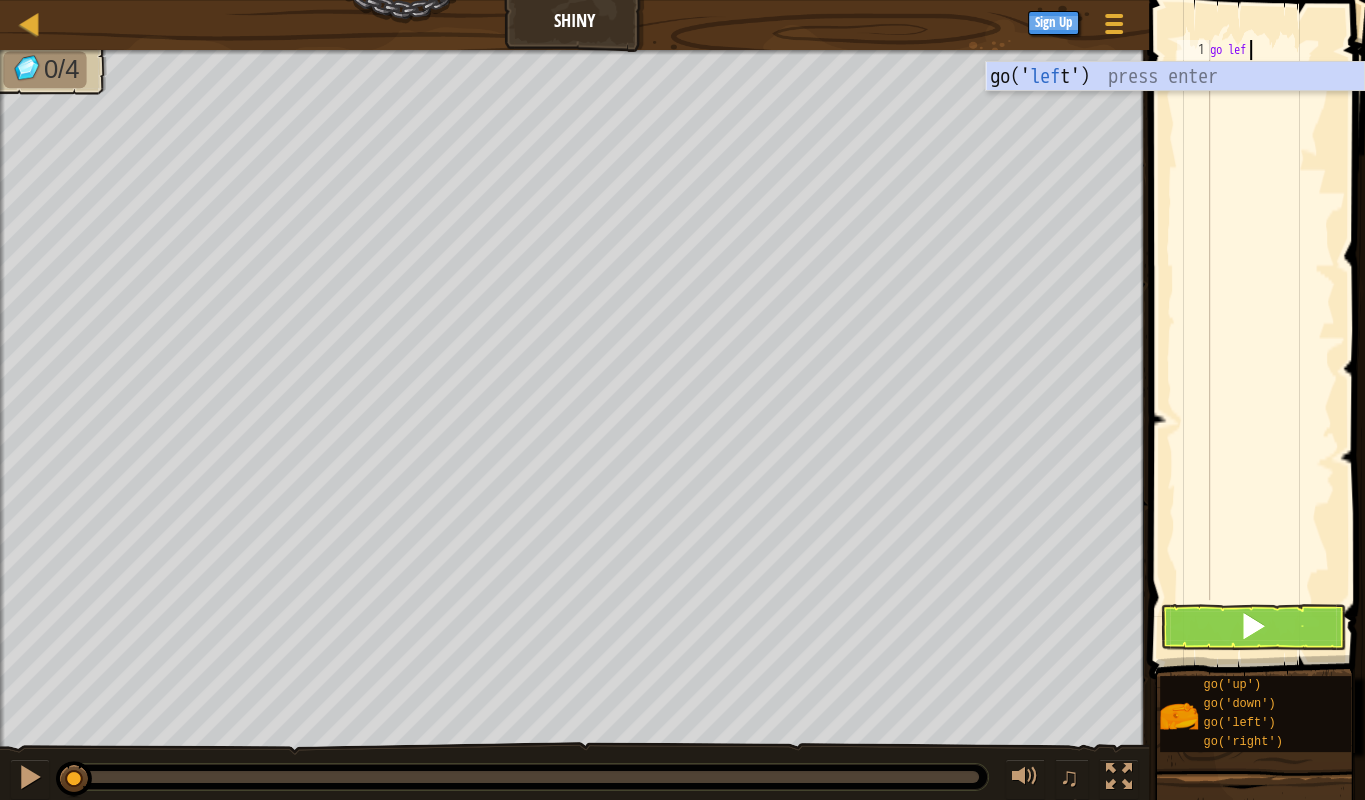 type on "go left" 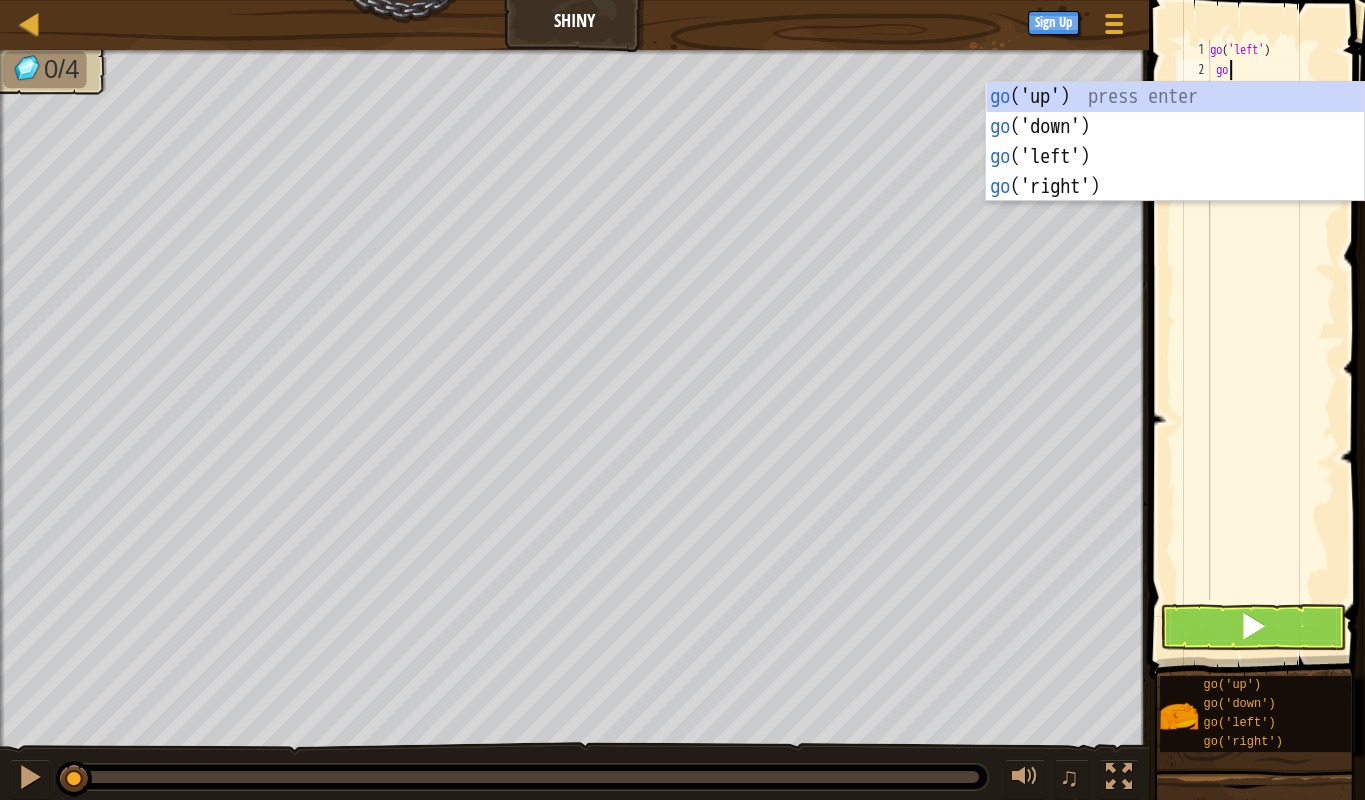 scroll, scrollTop: 10, scrollLeft: 1, axis: both 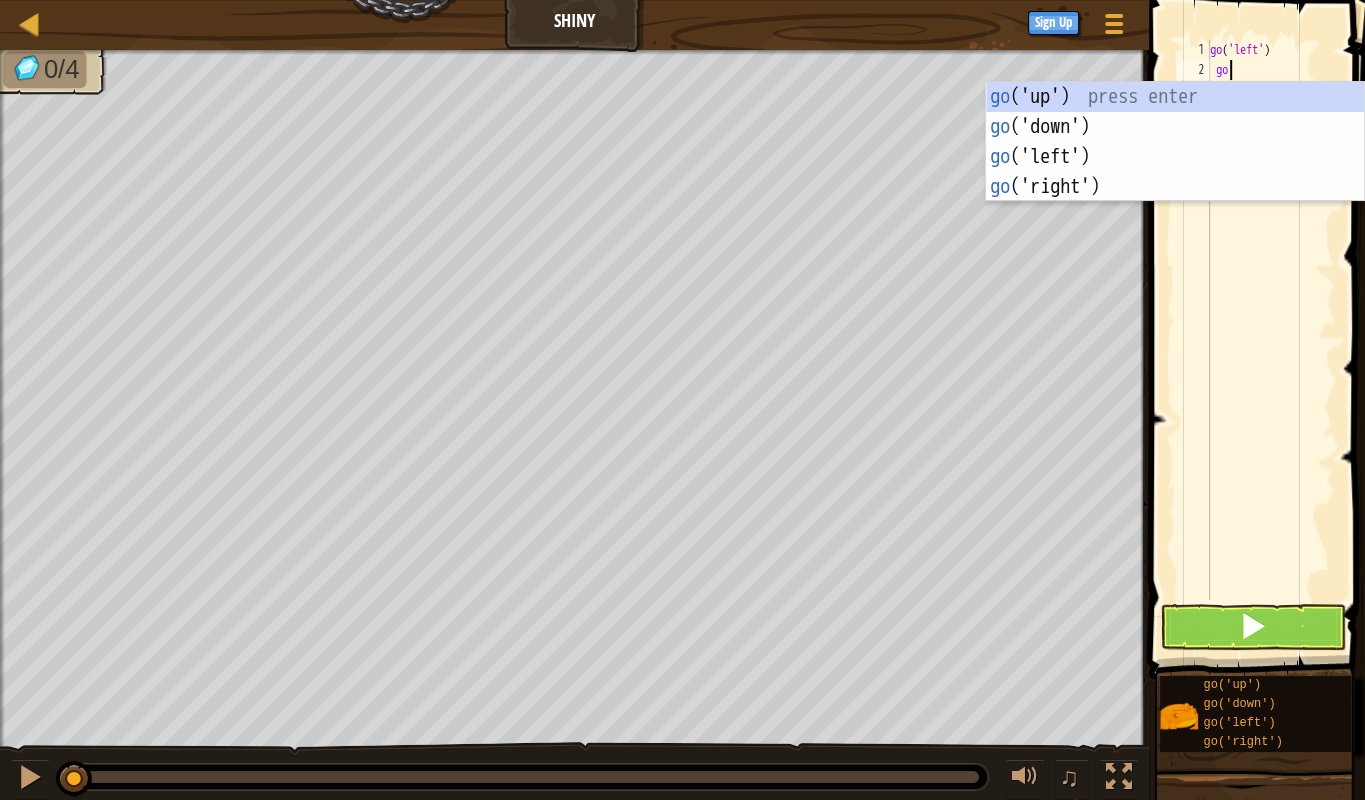 type on "golef" 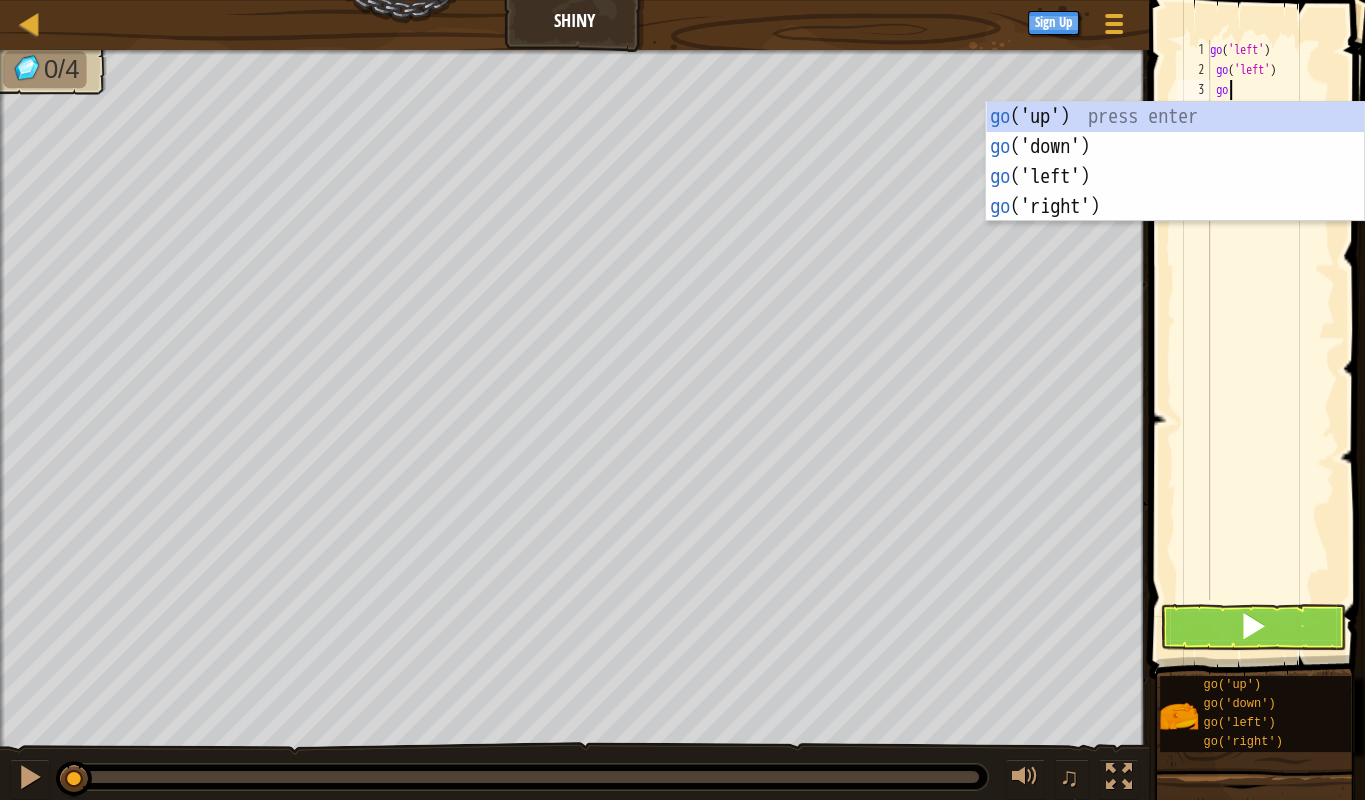 scroll, scrollTop: 10, scrollLeft: 2, axis: both 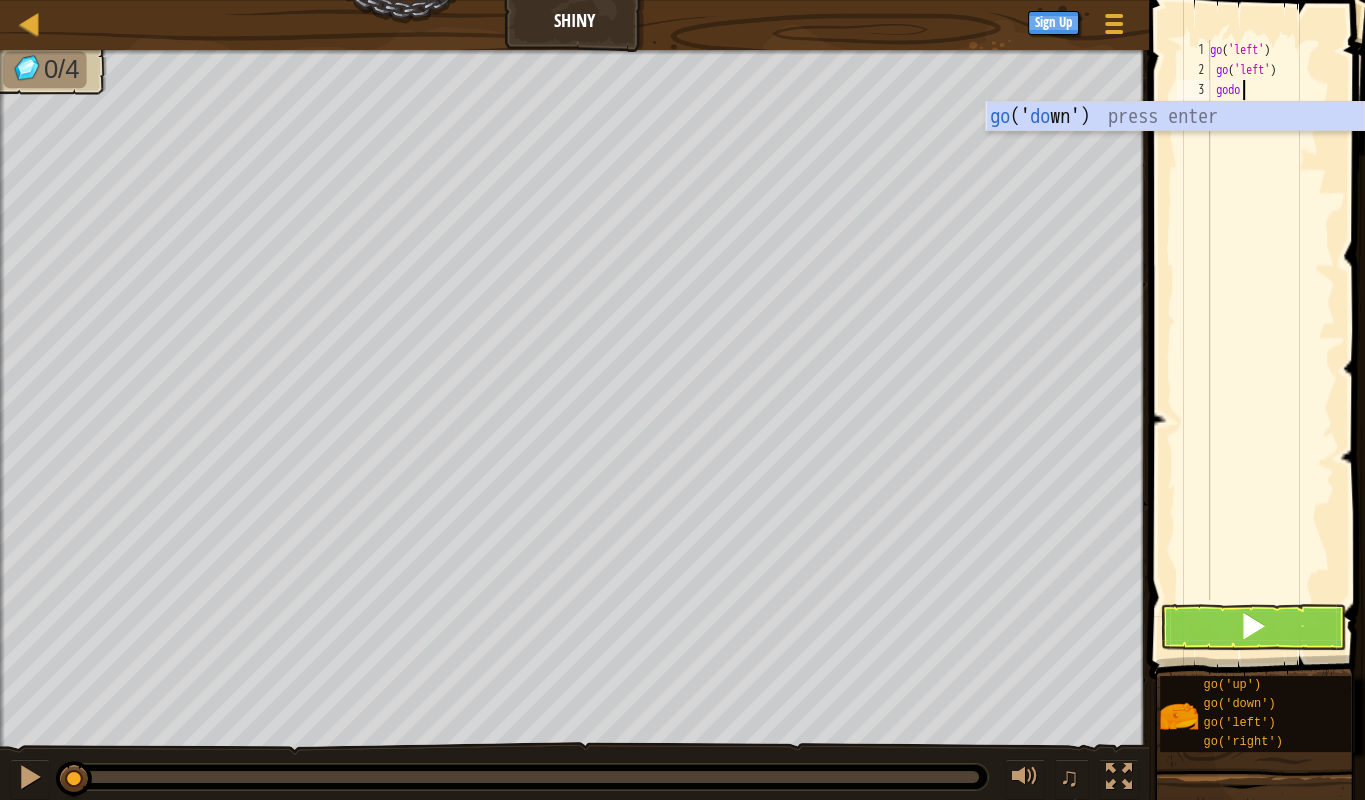 type on "godow" 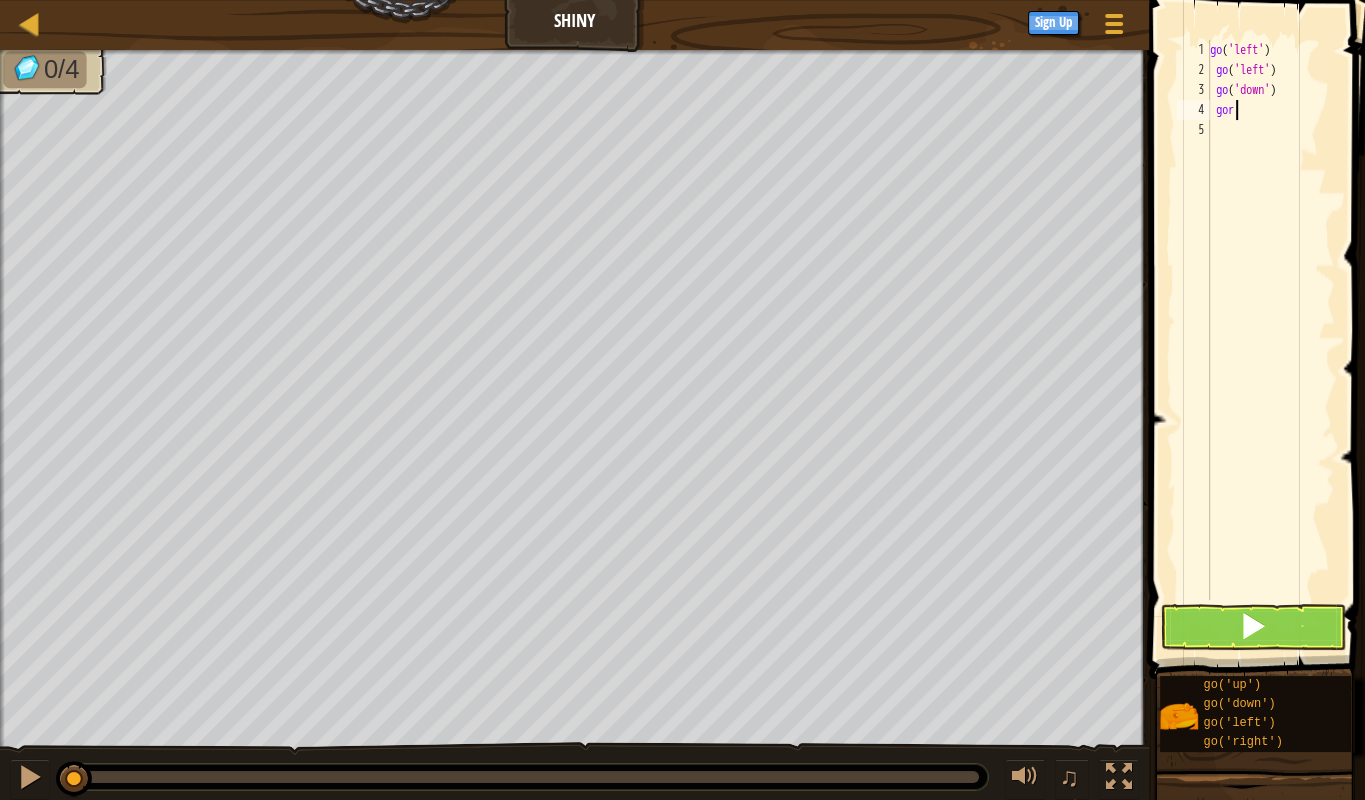 scroll, scrollTop: 10, scrollLeft: 0, axis: vertical 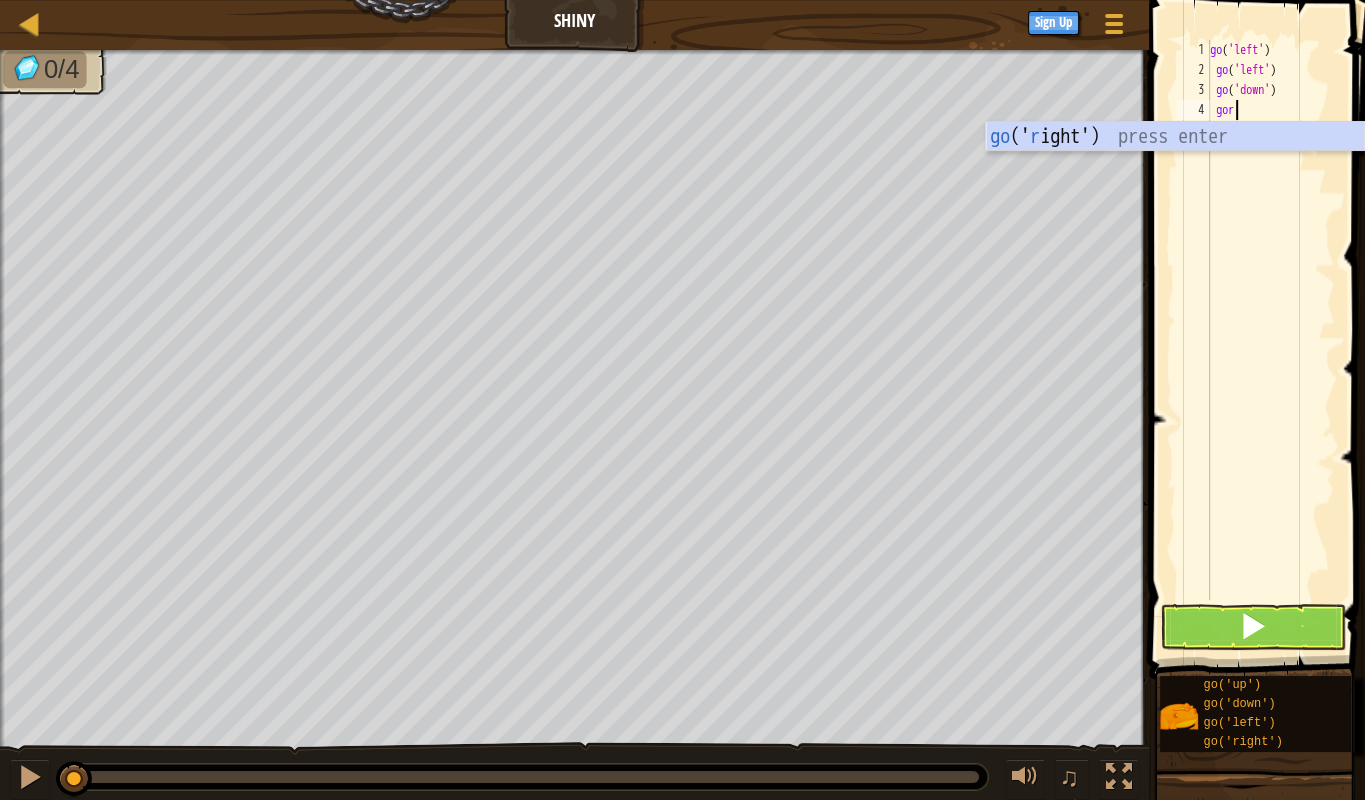 type on "gorig" 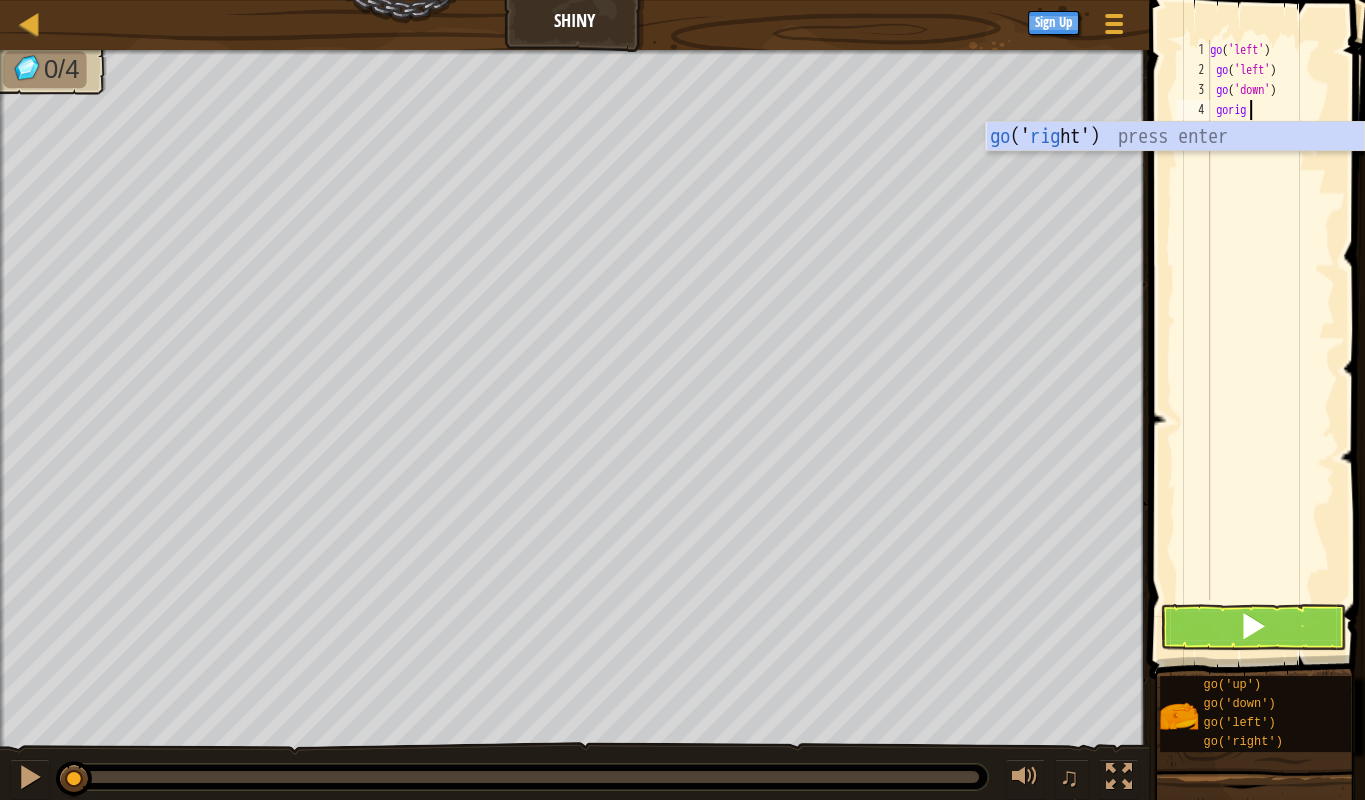scroll, scrollTop: 10, scrollLeft: 2, axis: both 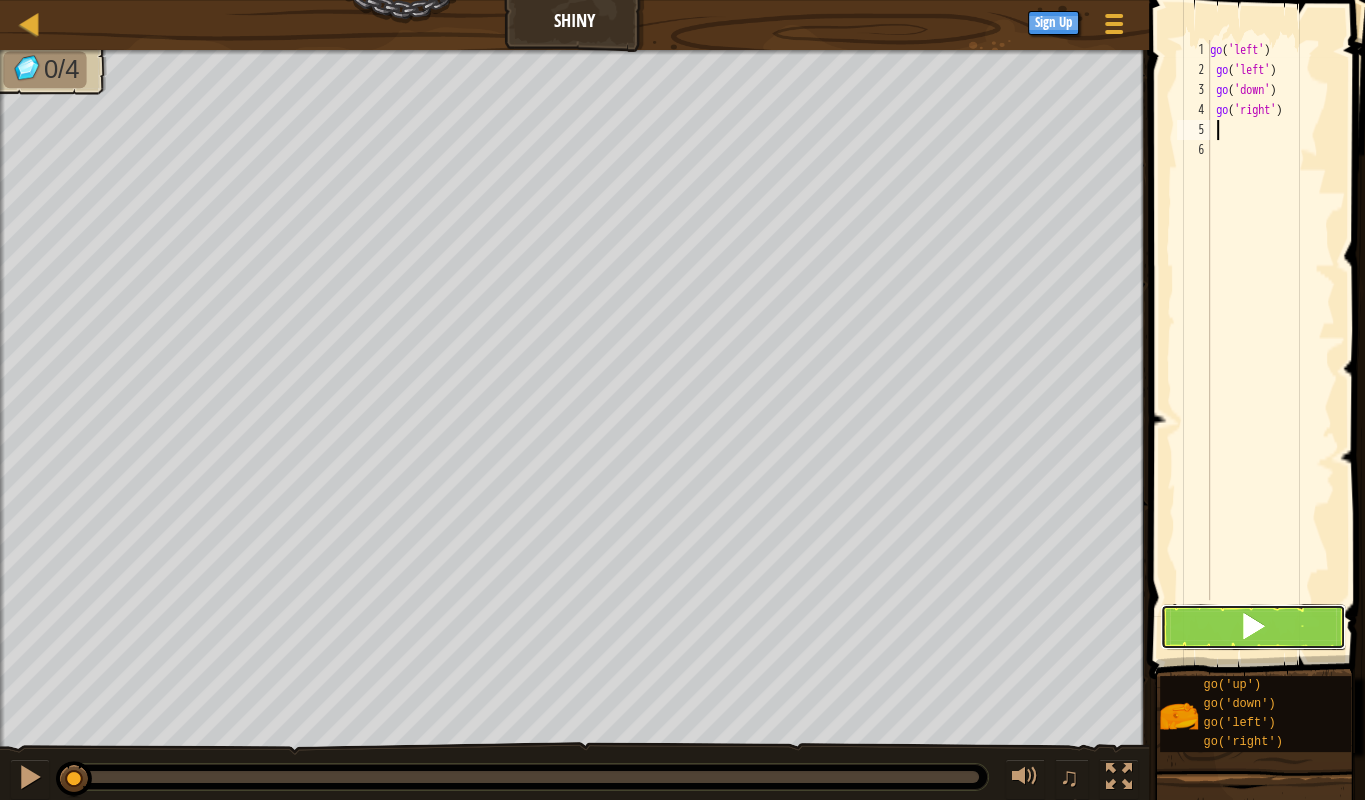 click at bounding box center [1253, 627] 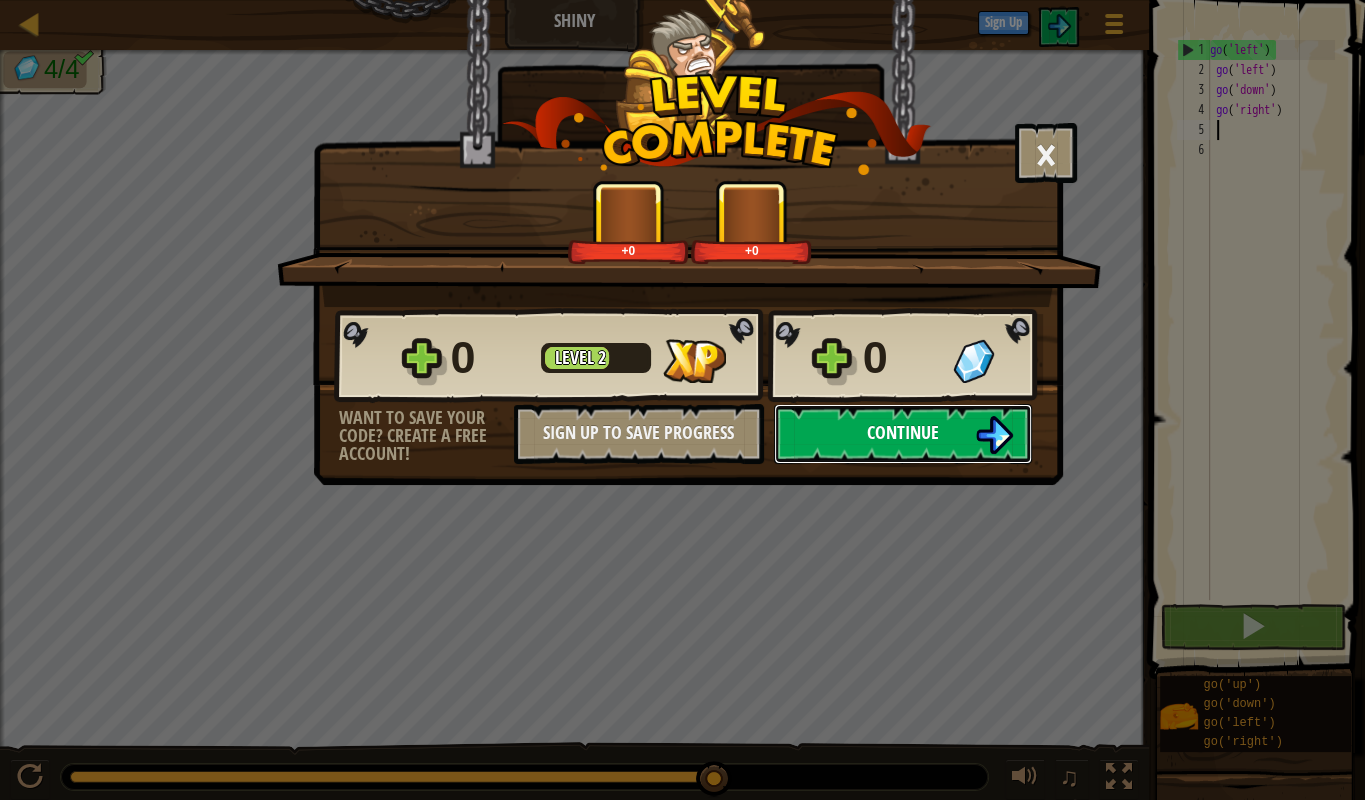 click on "Continue" at bounding box center [903, 432] 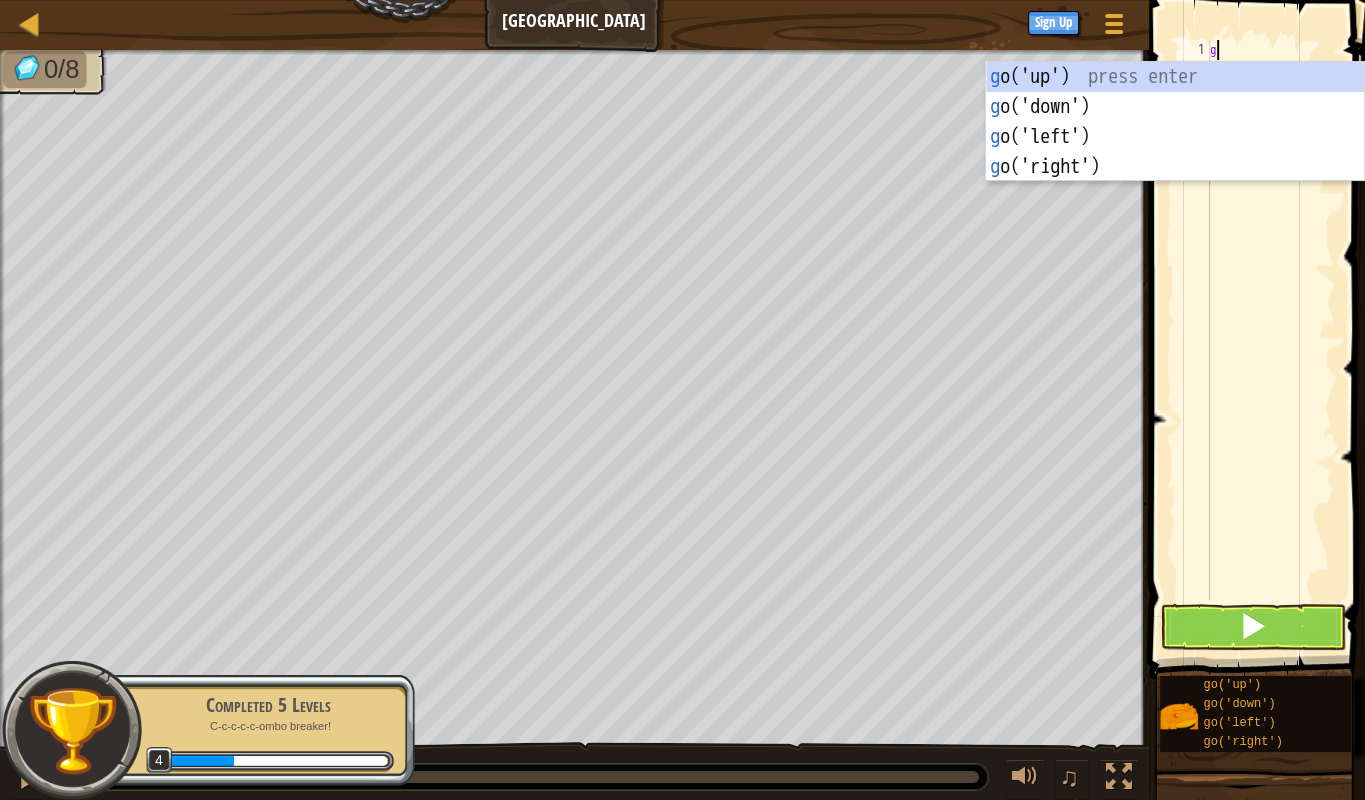scroll, scrollTop: 10, scrollLeft: 0, axis: vertical 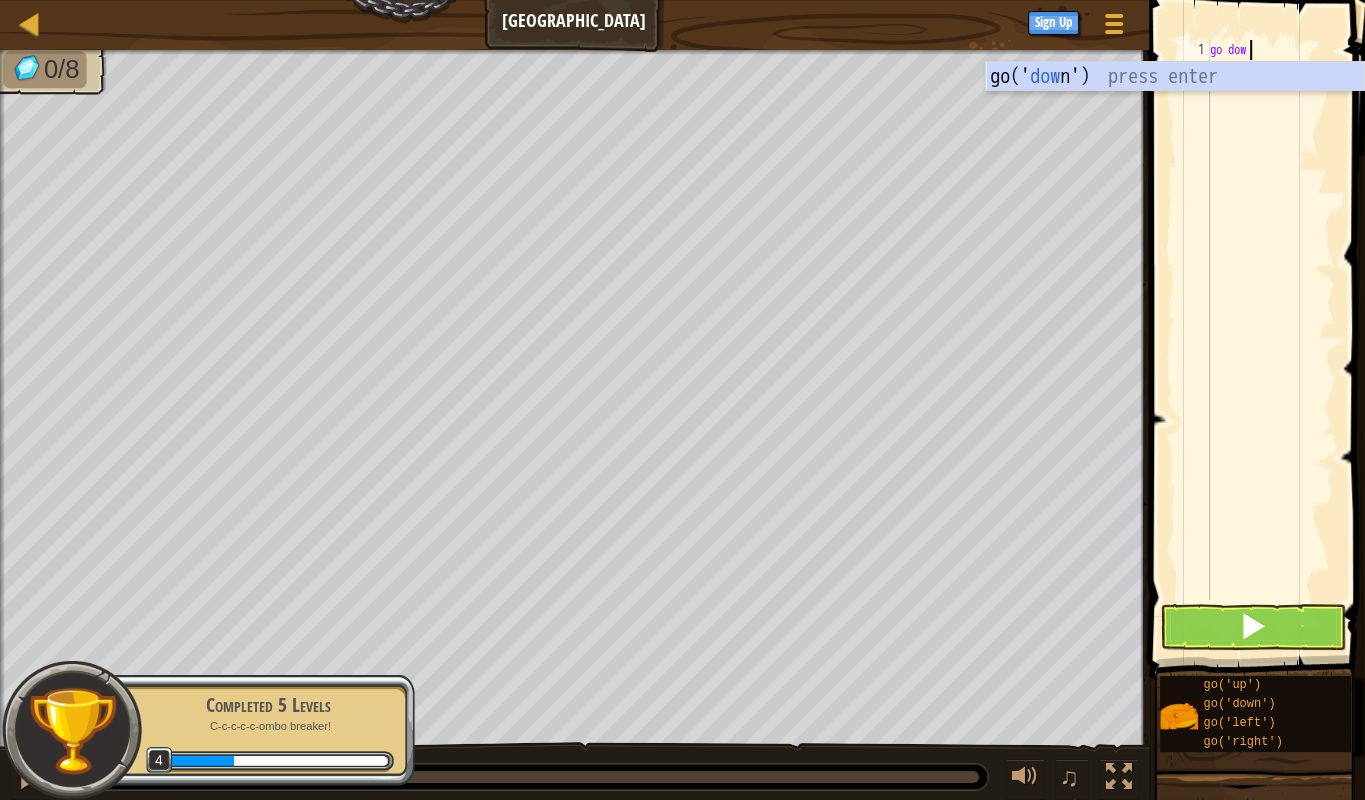 type on "go down" 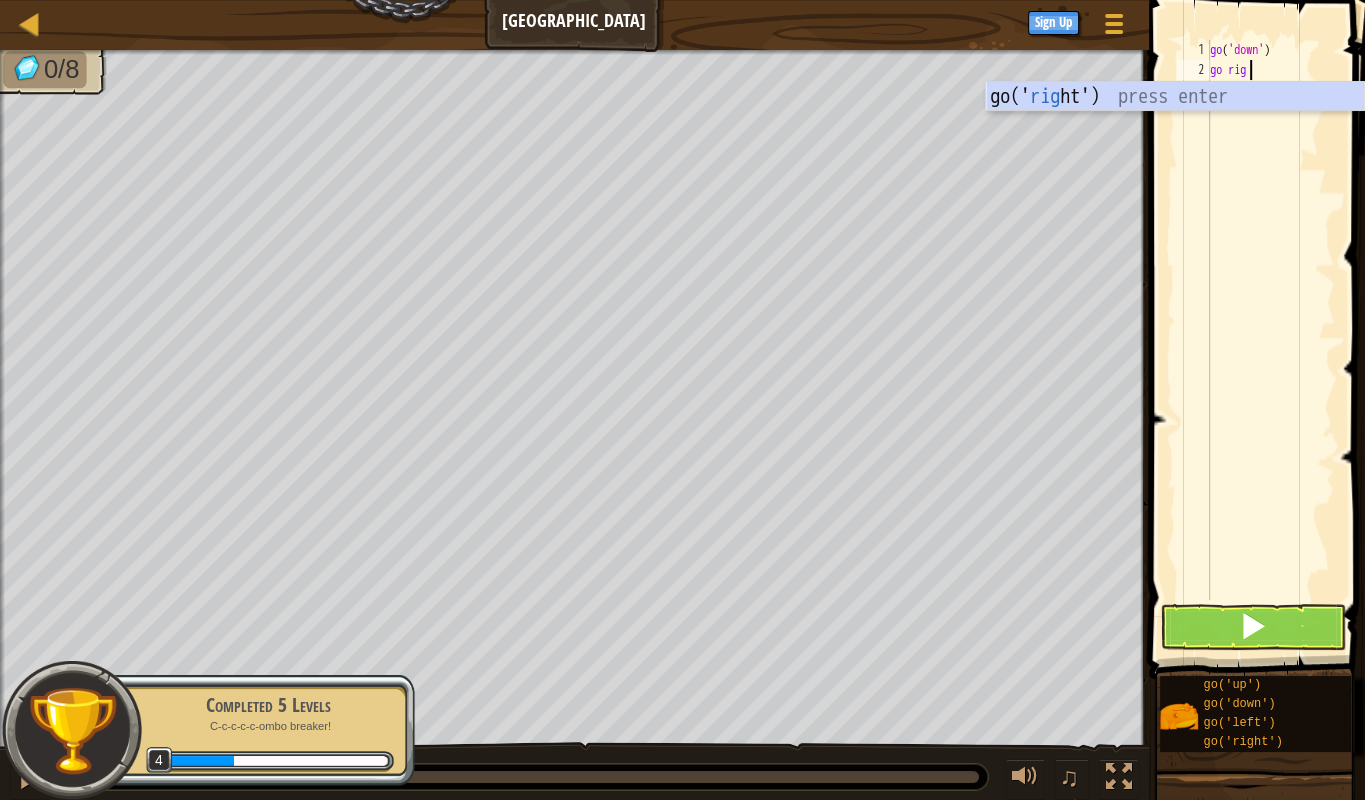 scroll, scrollTop: 10, scrollLeft: 3, axis: both 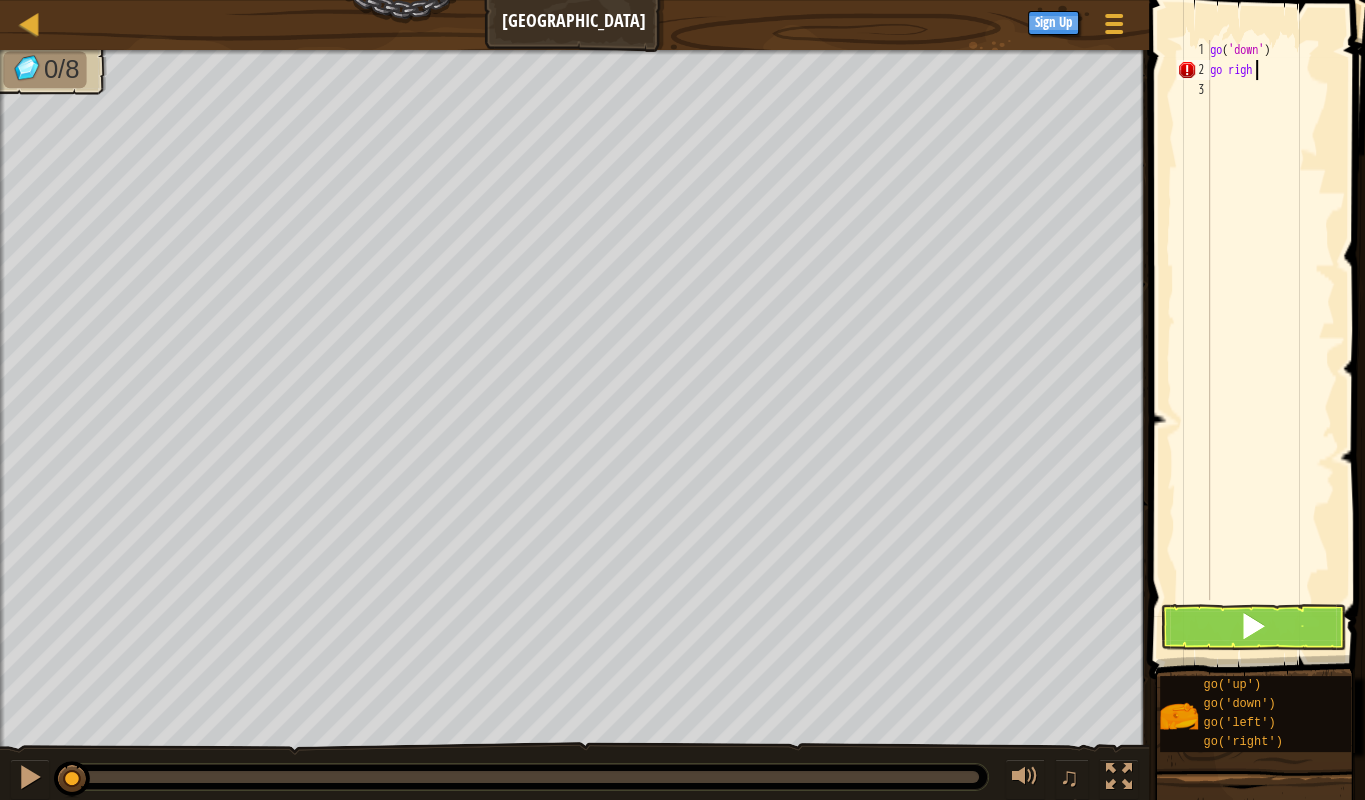 type on "go right" 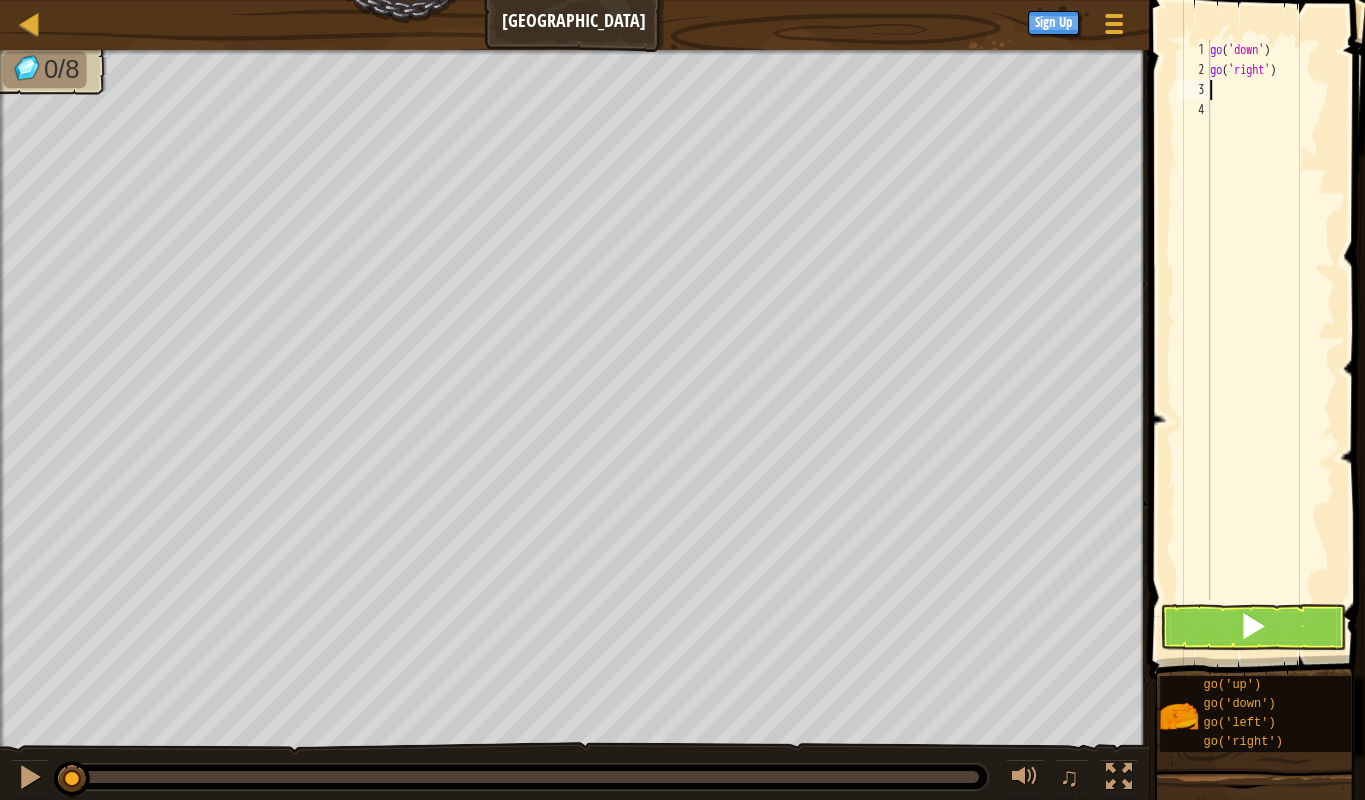 scroll, scrollTop: 10, scrollLeft: 0, axis: vertical 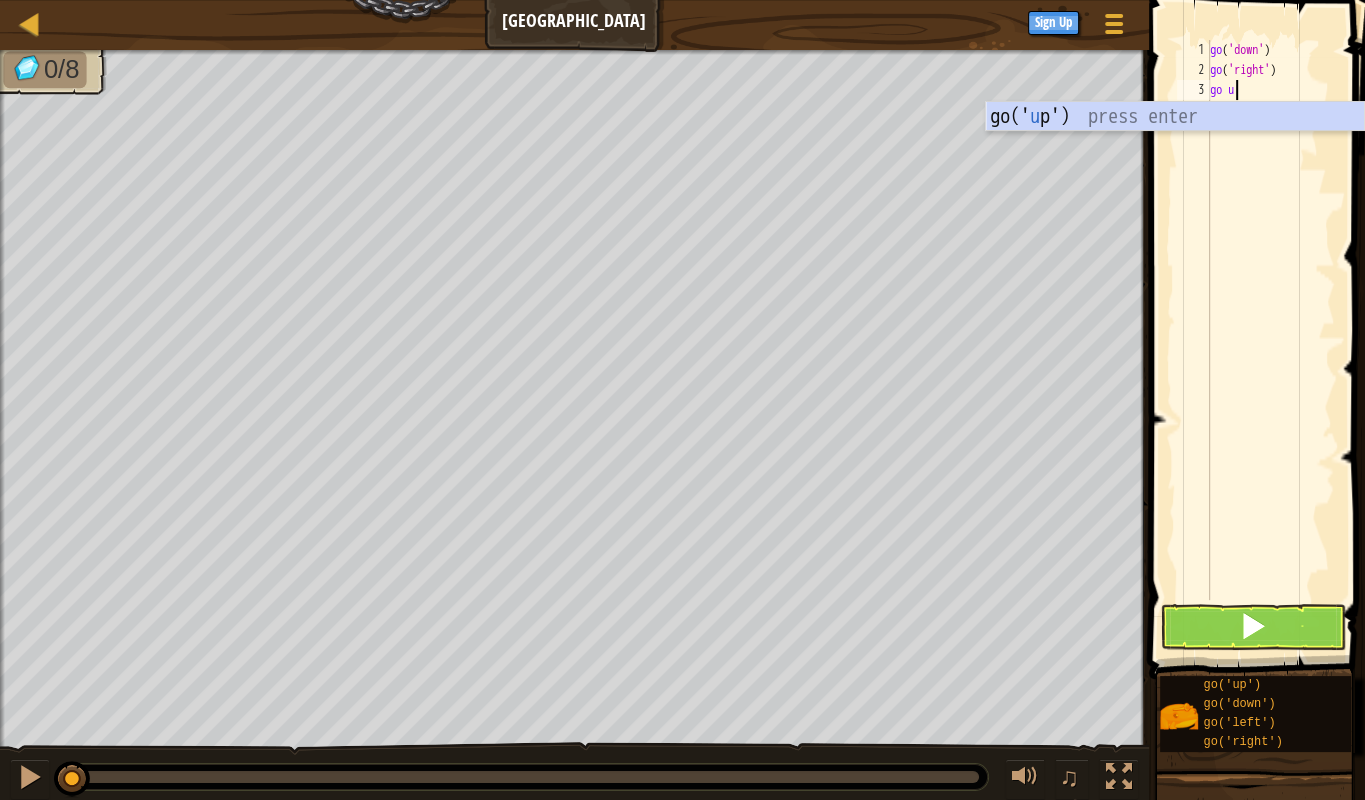 type on "go up" 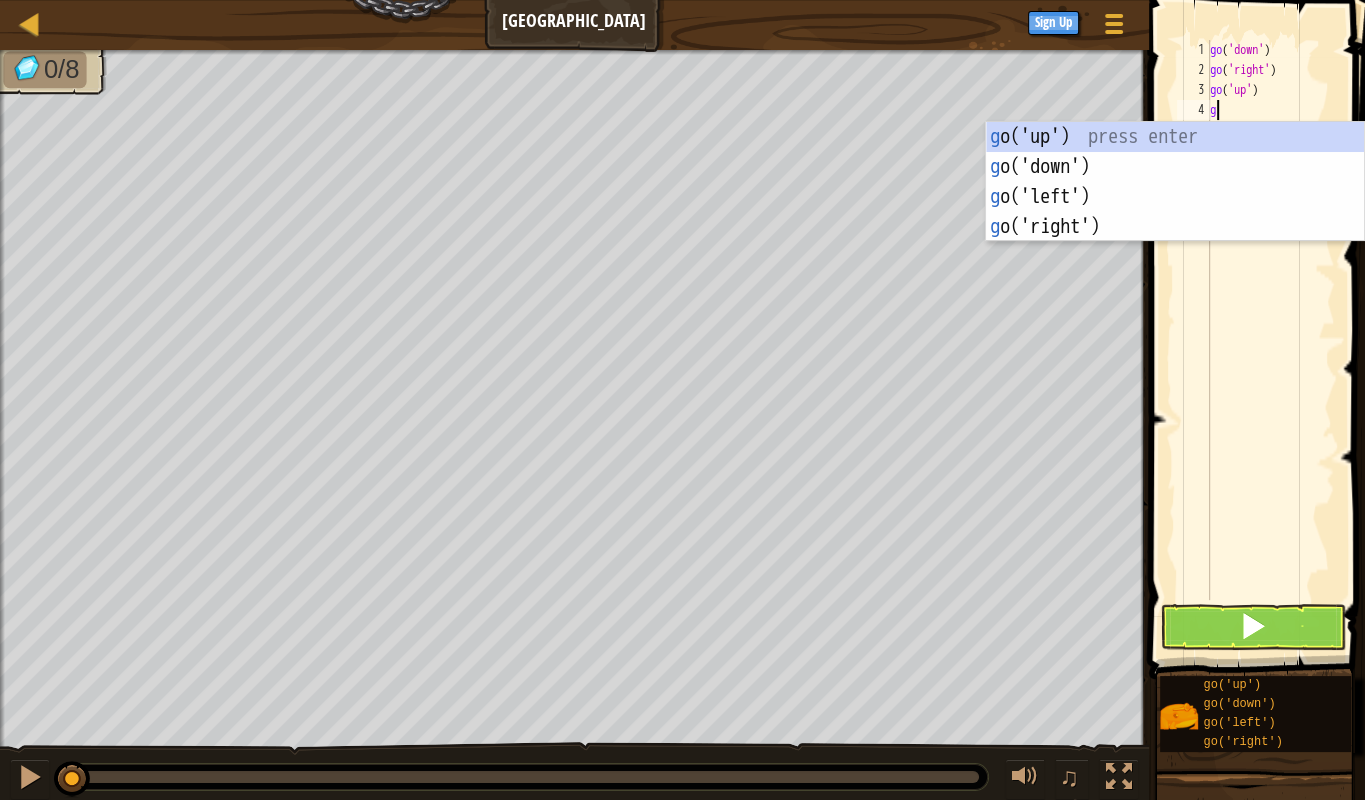 scroll, scrollTop: 10, scrollLeft: 0, axis: vertical 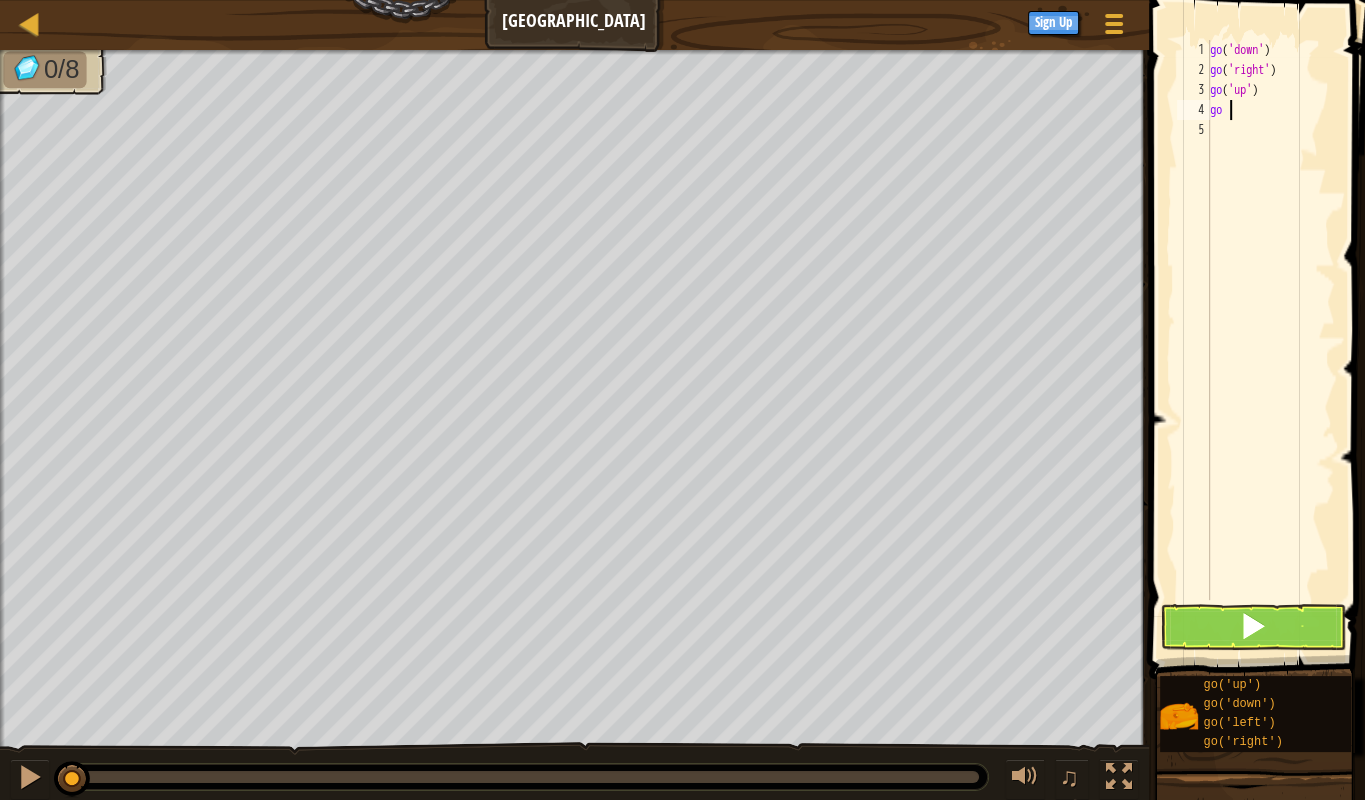 type on "go up" 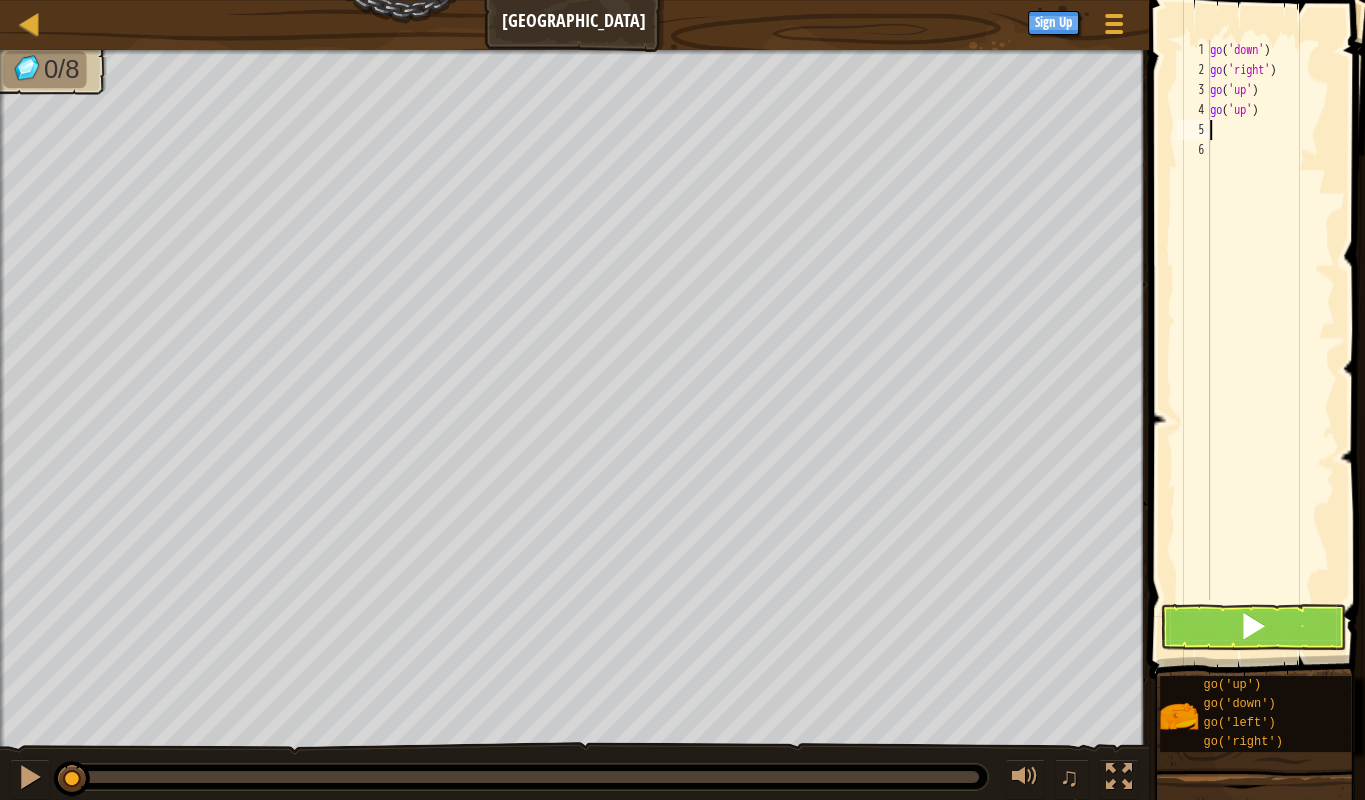 scroll, scrollTop: 10, scrollLeft: 0, axis: vertical 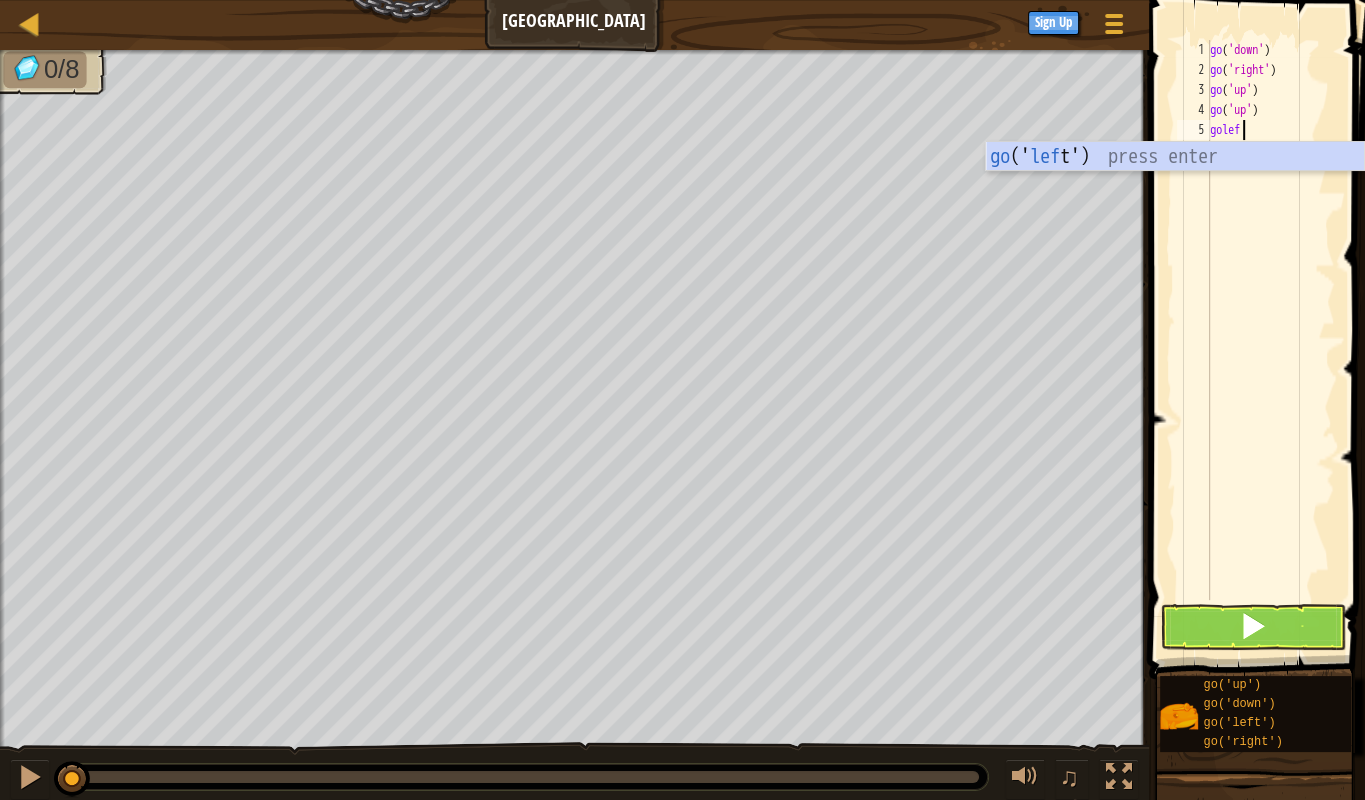 type on "goleft" 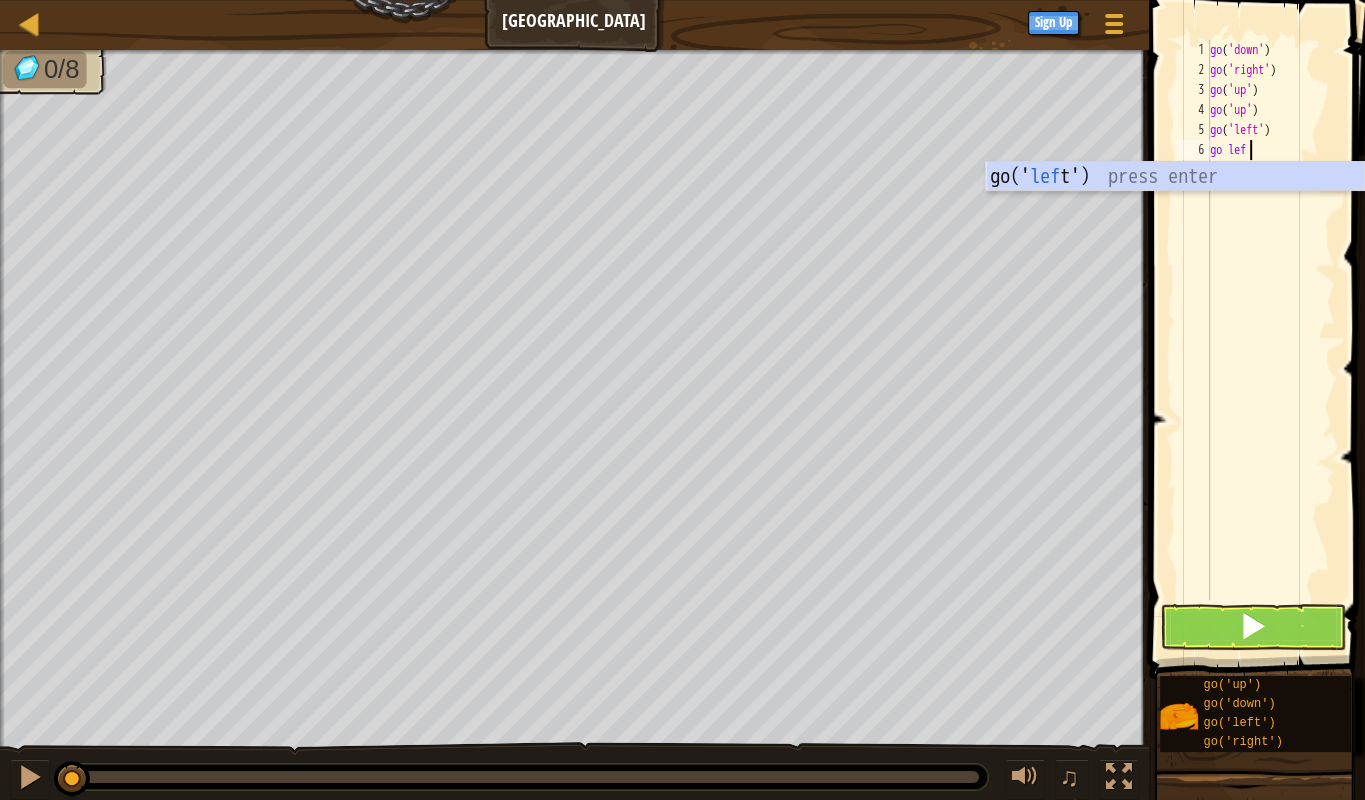 scroll, scrollTop: 0, scrollLeft: 0, axis: both 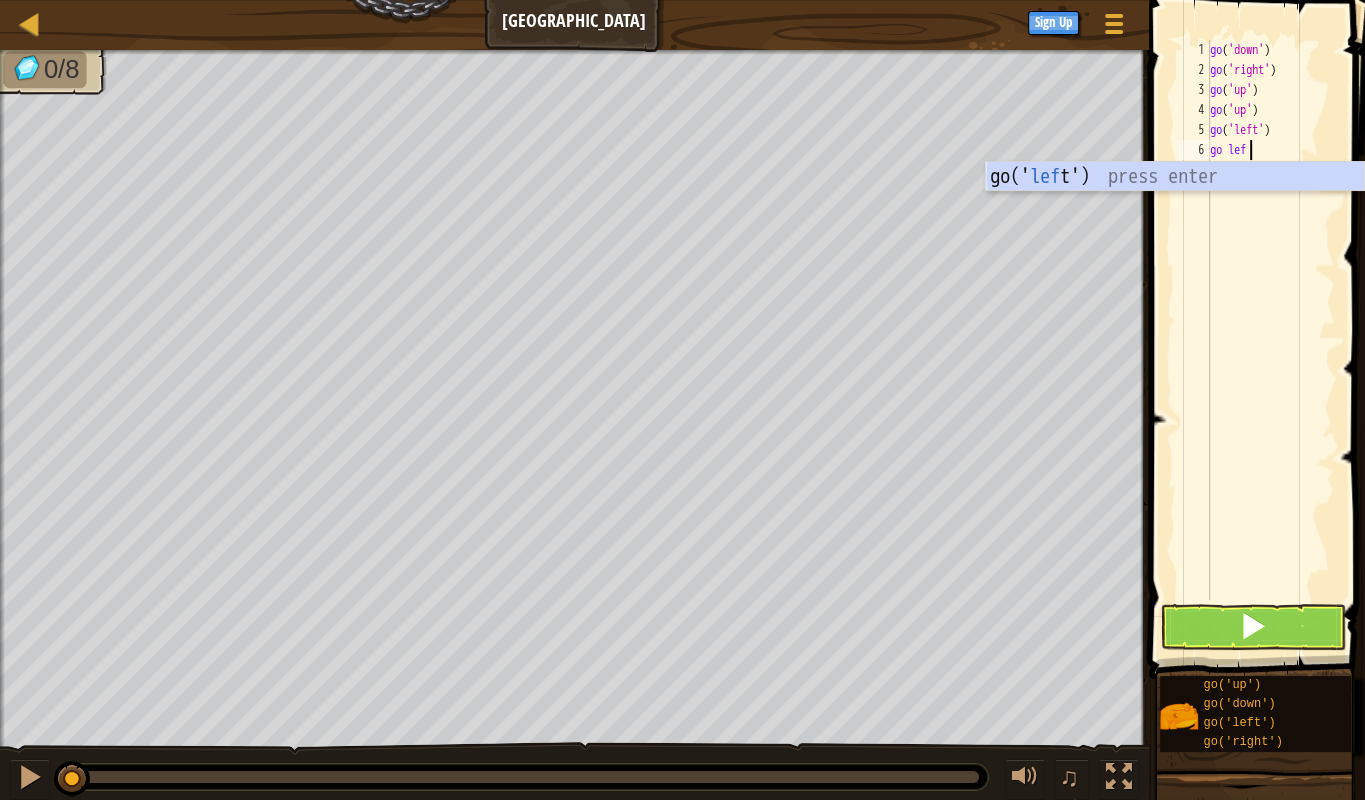 type on "go lefffffftr" 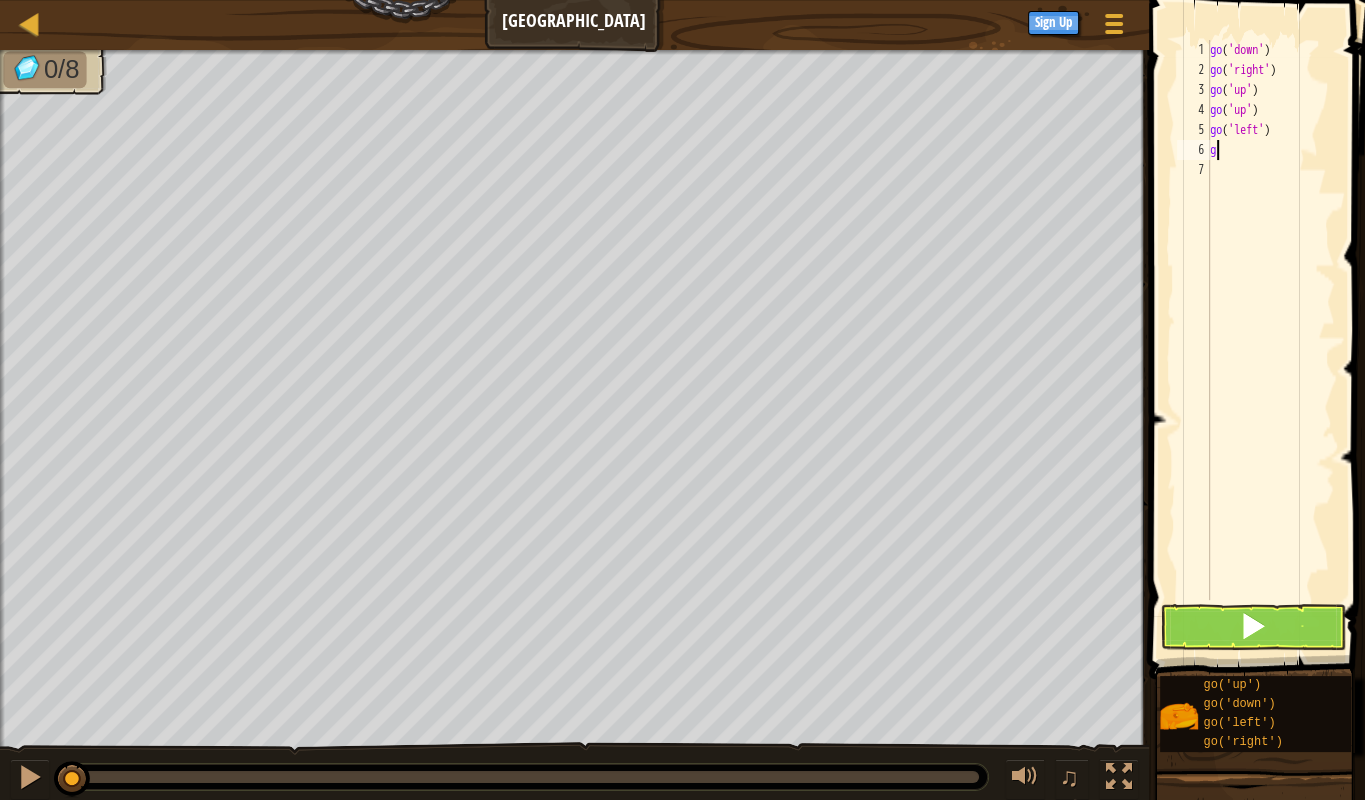 scroll, scrollTop: 9, scrollLeft: 0, axis: vertical 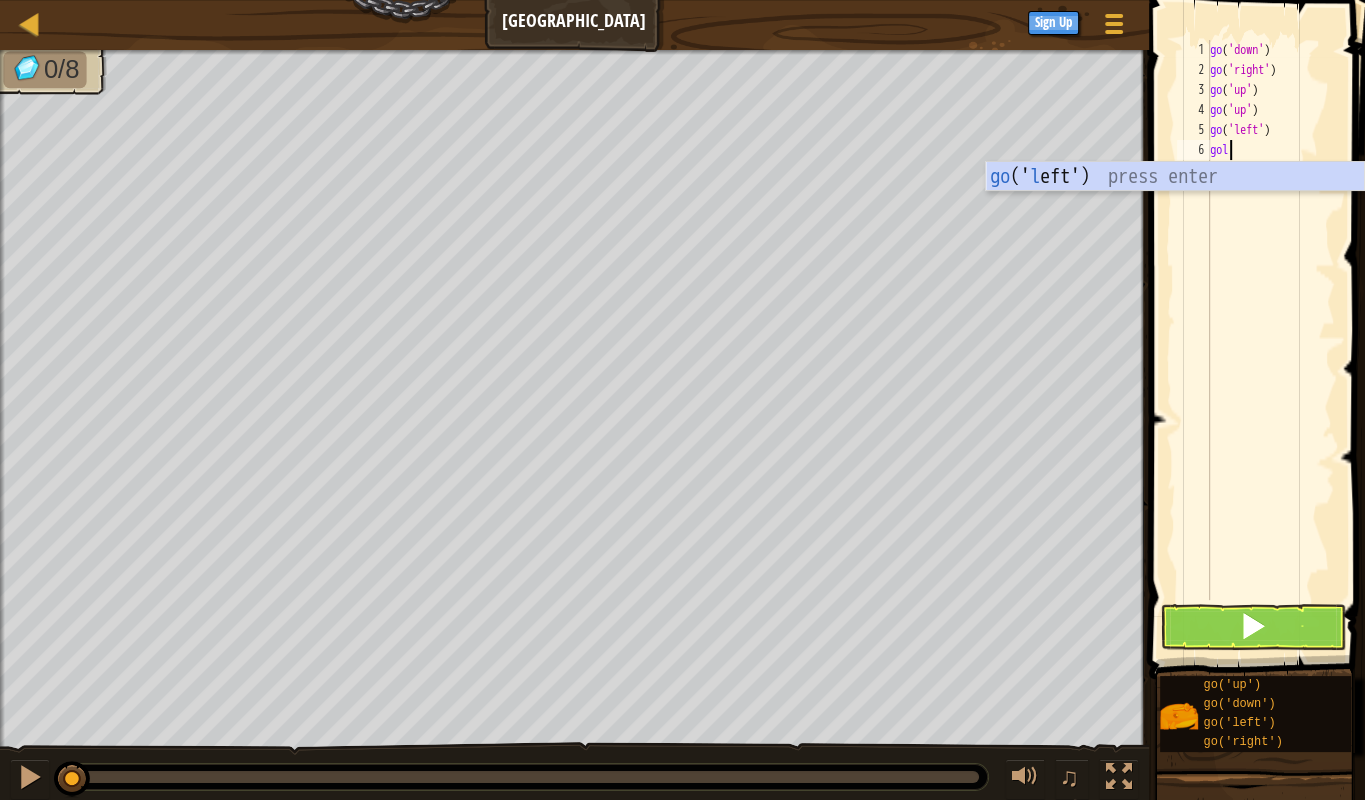 type on "gole" 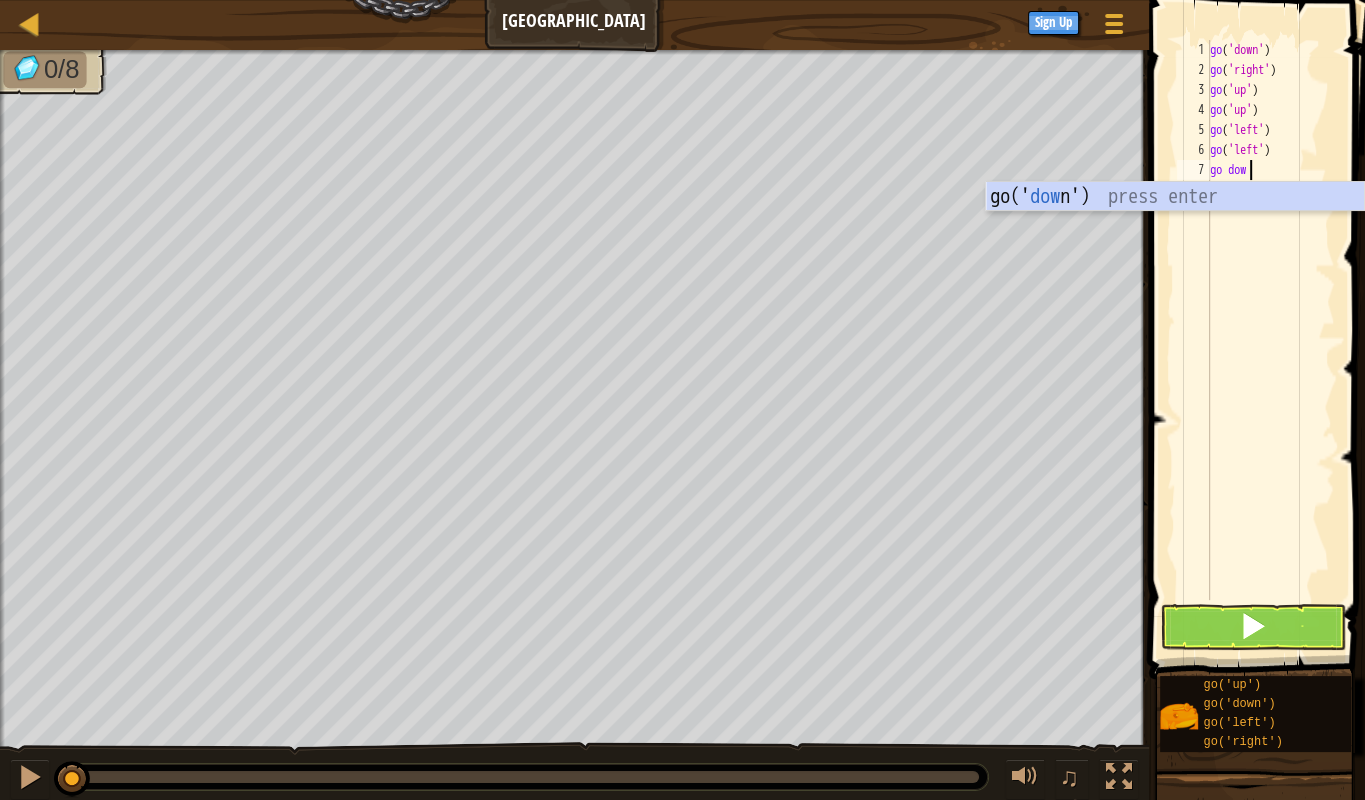 type on "go down" 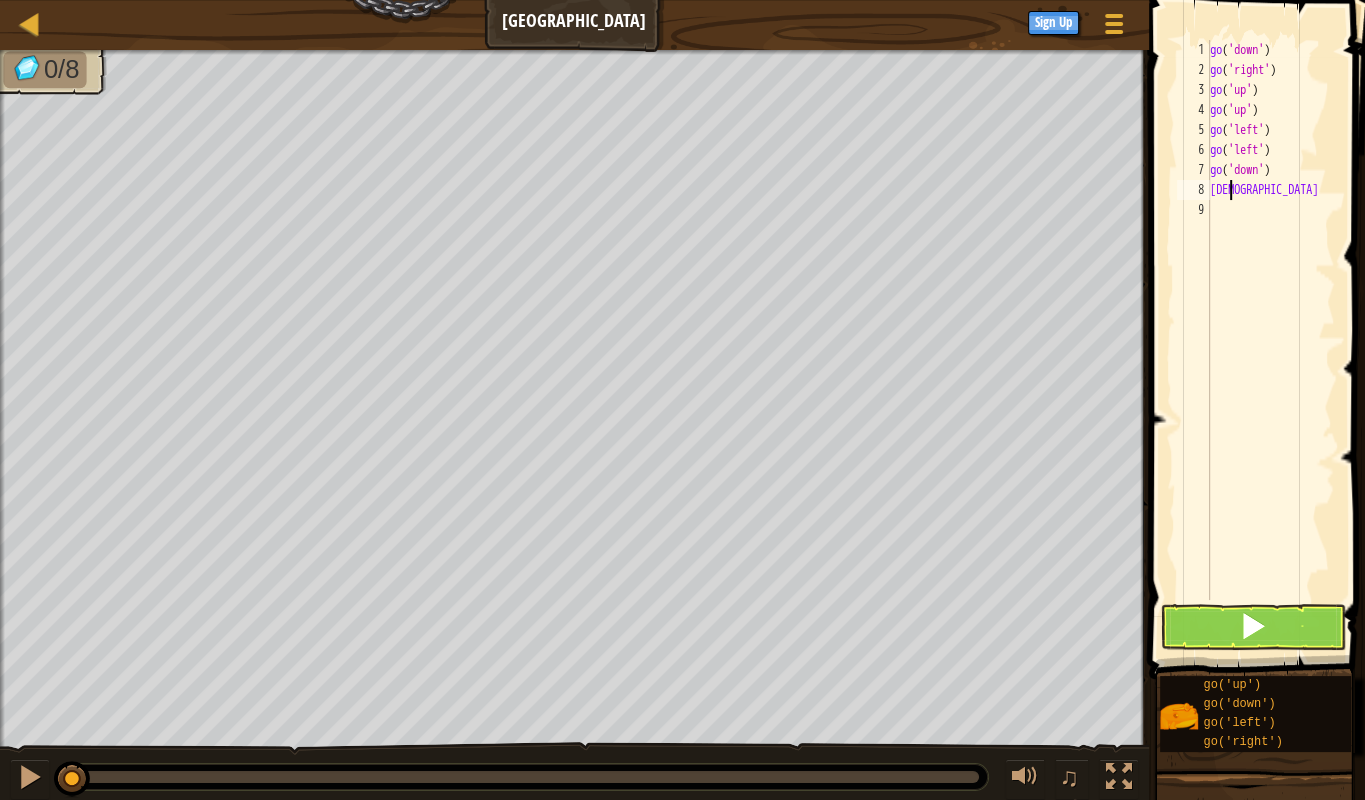 scroll, scrollTop: 10, scrollLeft: 1, axis: both 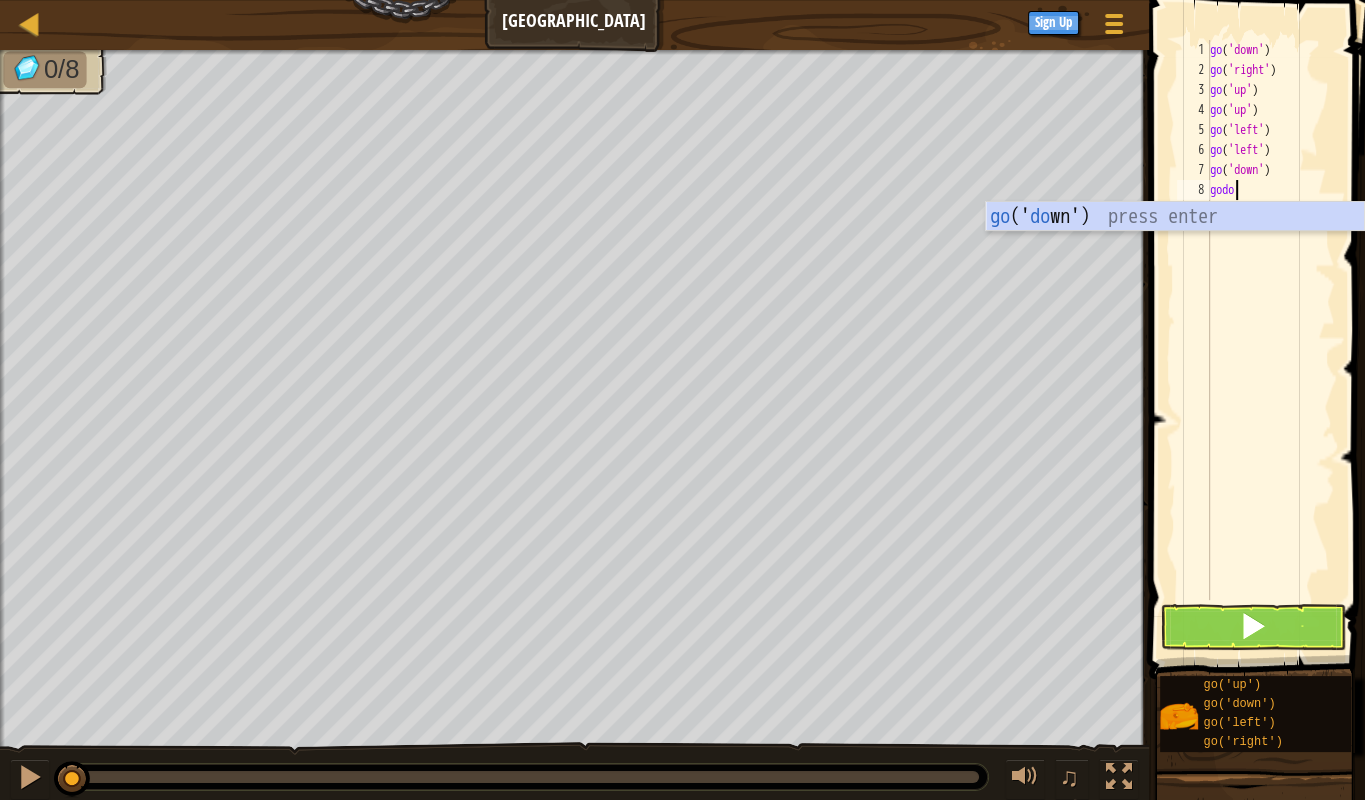 type on "godoe" 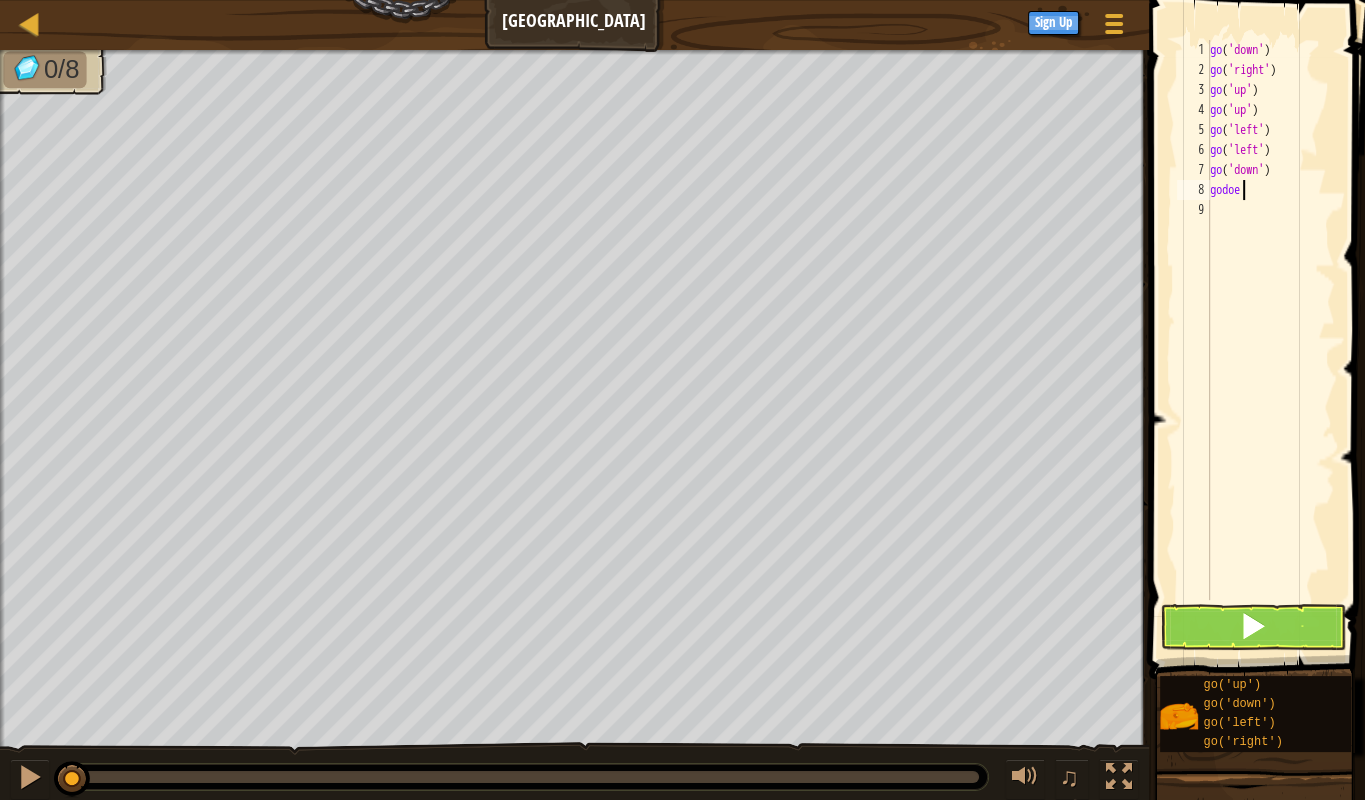scroll, scrollTop: 0, scrollLeft: 0, axis: both 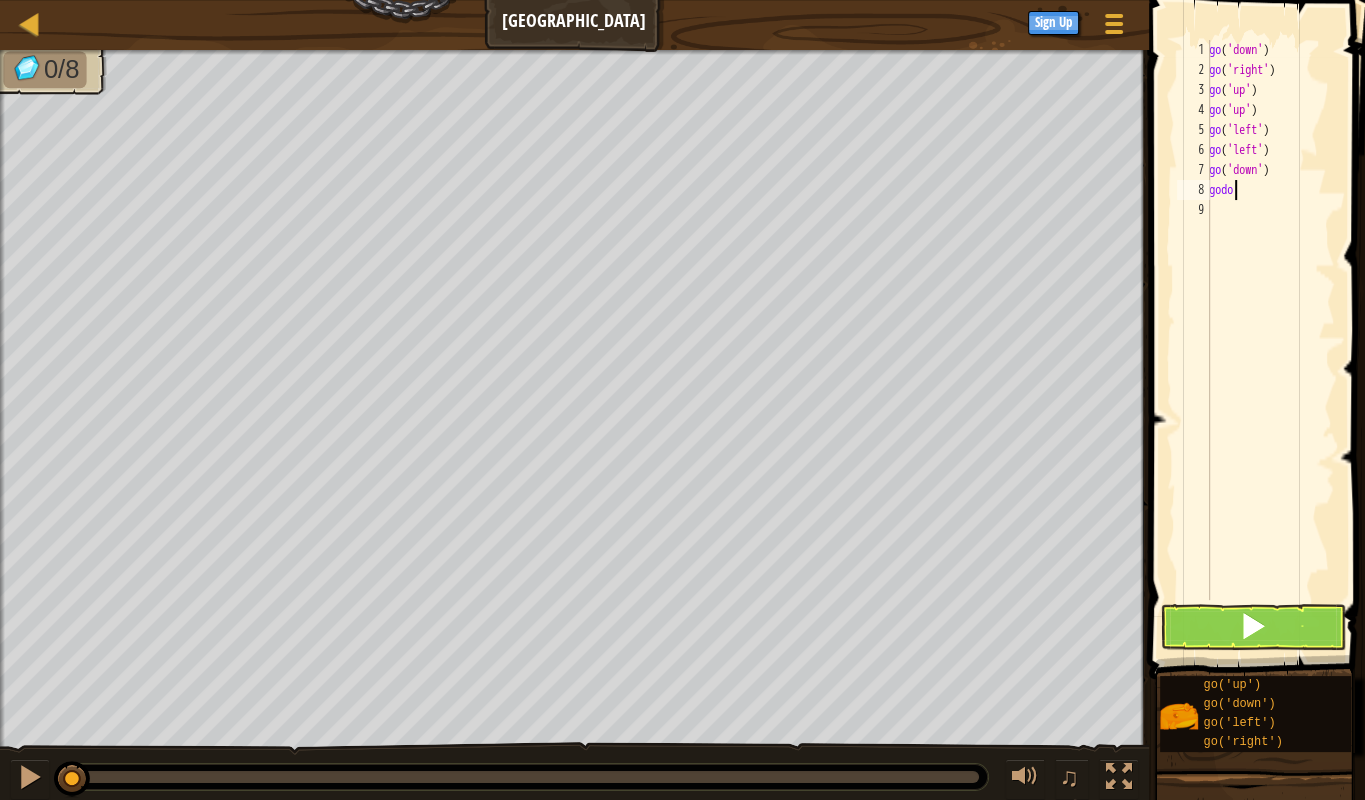 type on "godow" 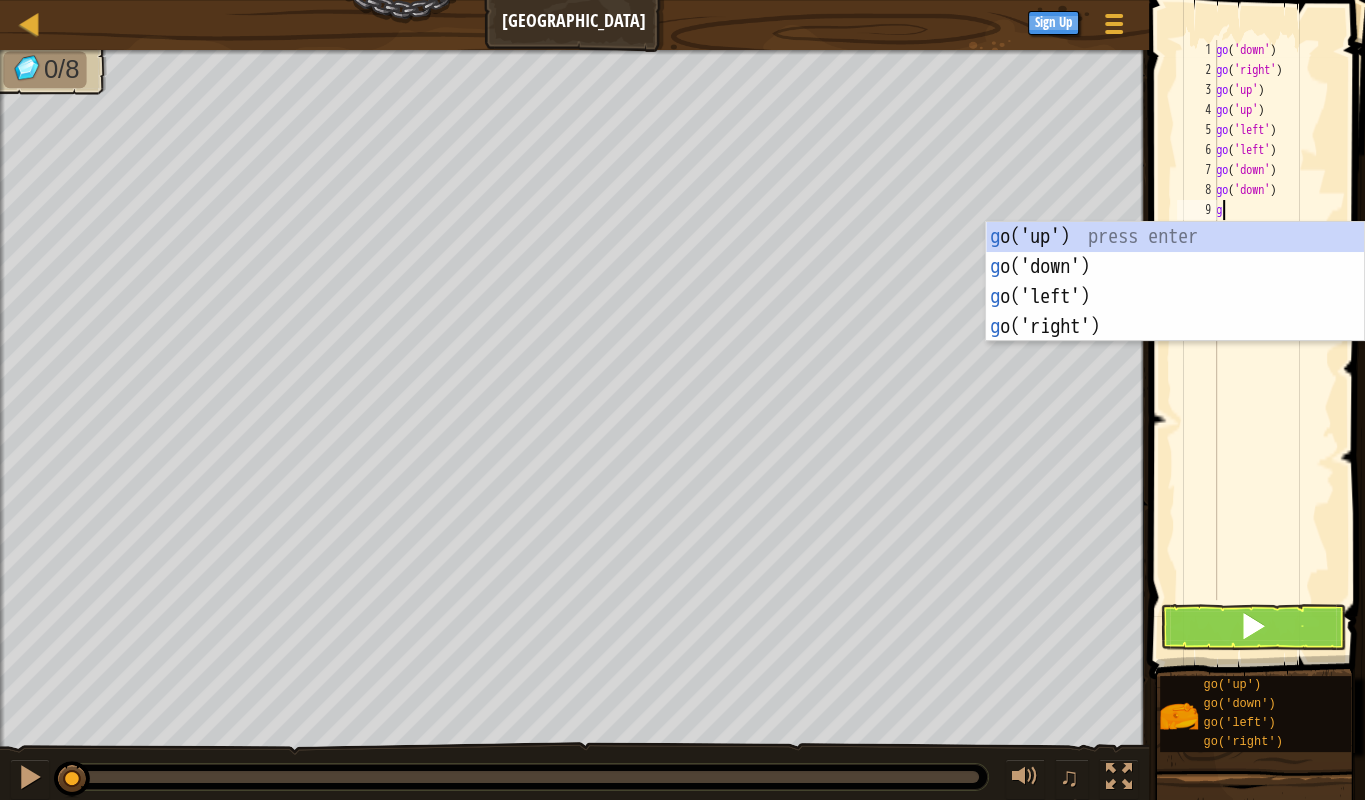 scroll, scrollTop: 10, scrollLeft: 1, axis: both 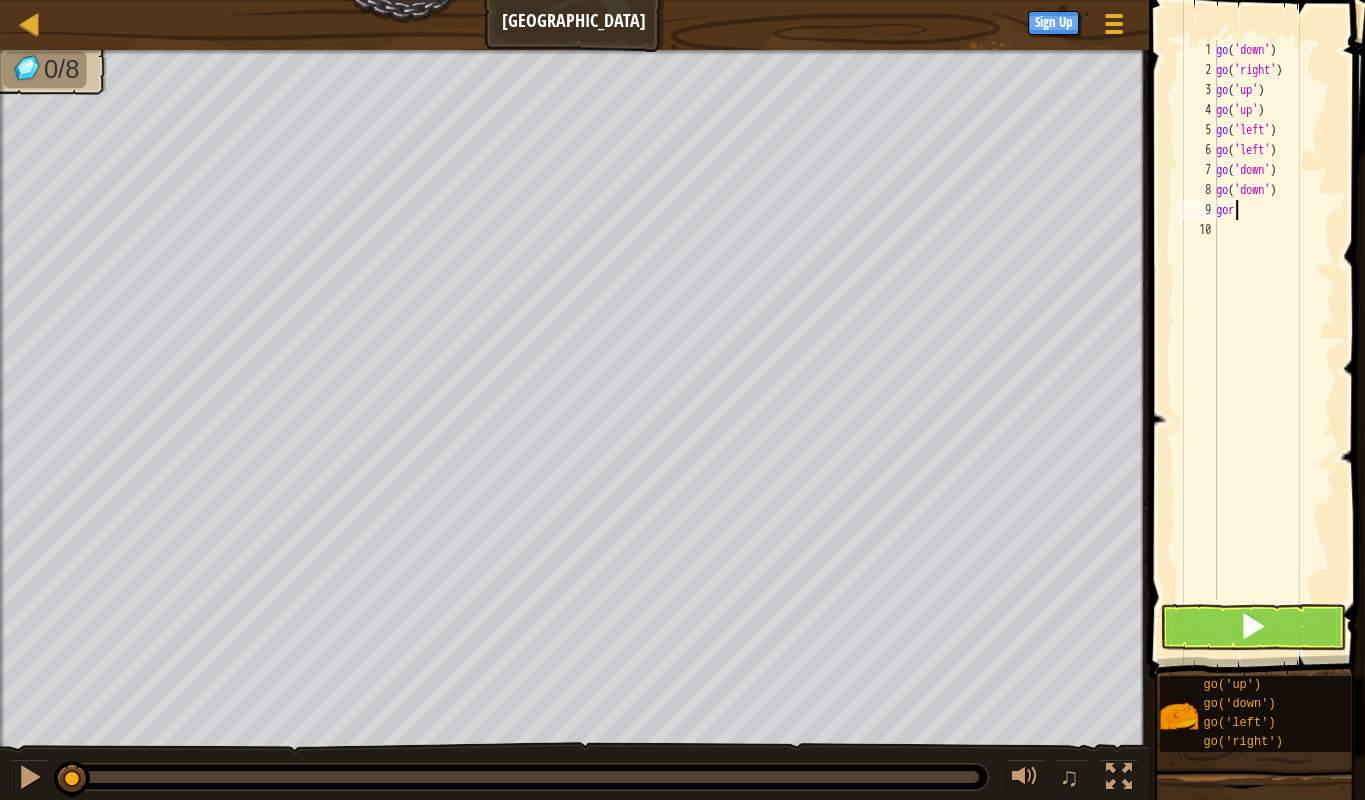 type on "g" 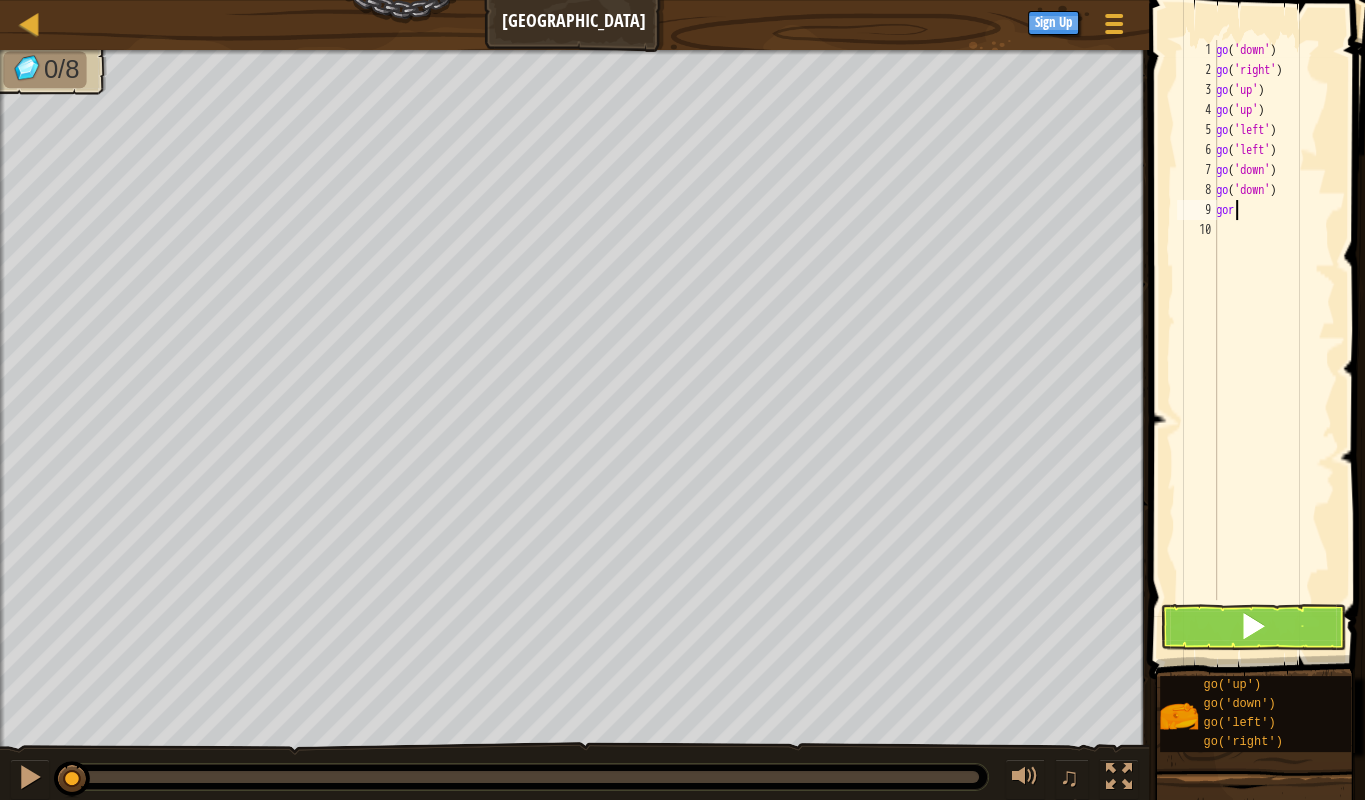 scroll, scrollTop: 0, scrollLeft: 0, axis: both 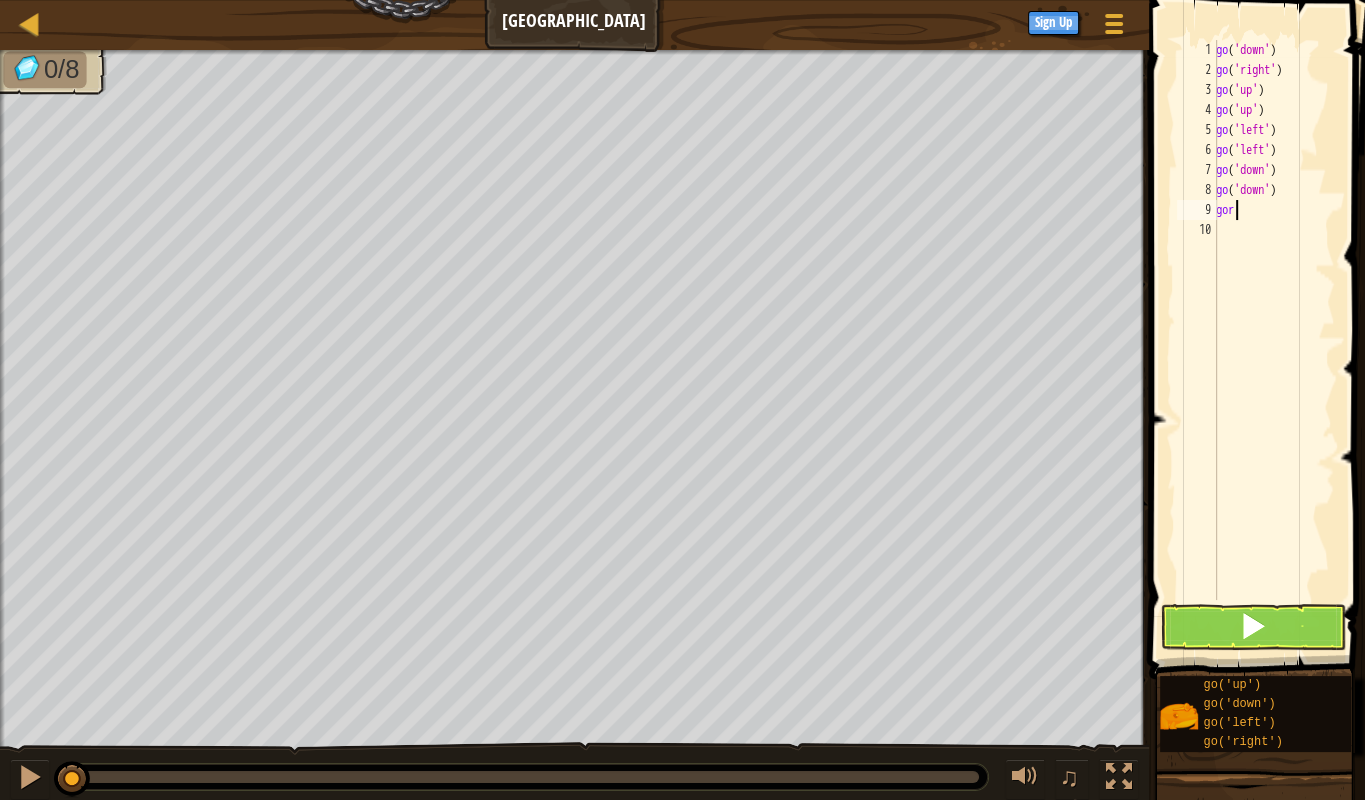 type 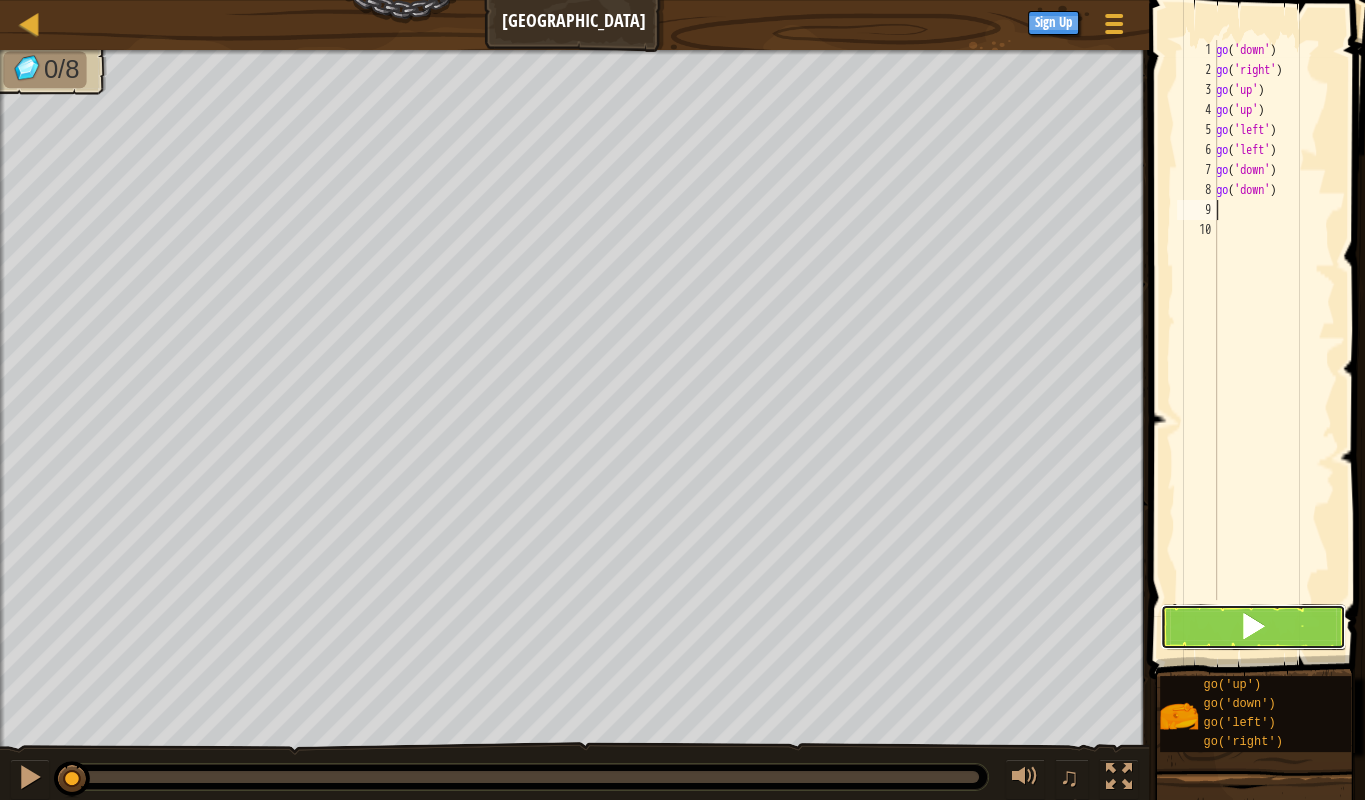 click at bounding box center [1253, 627] 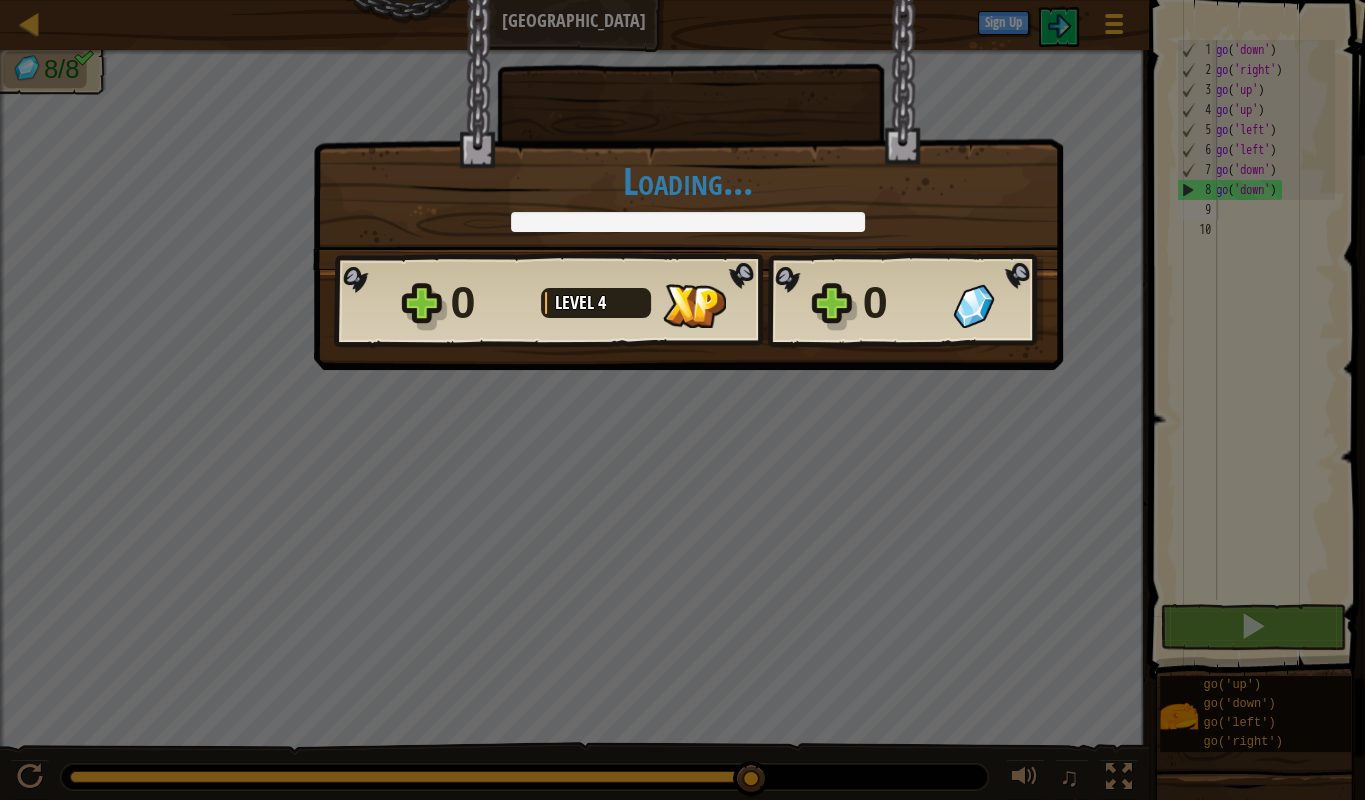 drag, startPoint x: 148, startPoint y: 775, endPoint x: 779, endPoint y: 767, distance: 631.0507 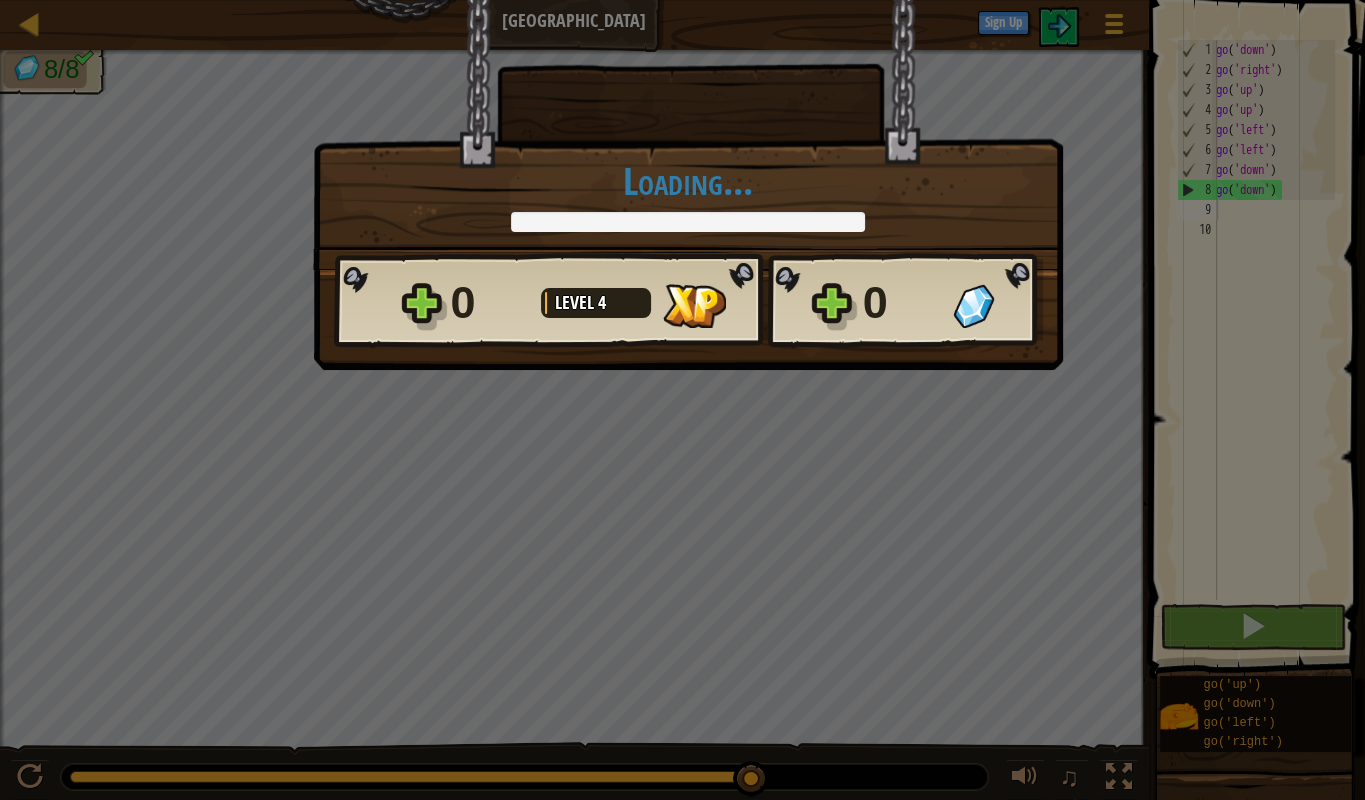 click on "Map Gem Square Game Menu Sign Up 1     הההההההההההההההההההההההההההההההההההההההההההההההההההההההההההההההההההההההההההההההההההההההההההההההההההההההההההההההההההההההההההההההההההההההההההההההההההההההההההההההההההההההההההההההההההההההההההההההההההההההההההההההההההההההההההההההההההההההההההההההההההההההההההההההה XXXXXXXXXXXXXXXXXXXXXXXXXXXXXXXXXXXXXXXXXXXXXXXXXXXXXXXXXXXXXXXXXXXXXXXXXXXXXXXXXXXXXXXXXXXXXXXXXXXXXXXXXXXXXXXXXXXXXXXXXXXXXXXXXXXXXXXXXXXXXXXXXXXXXXXXXXXXXXXXXXXXXXXXXXXXXXXXXXXXXXXXXXXXXXXXXXXXXXXXXXXXXXXXXXXXXXXXXXXXXXXXXXXXXXXXXXXXXXXXXXXXXXXXXXXXXXXX Solution × Blocks 1 2 3 4 5 6 7 8 9 10 go ( 'down' ) go ( 'right' ) go ( 'up' ) go ( 'up' ) go ( 'left' ) go ( 'left' ) go ( 'down' ) go ( 'down' )     Code Saved Programming language : JavaScript Statement  ×" at bounding box center (682, 1) 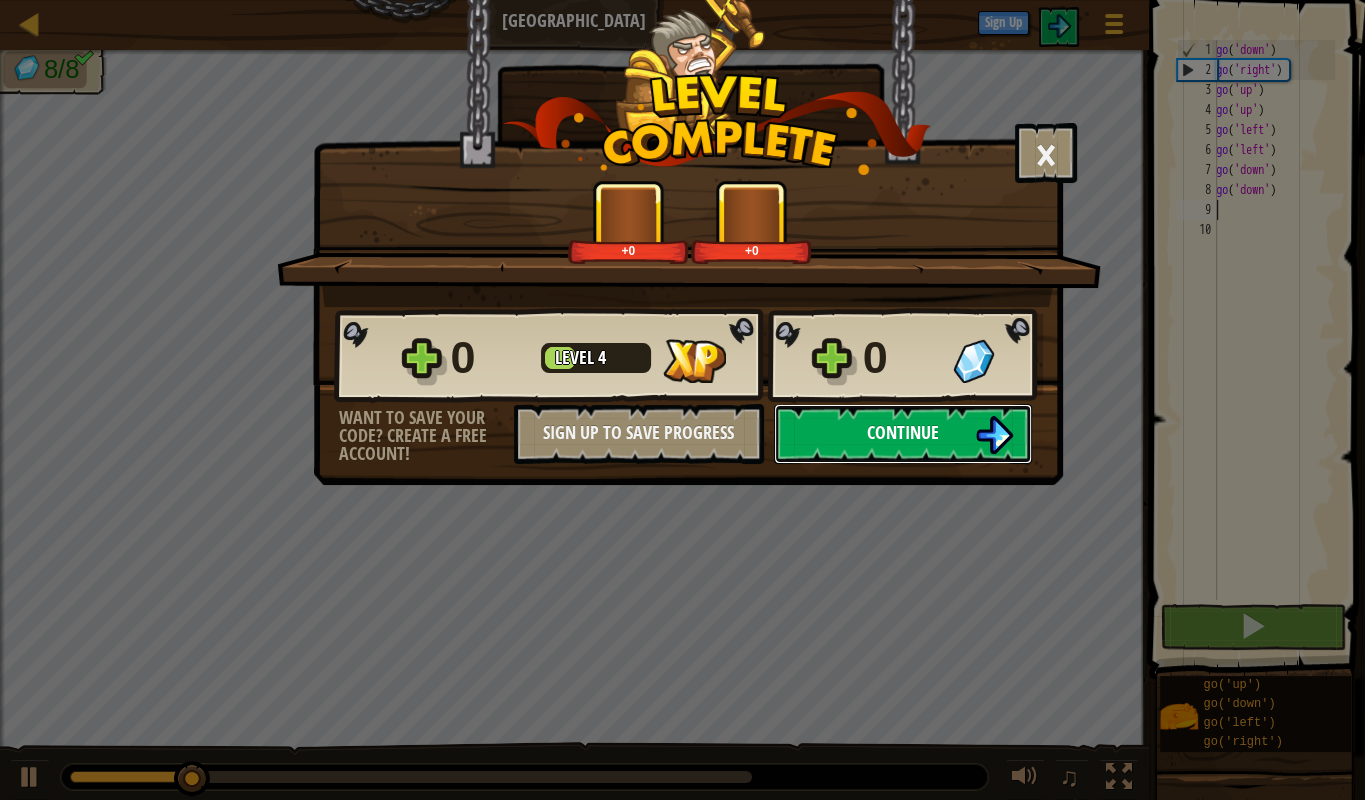 click on "Continue" at bounding box center (903, 432) 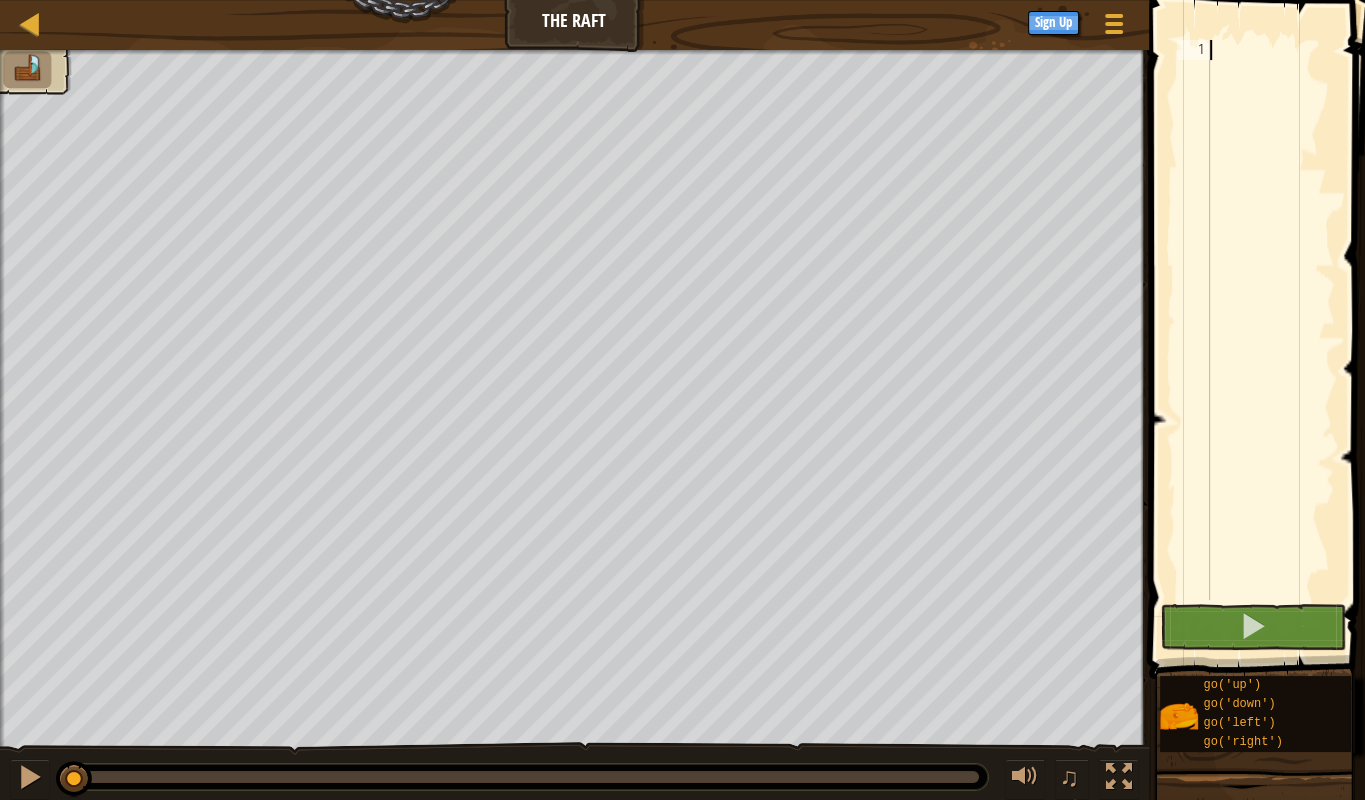 scroll, scrollTop: 10, scrollLeft: 0, axis: vertical 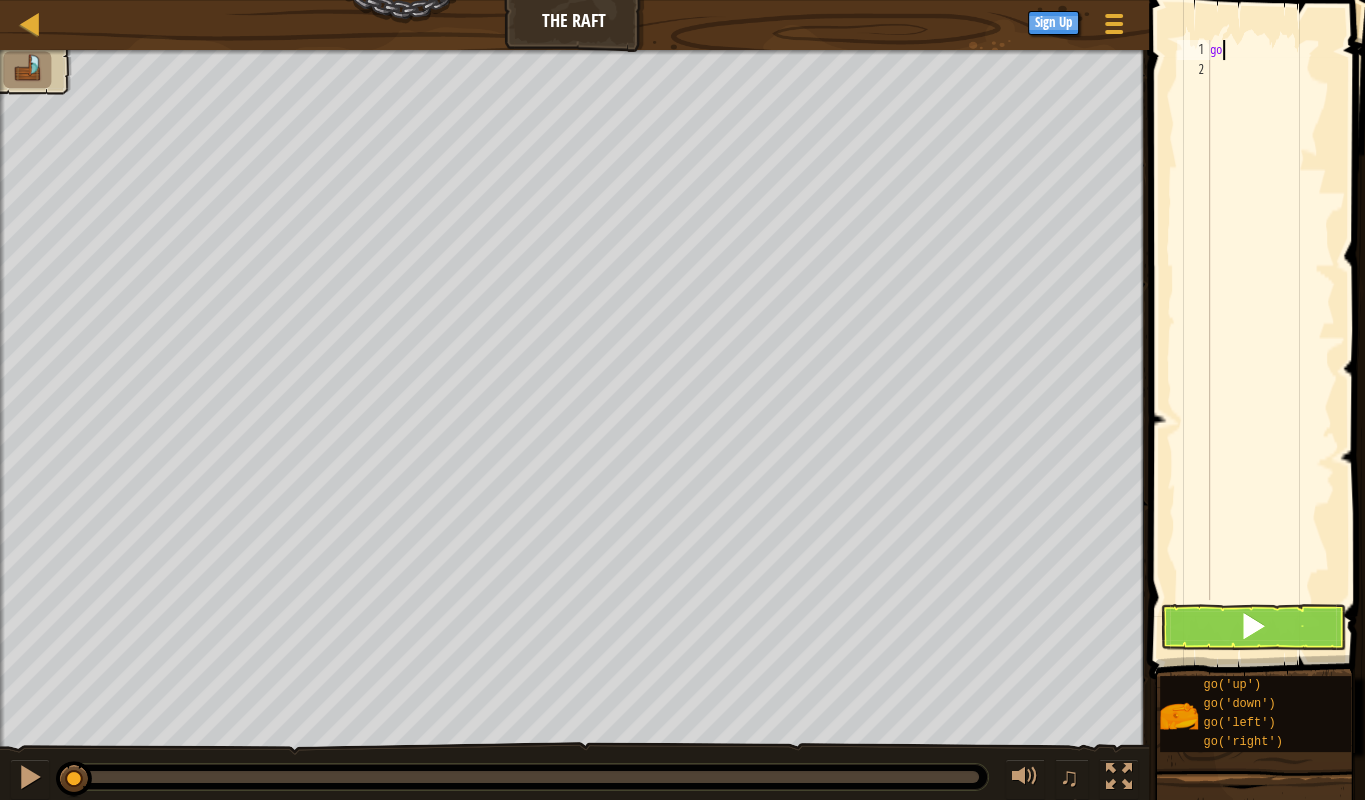 type on "goup" 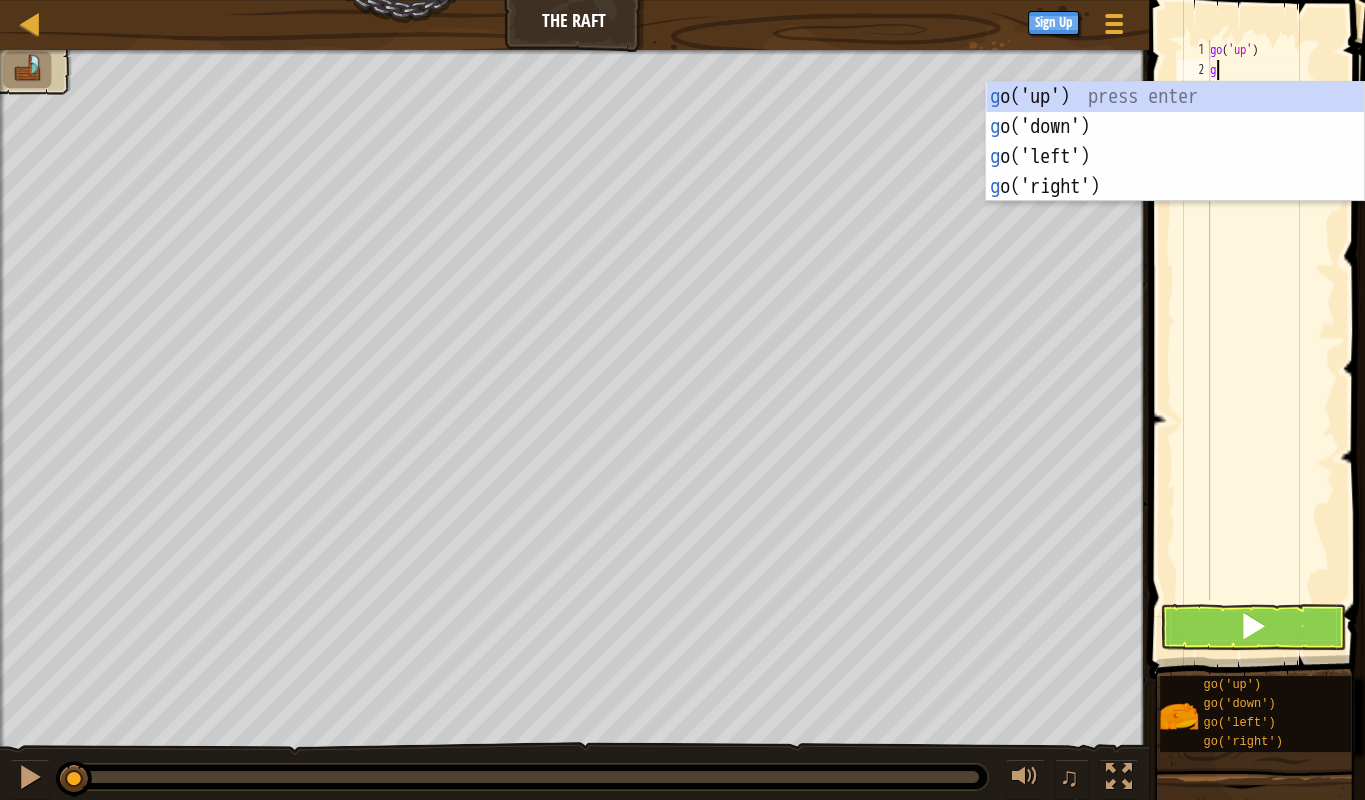 scroll, scrollTop: 10, scrollLeft: 0, axis: vertical 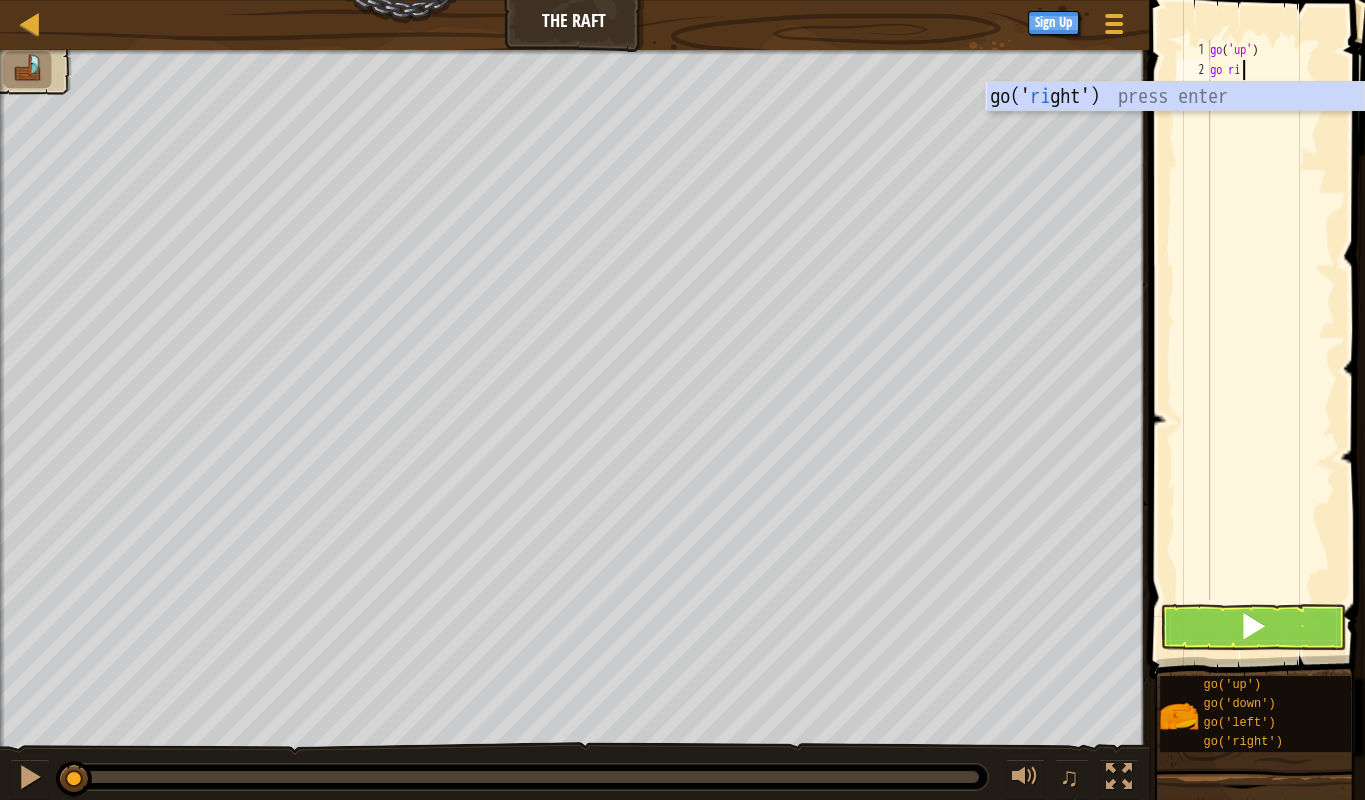 type on "go rig" 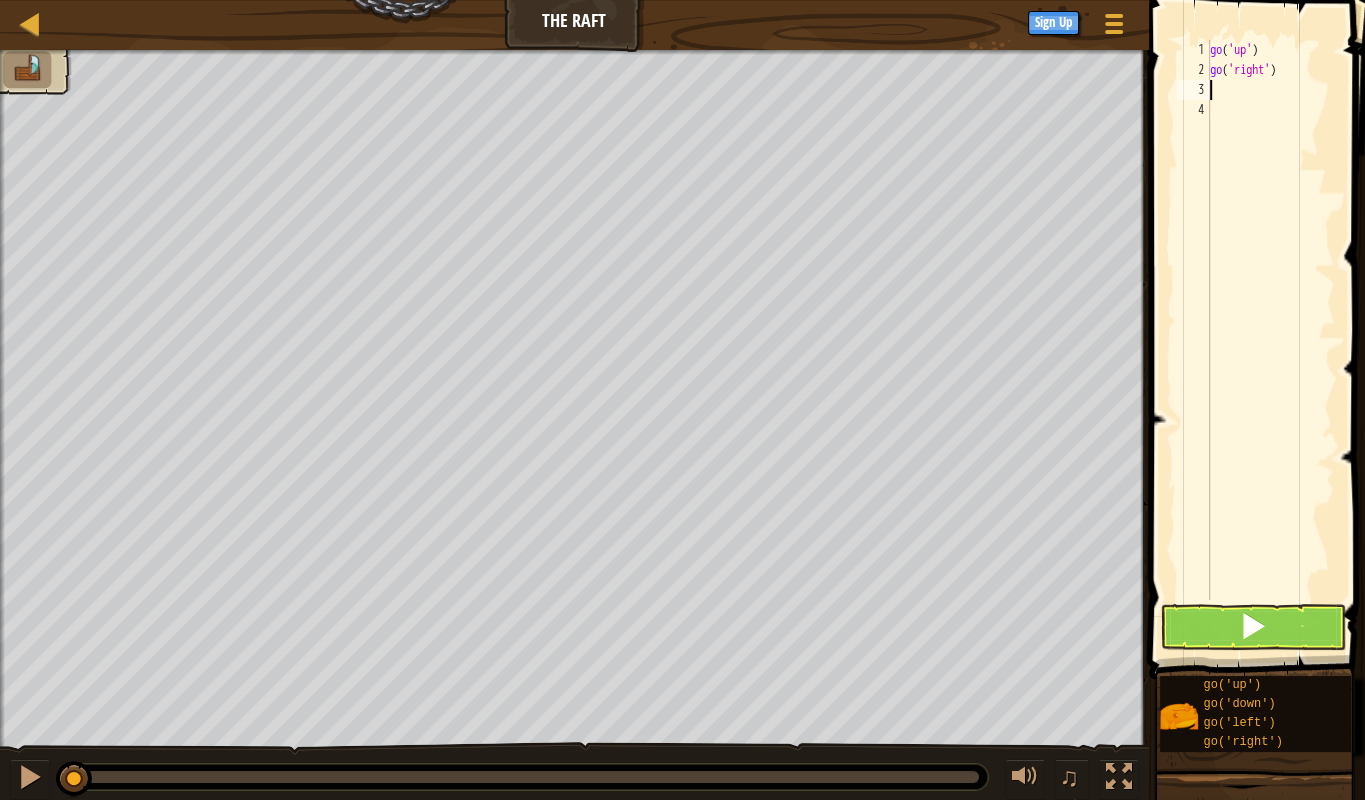 scroll, scrollTop: 0, scrollLeft: 0, axis: both 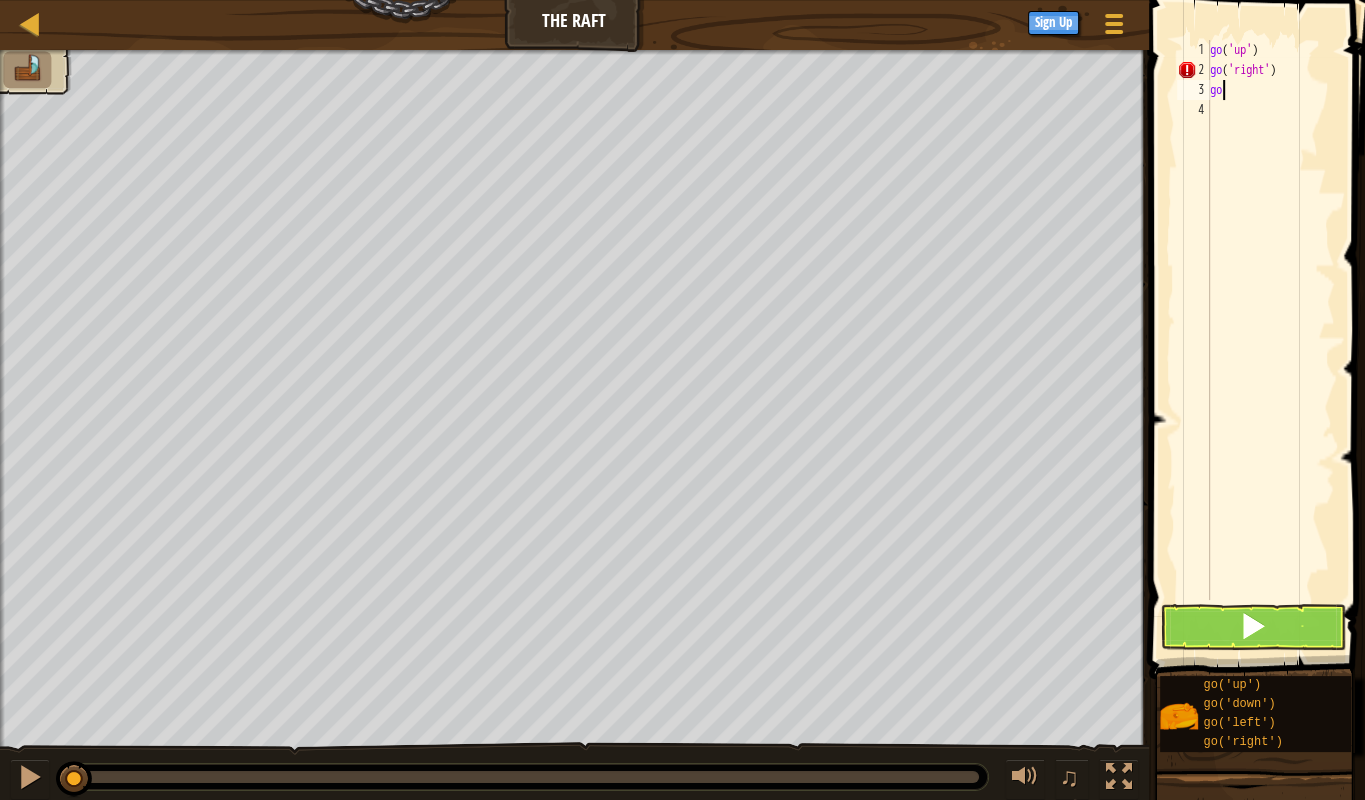 type on "gor" 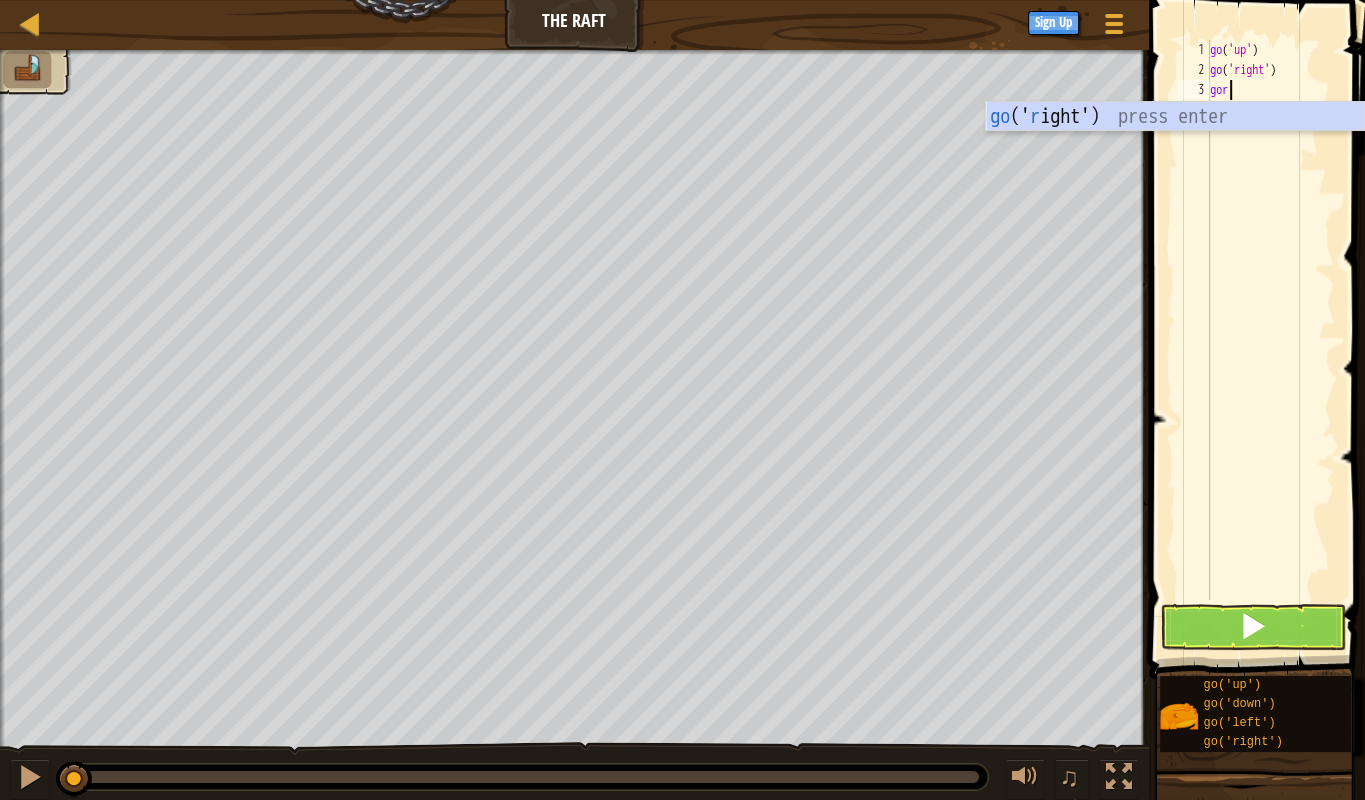 type 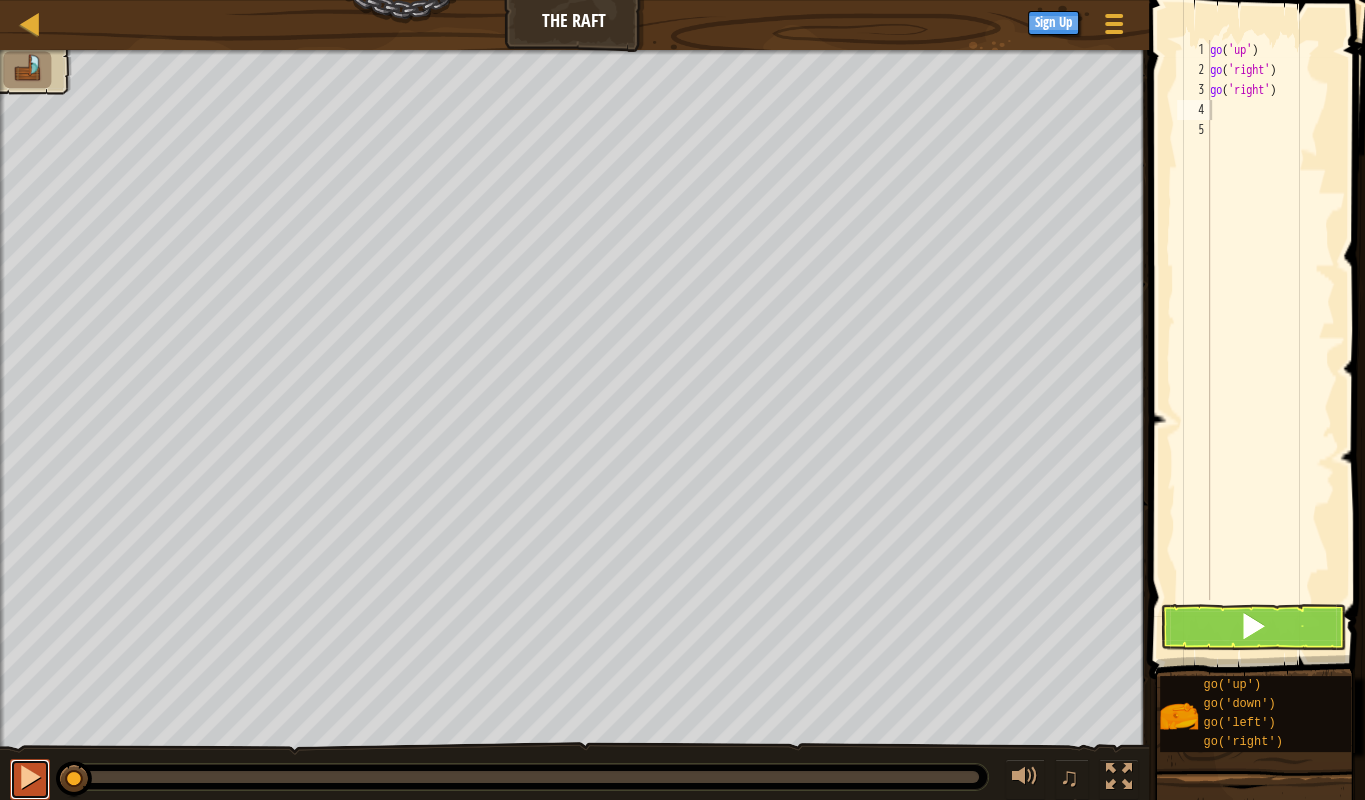 click at bounding box center [30, 777] 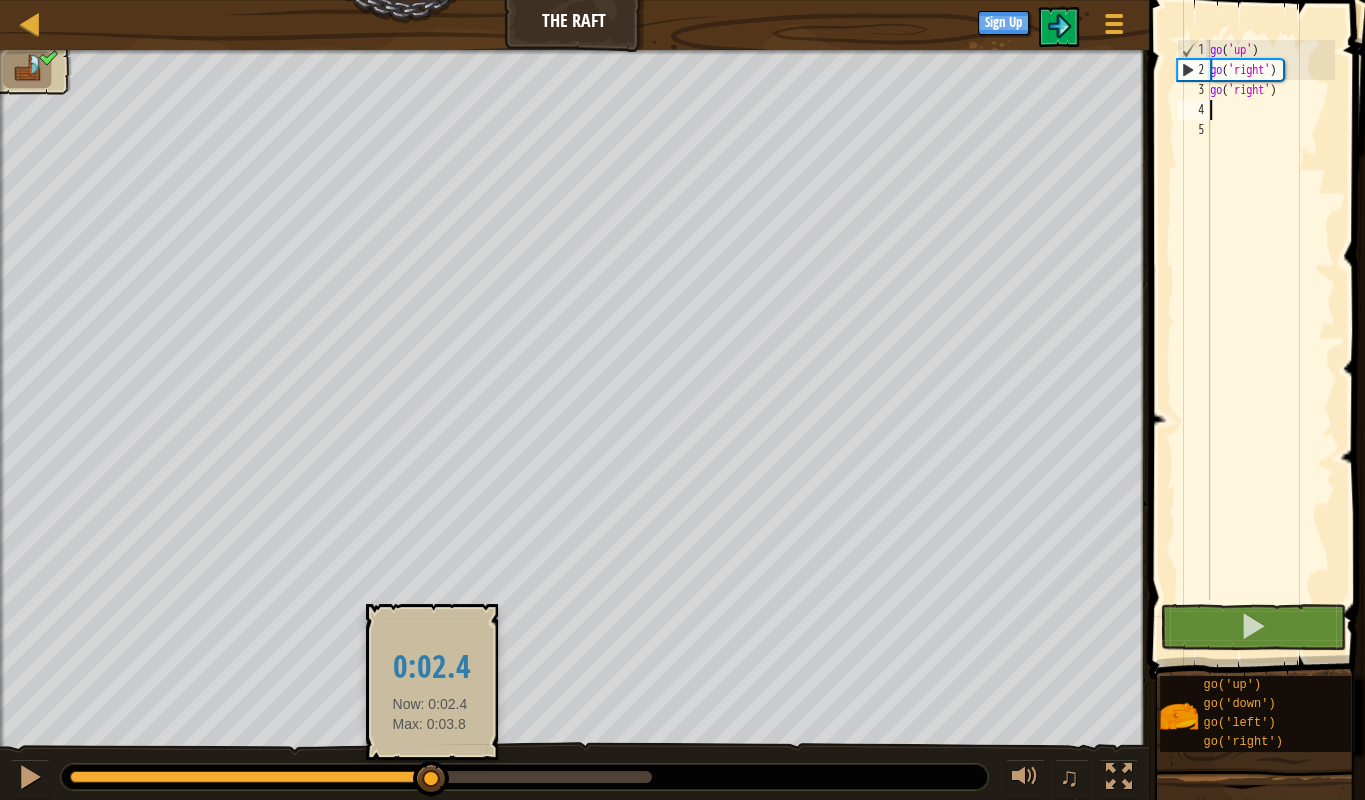 click on "Map The Raft Game Menu Sign Up 1     הההההההההההההההההההההההההההההההההההההההההההההההההההההההההההההההההההההההההההההההההההההההההההההההההההההההההההההההההההההההההההההההההההההההההההההההההההההההההההההההההההההההההההההההההההההההההההההההההההההההההההההההההההההההההההההההההההההההההההההההההההההההההההההההה XXXXXXXXXXXXXXXXXXXXXXXXXXXXXXXXXXXXXXXXXXXXXXXXXXXXXXXXXXXXXXXXXXXXXXXXXXXXXXXXXXXXXXXXXXXXXXXXXXXXXXXXXXXXXXXXXXXXXXXXXXXXXXXXXXXXXXXXXXXXXXXXXXXXXXXXXXXXXXXXXXXXXXXXXXXXXXXXXXXXXXXXXXXXXXXXXXXXXXXXXXXXXXXXXXXXXXXXXXXXXXXXXXXXXXXXXXXXXXXXXXXXXXXXXXXXXXXX Solution × Blocks 1 2 3 4 5 go ( 'up' ) go ( 'right' ) go ( 'right' )     Code Saved Programming language : JavaScript Statement   /  Call   /  go('up') go('down') go('left') go('right') × Fix Your Code ♫ Frog" at bounding box center (682, 0) 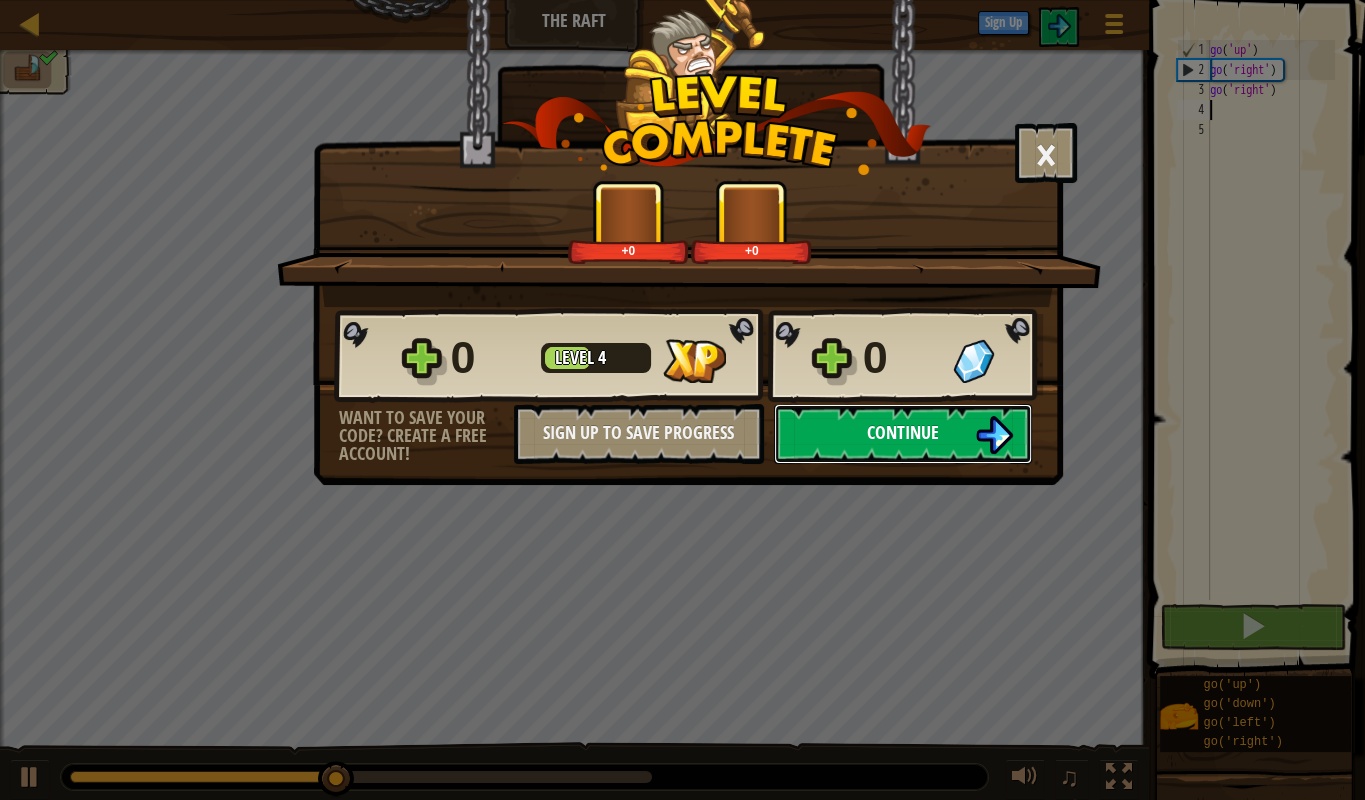 click on "Continue" at bounding box center [903, 432] 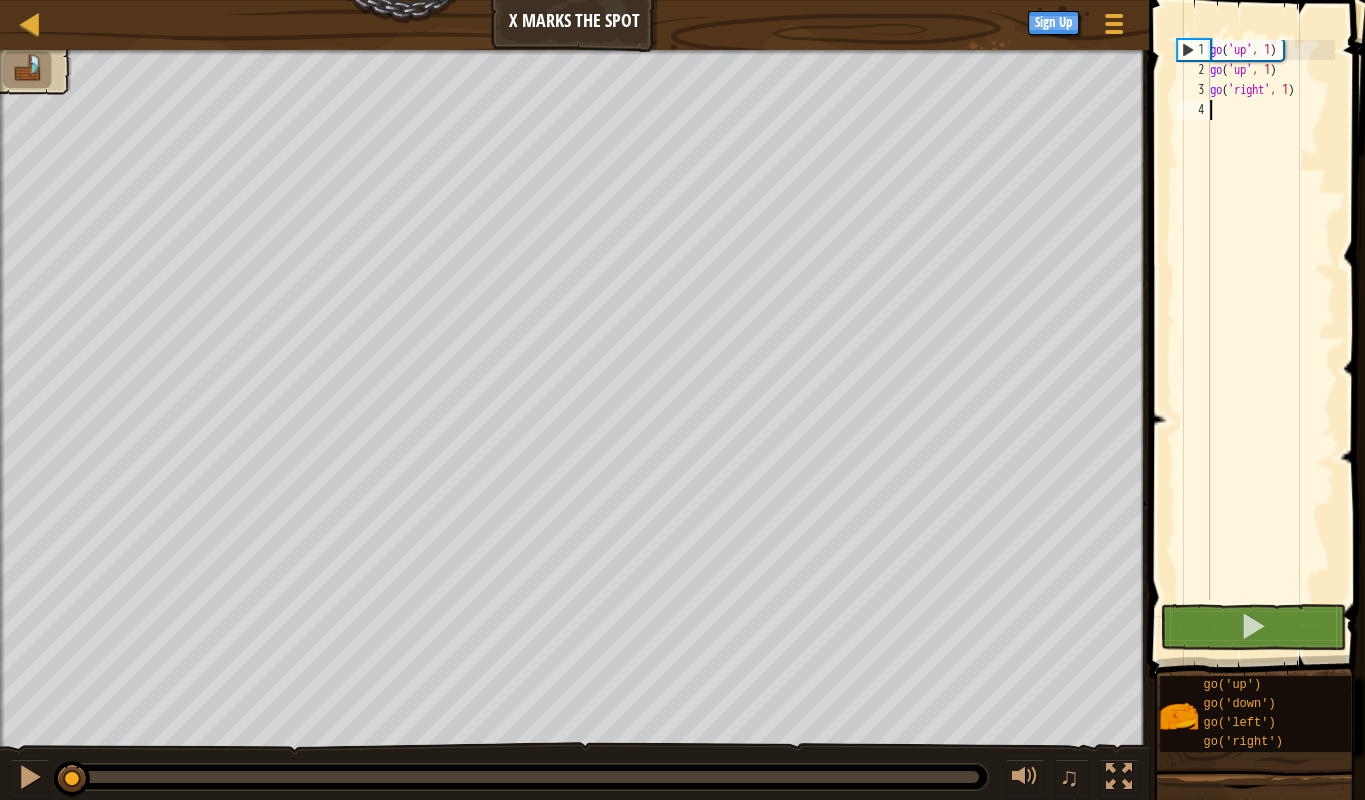 click on "go ( 'up' ,   1 ) go ( 'up' ,   1 ) go ( 'right' ,   1 )" at bounding box center [1270, 340] 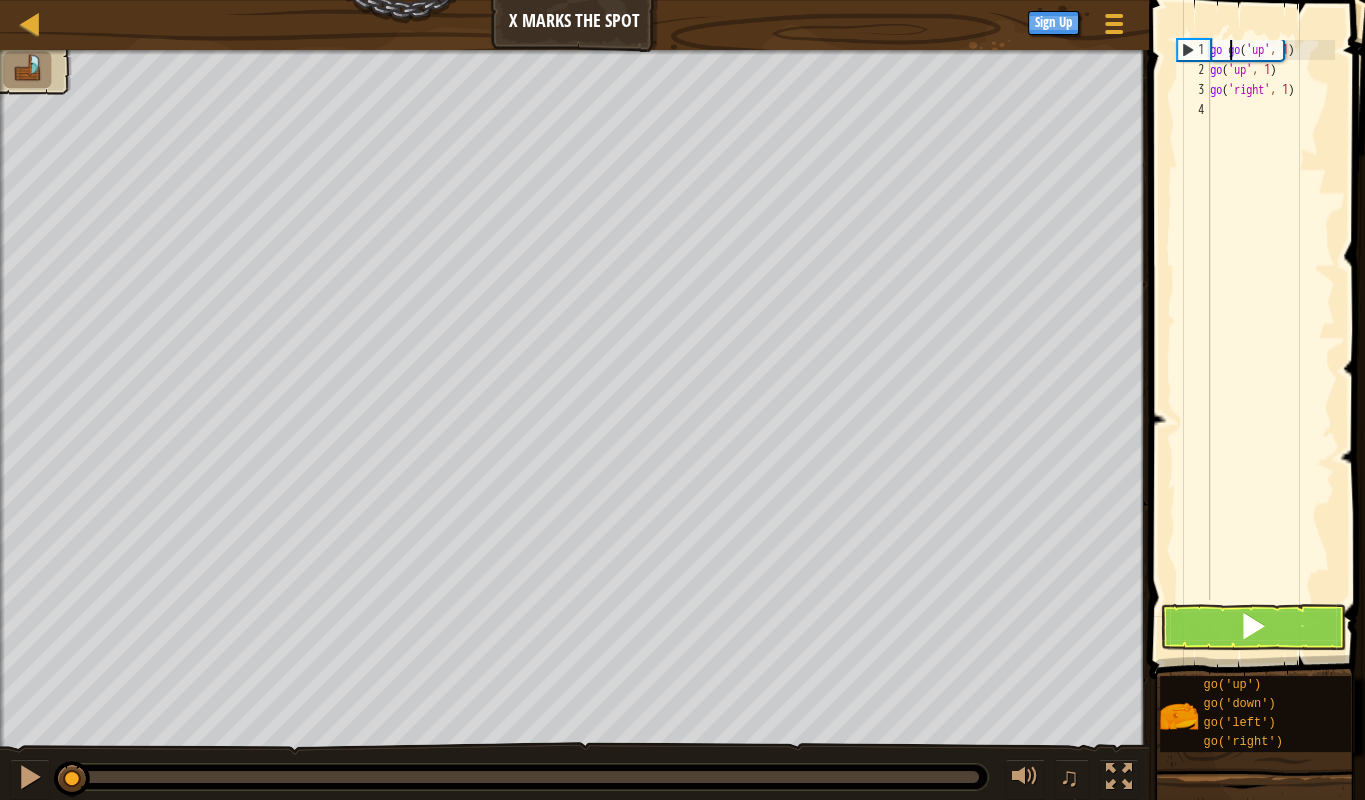 scroll, scrollTop: 10, scrollLeft: 2, axis: both 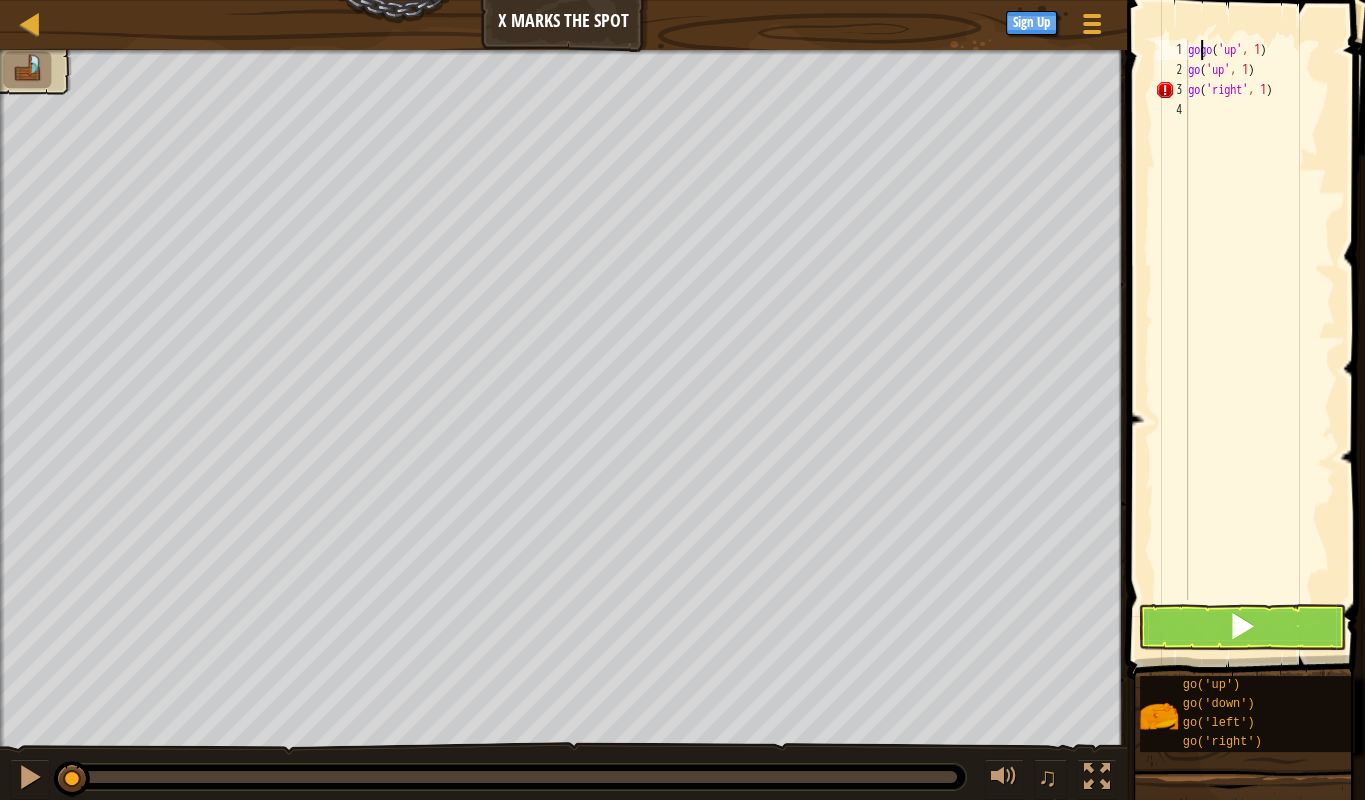 type on "go('up', 1)" 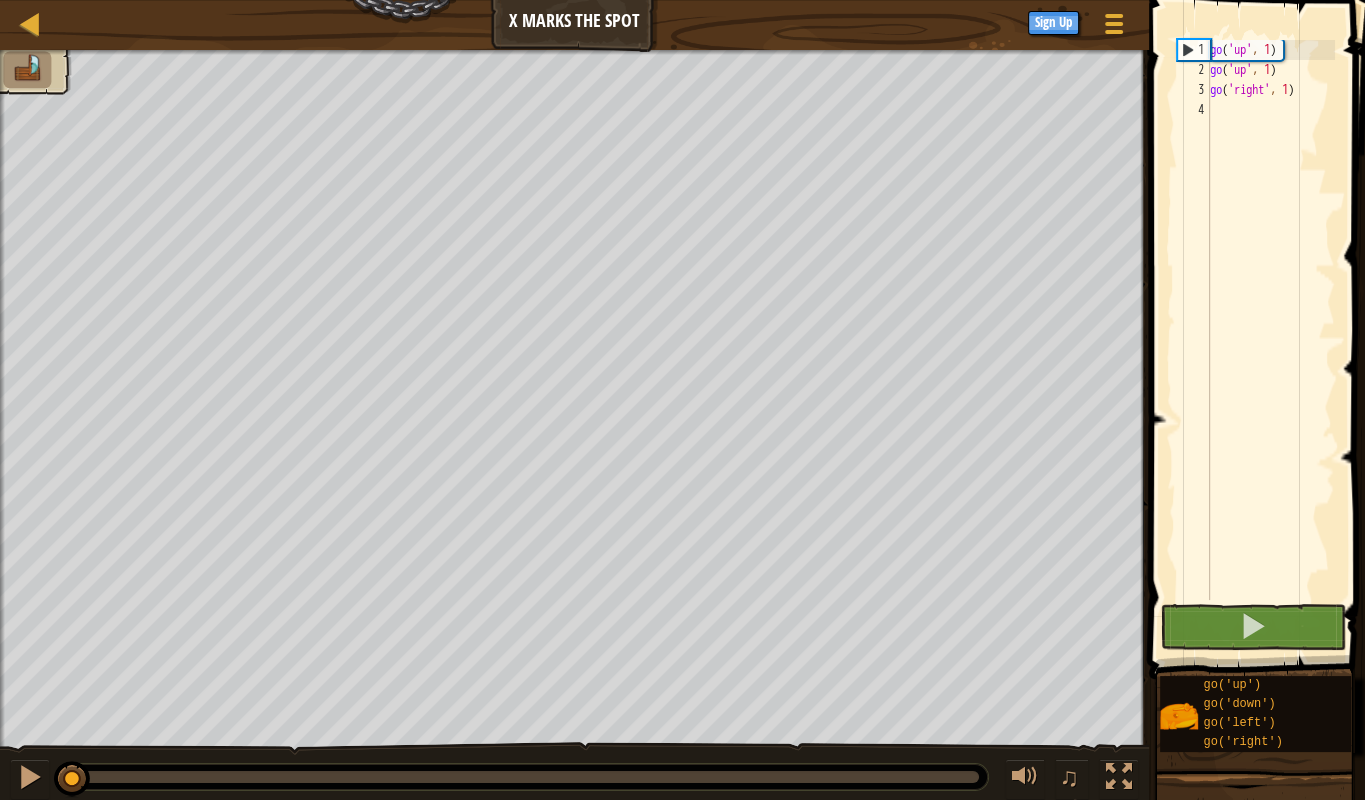click on "go ( 'up' ,   1 ) go ( 'up' ,   1 ) go ( 'right' ,   1 )" at bounding box center [1270, 340] 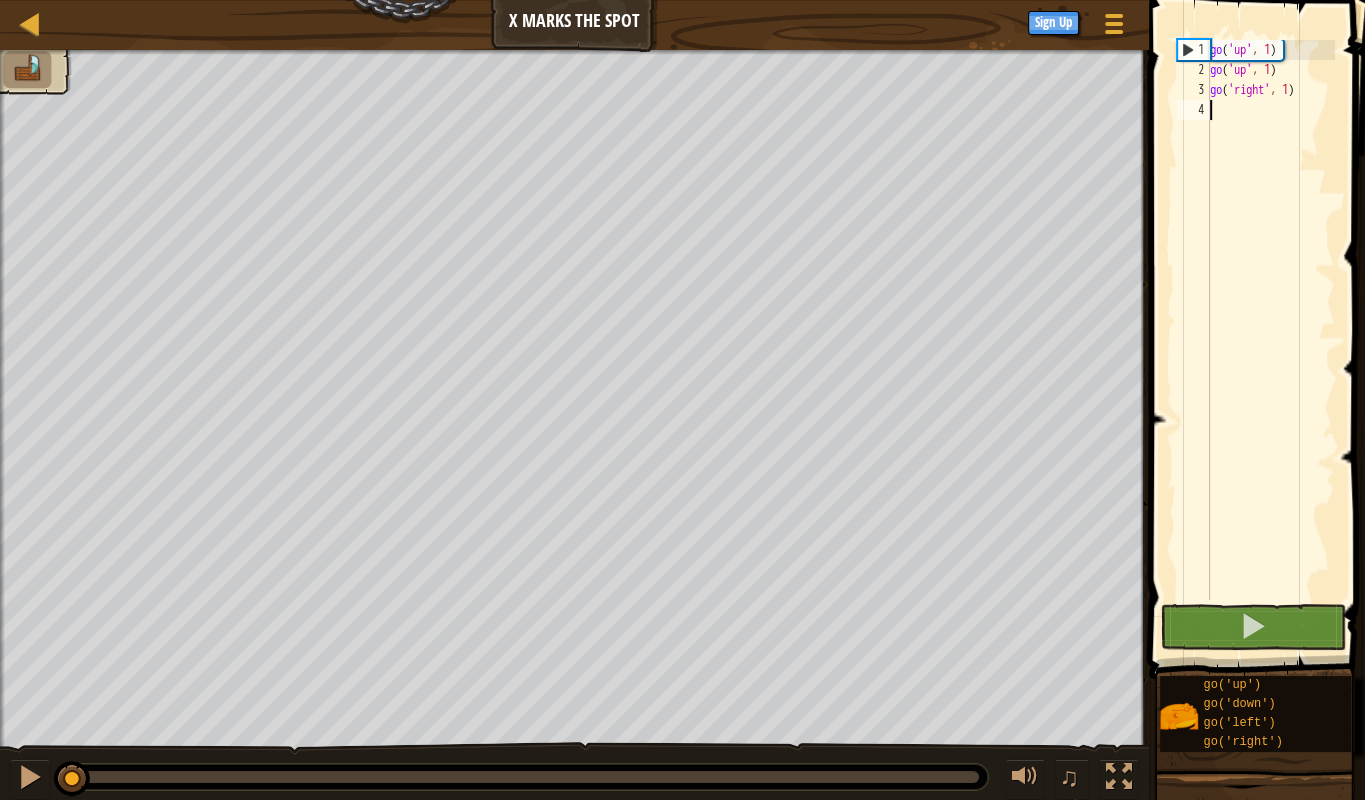 click on "go ( 'up' ,   1 ) go ( 'up' ,   1 ) go ( 'right' ,   1 )" at bounding box center [1270, 340] 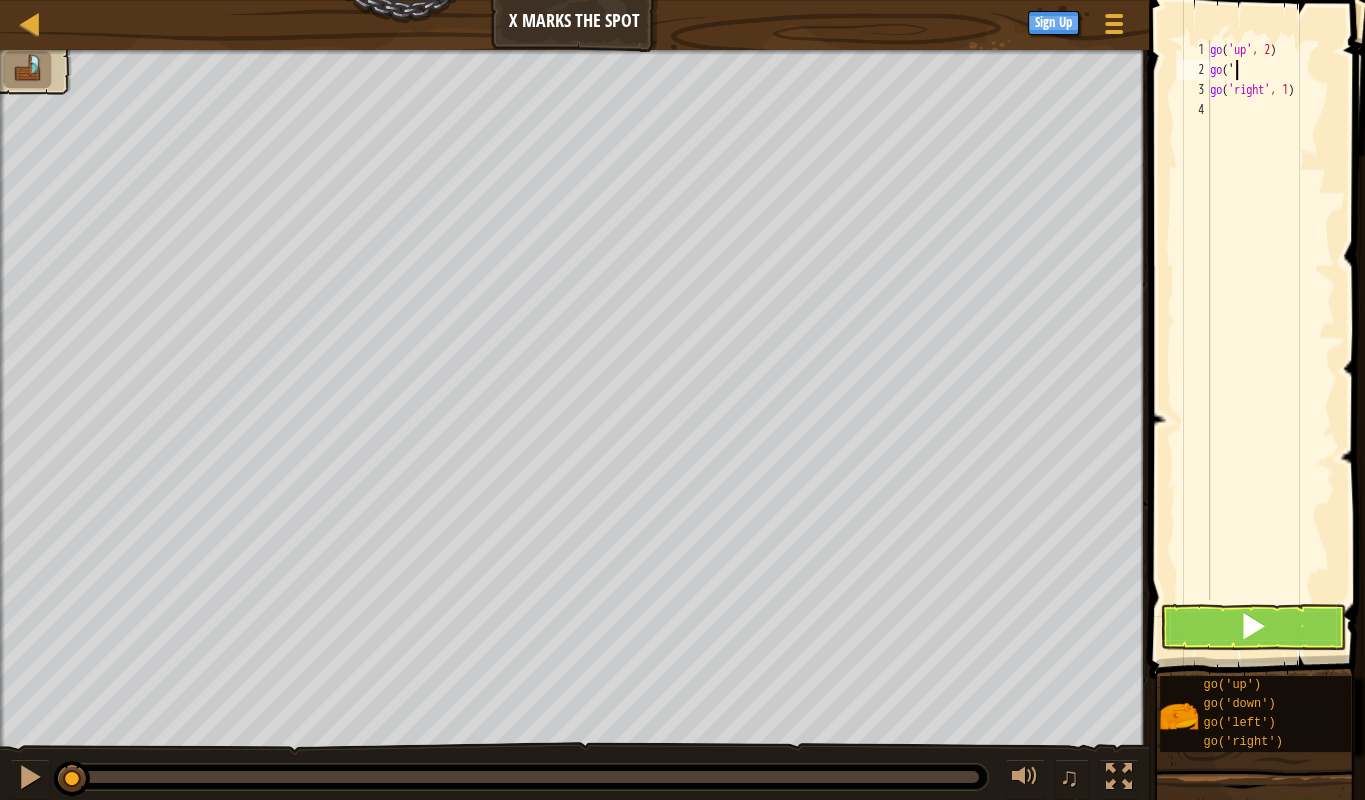 scroll, scrollTop: 10, scrollLeft: 2, axis: both 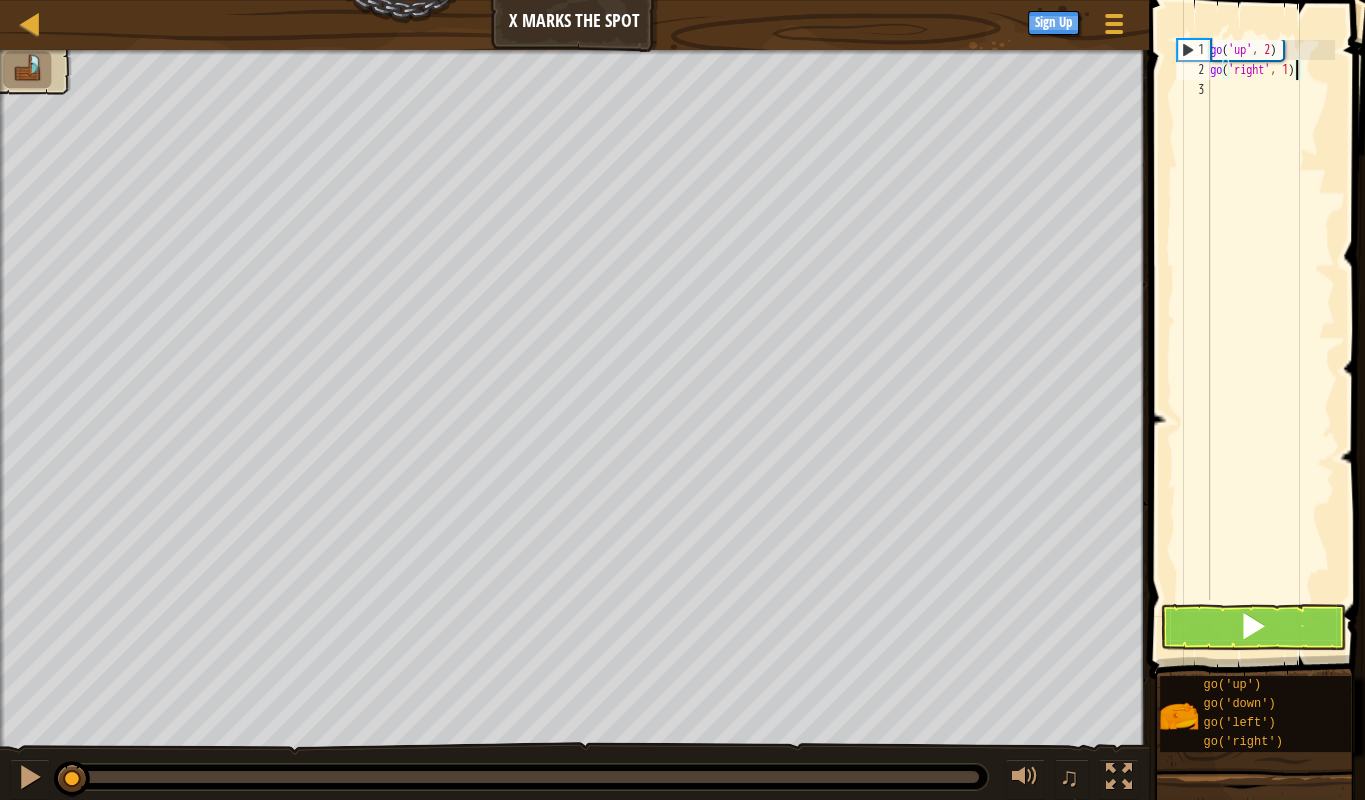 type on "go('right', 3)" 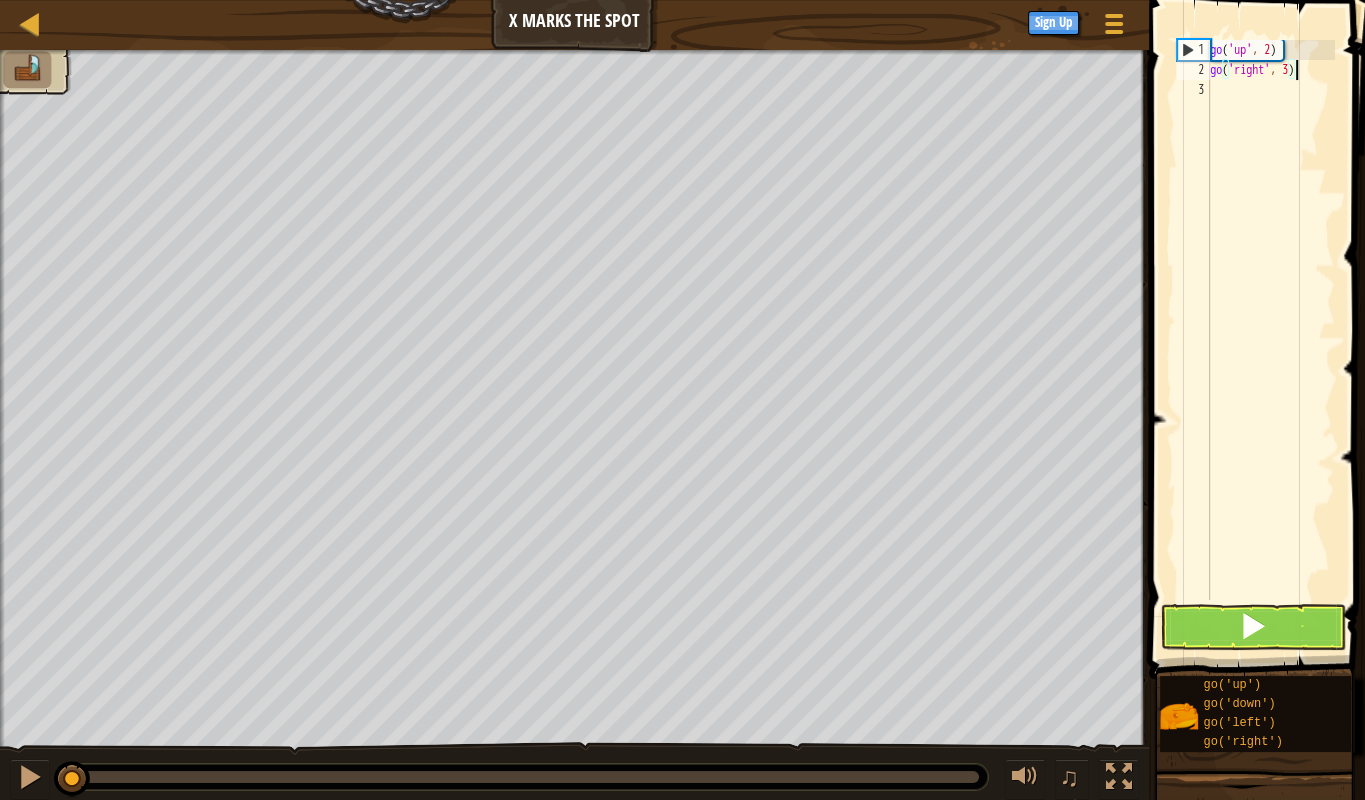scroll, scrollTop: 10, scrollLeft: 6, axis: both 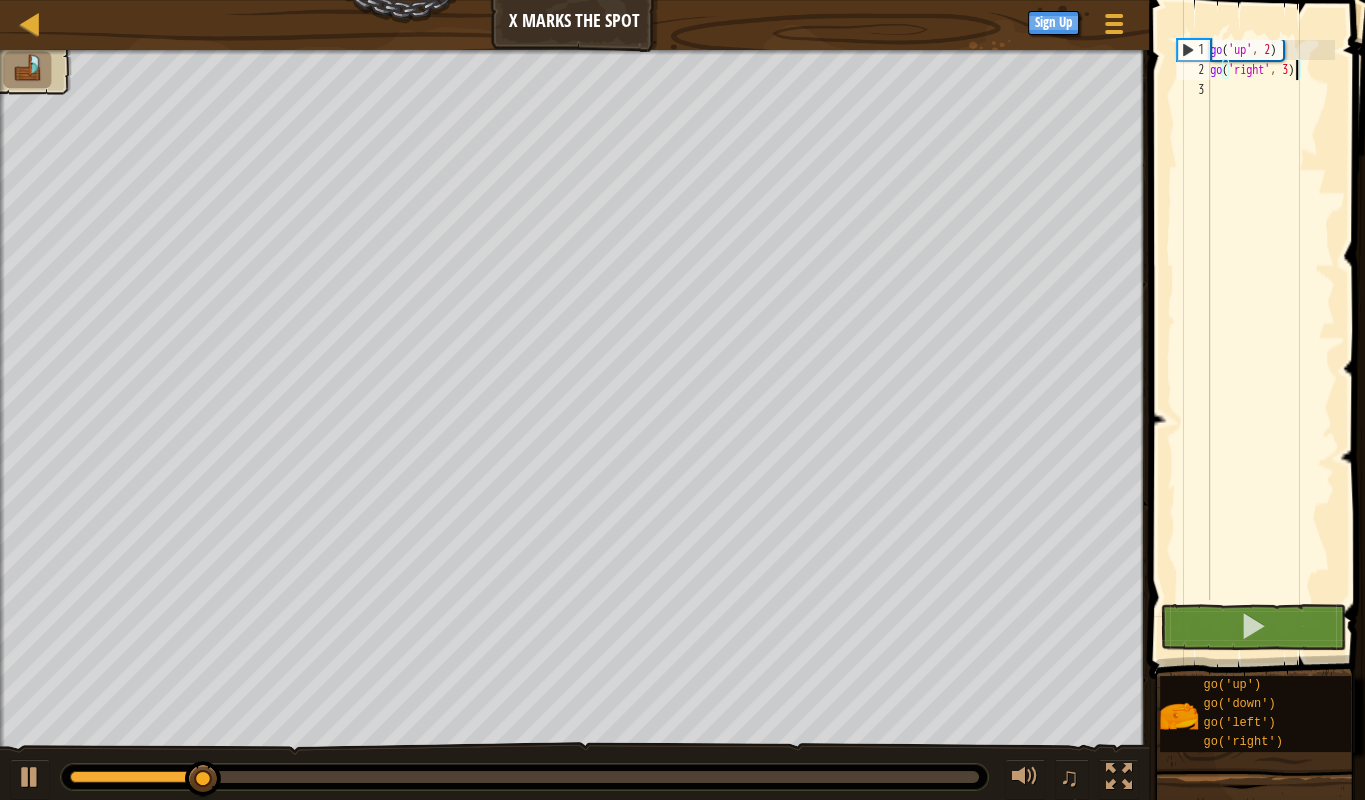 click on "go ( 'up' ,   2 ) go ( 'right' ,   3 )" at bounding box center (1270, 340) 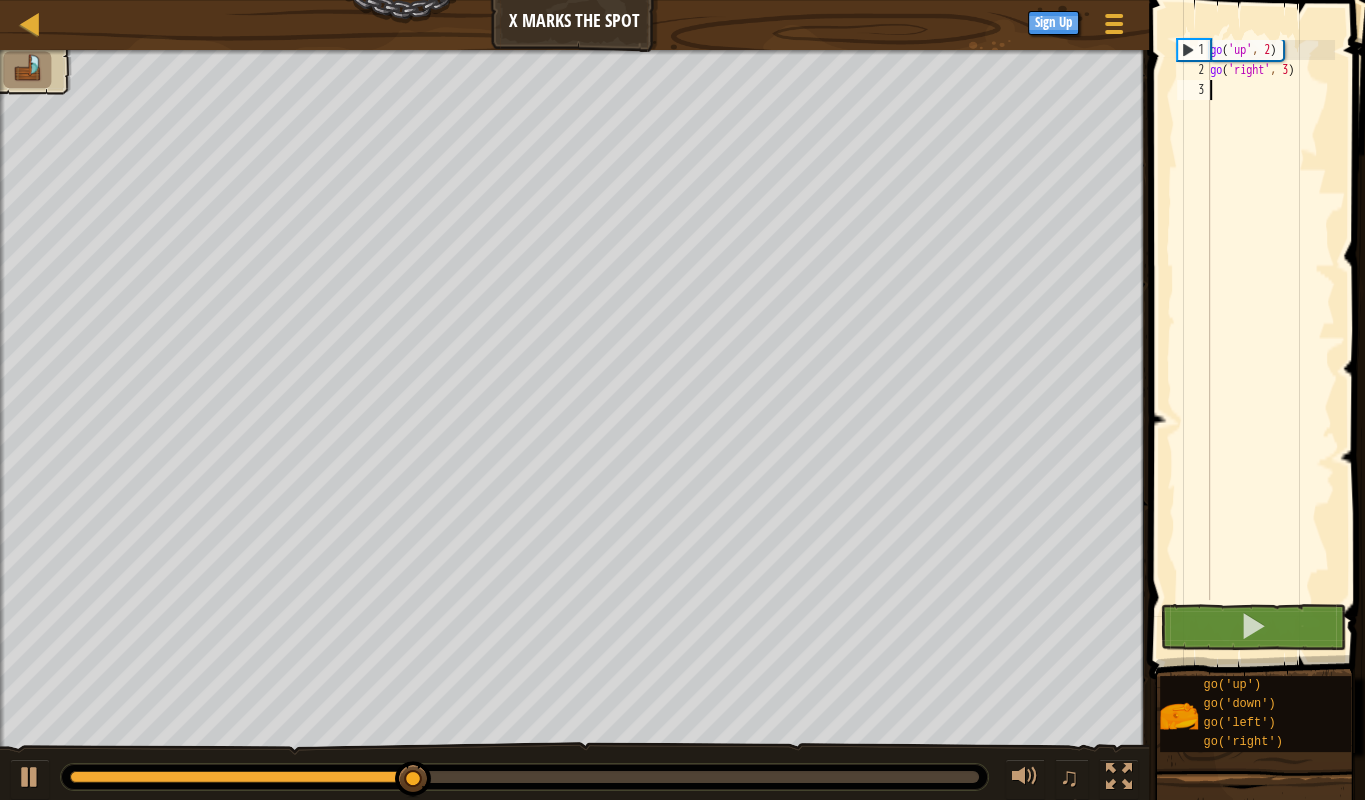 scroll, scrollTop: 10, scrollLeft: 0, axis: vertical 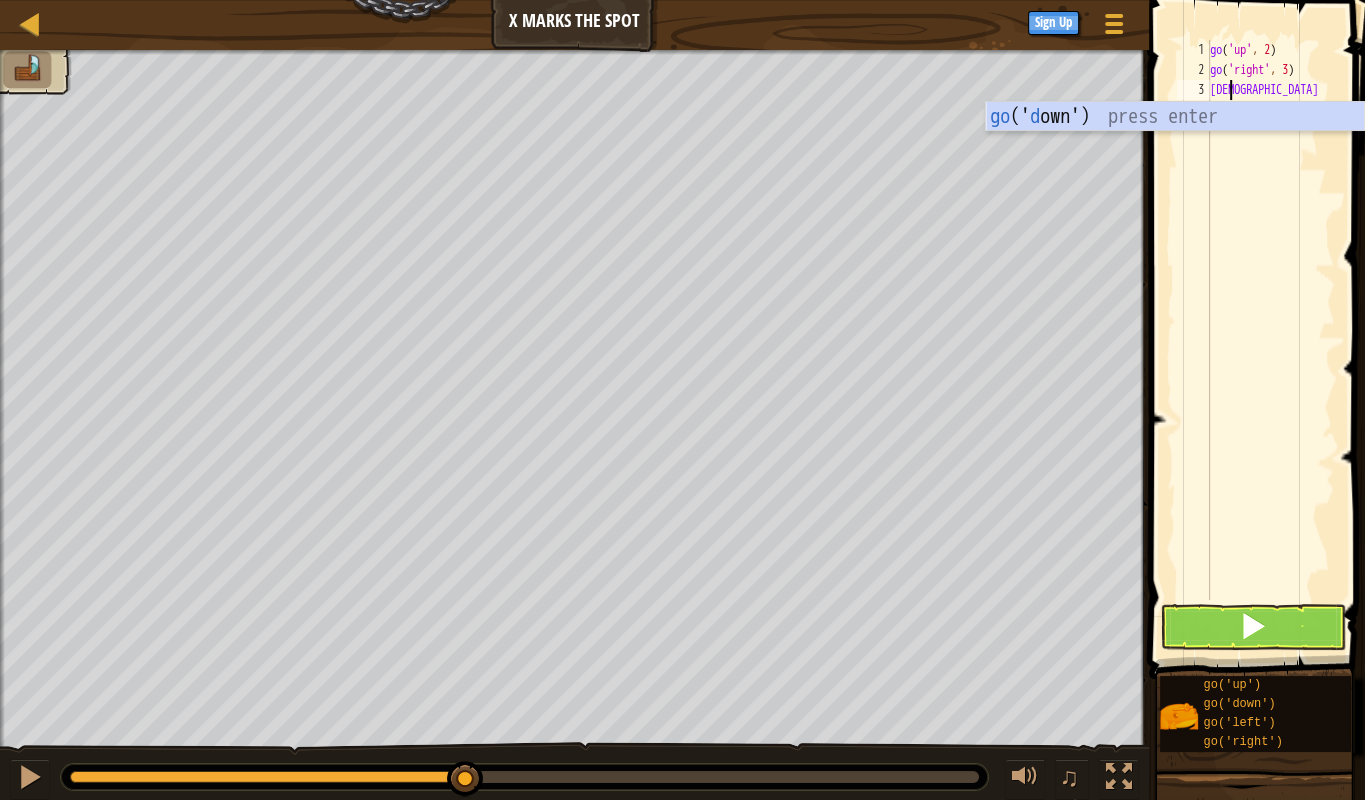 type on "godo" 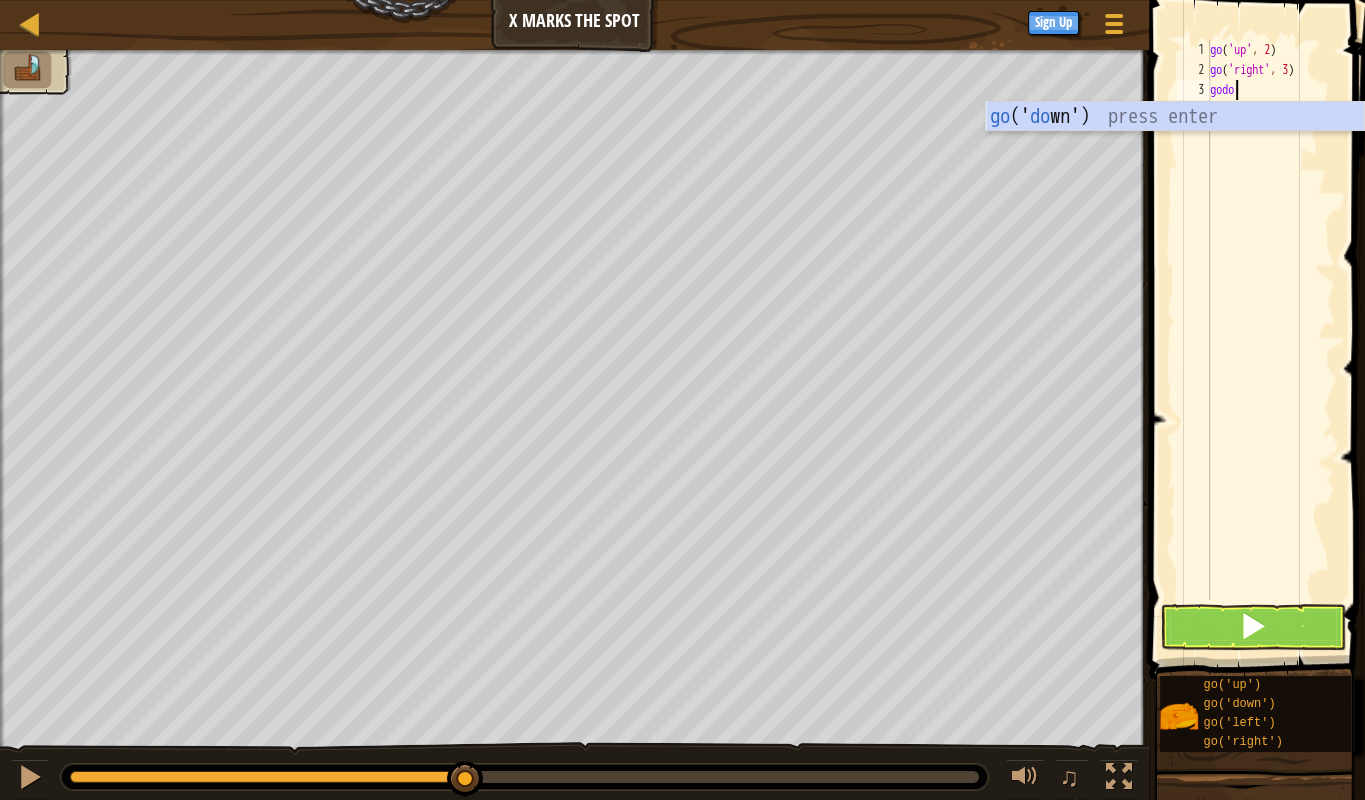 scroll, scrollTop: 0, scrollLeft: 0, axis: both 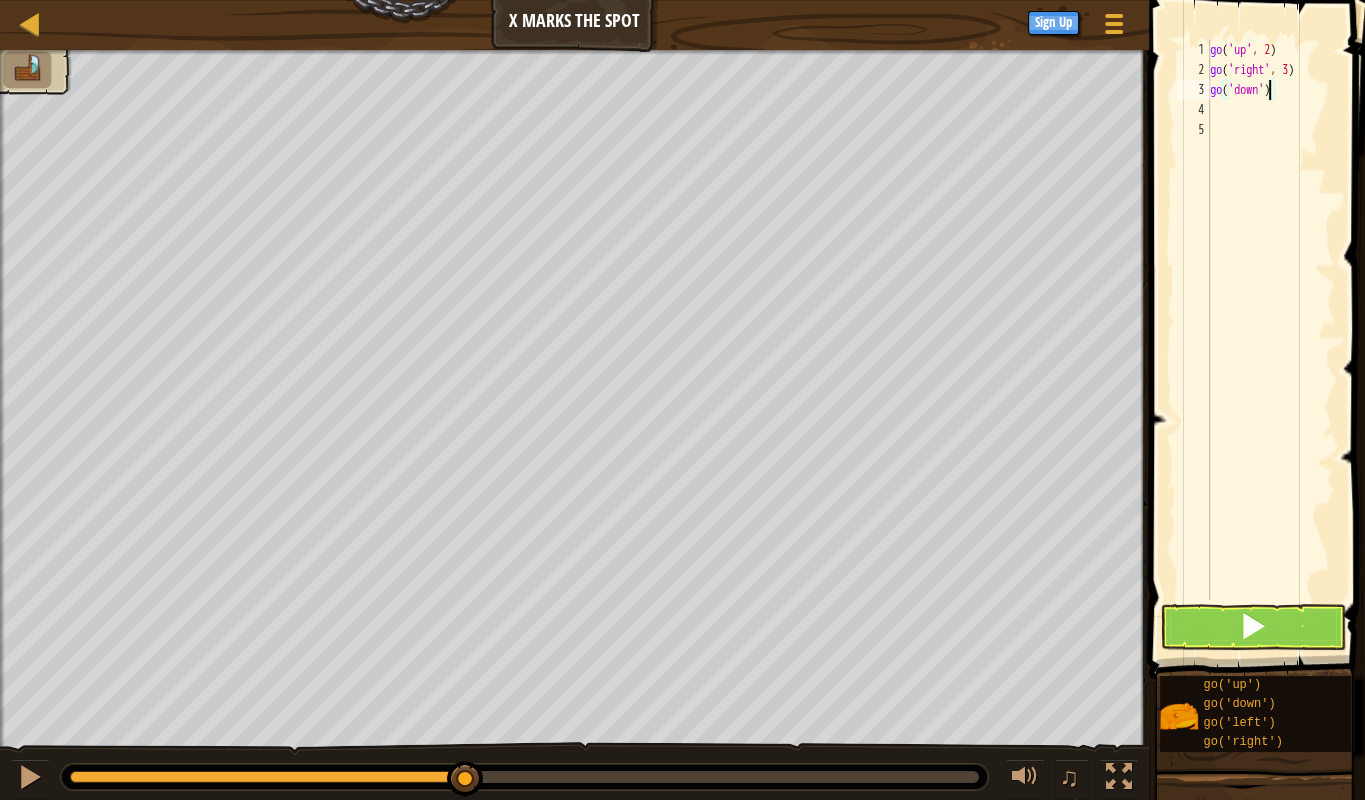 type on "go('down',2)" 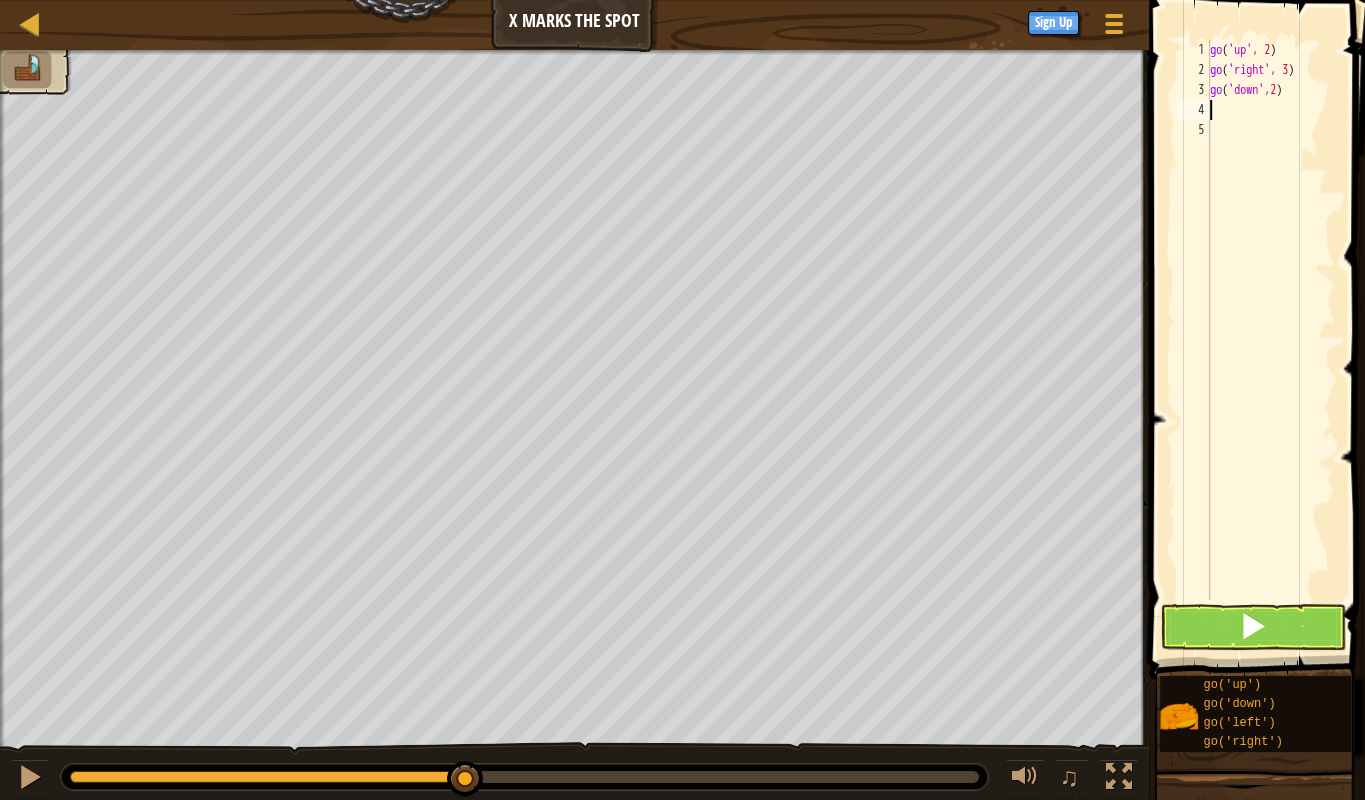 scroll, scrollTop: 10, scrollLeft: 0, axis: vertical 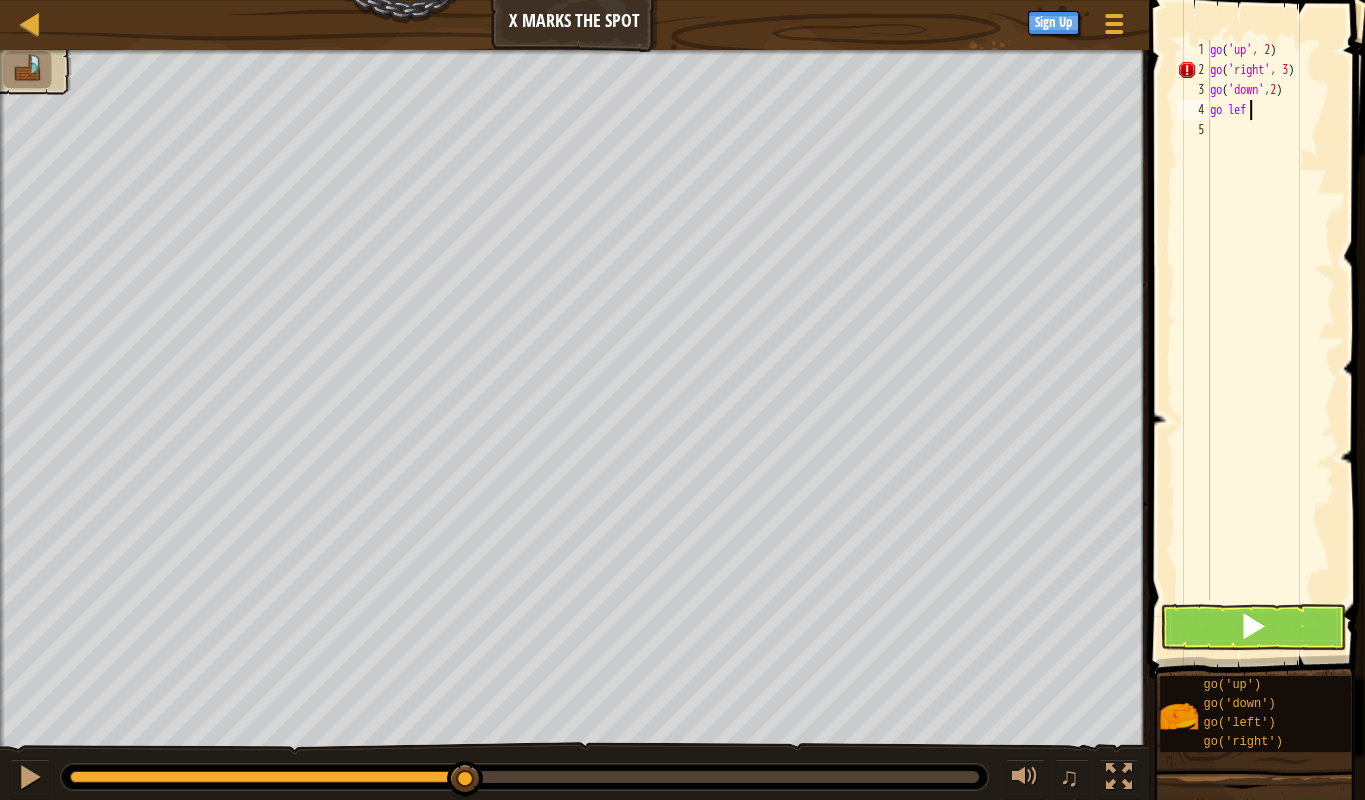 type on "go left" 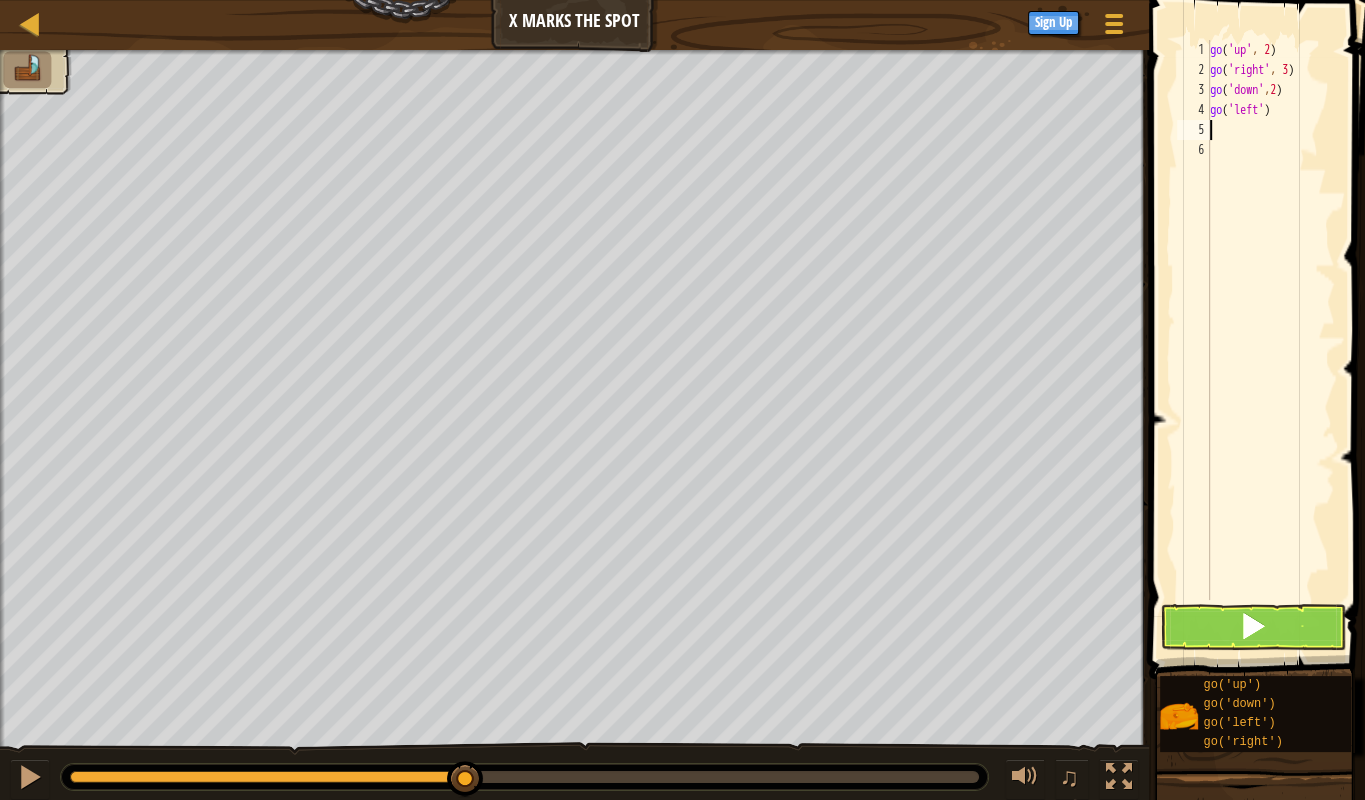type 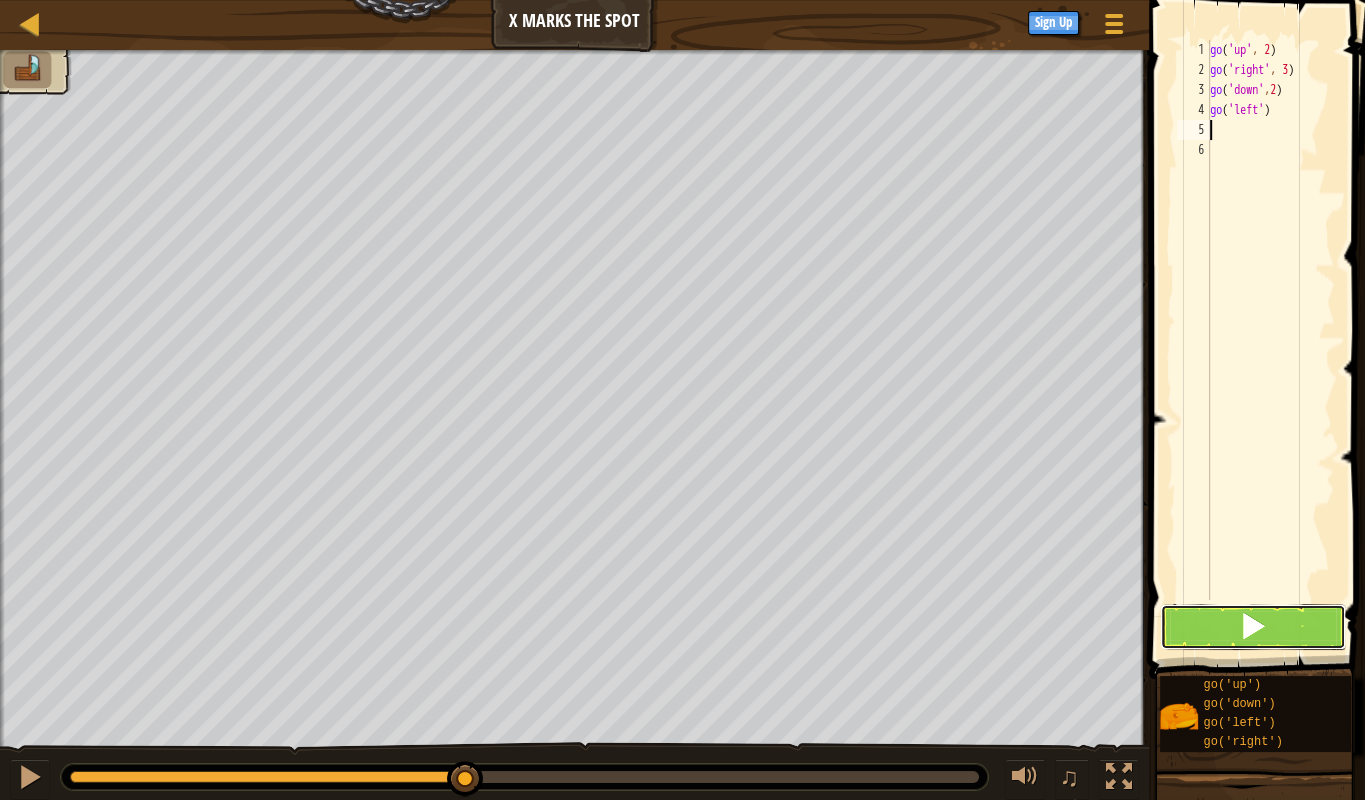 click at bounding box center [1253, 626] 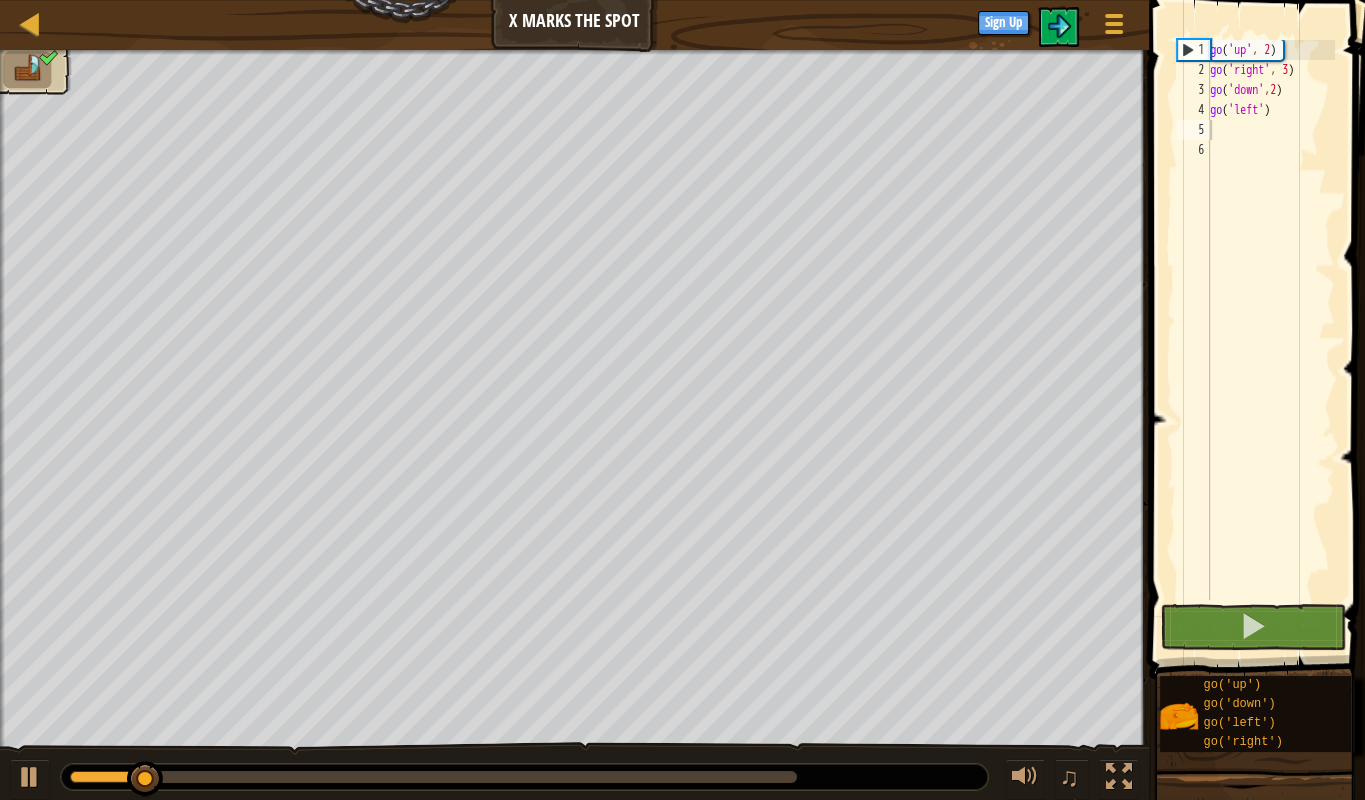drag, startPoint x: 517, startPoint y: 765, endPoint x: 546, endPoint y: 776, distance: 31.016125 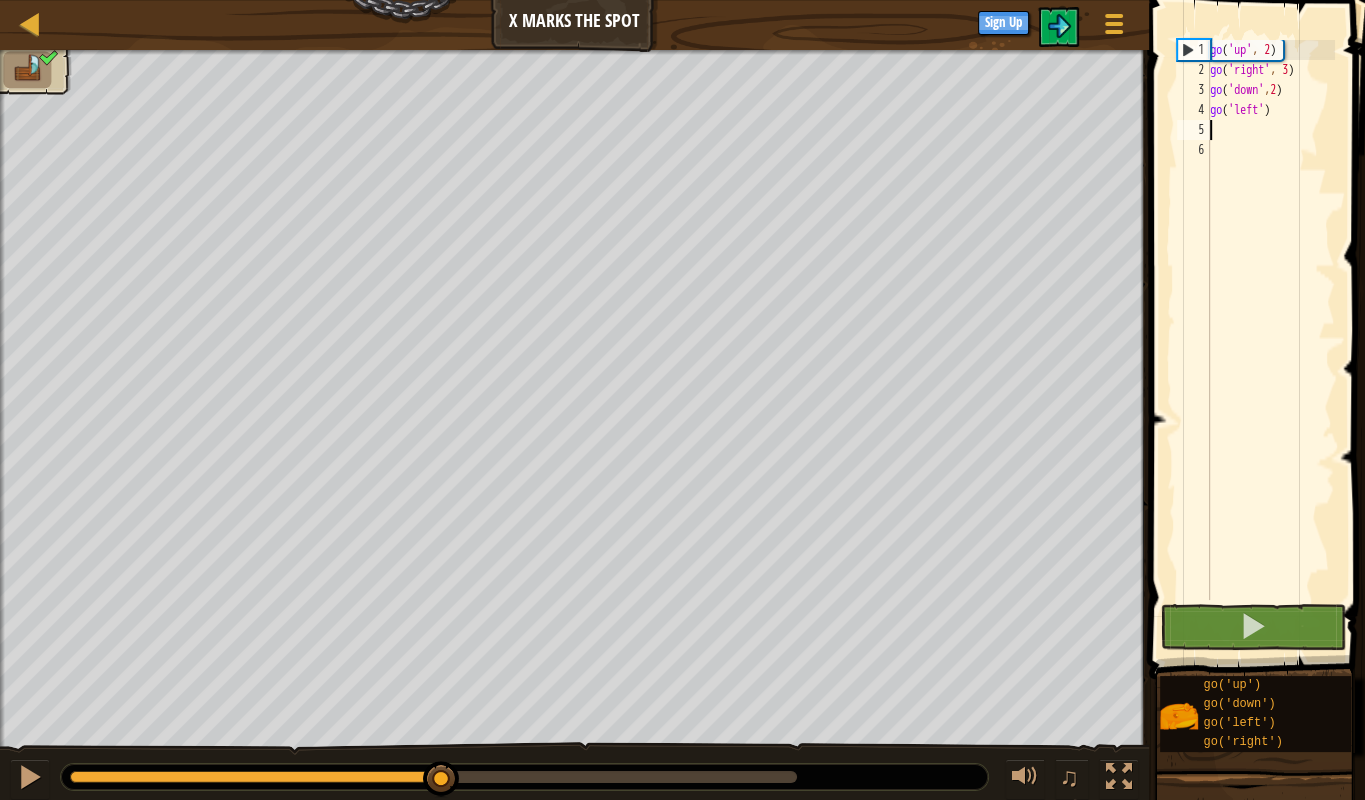 click on "Map X Marks the Spot Game Menu Sign Up 1     הההההההההההההההההההההההההההההההההההההההההההההההההההההההההההההההההההההההההההההההההההההההההההההההההההההההההההההההההההההההההההההההההההההההההההההההההההההההההההההההההההההההההההההההההההההההההההההההההההההההההההההההההההההההההההההההההההההההההההההההההההההההההההההההה XXXXXXXXXXXXXXXXXXXXXXXXXXXXXXXXXXXXXXXXXXXXXXXXXXXXXXXXXXXXXXXXXXXXXXXXXXXXXXXXXXXXXXXXXXXXXXXXXXXXXXXXXXXXXXXXXXXXXXXXXXXXXXXXXXXXXXXXXXXXXXXXXXXXXXXXXXXXXXXXXXXXXXXXXXXXXXXXXXXXXXXXXXXXXXXXXXXXXXXXXXXXXXXXXXXXXXXXXXXXXXXXXXXXXXXXXXXXXXXXXXXXXXXXXXXXXXXX Solution × Blocks 1 2 3 4 5 6 go ( 'up' ,   2 ) go ( 'right' ,   3 ) go ( 'down' , 2 ) go ( 'left' )     Code Saved Programming language : JavaScript Statement   /  Call   /  go('up') go('down') × ♫ 1" at bounding box center (682, 0) 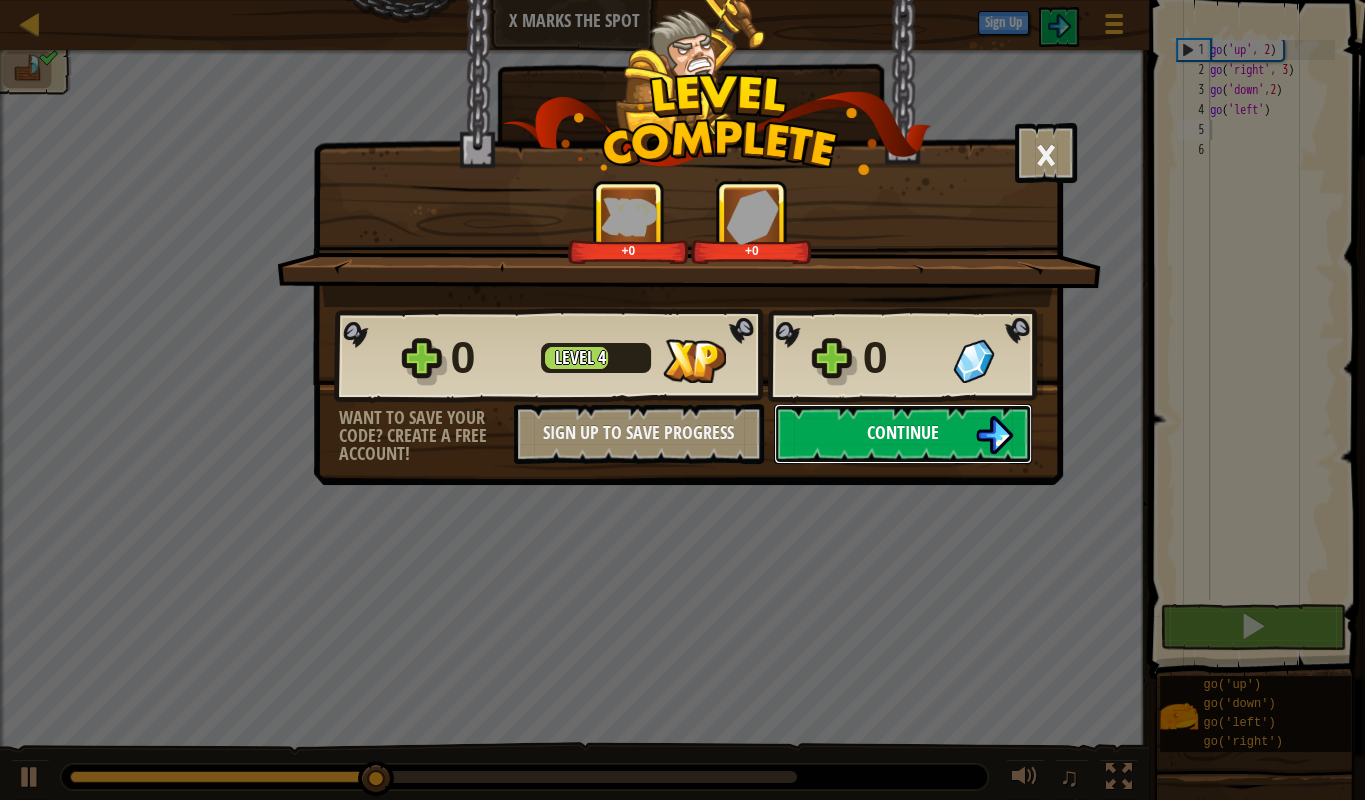 click on "Continue" at bounding box center (903, 432) 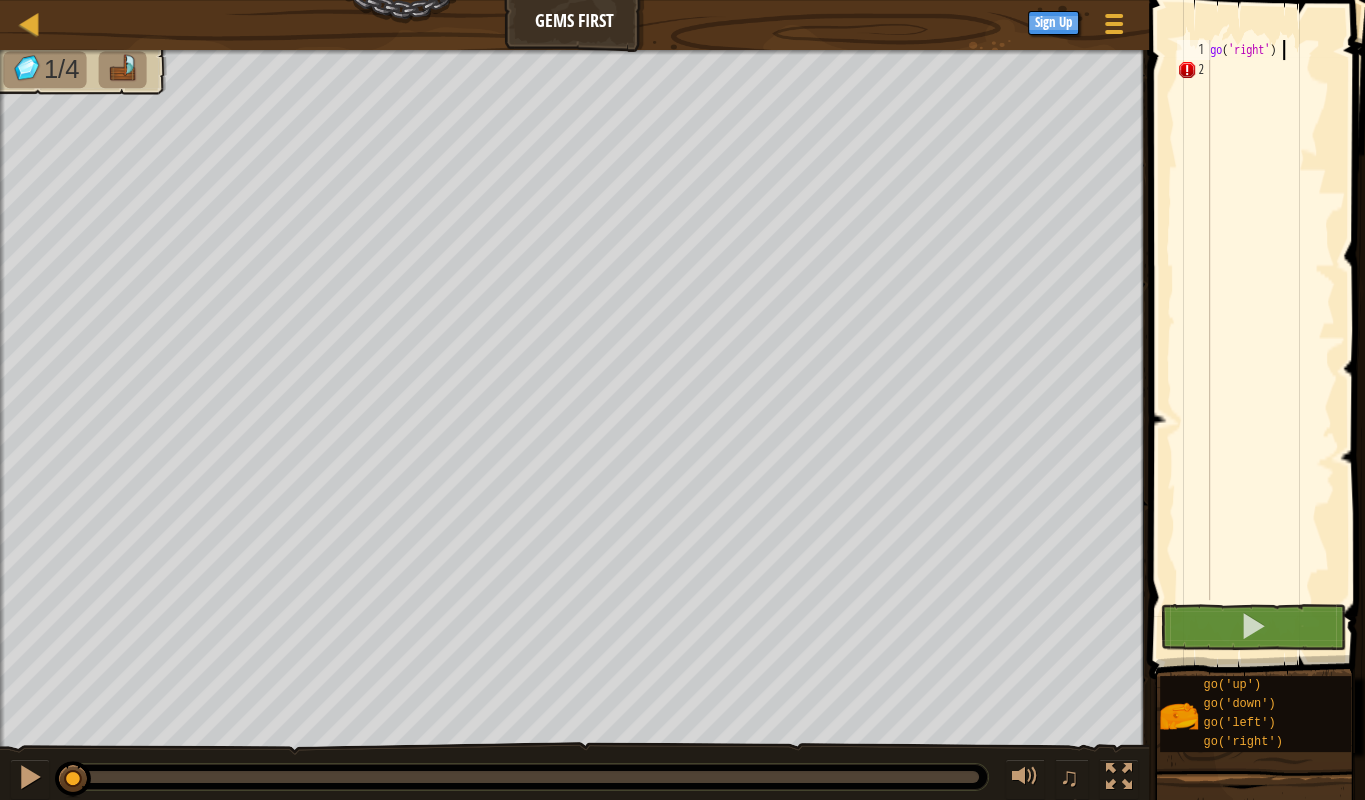 scroll, scrollTop: 10, scrollLeft: 5, axis: both 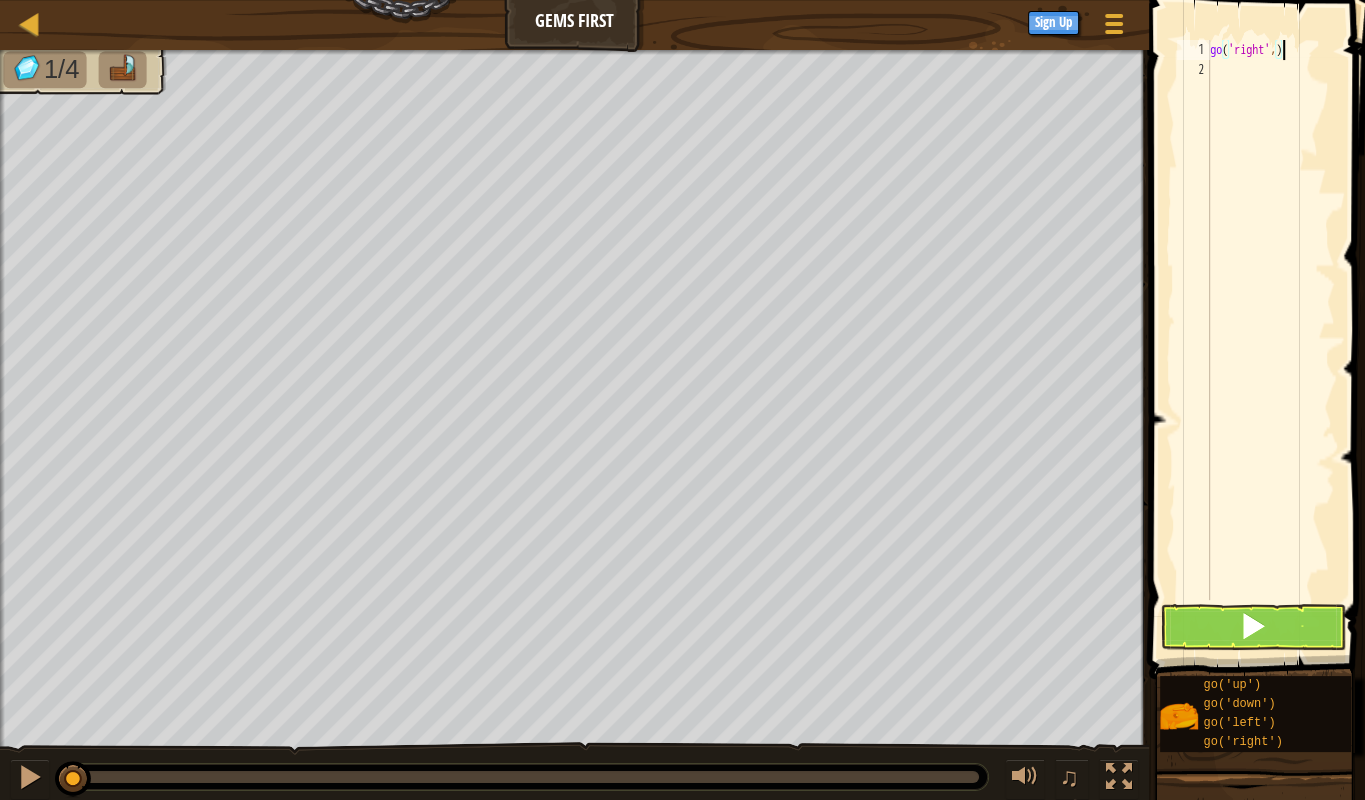 type on "go('right',2)" 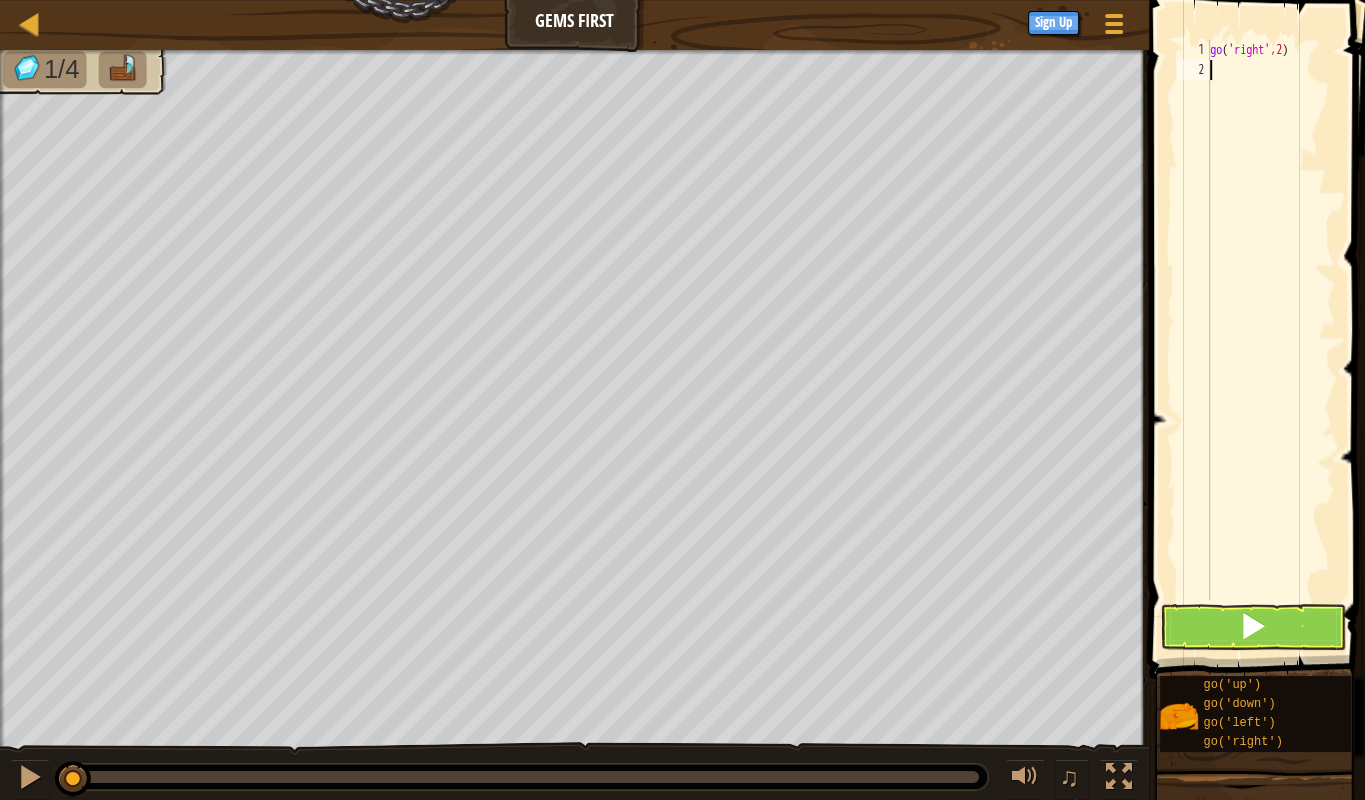 scroll, scrollTop: 10, scrollLeft: 0, axis: vertical 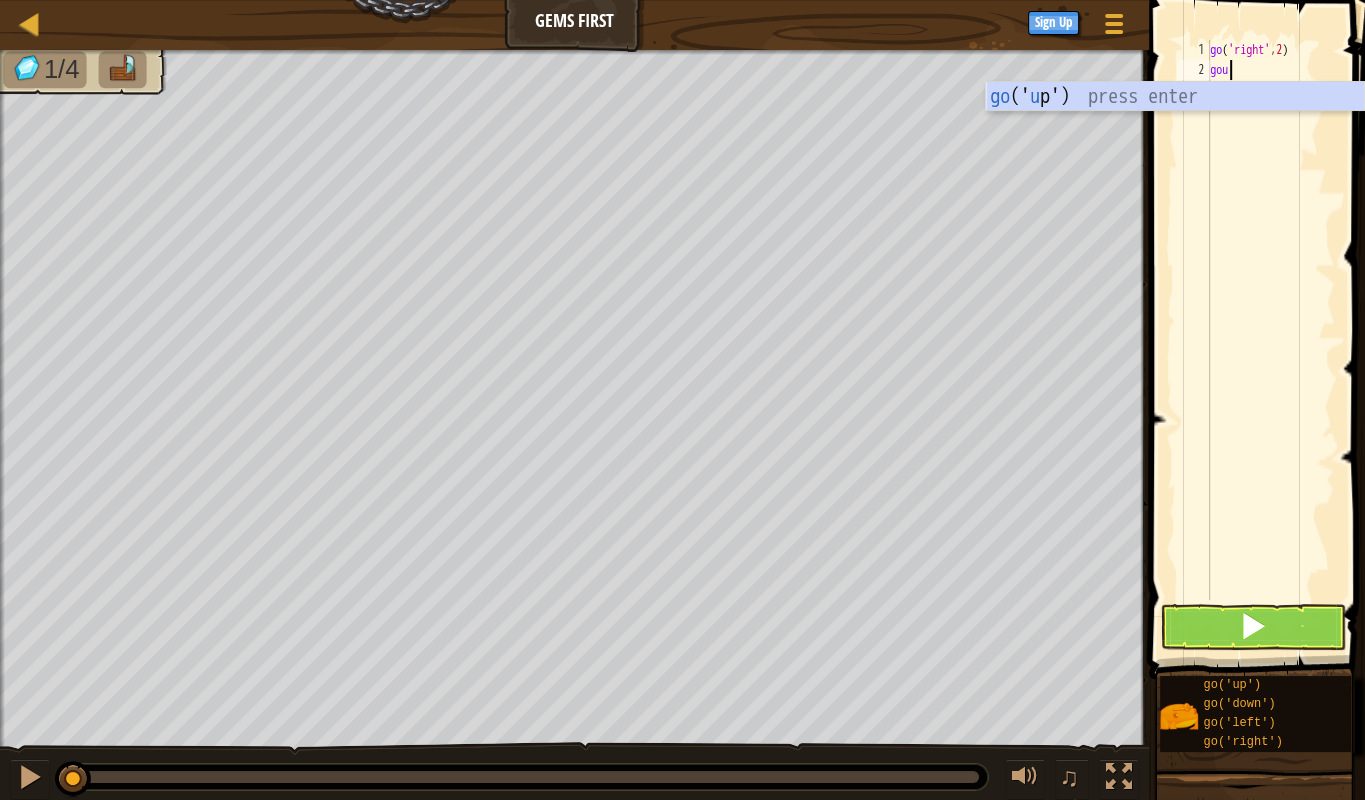 type on "goup" 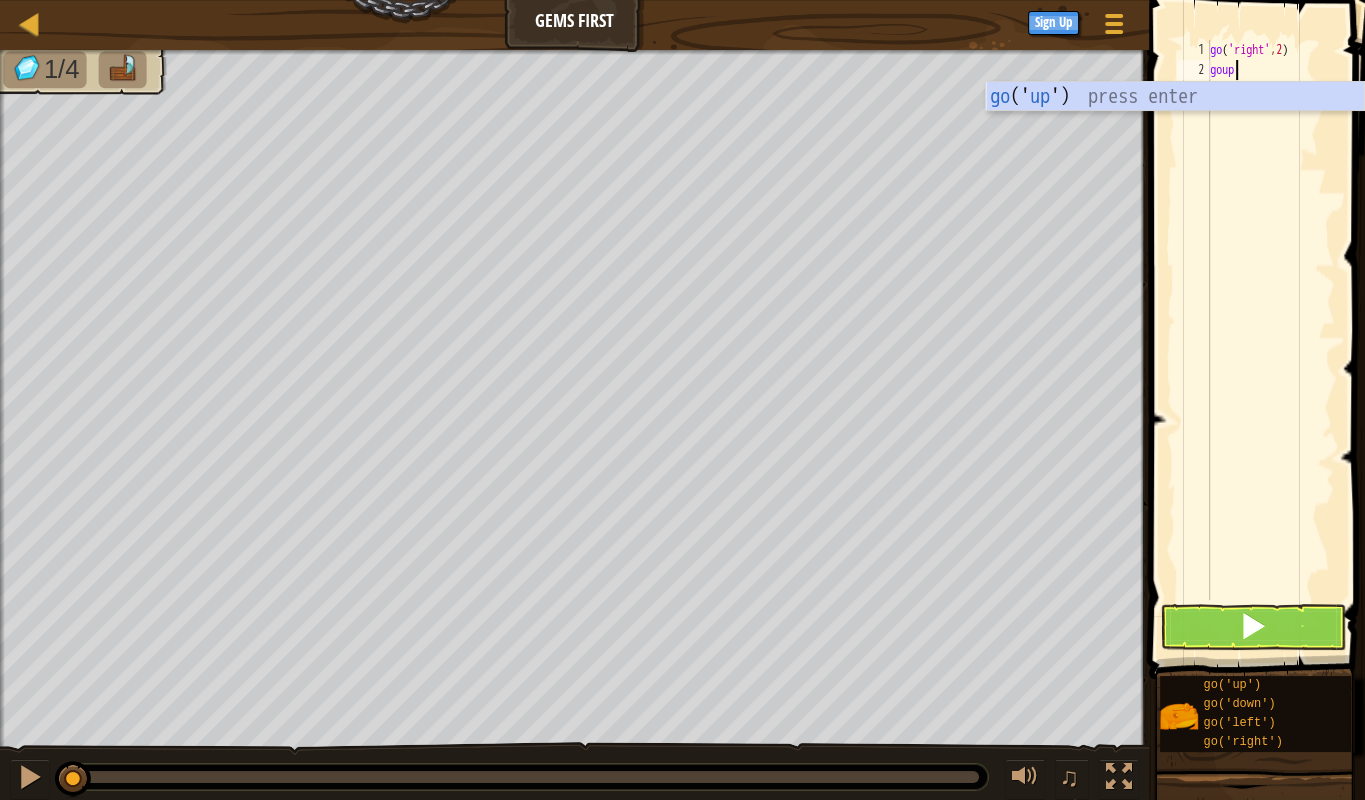 scroll, scrollTop: 0, scrollLeft: 0, axis: both 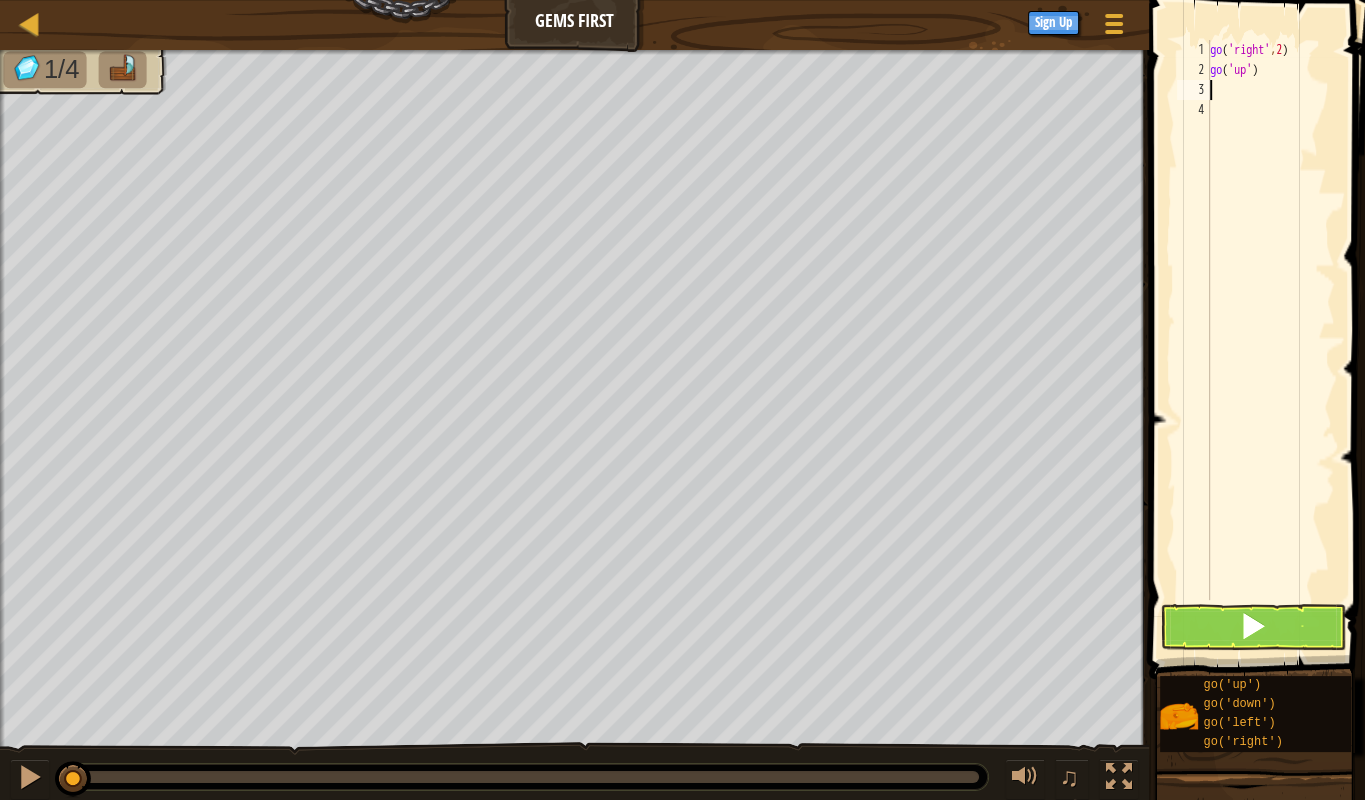 type on "go('up')" 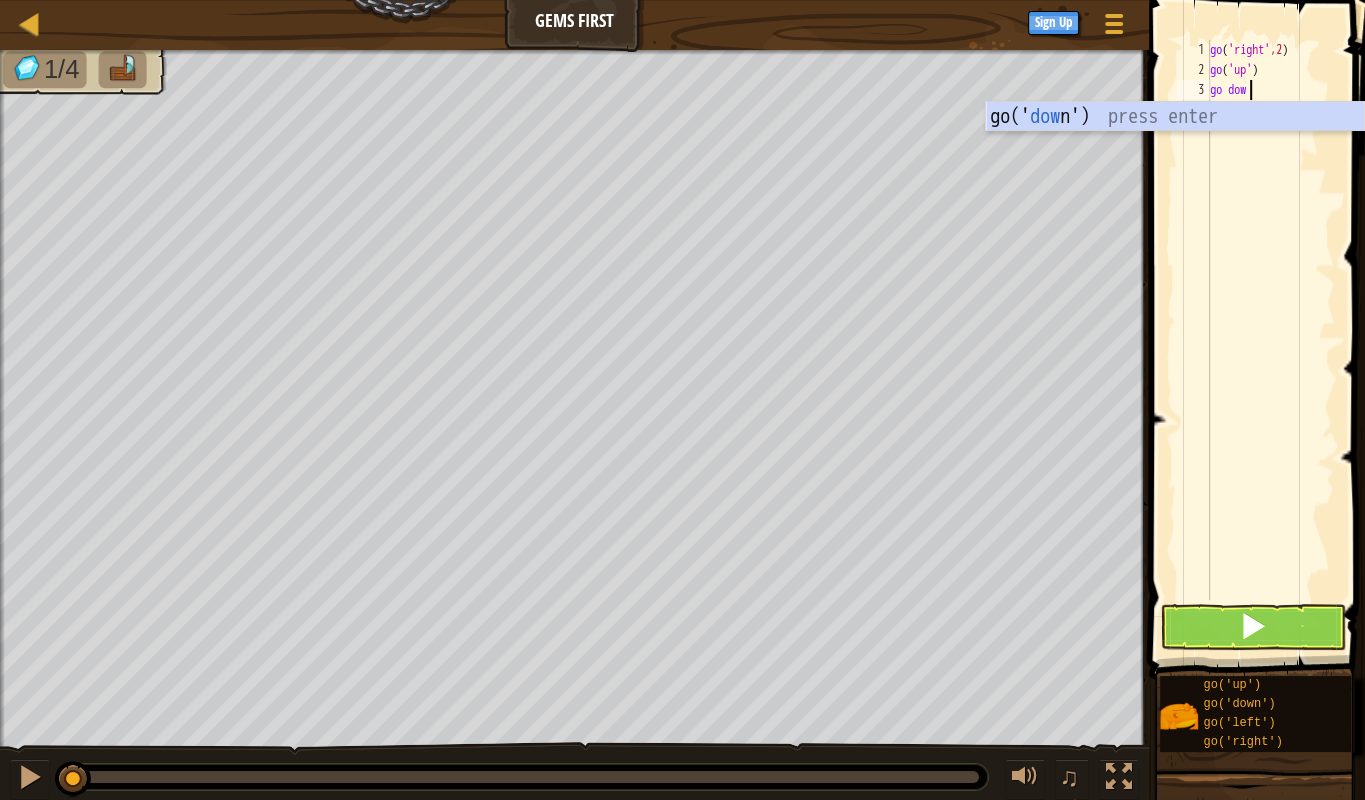 type on "go down" 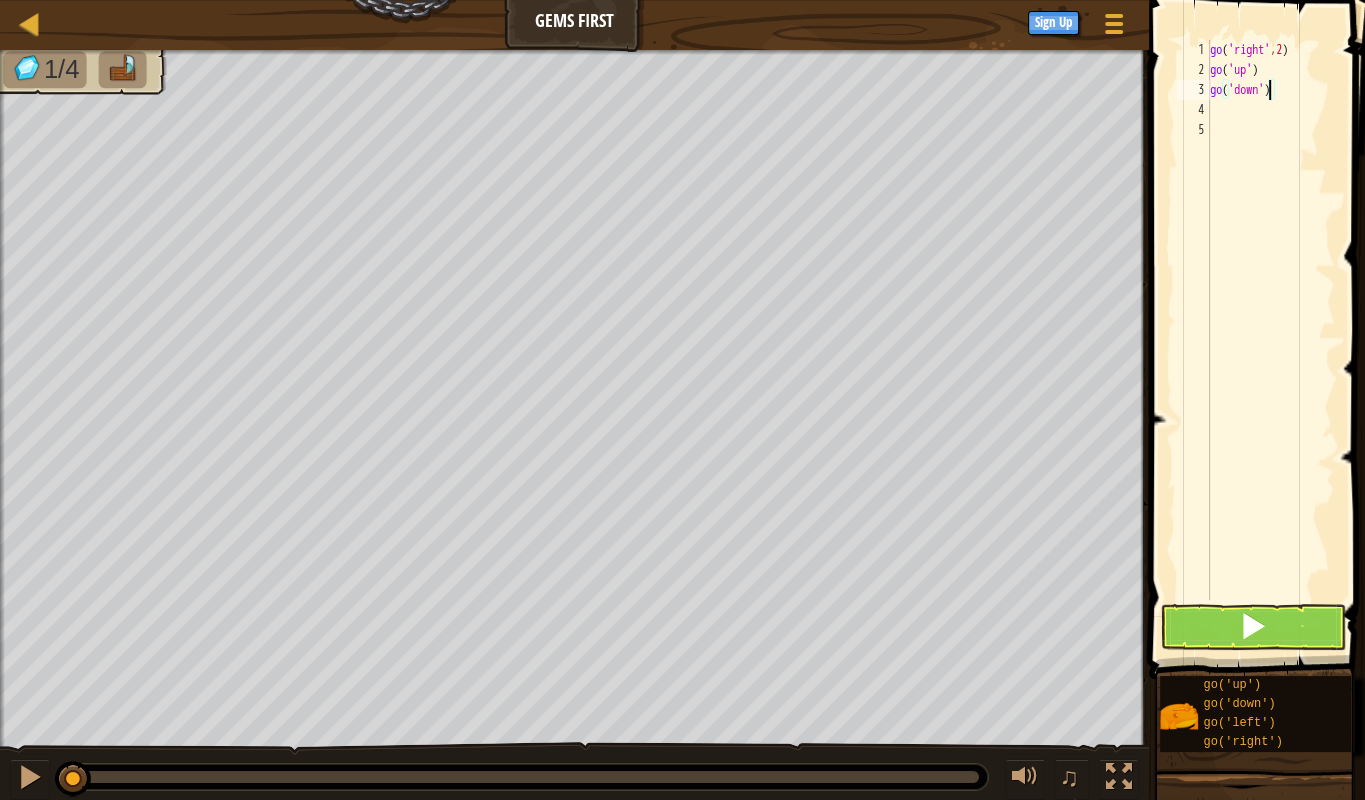 scroll, scrollTop: 10, scrollLeft: 5, axis: both 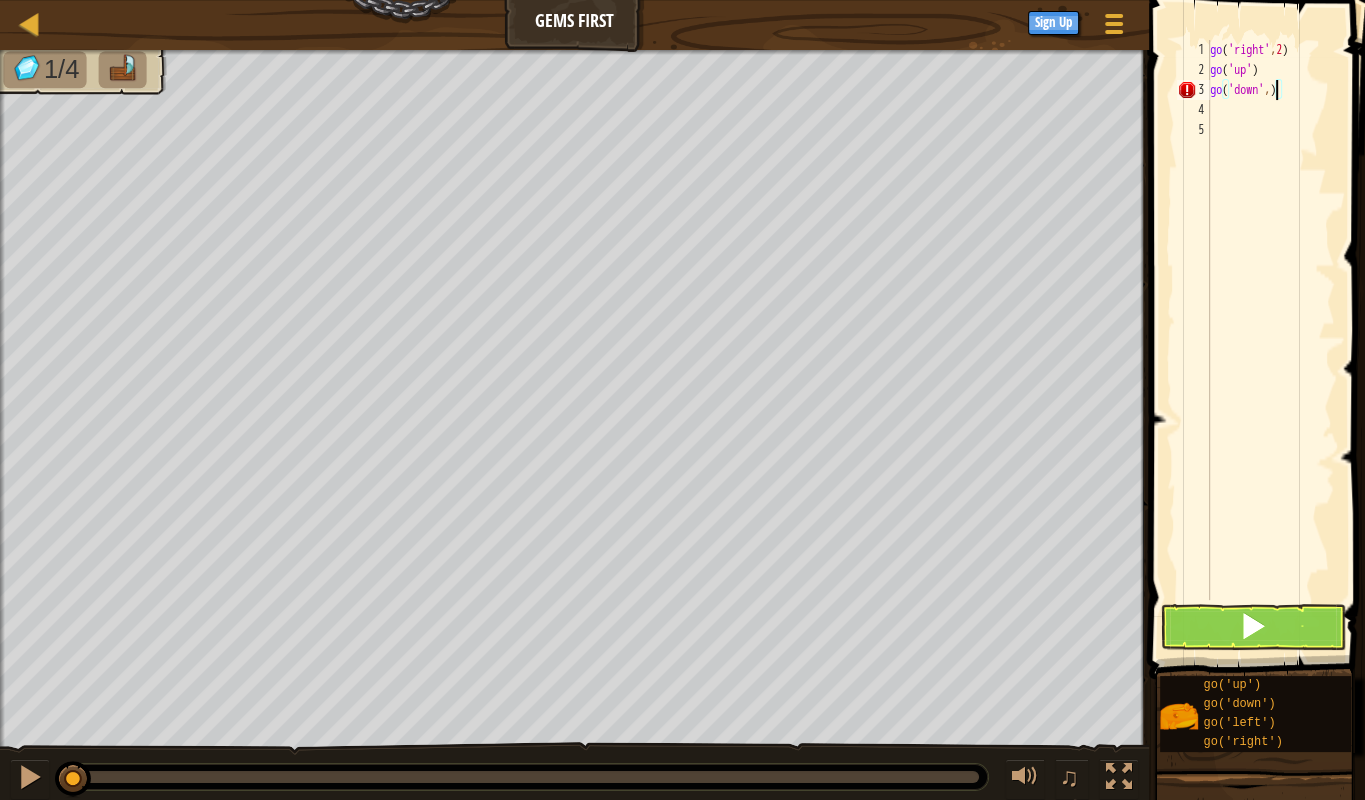 type on "go('down',3)" 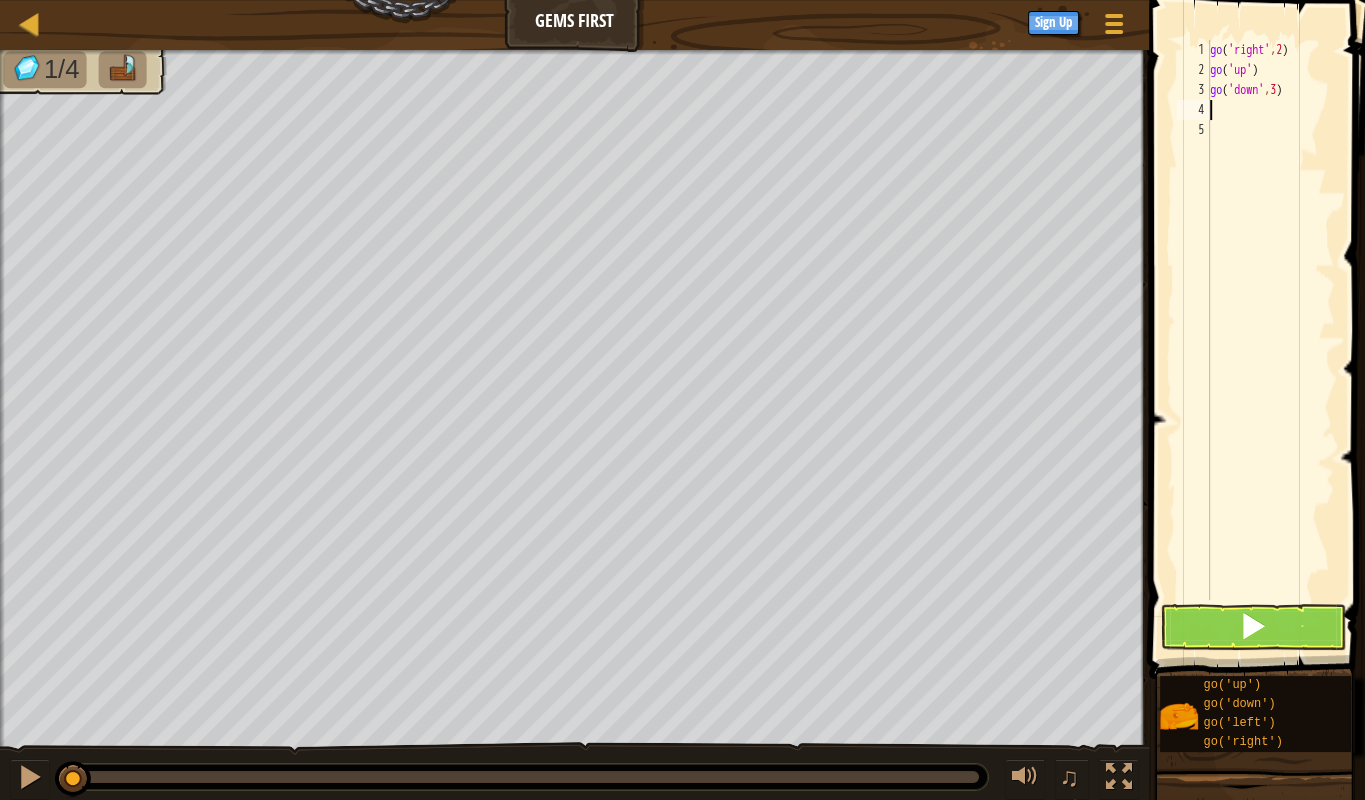 scroll, scrollTop: 10, scrollLeft: 0, axis: vertical 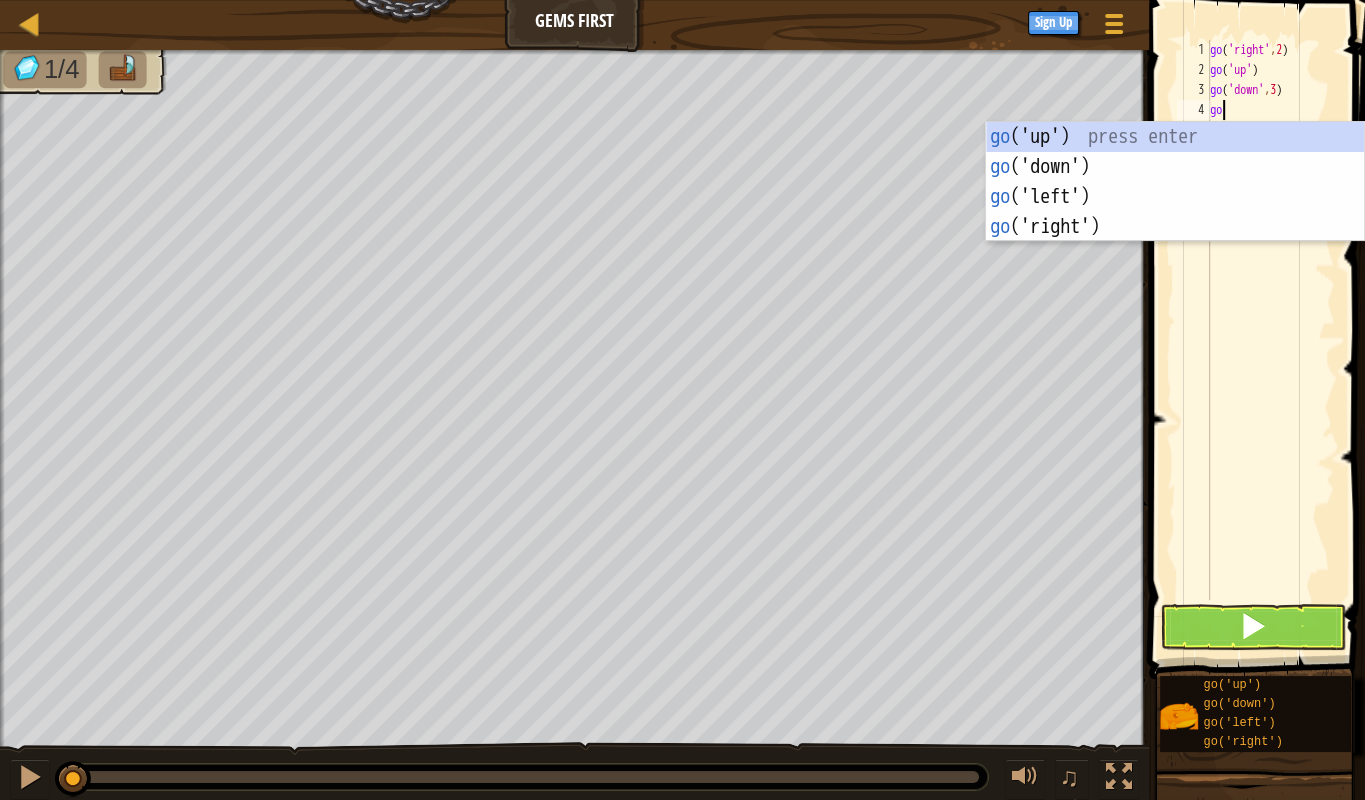 type on "goup" 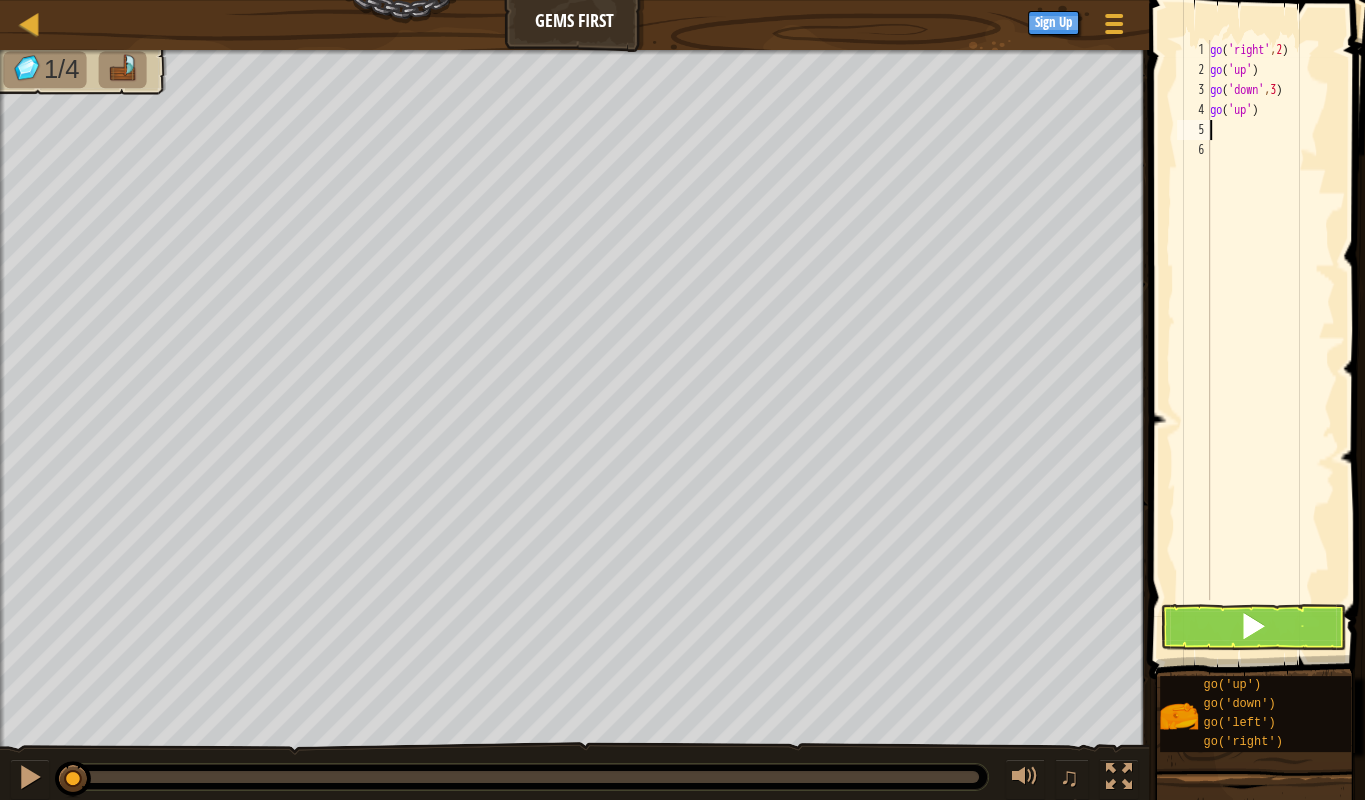 scroll, scrollTop: 10, scrollLeft: 0, axis: vertical 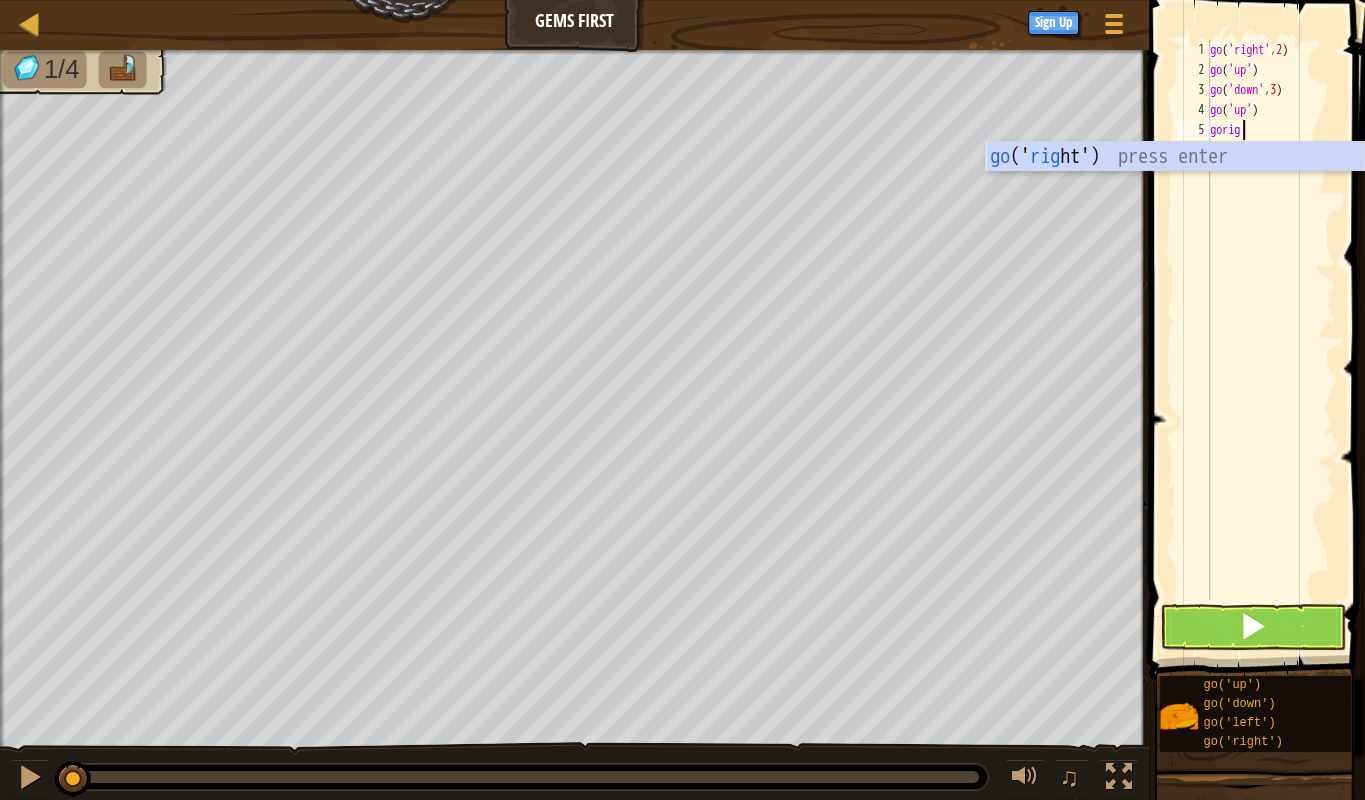 type on "gorigh" 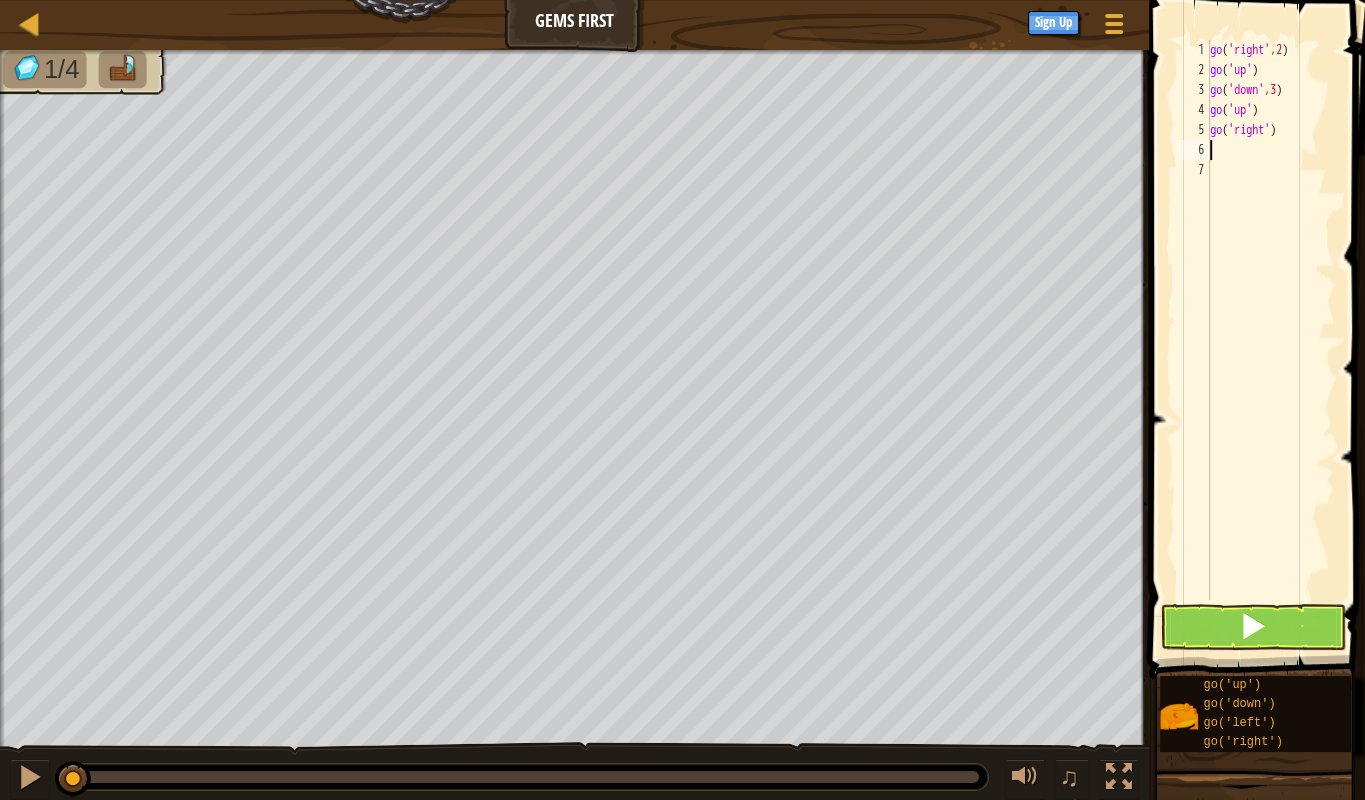 scroll, scrollTop: 0, scrollLeft: 0, axis: both 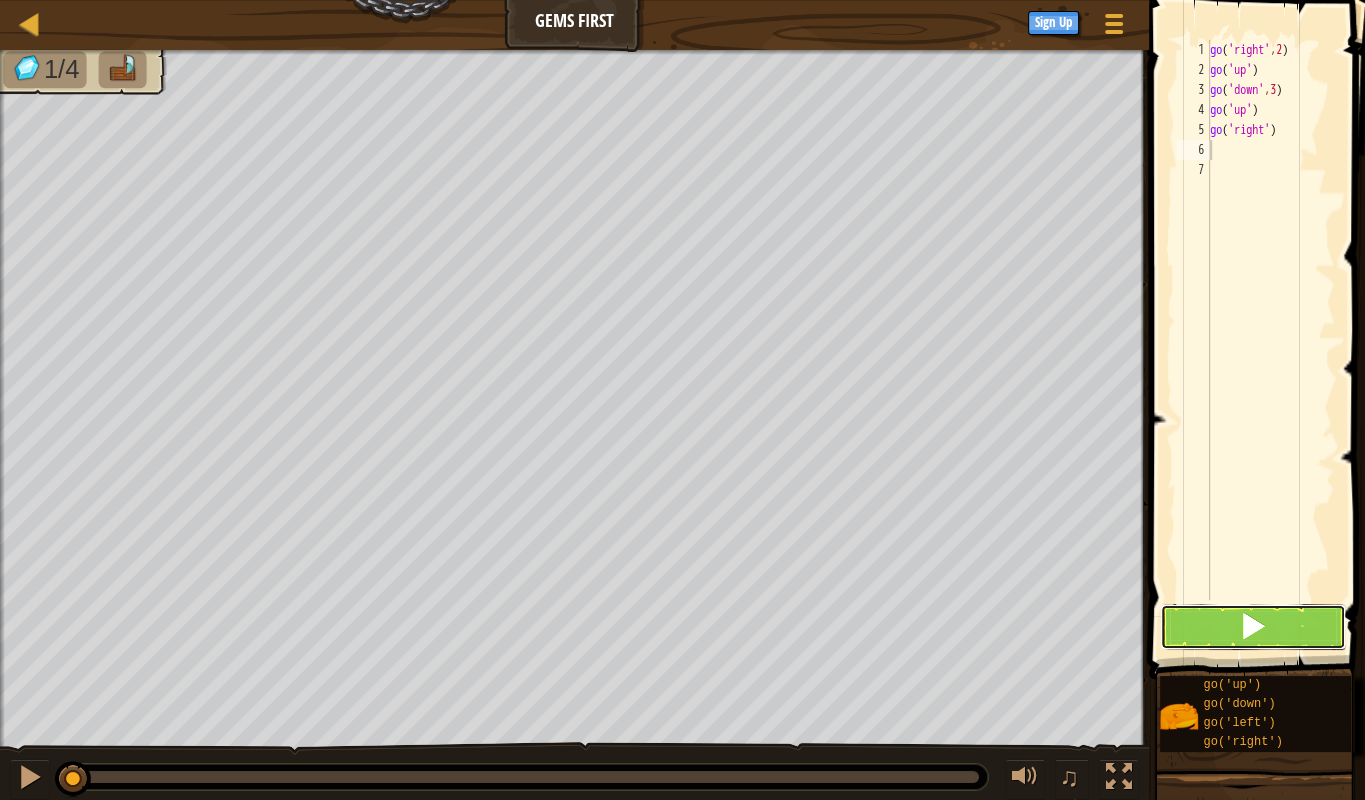 click at bounding box center (1253, 627) 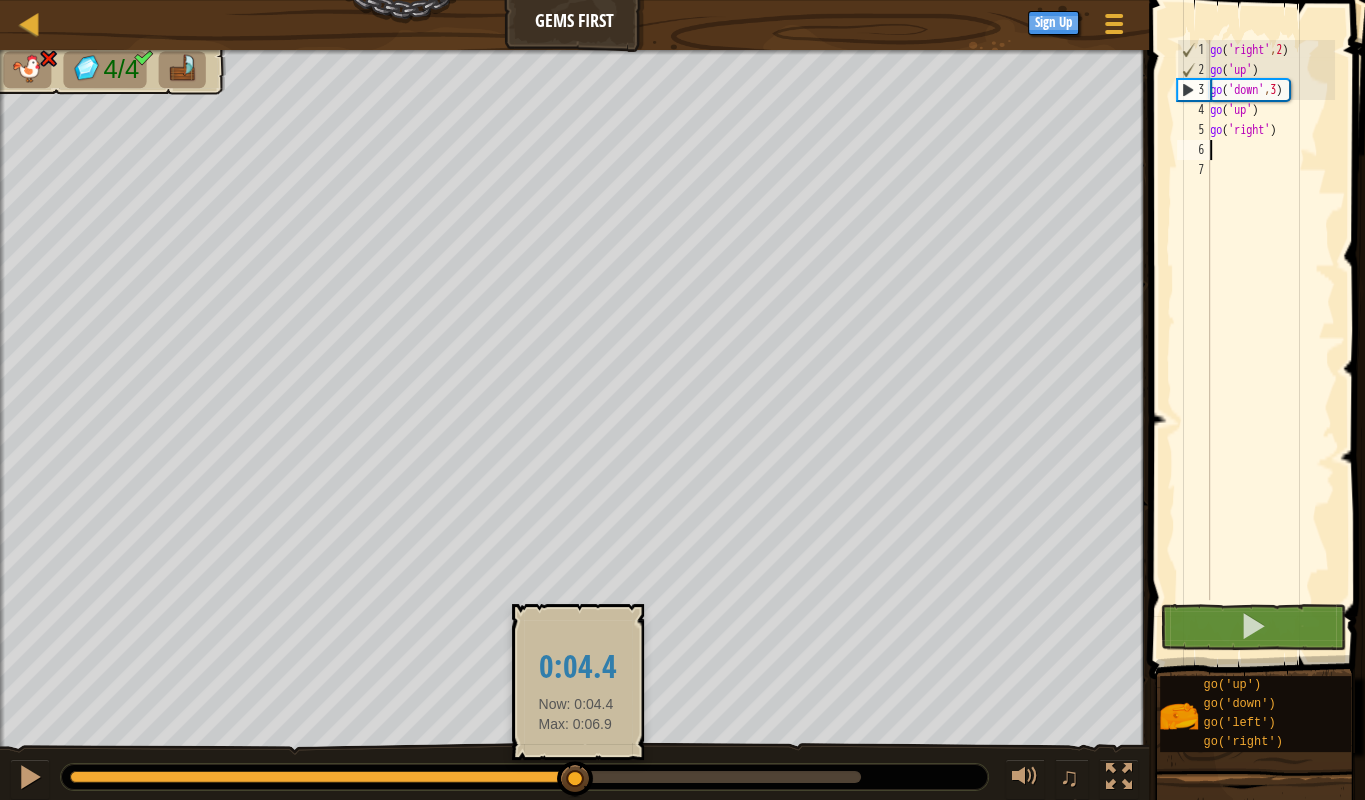 drag, startPoint x: 190, startPoint y: 778, endPoint x: 942, endPoint y: 762, distance: 752.17017 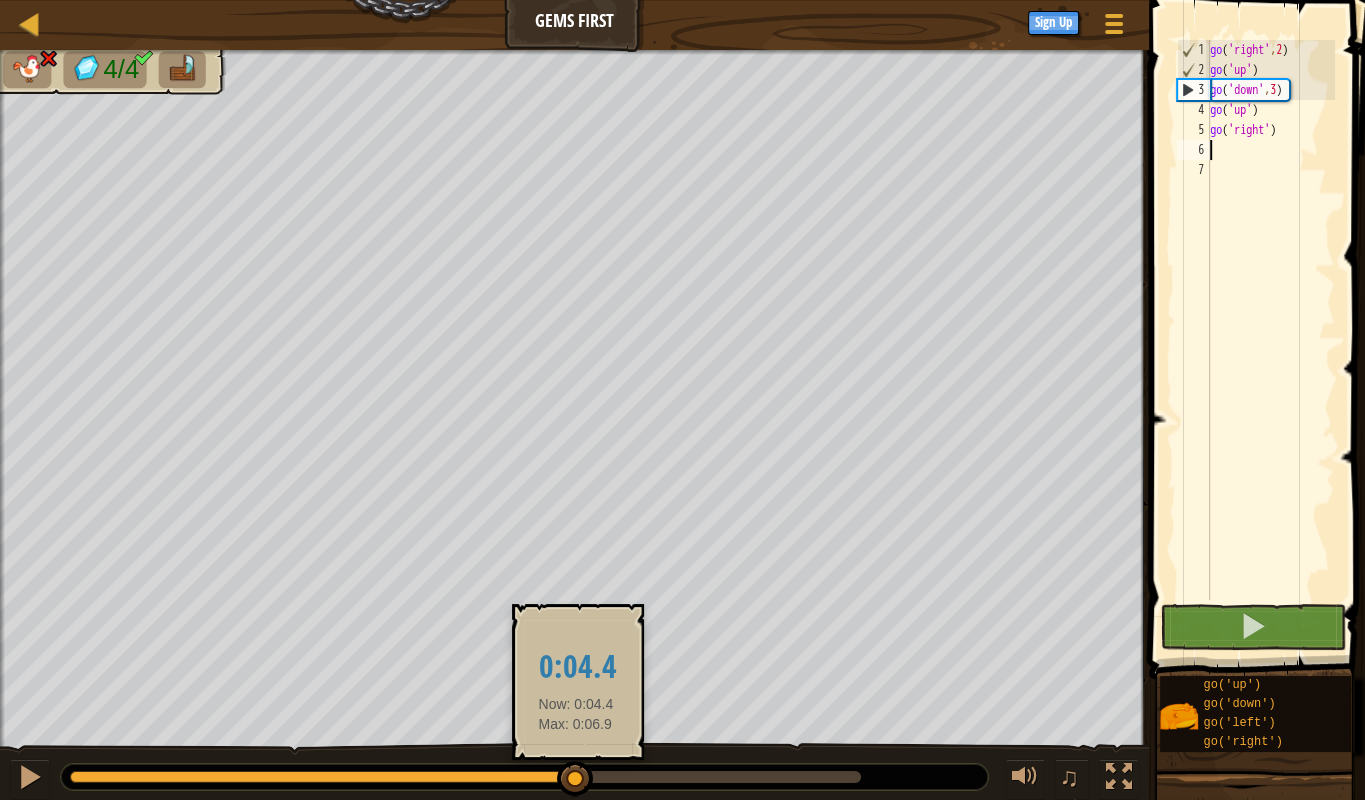 click on "♫" at bounding box center (574, 772) 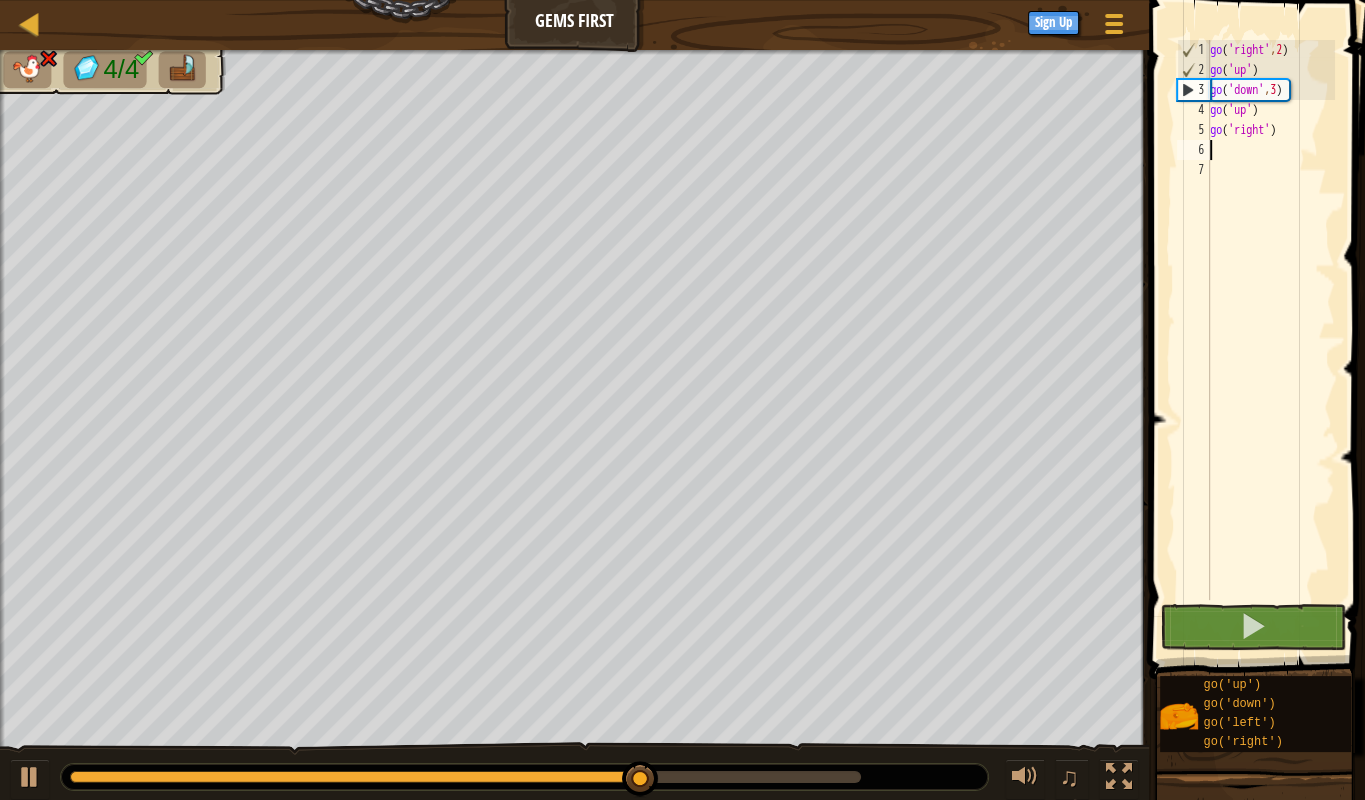 click on "go ( 'right' , 2 ) go ( 'up' ) go ( 'down' , 3 ) go ( 'up' ) go ( 'right' )" at bounding box center (1270, 340) 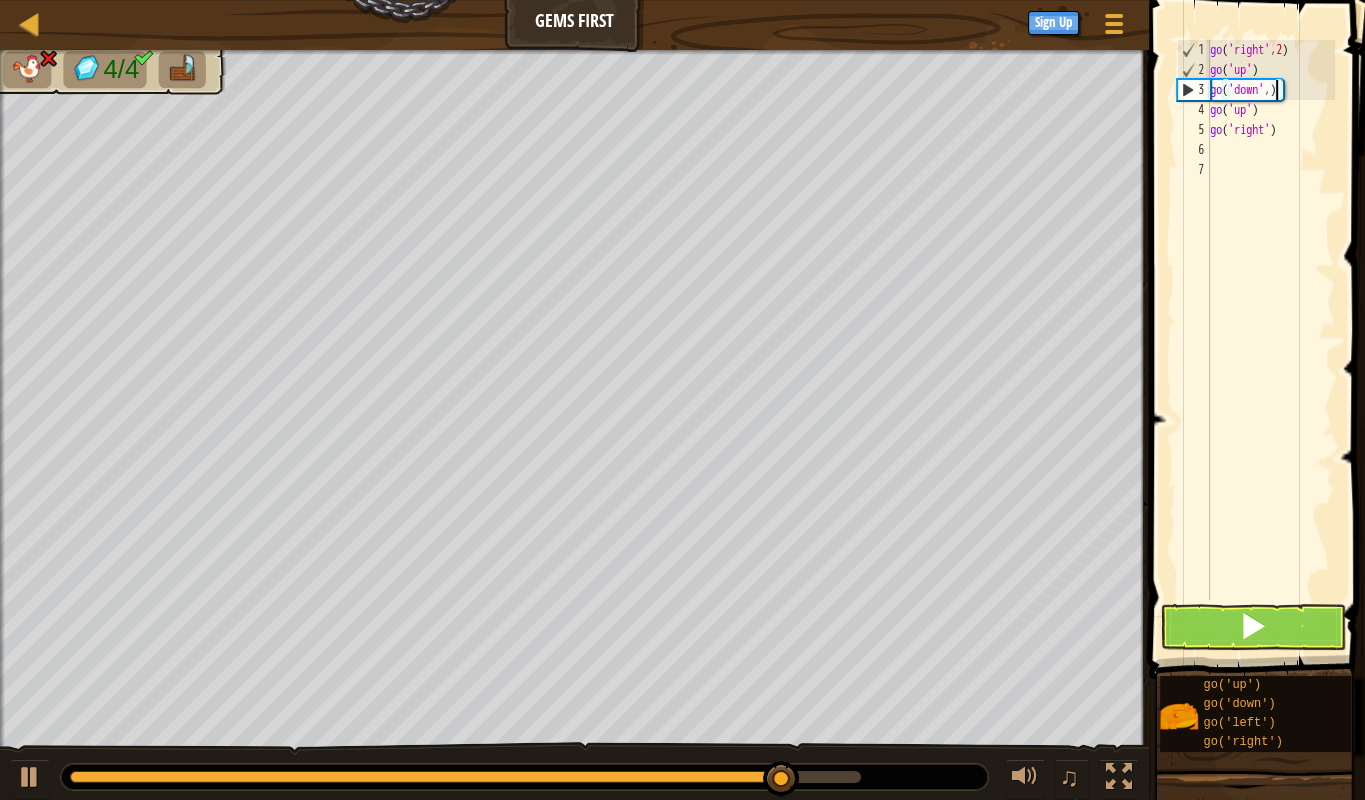 type on "go('down',2)" 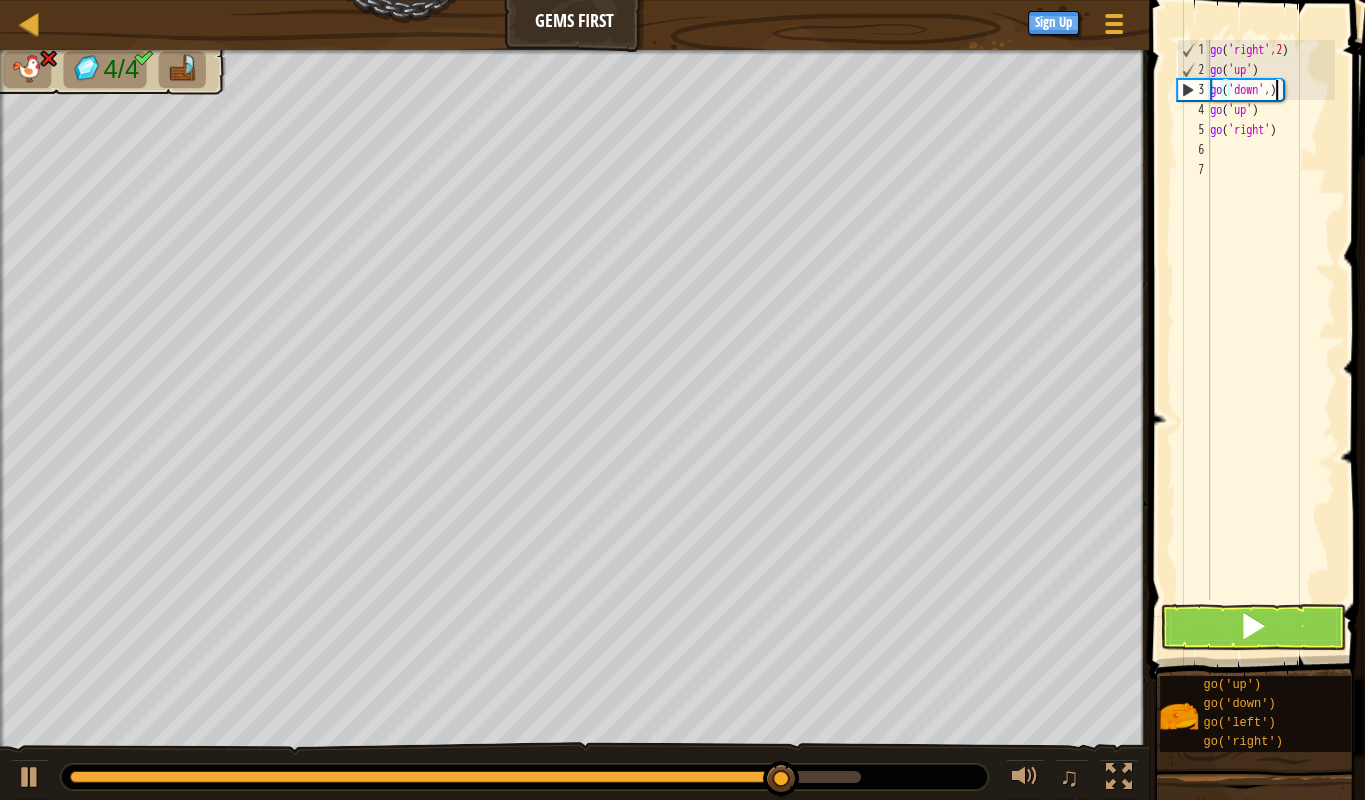 scroll, scrollTop: 10, scrollLeft: 6, axis: both 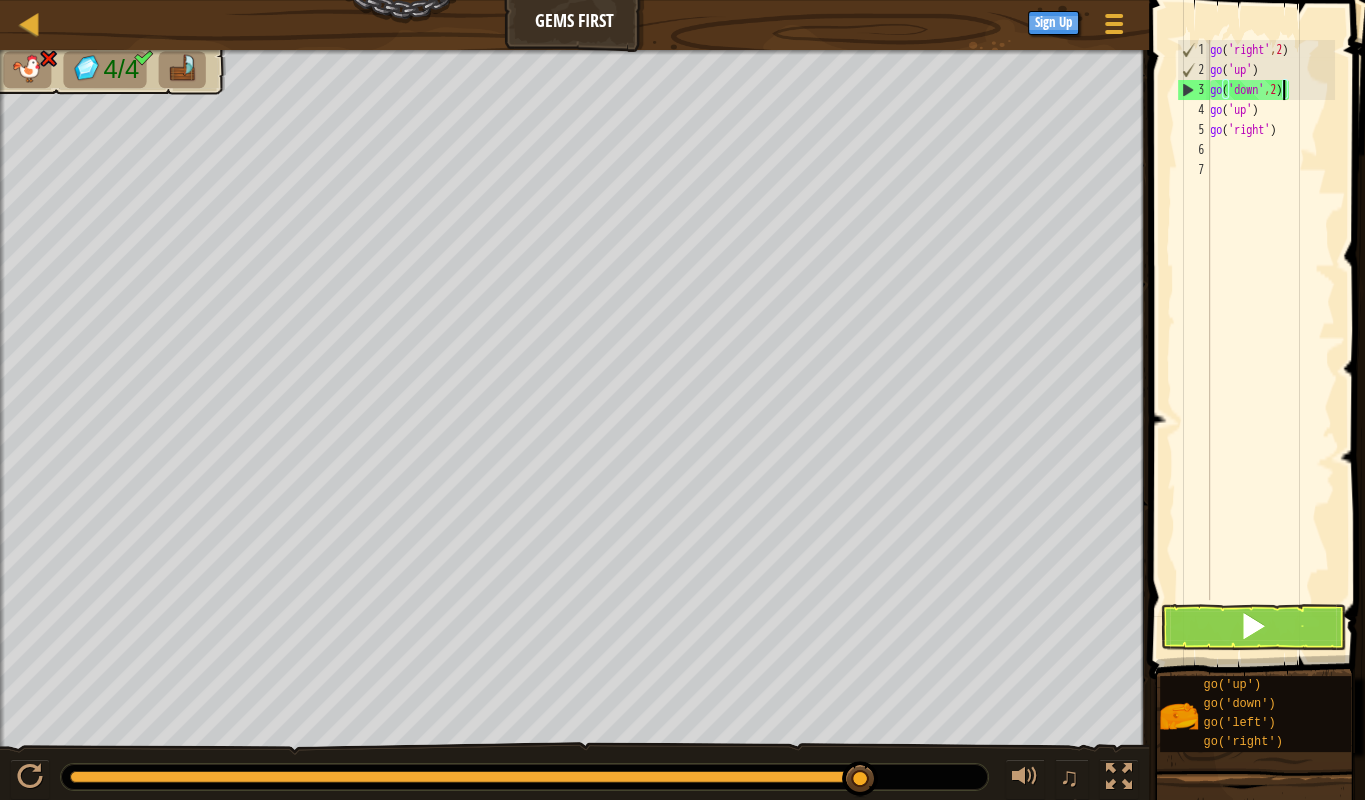 type 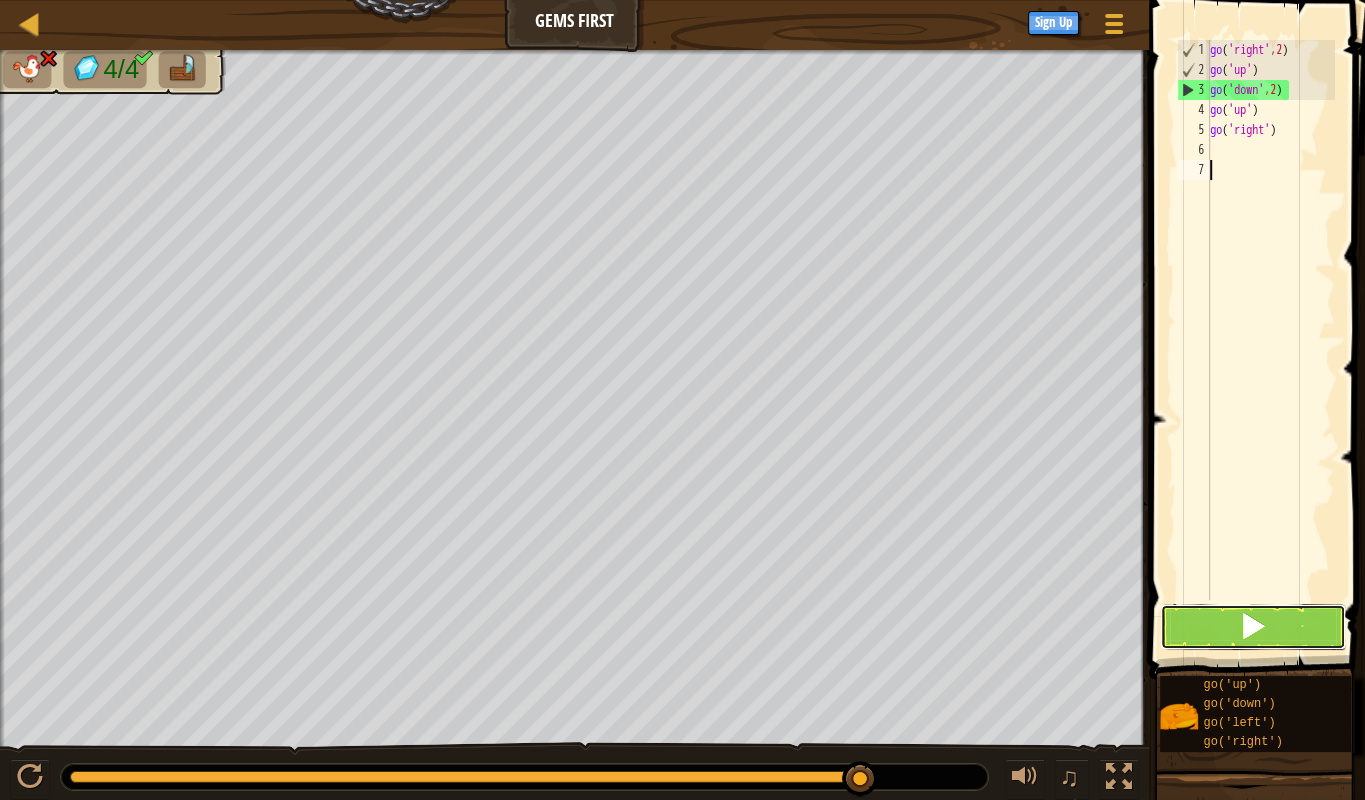 click at bounding box center [1253, 626] 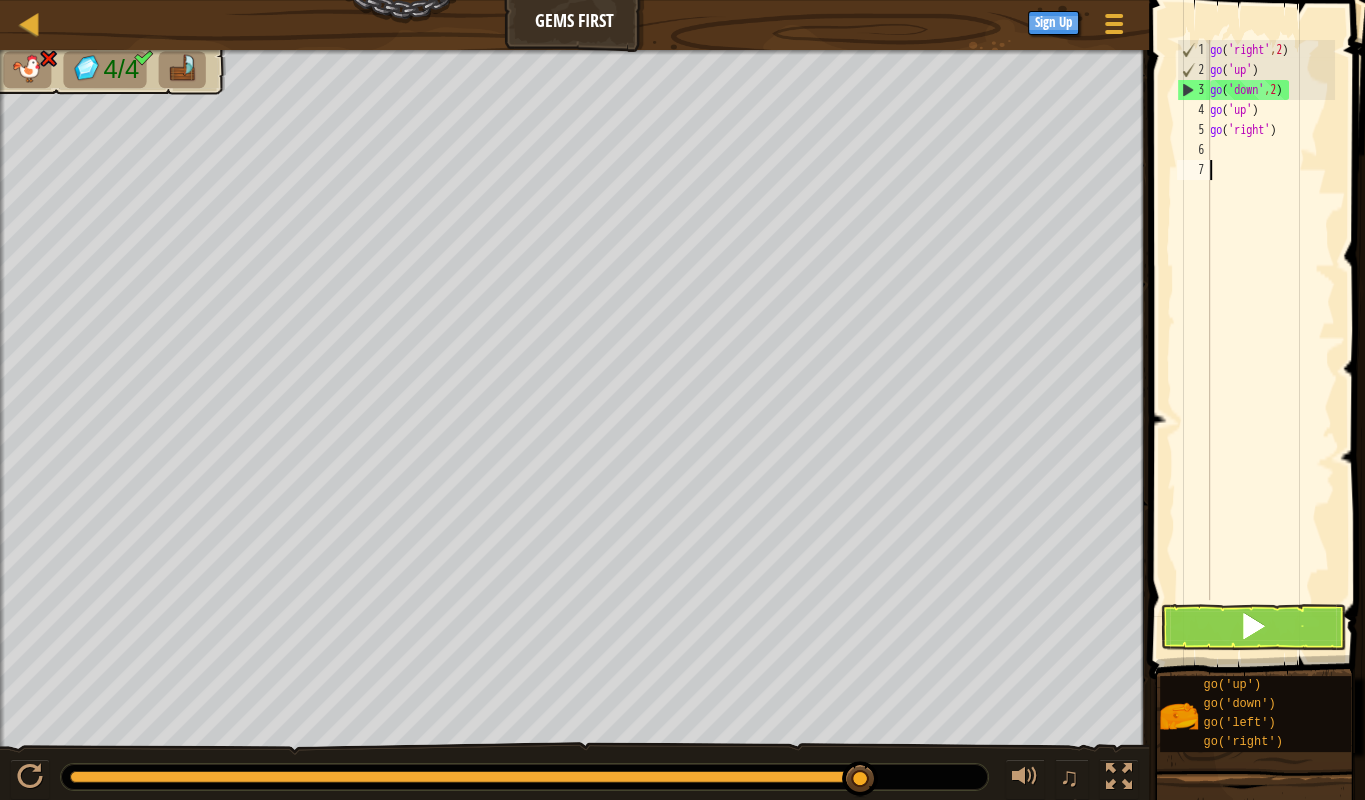 scroll, scrollTop: 0, scrollLeft: 0, axis: both 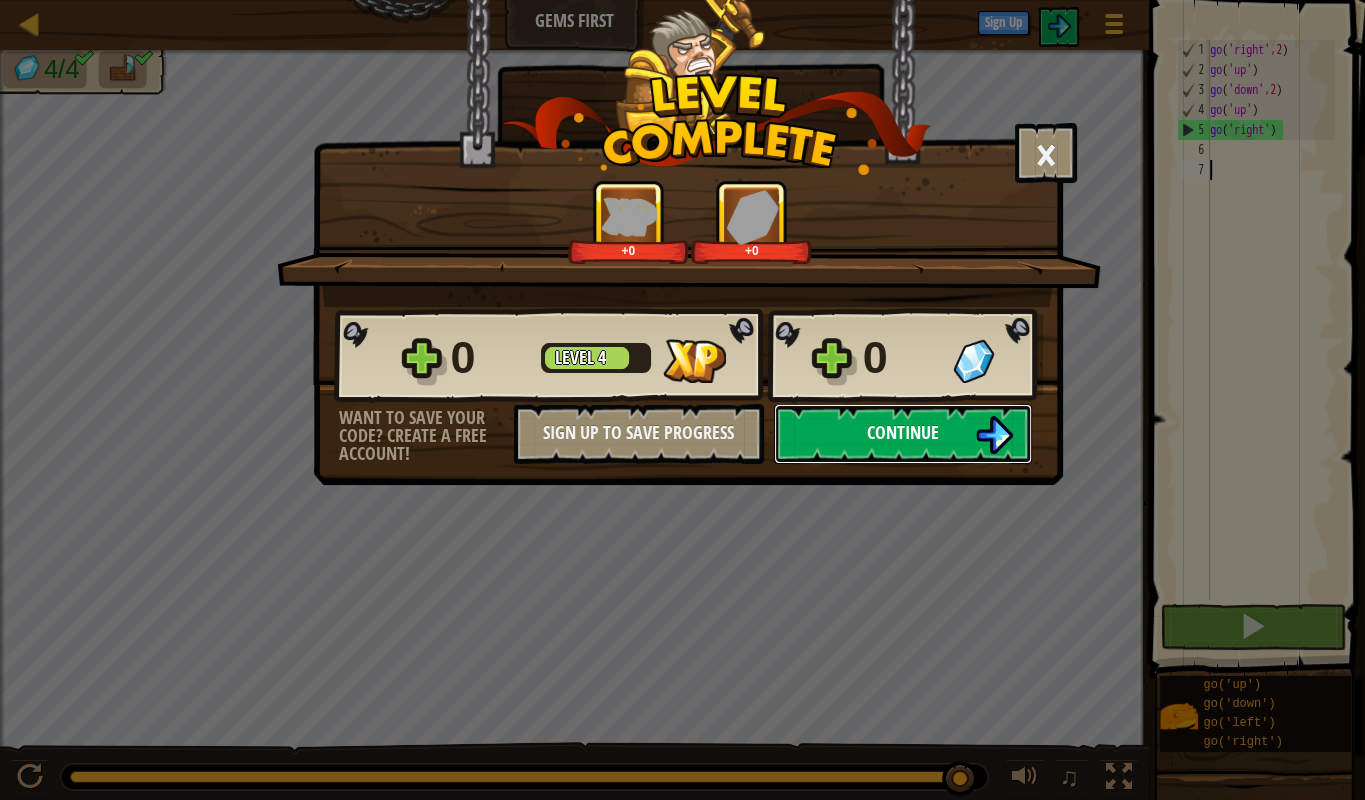 click on "Continue" at bounding box center (903, 432) 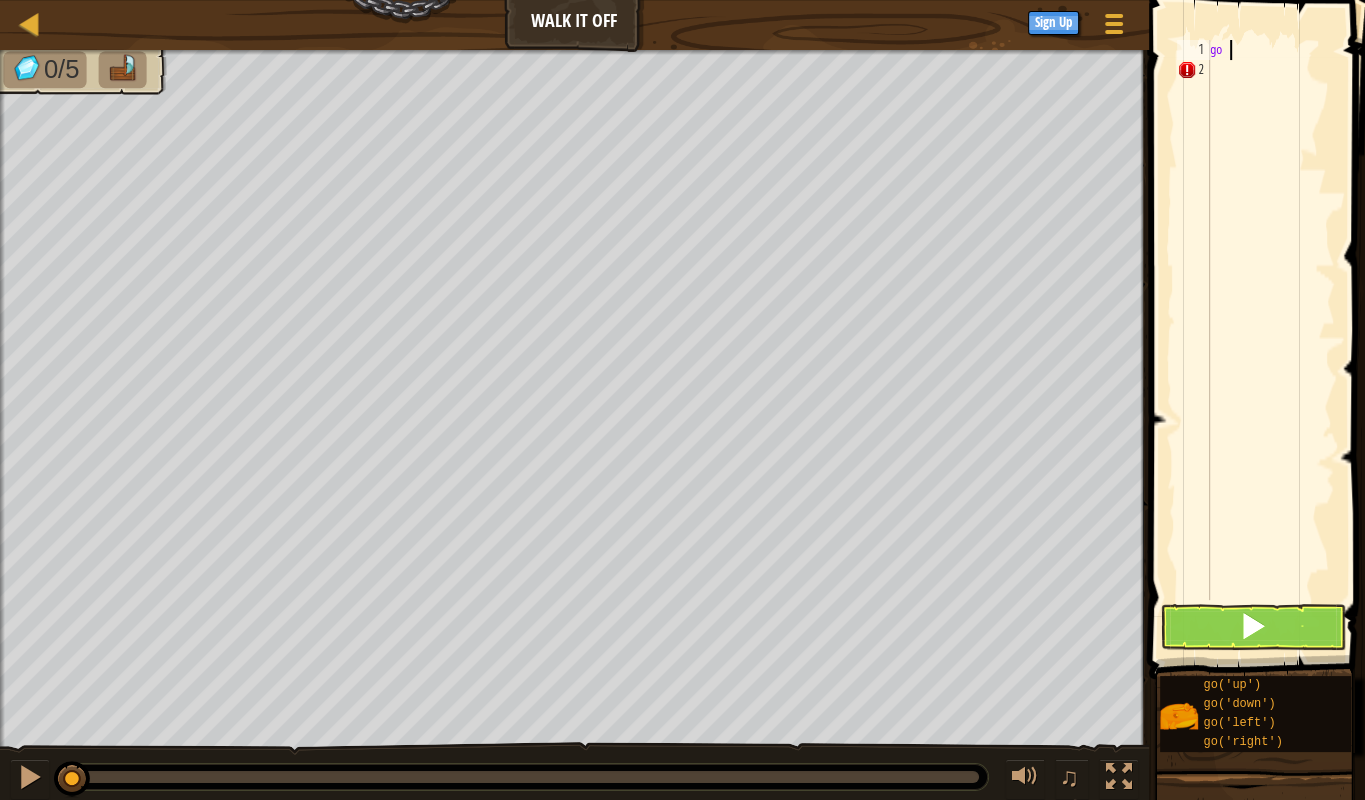 scroll, scrollTop: 10, scrollLeft: 2, axis: both 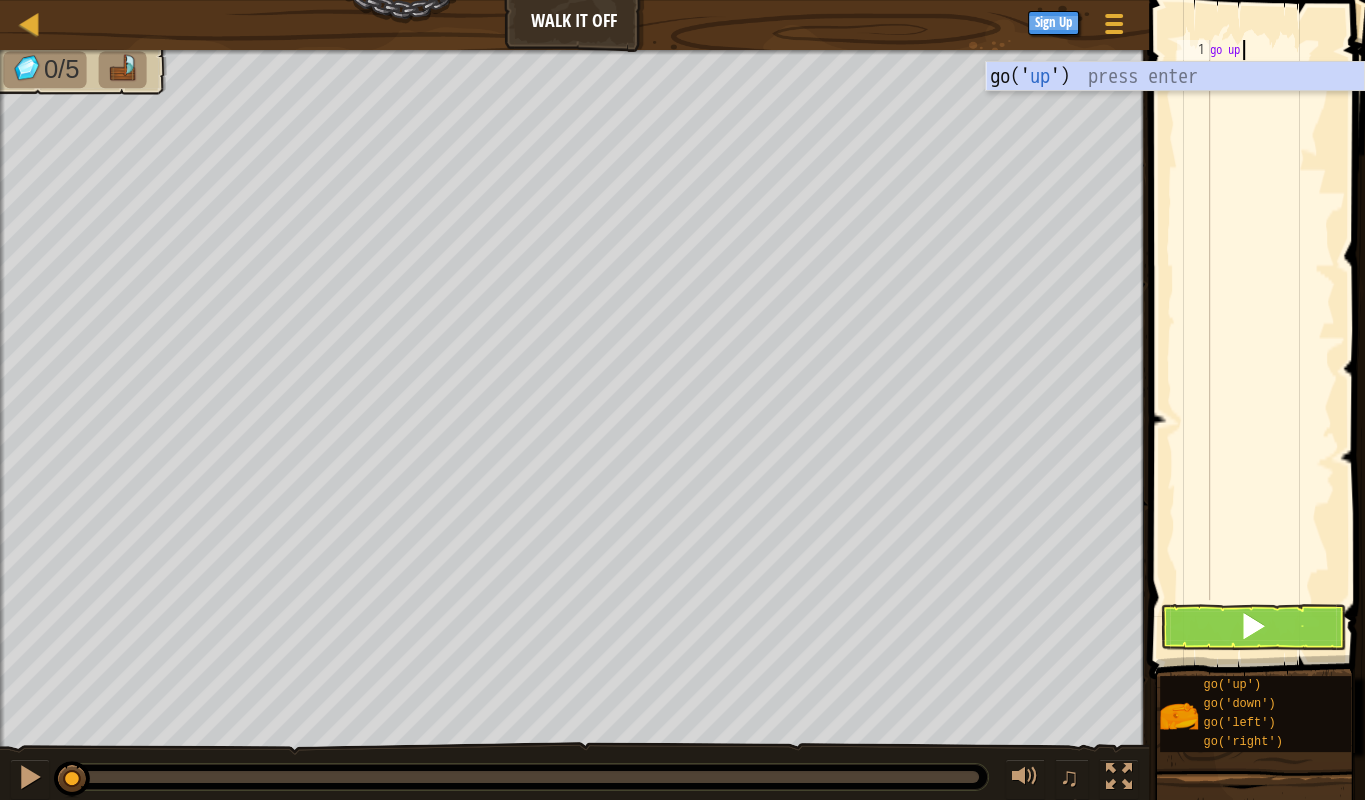 type on "go up3" 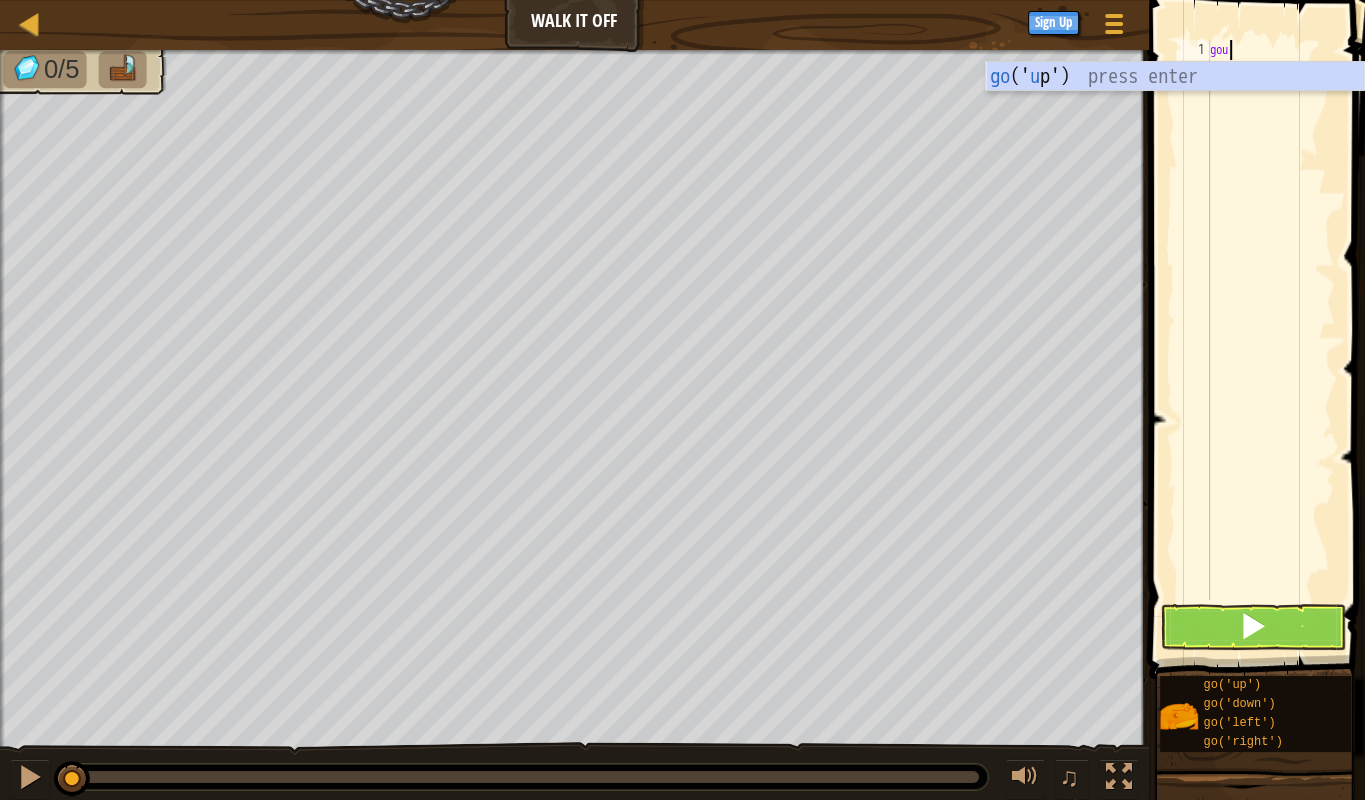scroll, scrollTop: 10, scrollLeft: 2, axis: both 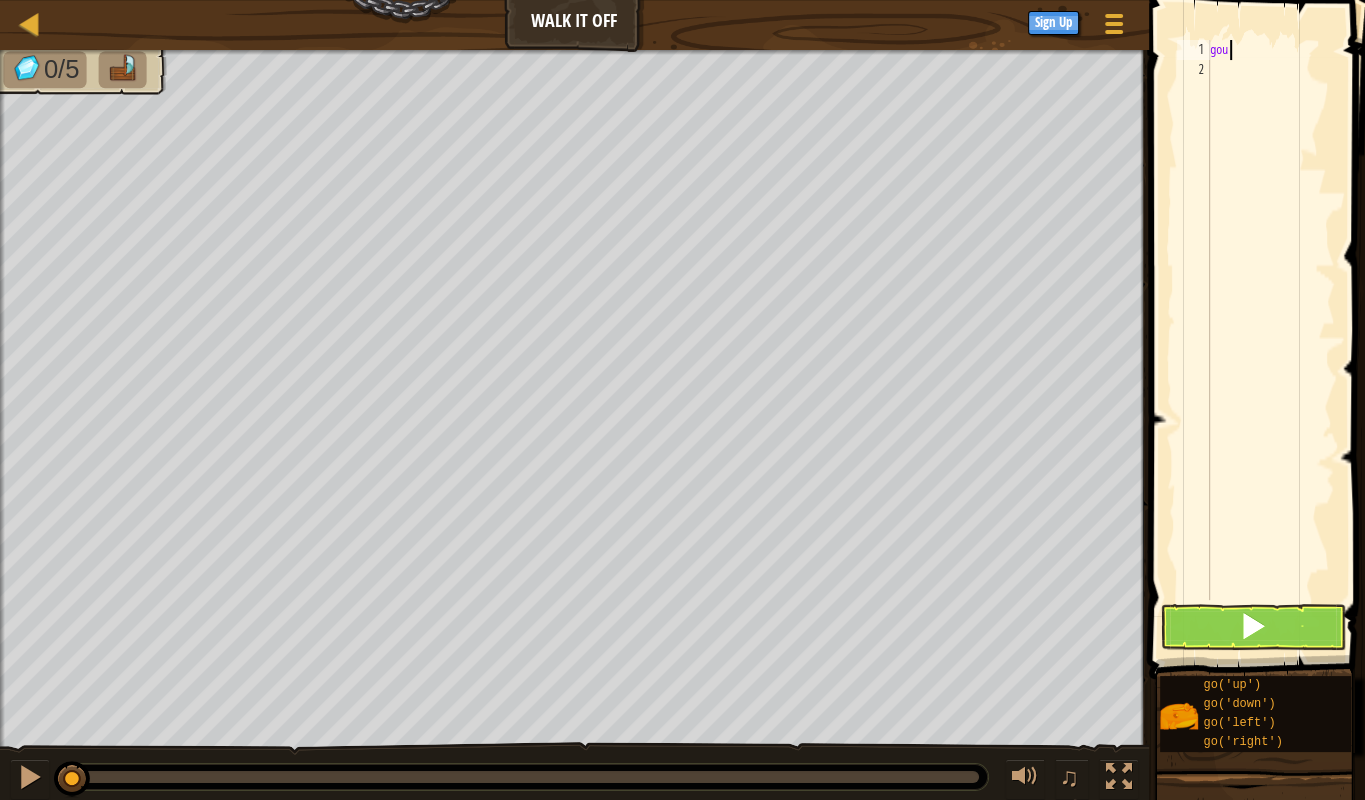 type on "goup" 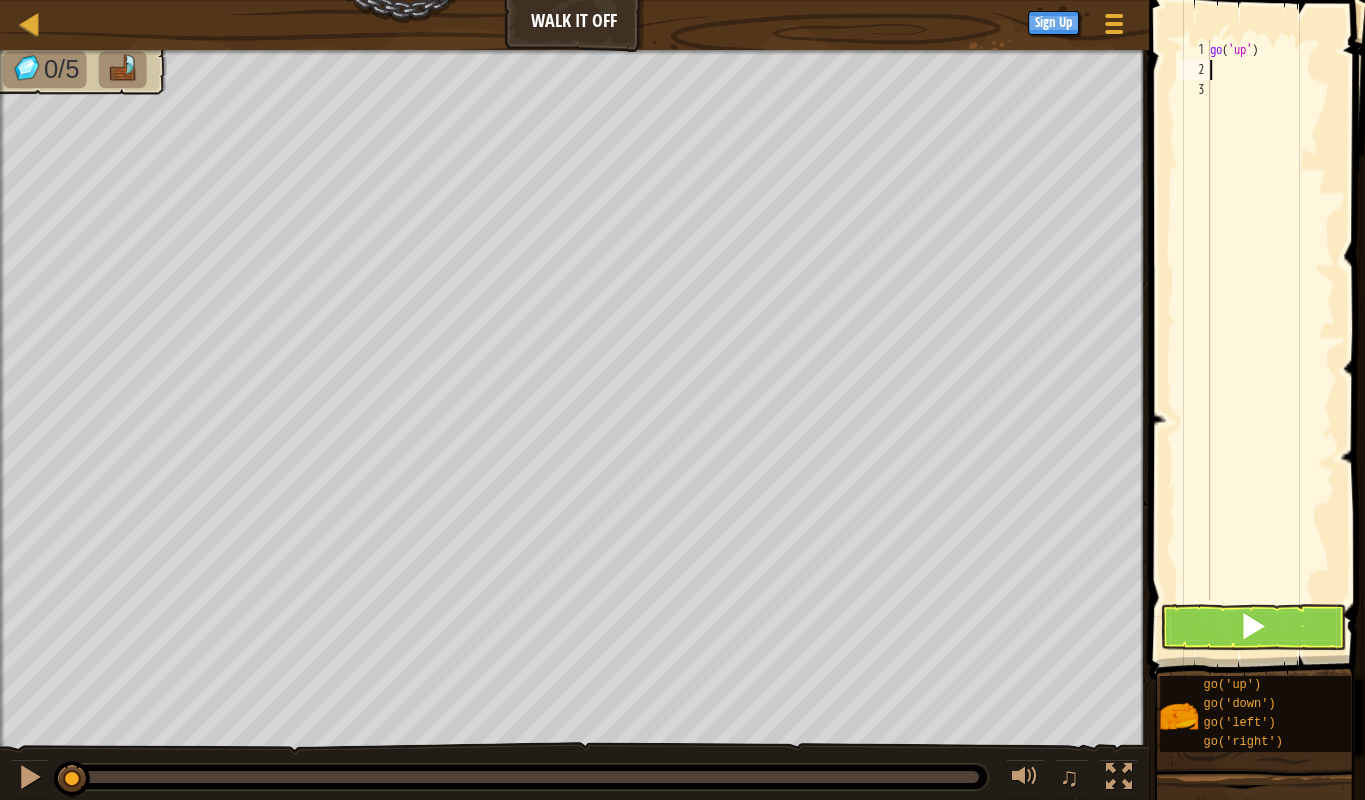 scroll, scrollTop: 0, scrollLeft: 0, axis: both 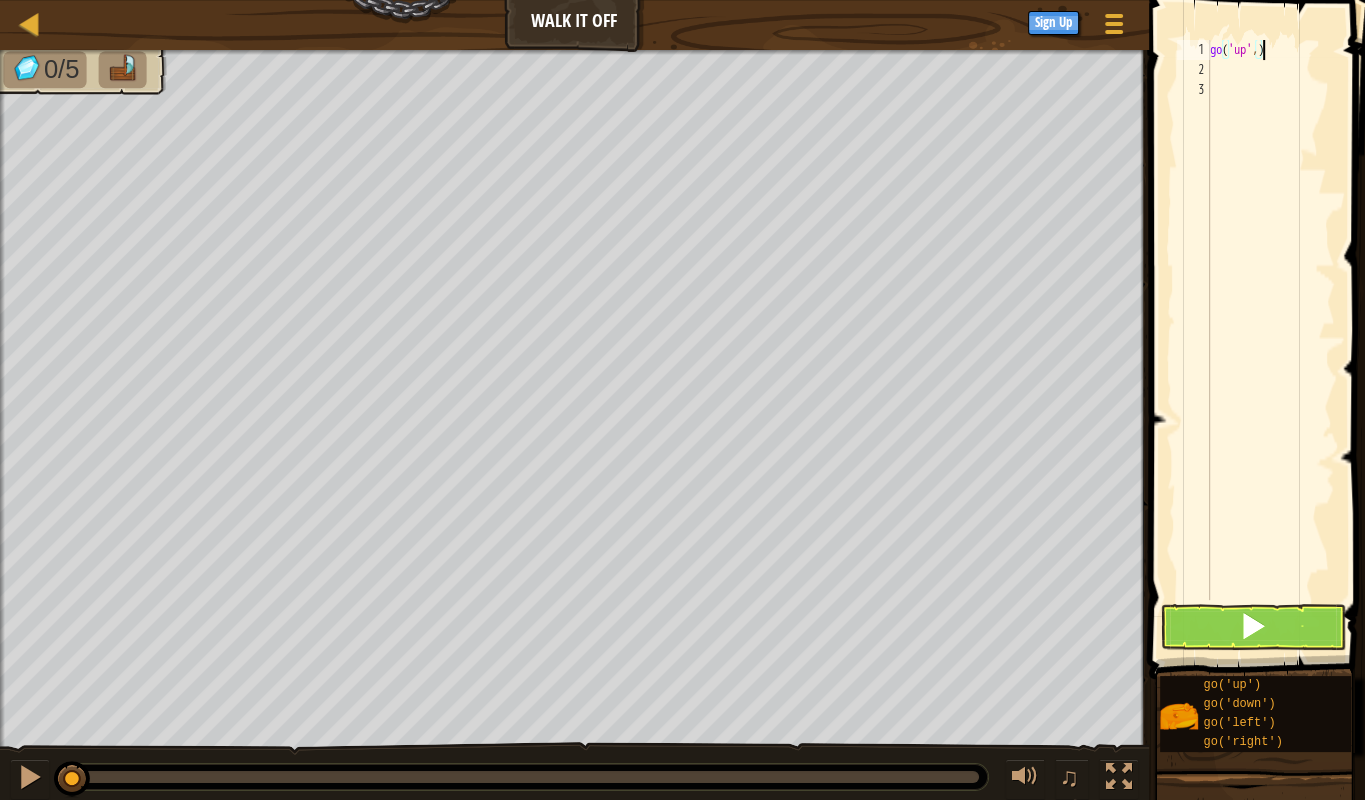 type on "go('up',3)" 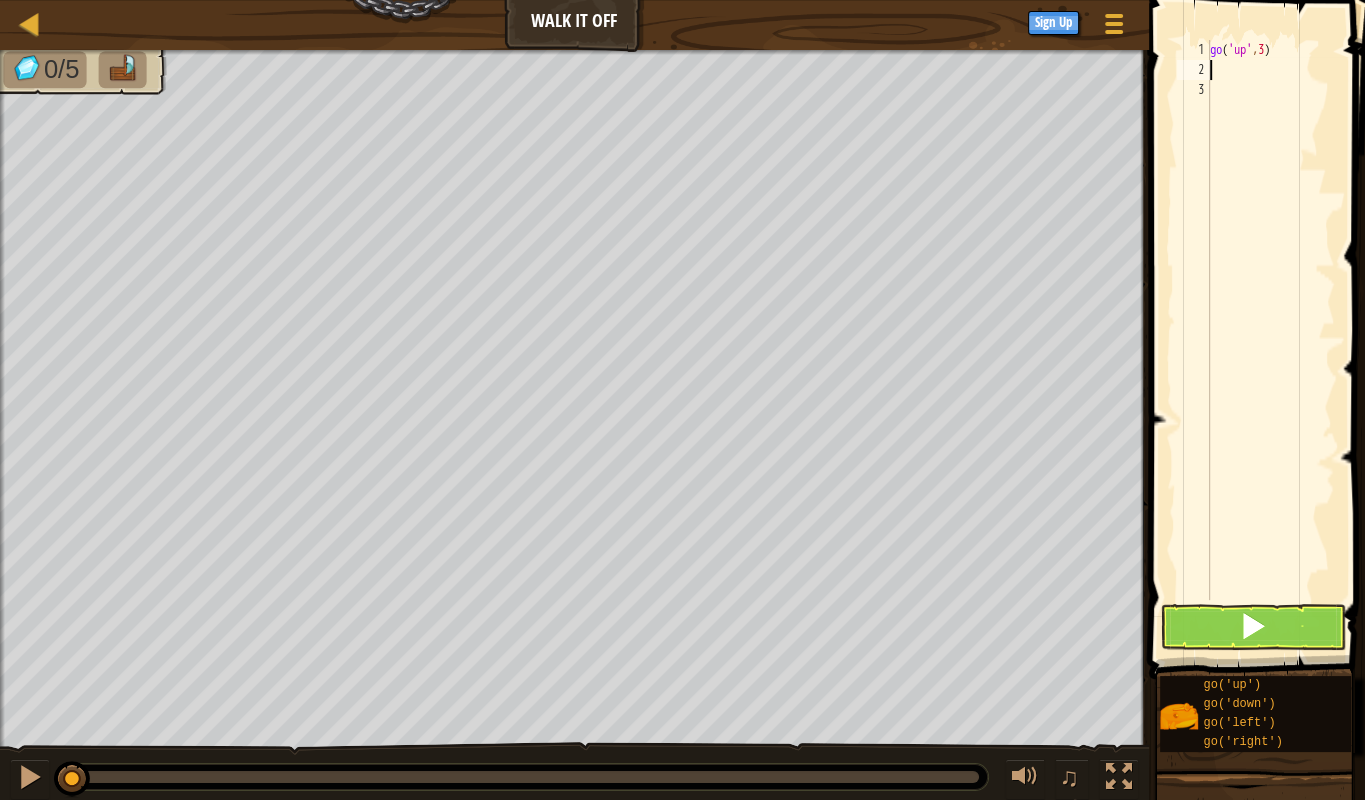 scroll, scrollTop: 10, scrollLeft: 0, axis: vertical 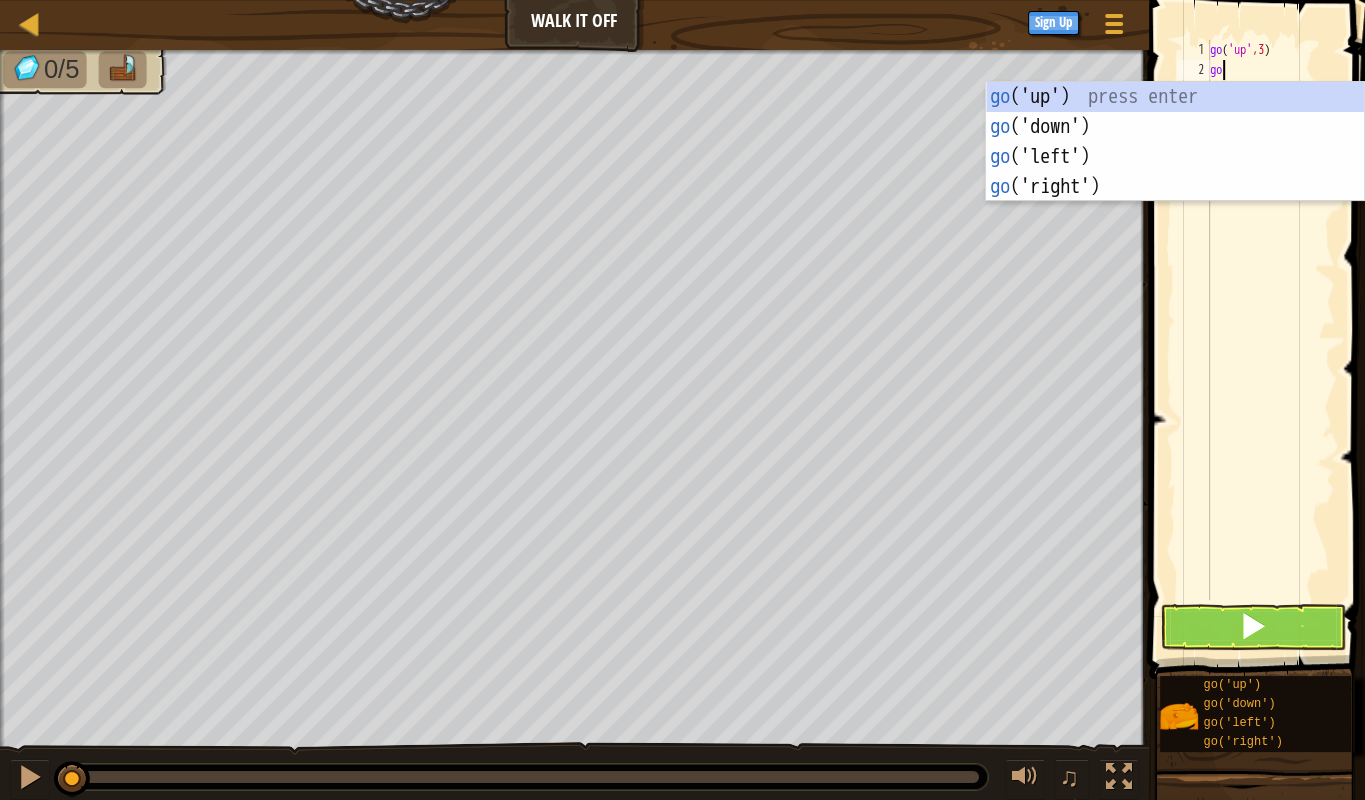 type on "gori" 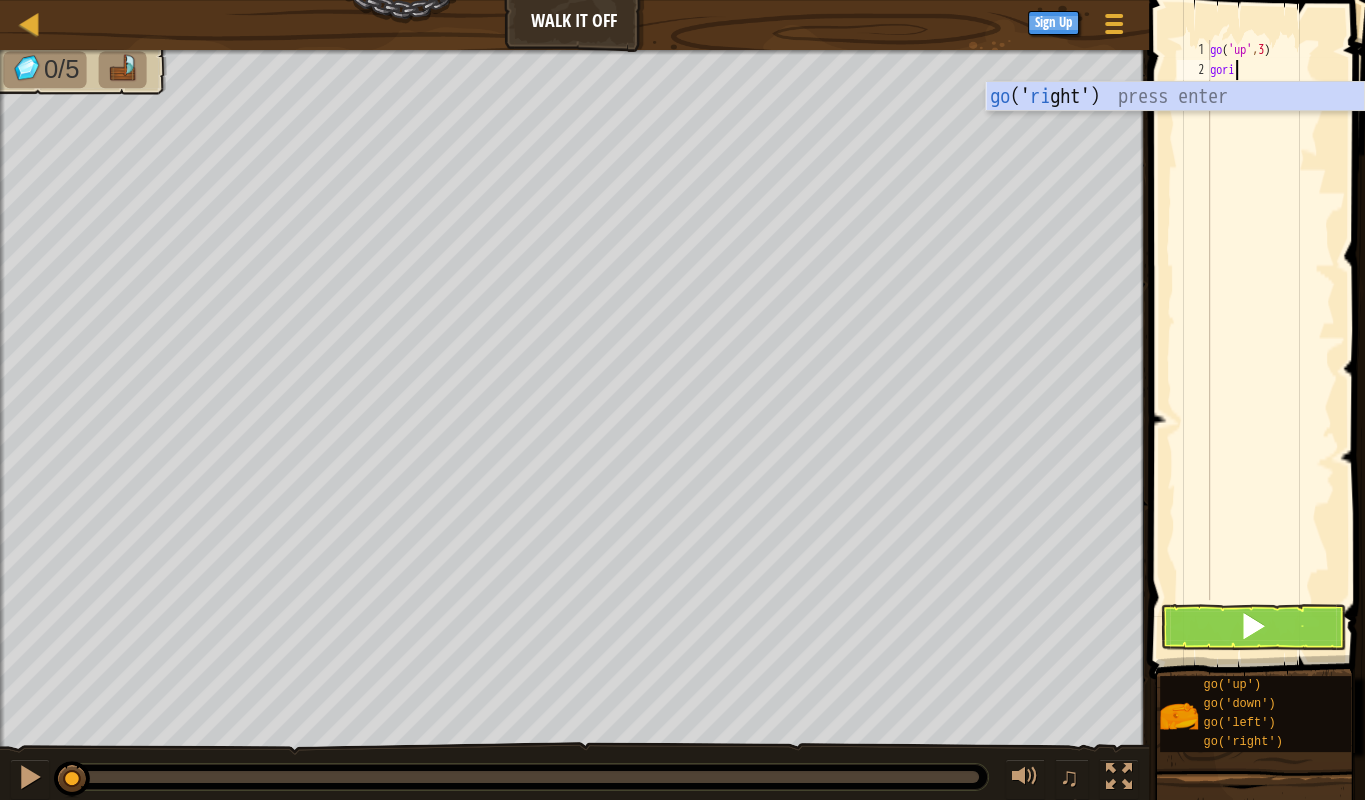 scroll, scrollTop: 0, scrollLeft: 0, axis: both 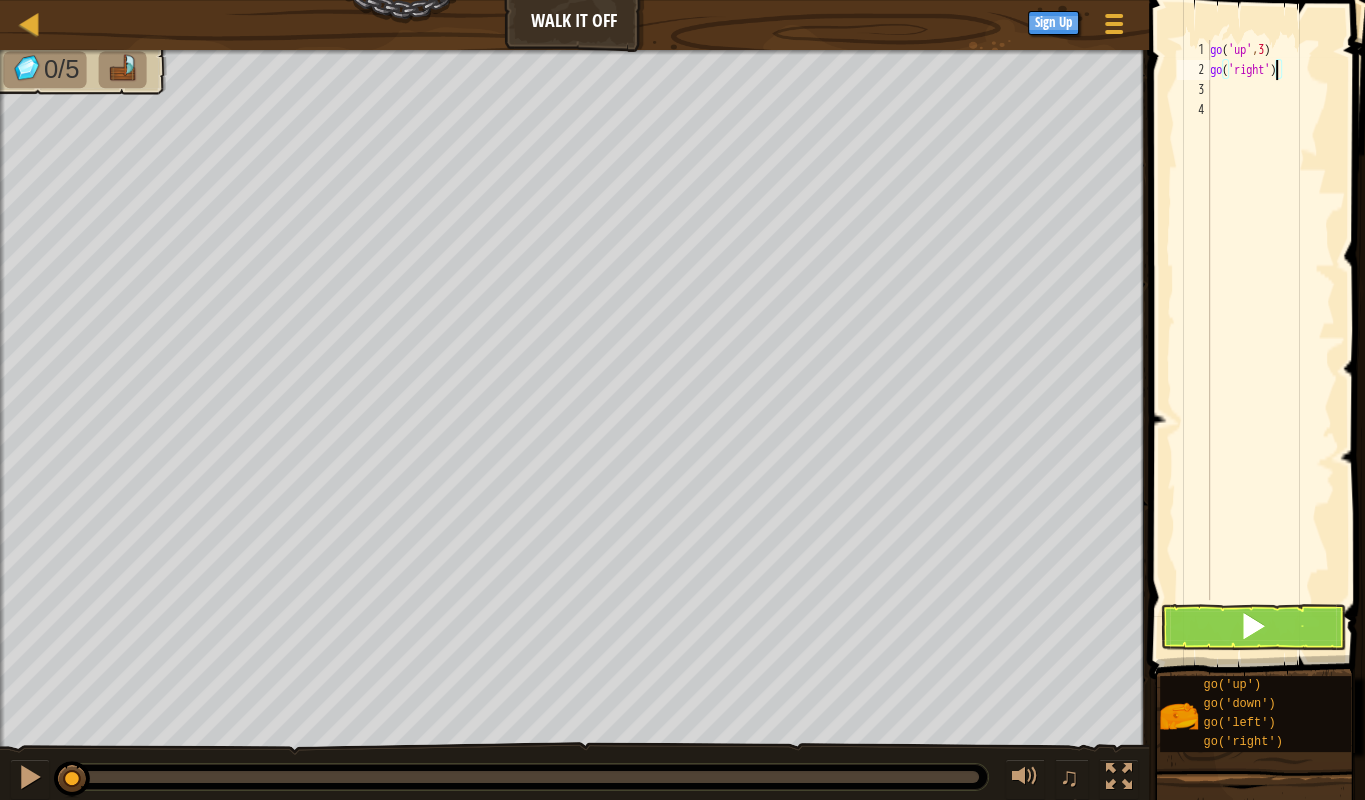 type on "go('right',4)" 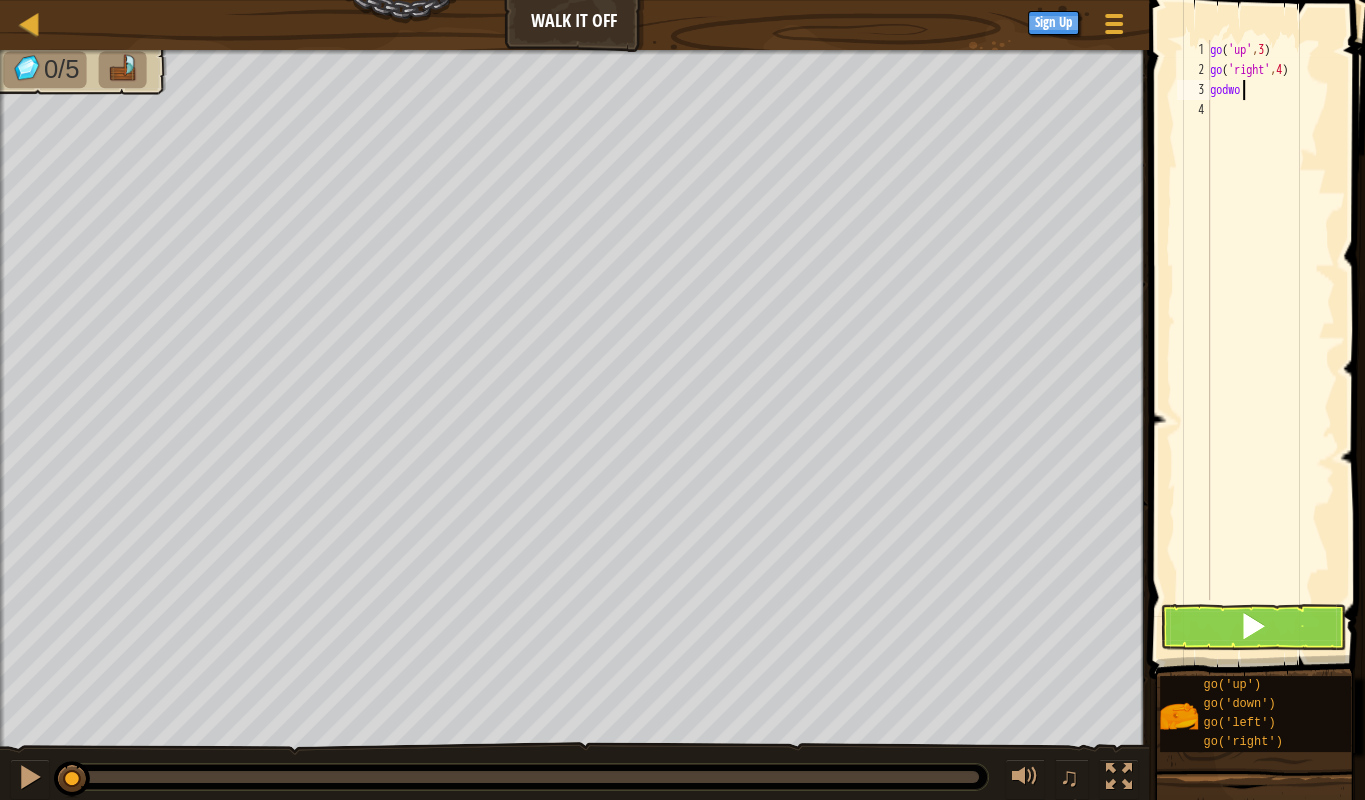 scroll, scrollTop: 10, scrollLeft: 2, axis: both 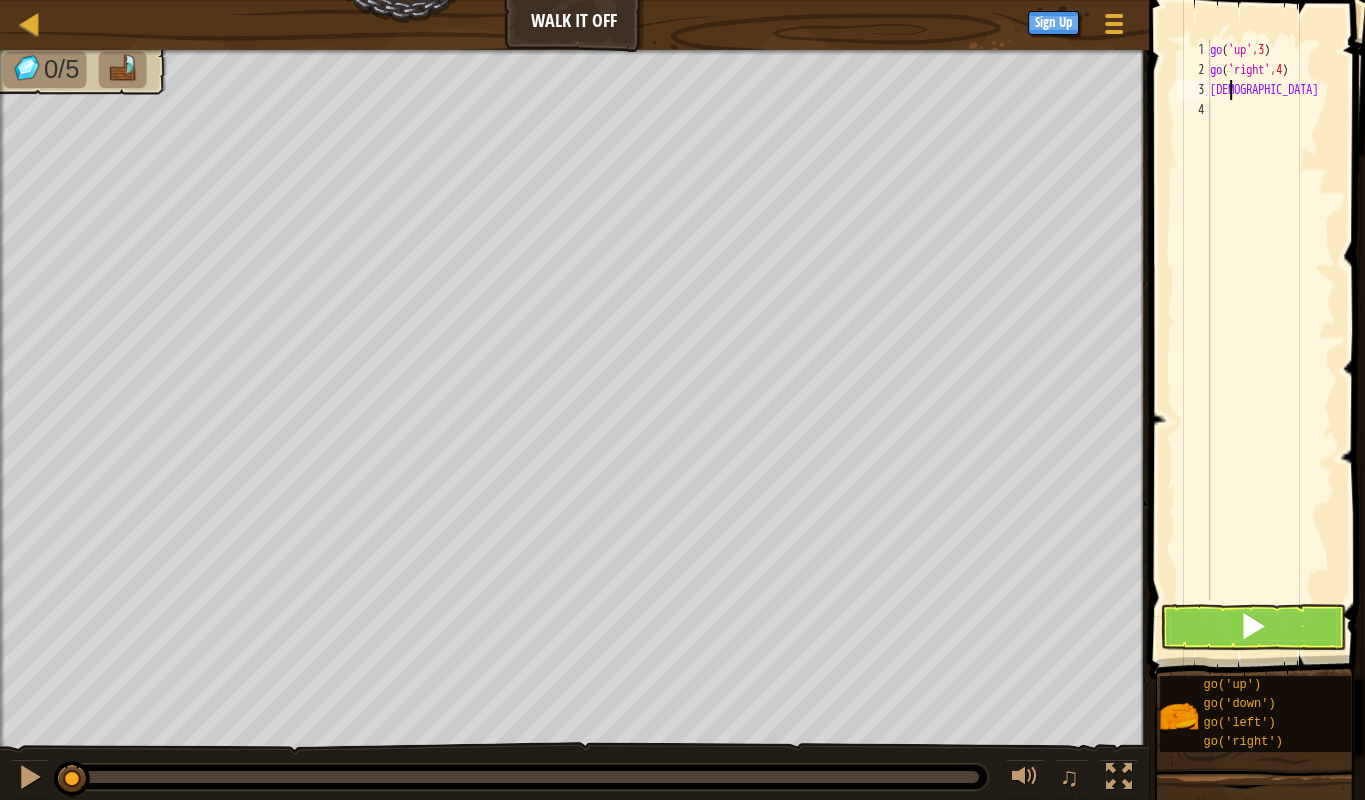 type on "godow" 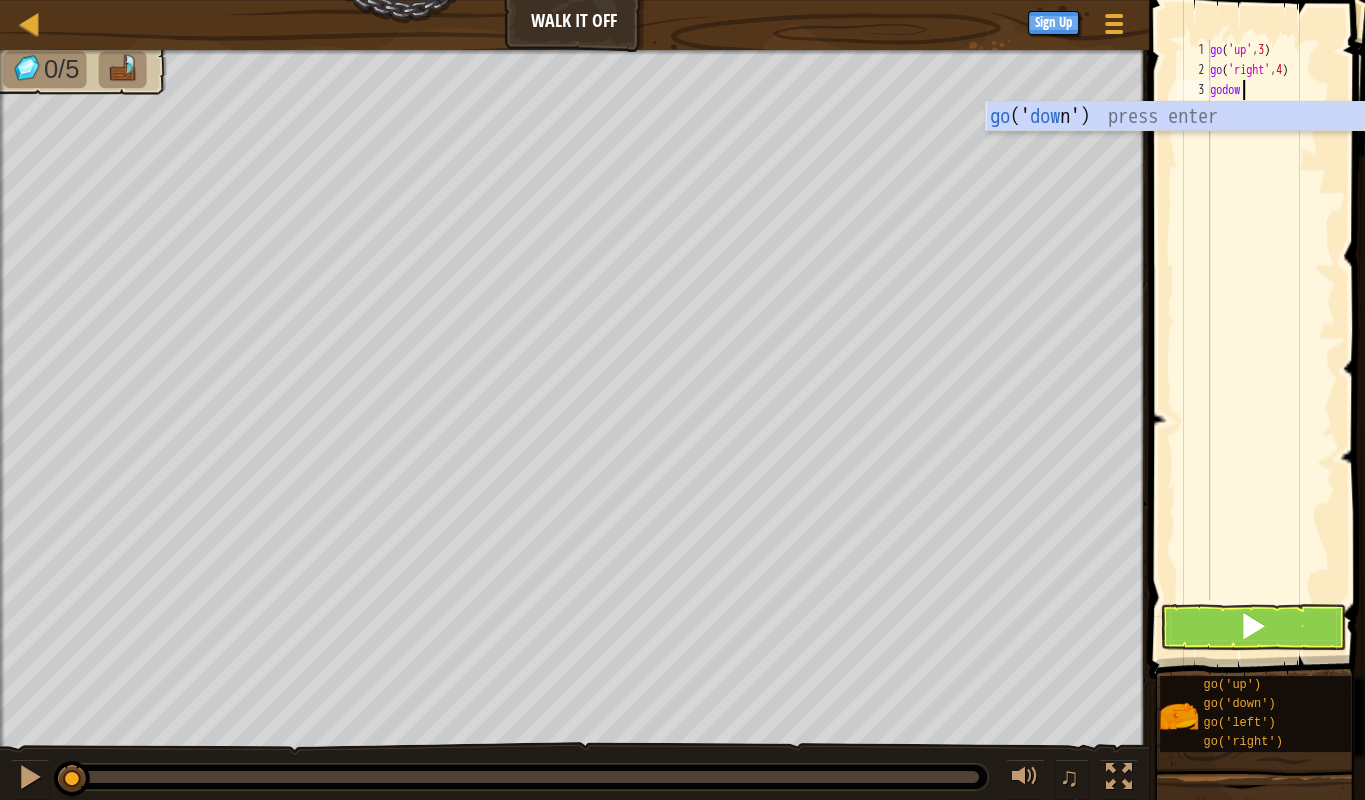 scroll, scrollTop: 0, scrollLeft: 0, axis: both 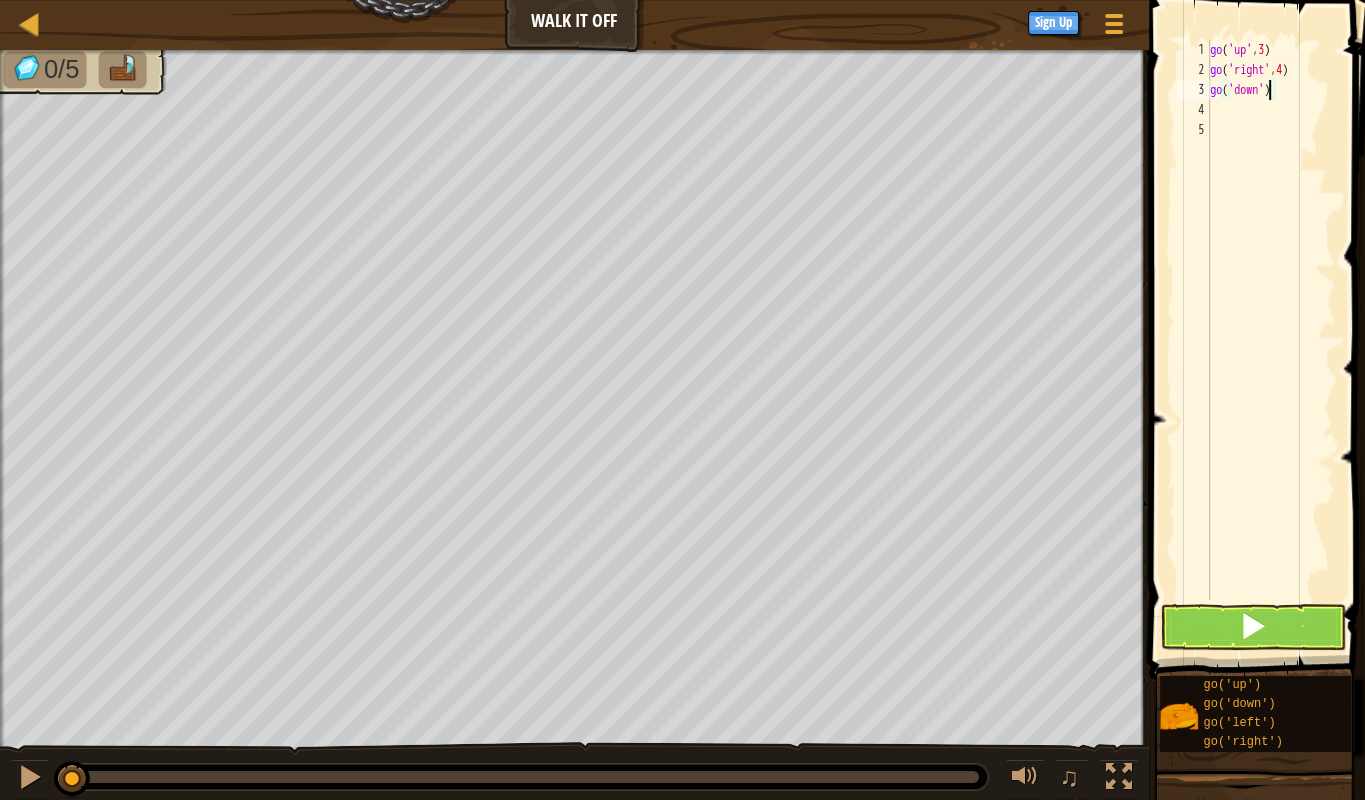 type on "go('down',3)" 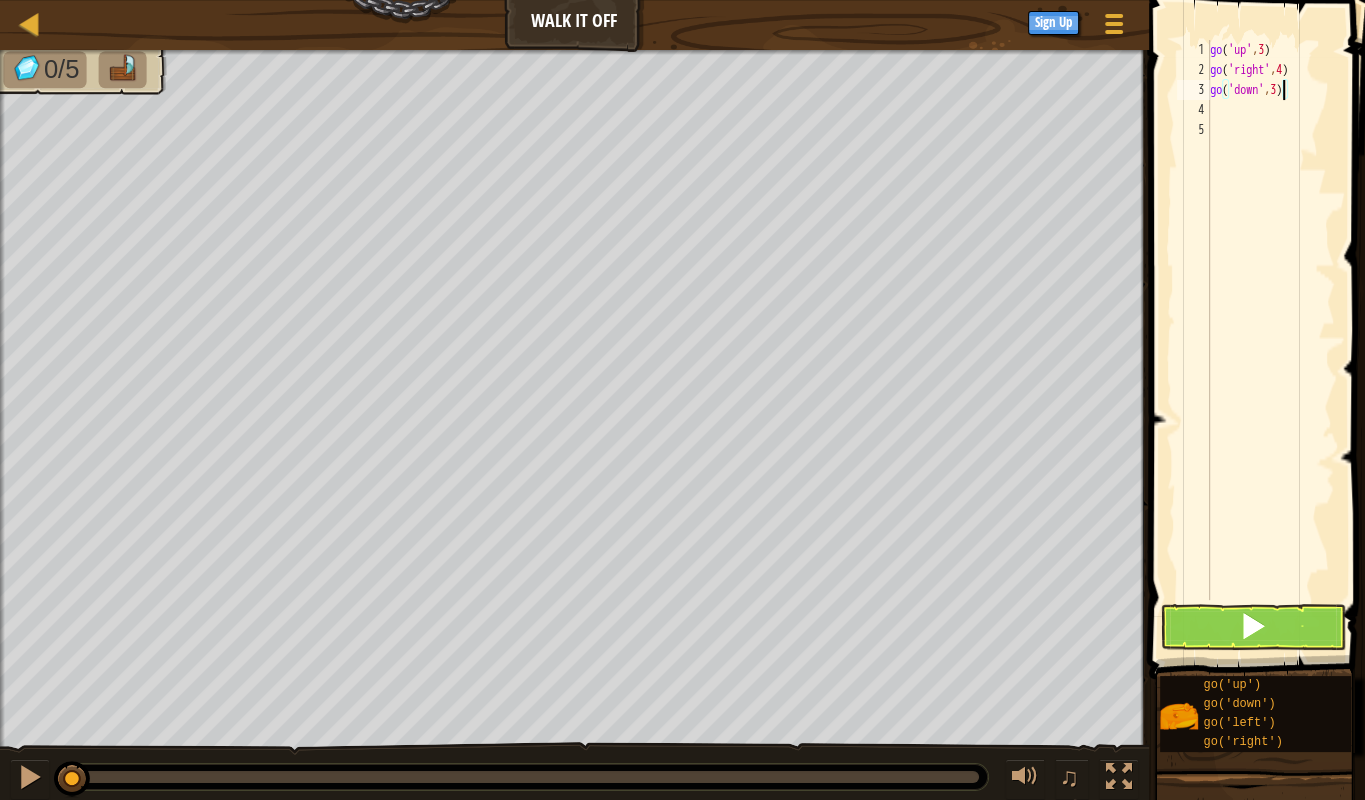 scroll, scrollTop: 0, scrollLeft: 0, axis: both 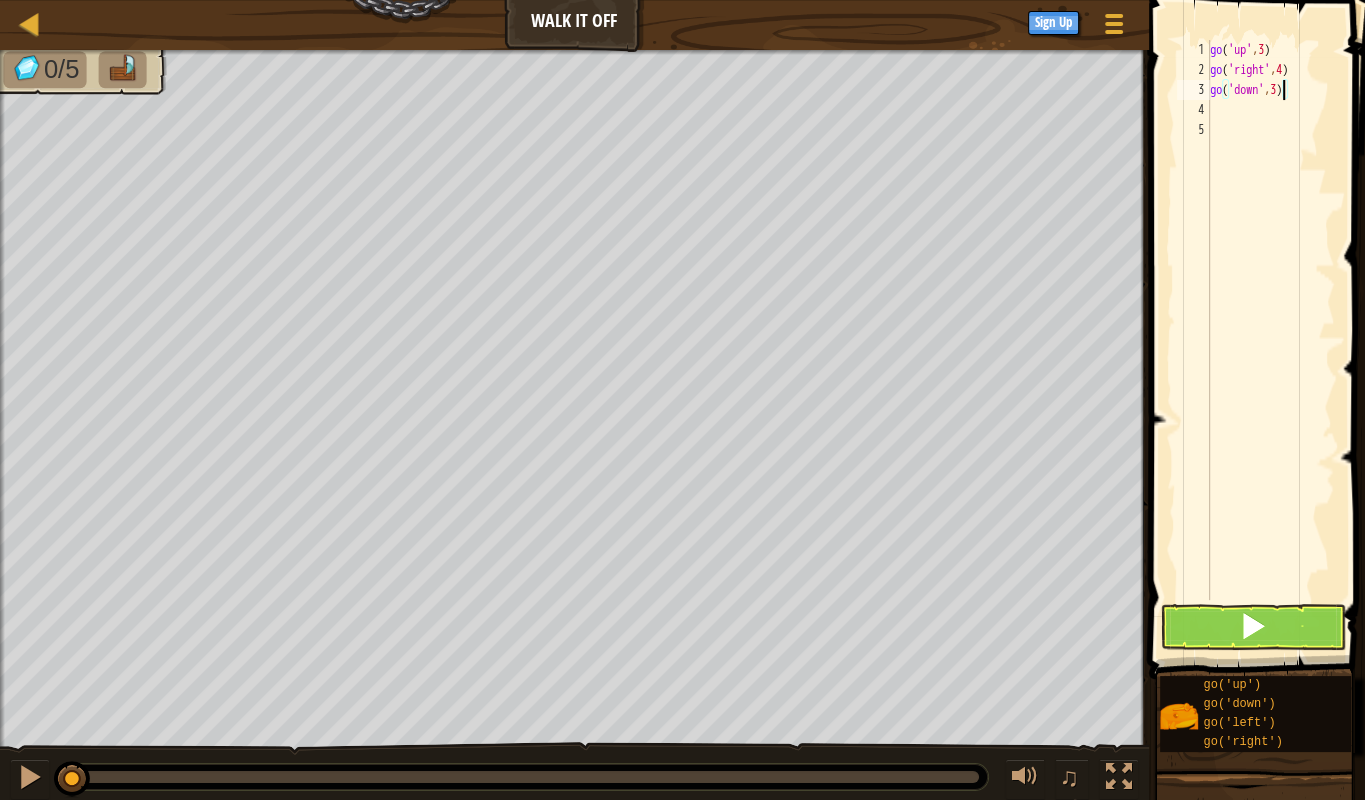 type on "go('down',3)" 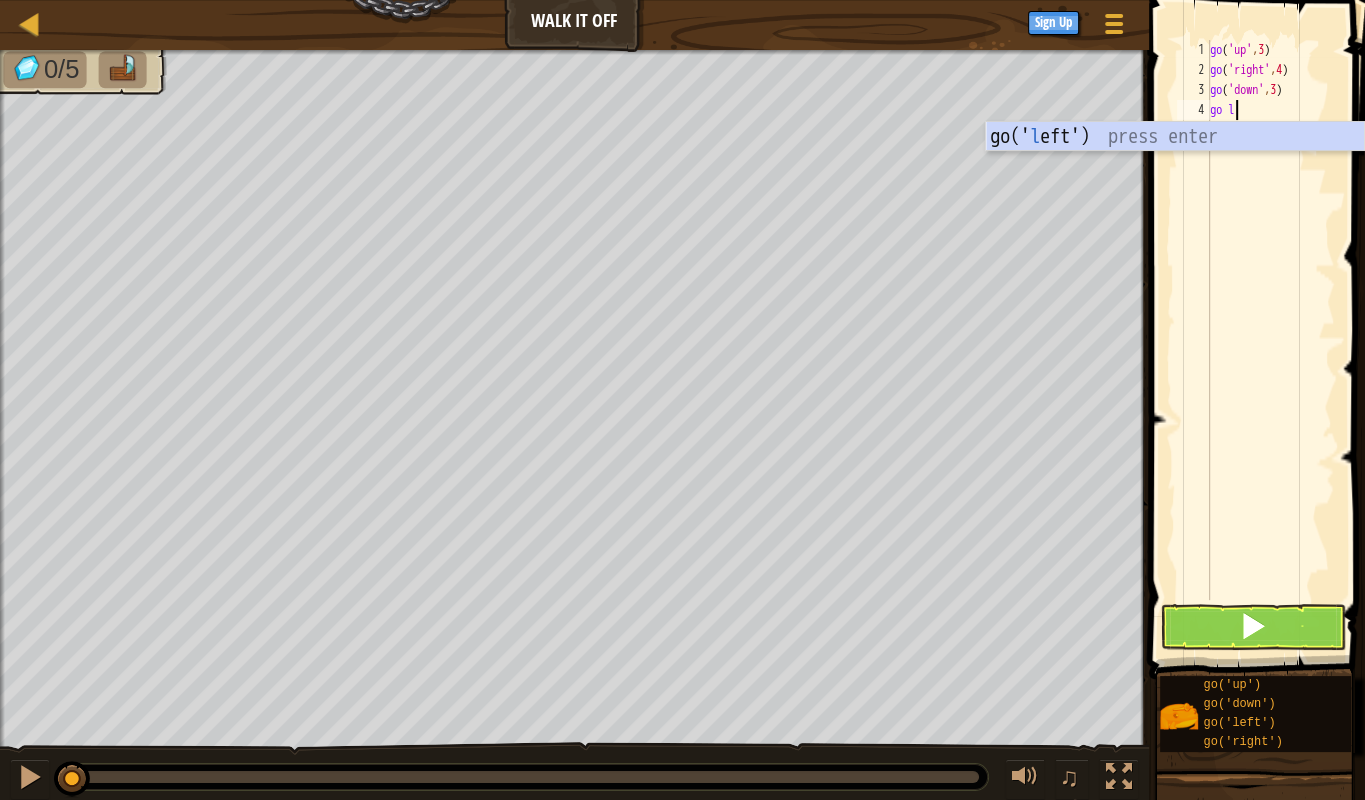 scroll, scrollTop: 10, scrollLeft: 2, axis: both 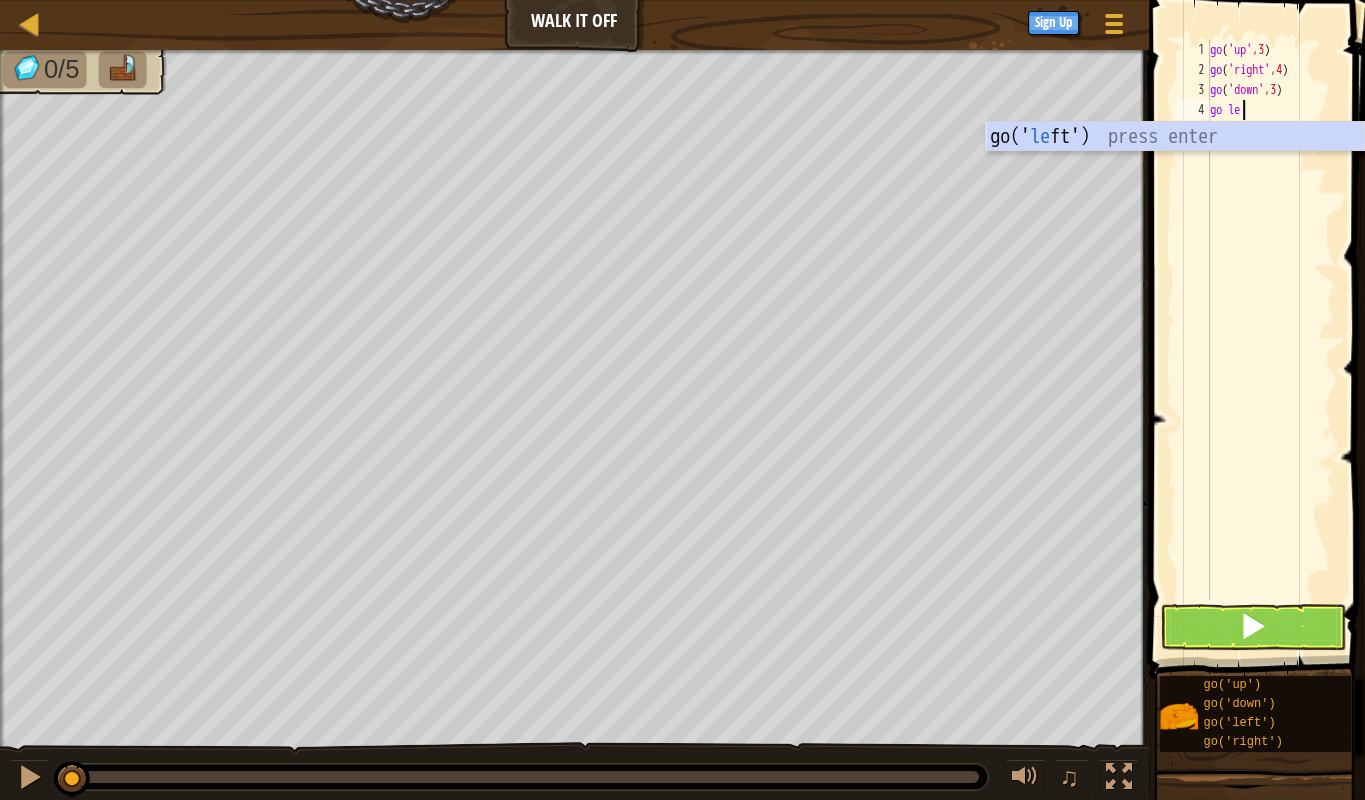 type on "go l" 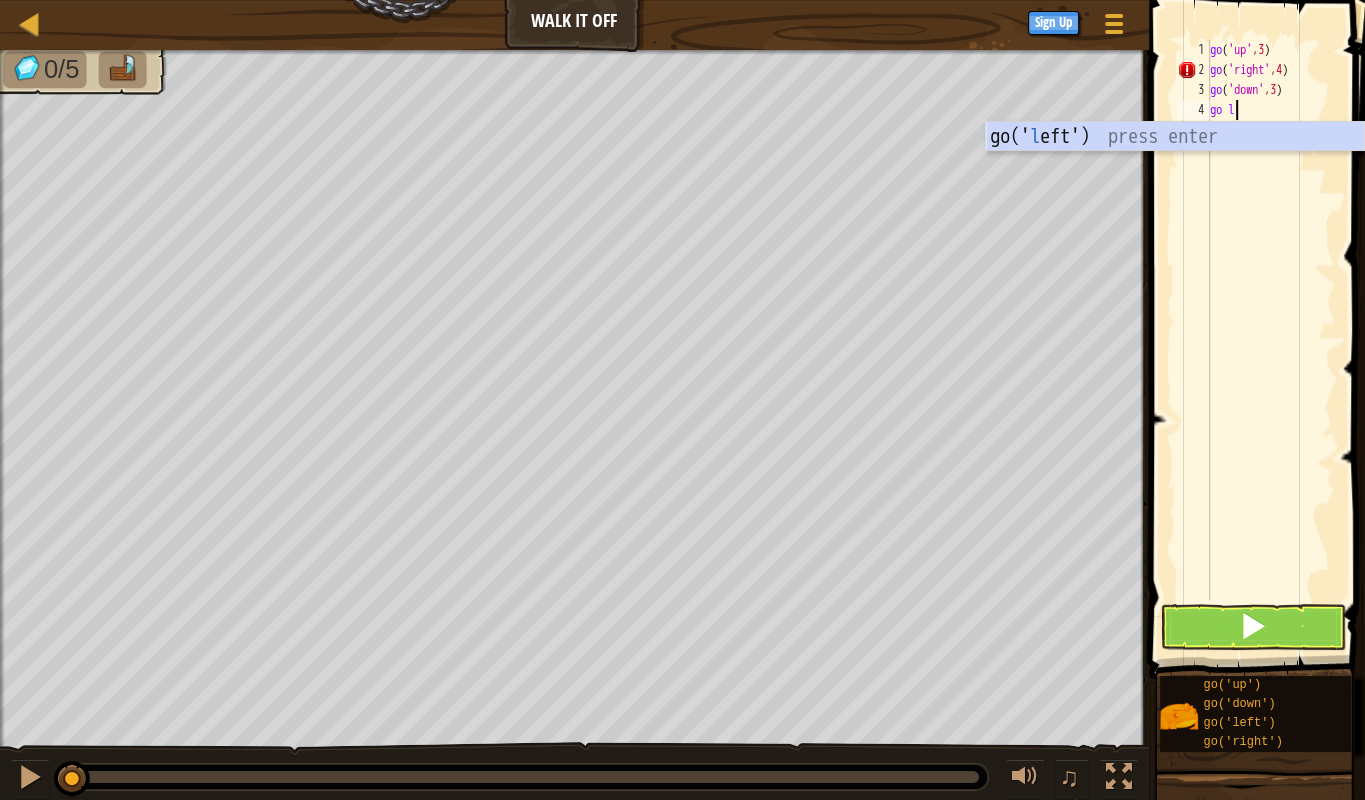 scroll, scrollTop: 0, scrollLeft: 0, axis: both 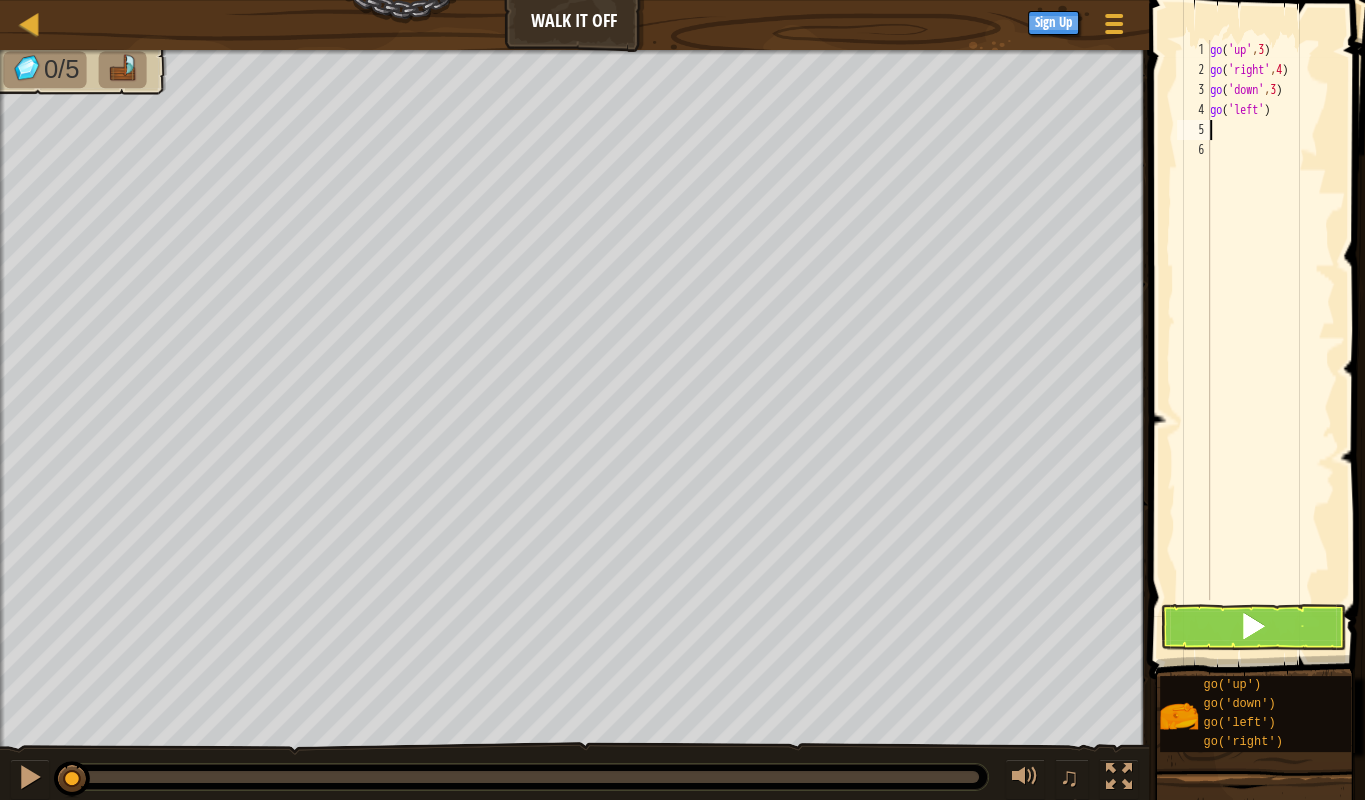 type 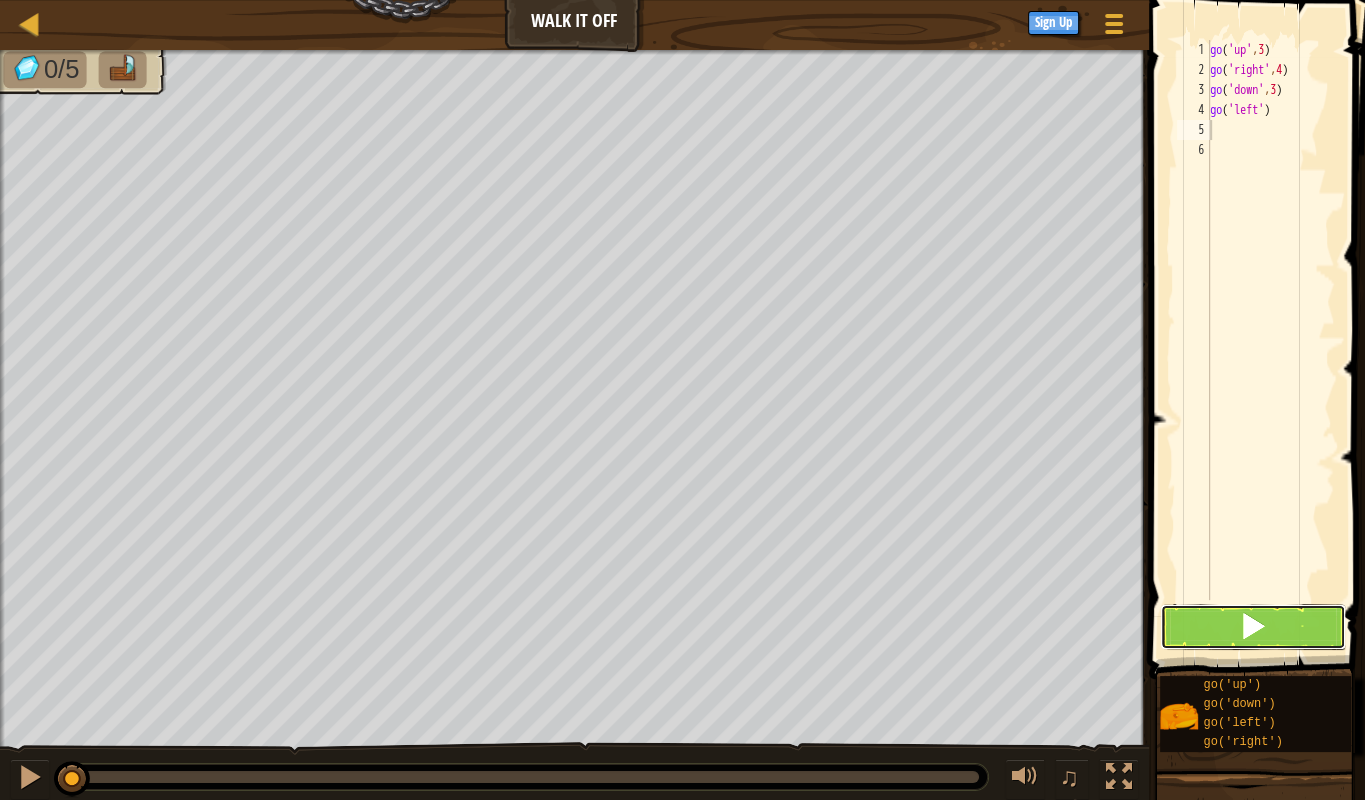 click at bounding box center (1253, 627) 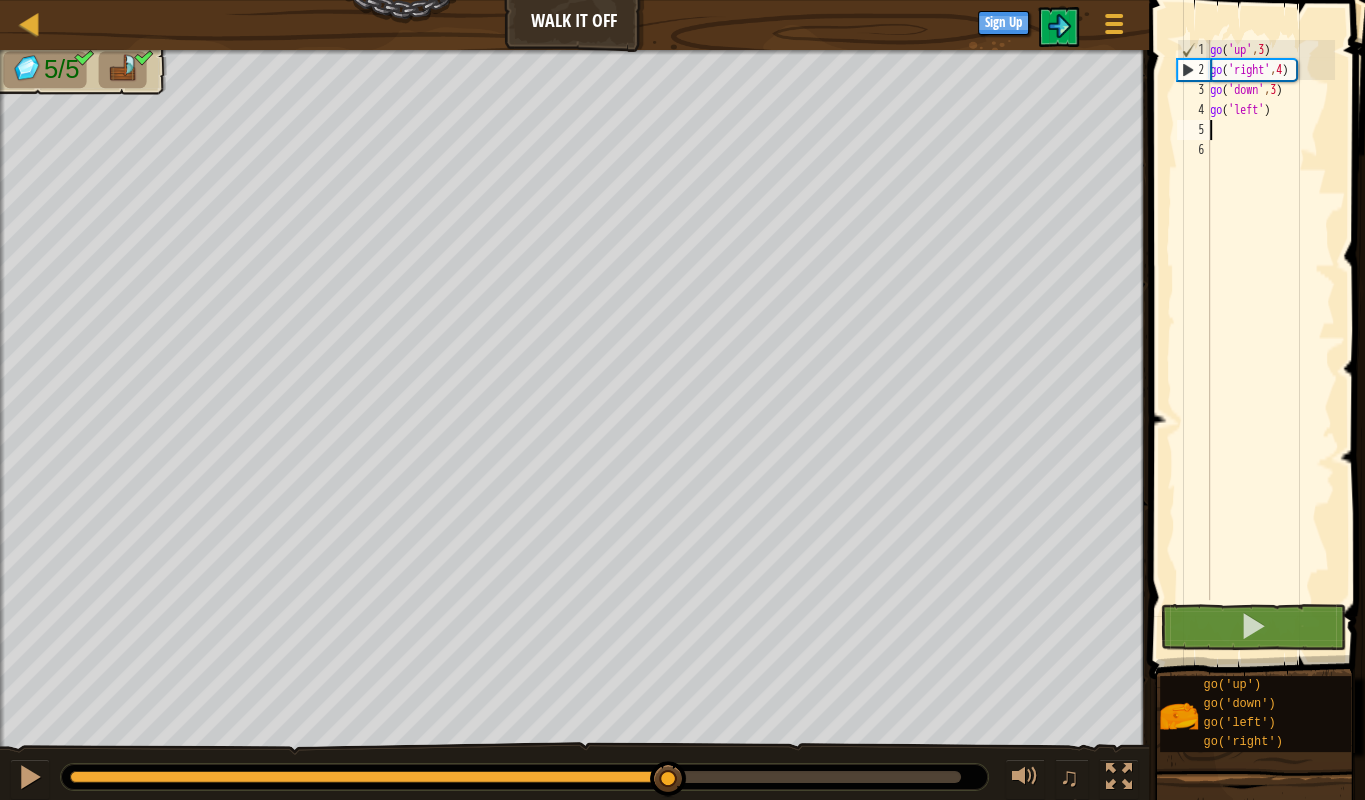 click on "Map Walk It Off Game Menu Sign Up 1     הההההההההההההההההההההההההההההההההההההההההההההההההההההההההההההההההההההההההההההההההההההההההההההההההההההההההההההההההההההההההההההההההההההההההההההההההההההההההההההההההההההההההההההההההההההההההההההההההההההההההההההההההההההההההההההההההההההההההההההההההההההההההההההההה XXXXXXXXXXXXXXXXXXXXXXXXXXXXXXXXXXXXXXXXXXXXXXXXXXXXXXXXXXXXXXXXXXXXXXXXXXXXXXXXXXXXXXXXXXXXXXXXXXXXXXXXXXXXXXXXXXXXXXXXXXXXXXXXXXXXXXXXXXXXXXXXXXXXXXXXXXXXXXXXXXXXXXXXXXXXXXXXXXXXXXXXXXXXXXXXXXXXXXXXXXXXXXXXXXXXXXXXXXXXXXXXXXXXXXXXXXXXXXXXXXXXXXXXXXXXXXXX Solution × Blocks 1 2 3 4 5 6 go ( 'up' , 3 ) go ( 'right' , 4 ) go ( 'down' , 3 ) go ( 'left' )     Code Saved Programming language : JavaScript Statement   /  Call   /  go('up') go('down') go('left') × 5/5" at bounding box center [682, 0] 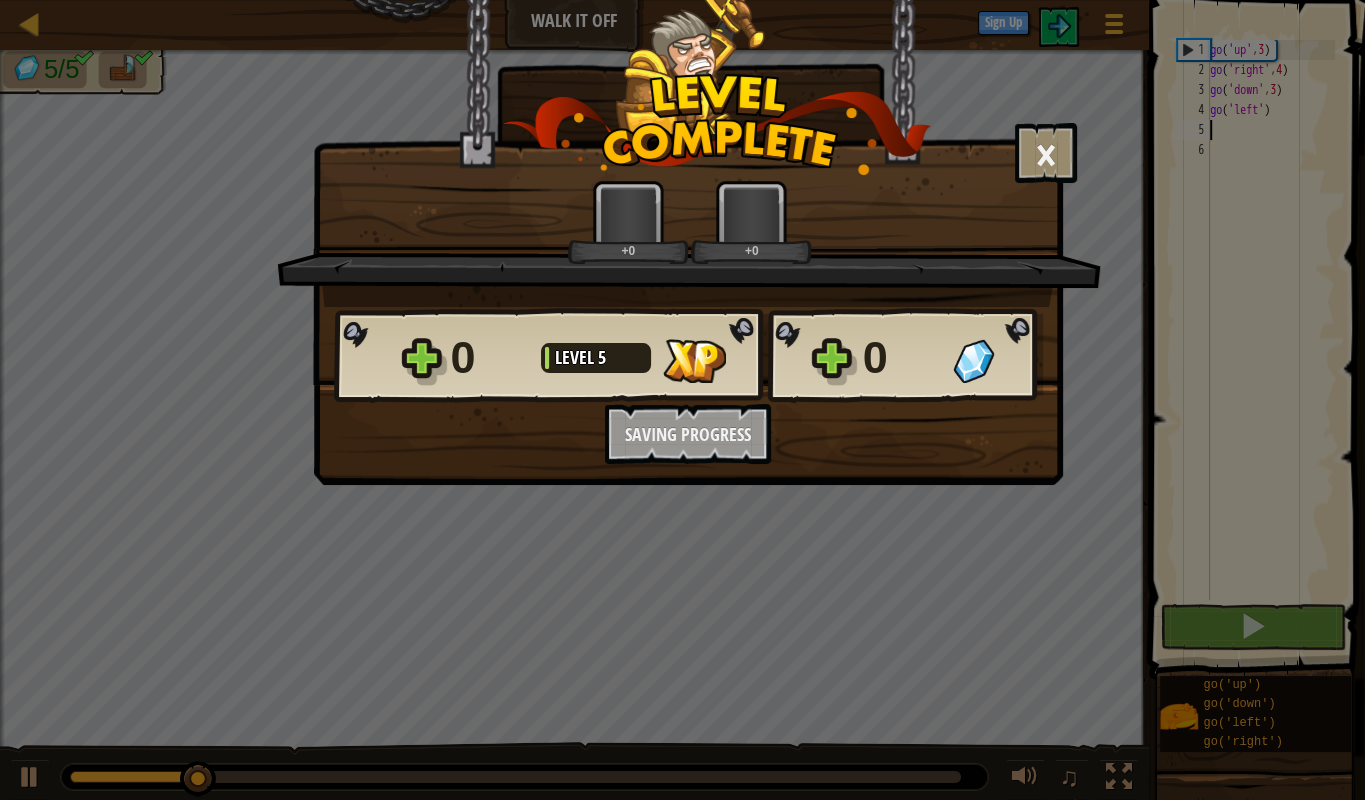 click on "× How fun was this level? +0 +0 Reticulating Splines... 0 Level 5 0 Want to save your code? Create a free account! Sign Up to Save Progress Saving Progress Continue" at bounding box center (682, 400) 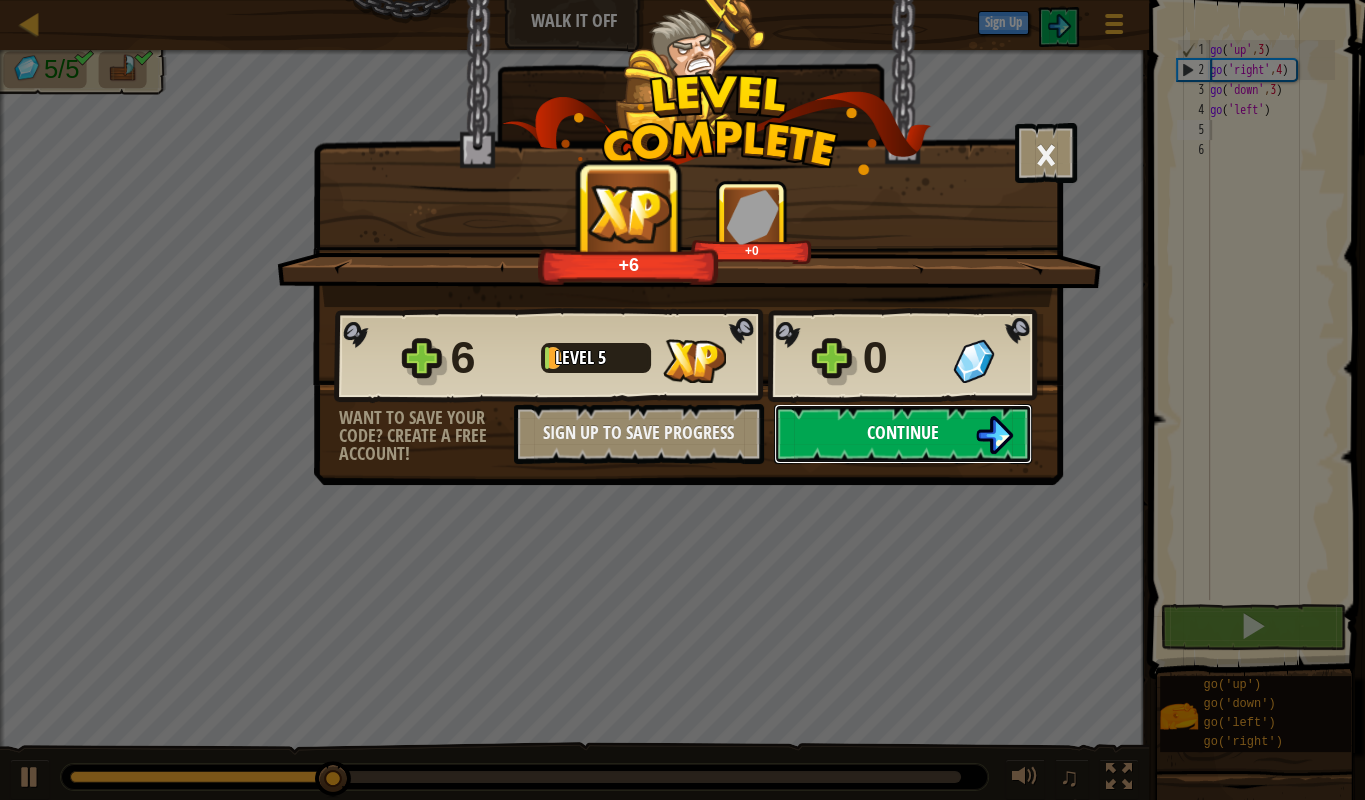 click on "Continue" at bounding box center [903, 432] 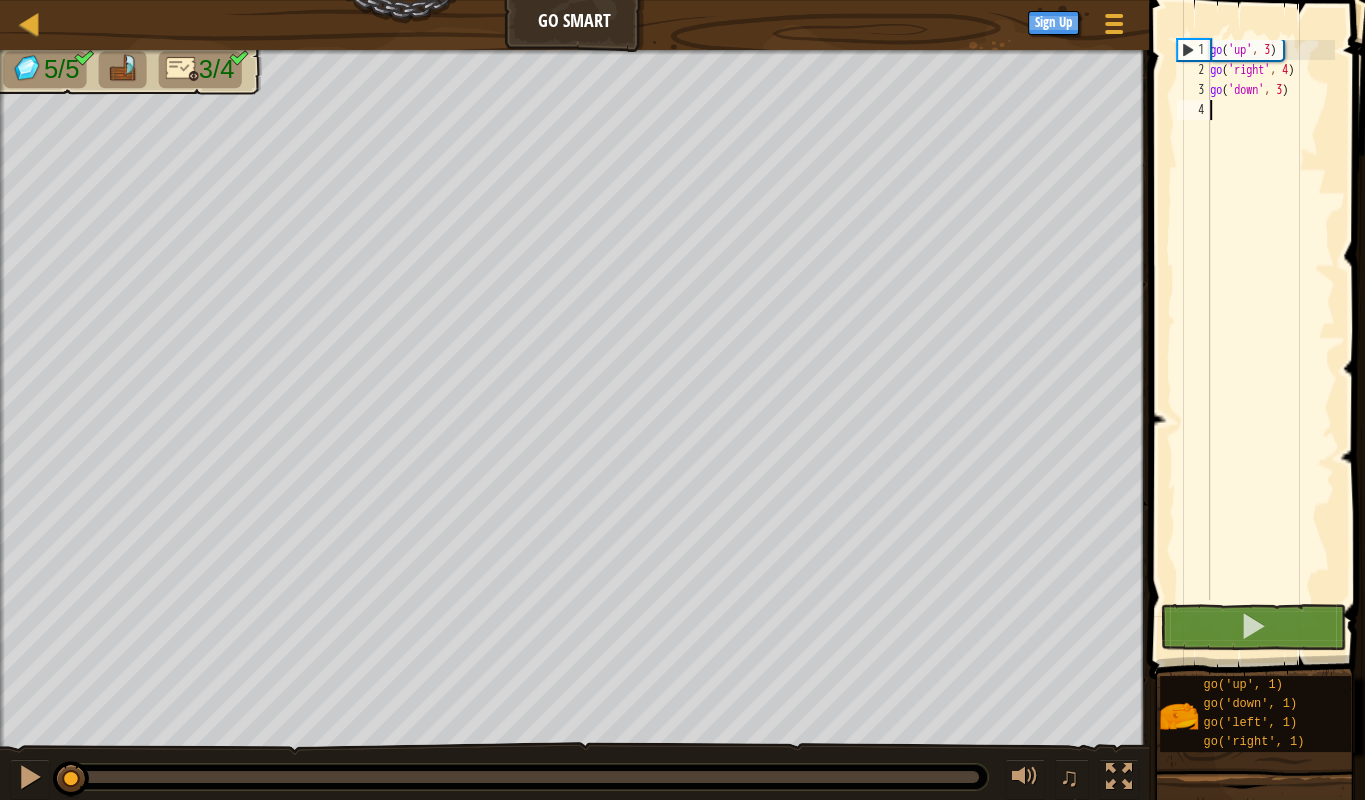 click at bounding box center (122, 69) 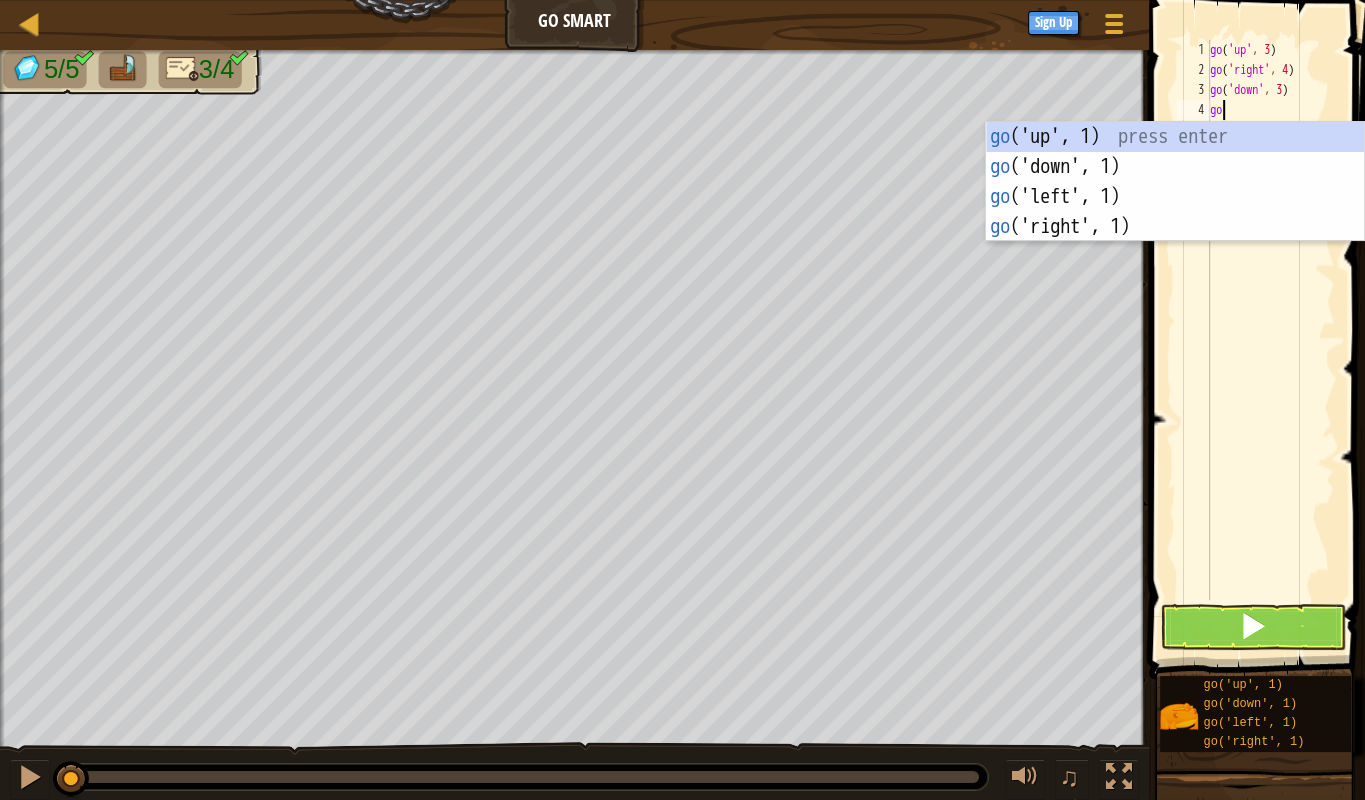 type on "gole" 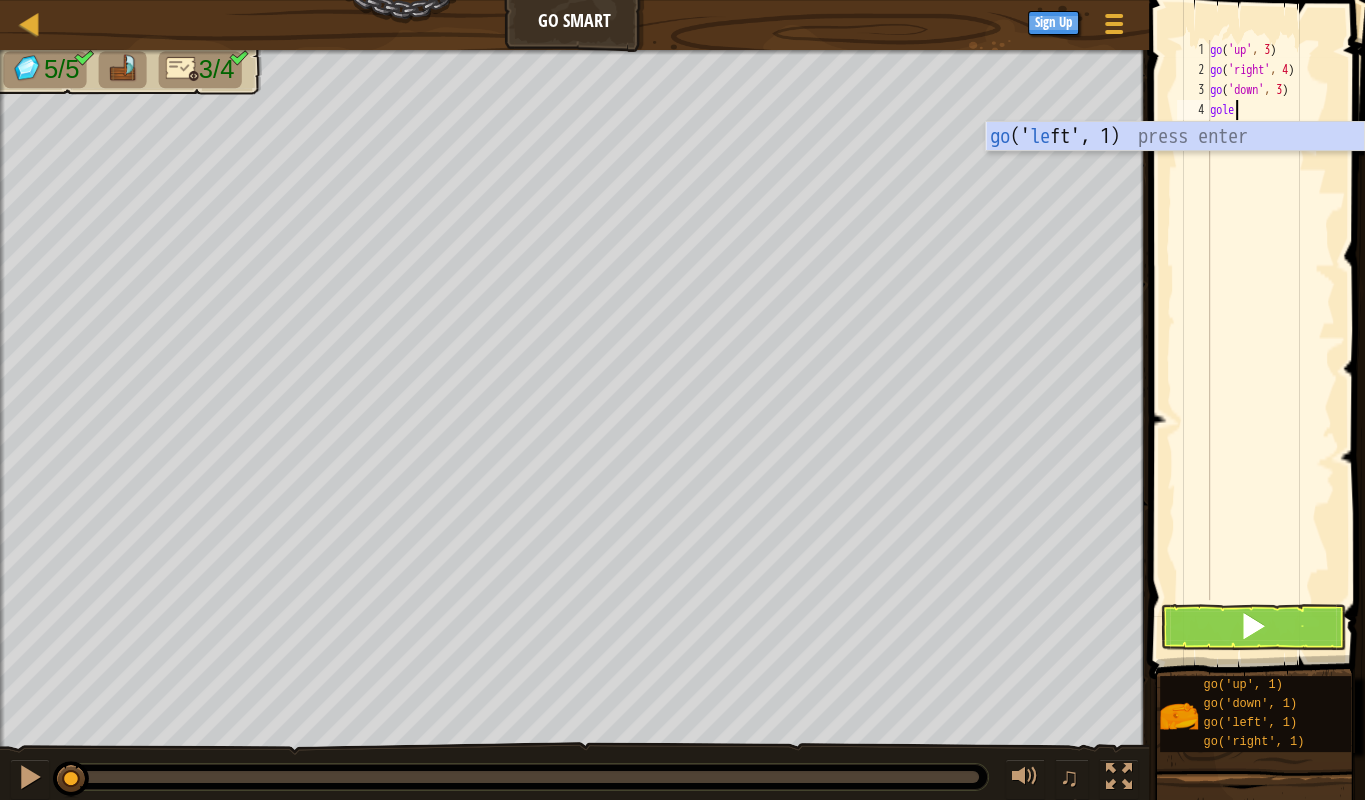 type 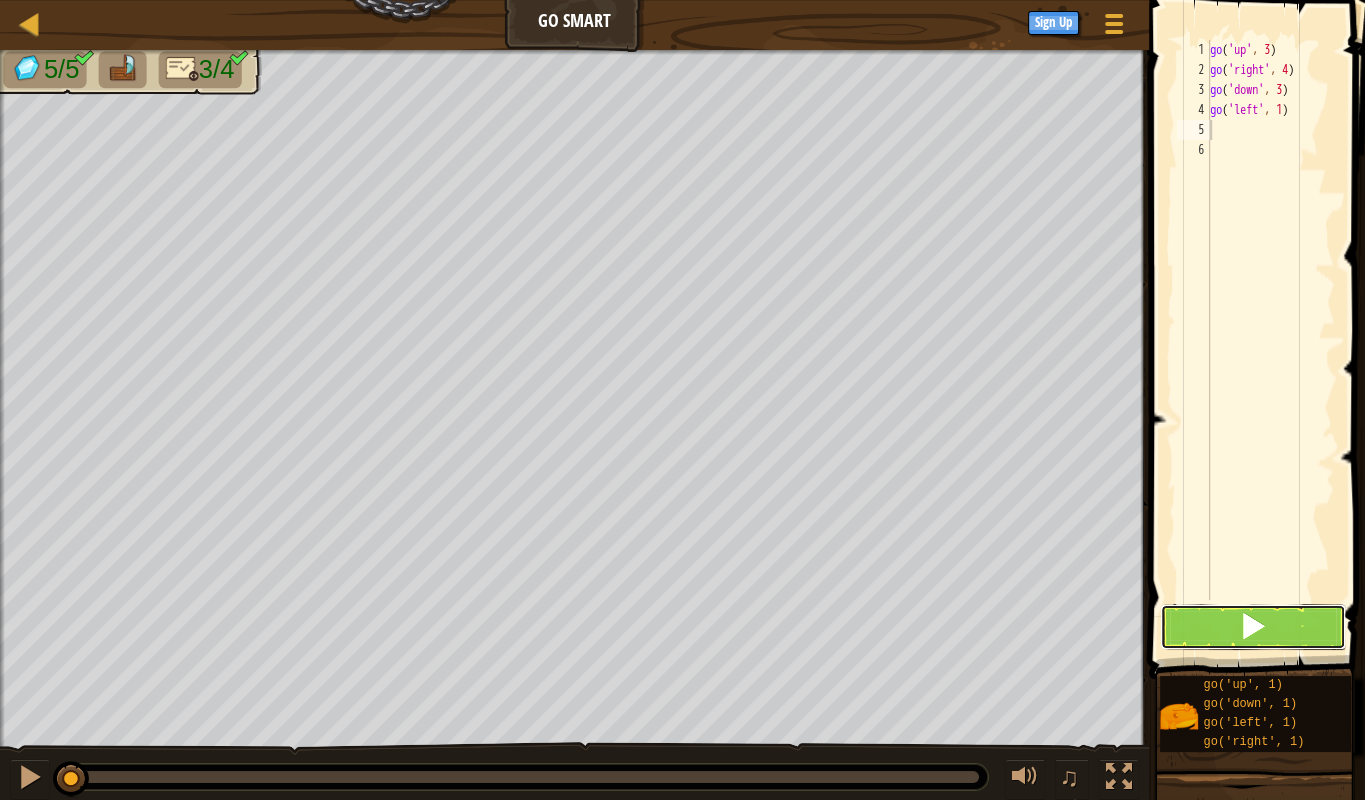 click at bounding box center [1253, 626] 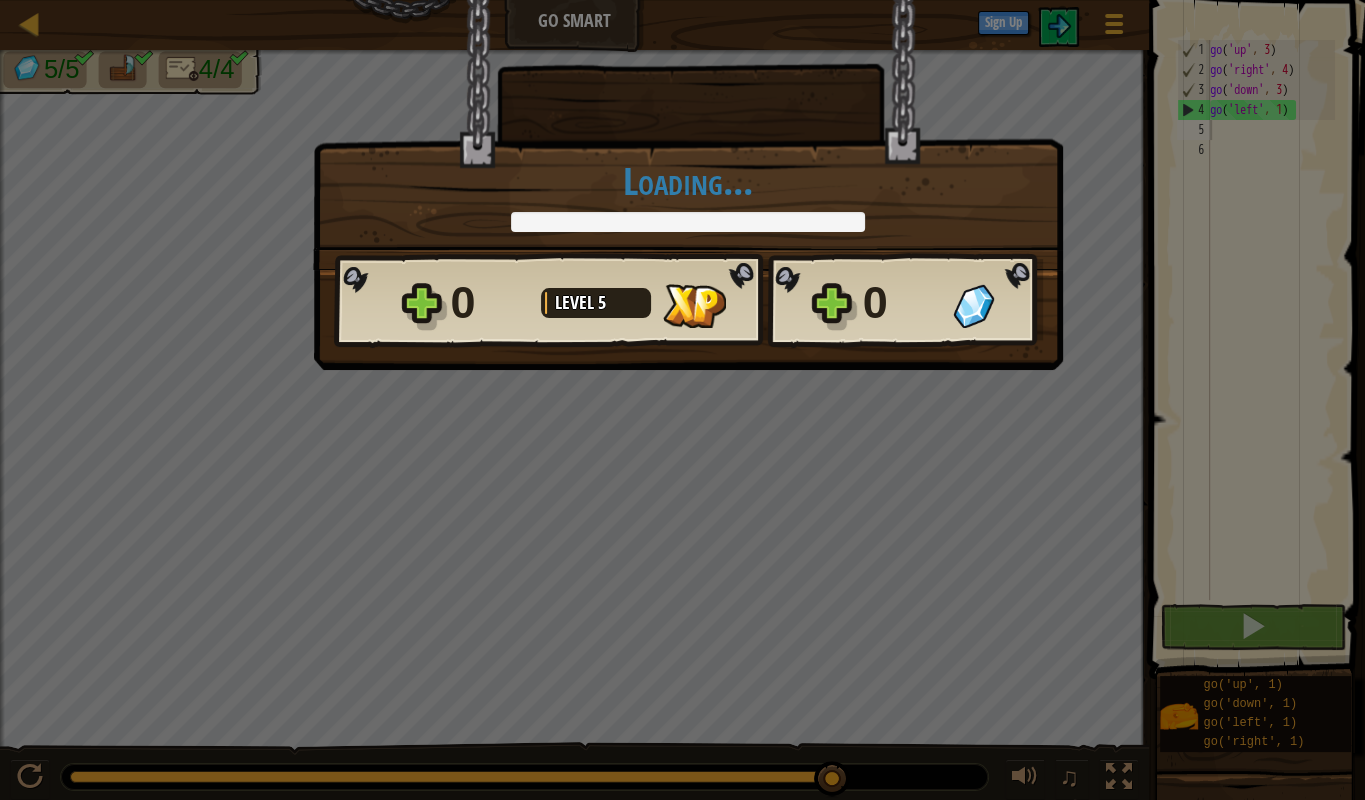 drag, startPoint x: 192, startPoint y: 775, endPoint x: 856, endPoint y: 738, distance: 665.0301 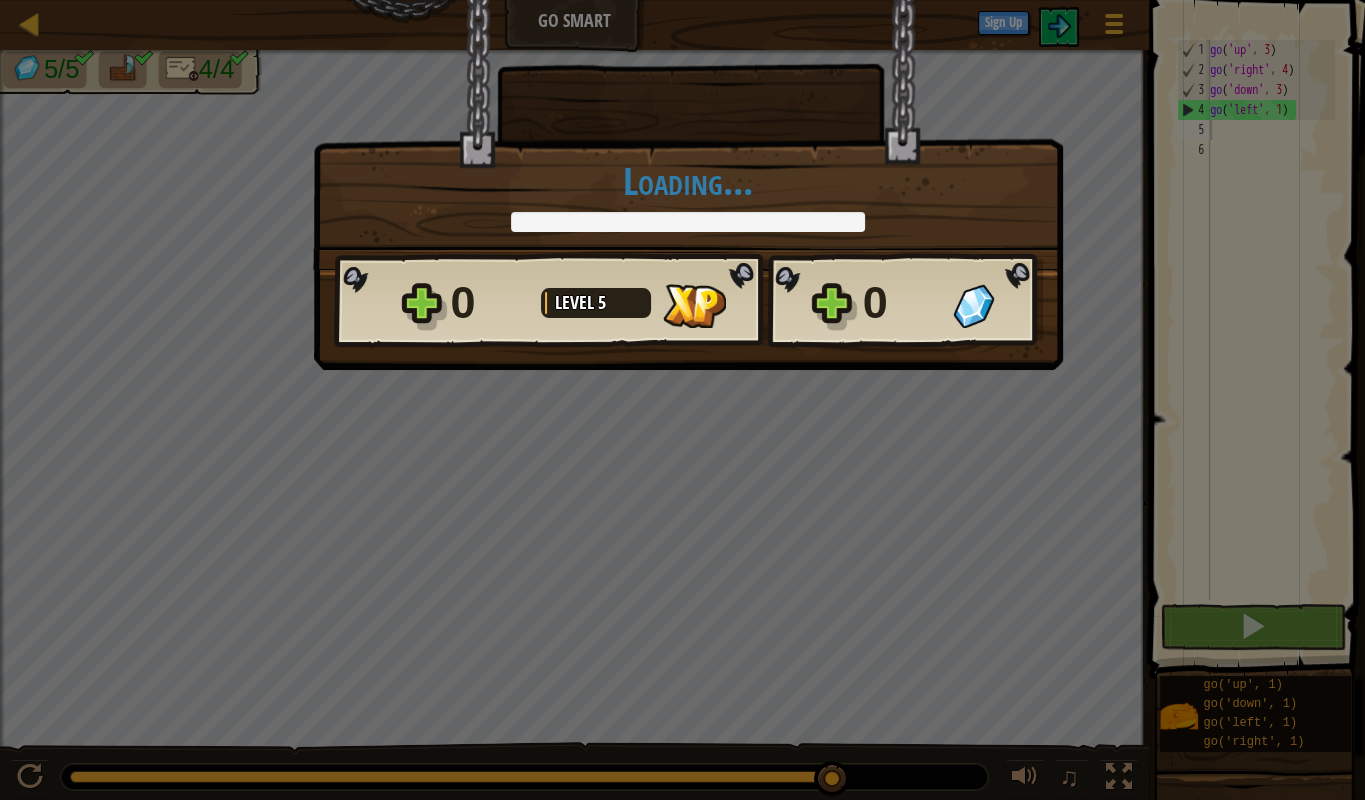 click on "Map Go Smart Game Menu Sign Up 1     הההההההההההההההההההההההההההההההההההההההההההההההההההההההההההההההההההההההההההההההההההההההההההההההההההההההההההההההההההההההההההההההההההההההההההההההההההההההההההההההההההההההההההההההההההההההההההההההההההההההההההההההההההההההההההההההההההההההההההההההההההההההההההההההה XXXXXXXXXXXXXXXXXXXXXXXXXXXXXXXXXXXXXXXXXXXXXXXXXXXXXXXXXXXXXXXXXXXXXXXXXXXXXXXXXXXXXXXXXXXXXXXXXXXXXXXXXXXXXXXXXXXXXXXXXXXXXXXXXXXXXXXXXXXXXXXXXXXXXXXXXXXXXXXXXXXXXXXXXXXXXXXXXXXXXXXXXXXXXXXXXXXXXXXXXXXXXXXXXXXXXXXXXXXXXXXXXXXXXXXXXXXXXXXXXXXXXXXXXXXXXXXX Solution × Blocks 1 2 3 4 5 6 go ( 'up' ,   3 ) go ( 'right' ,   4 ) go ( 'down' ,   3 ) go ( 'left' ,   1 )     Code Saved Programming language : JavaScript Statement   /  Call   /  go('up', 1) go('down', 1) ×" at bounding box center [682, 1] 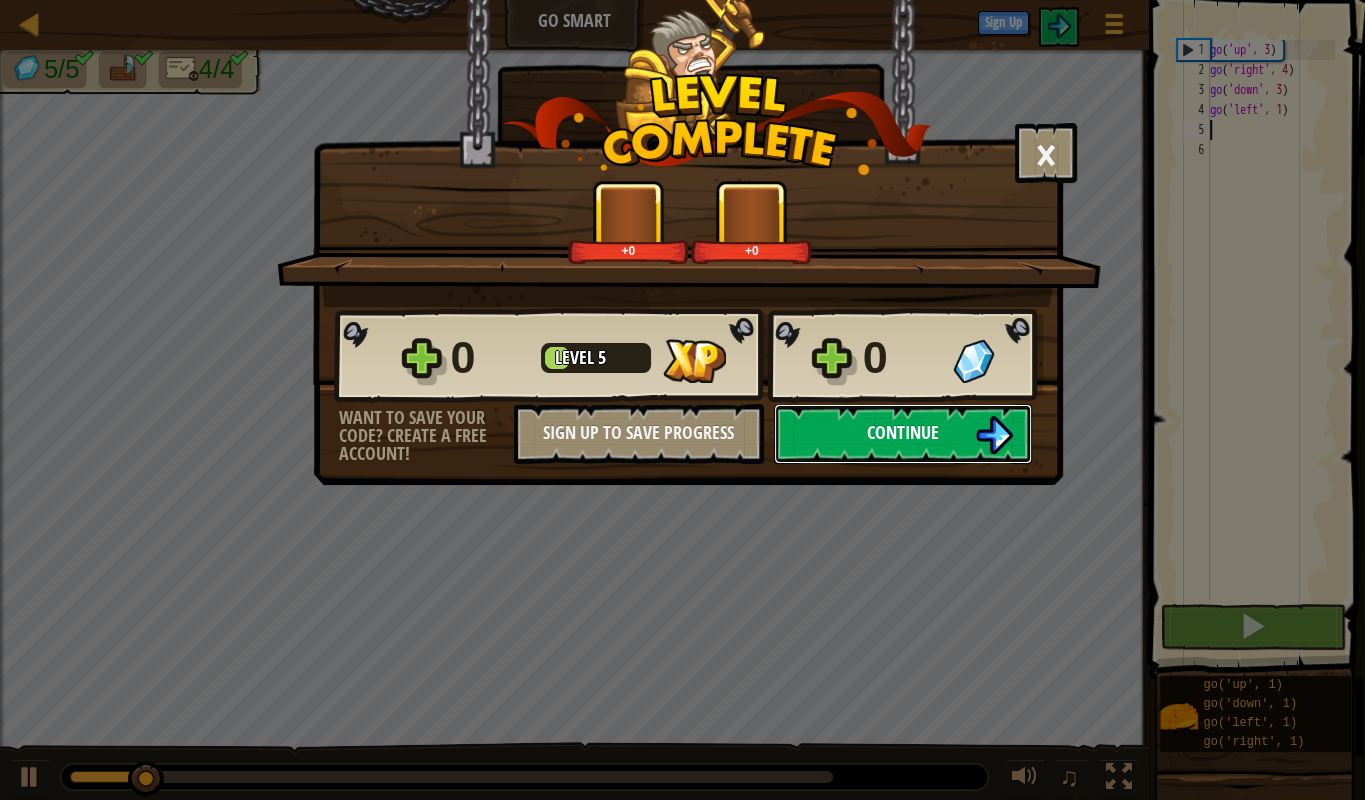 click on "Continue" at bounding box center [903, 432] 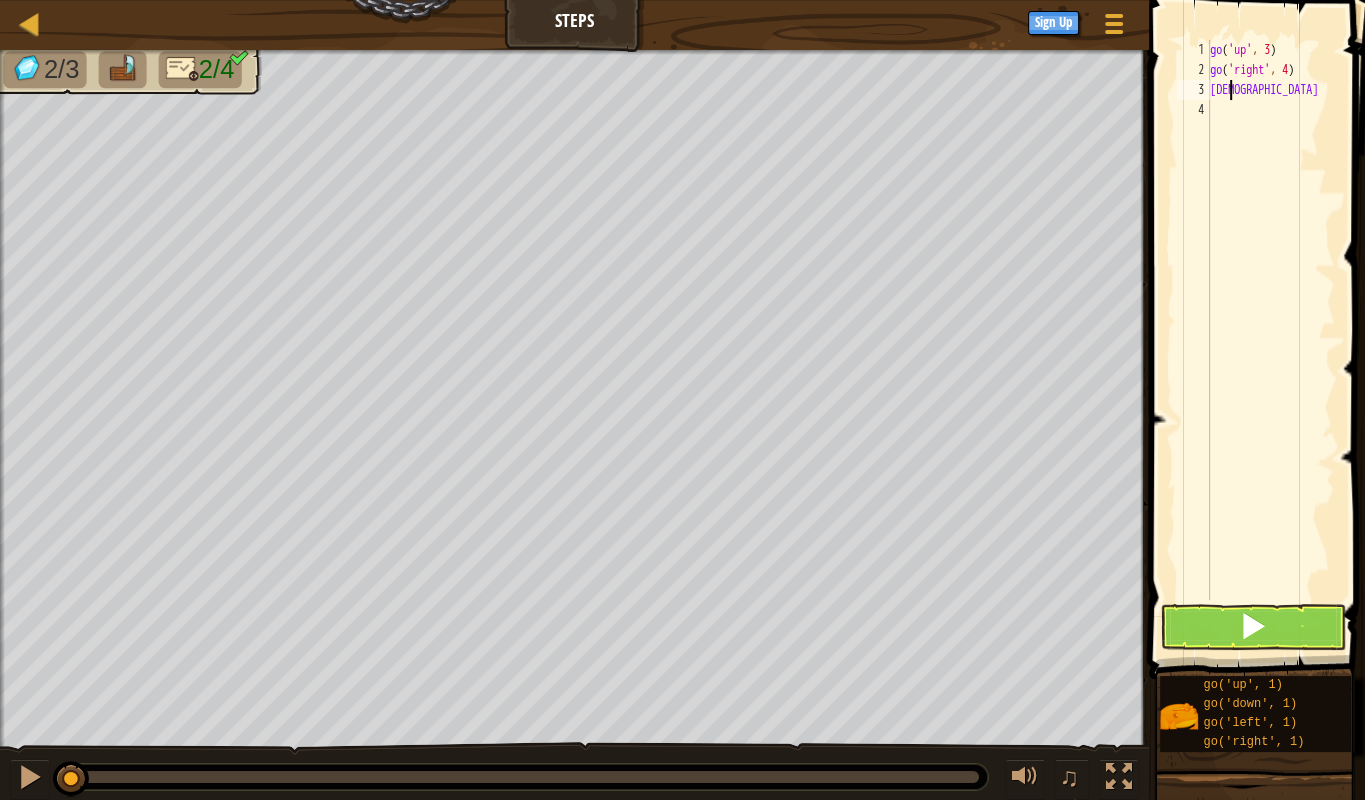scroll, scrollTop: 10, scrollLeft: 0, axis: vertical 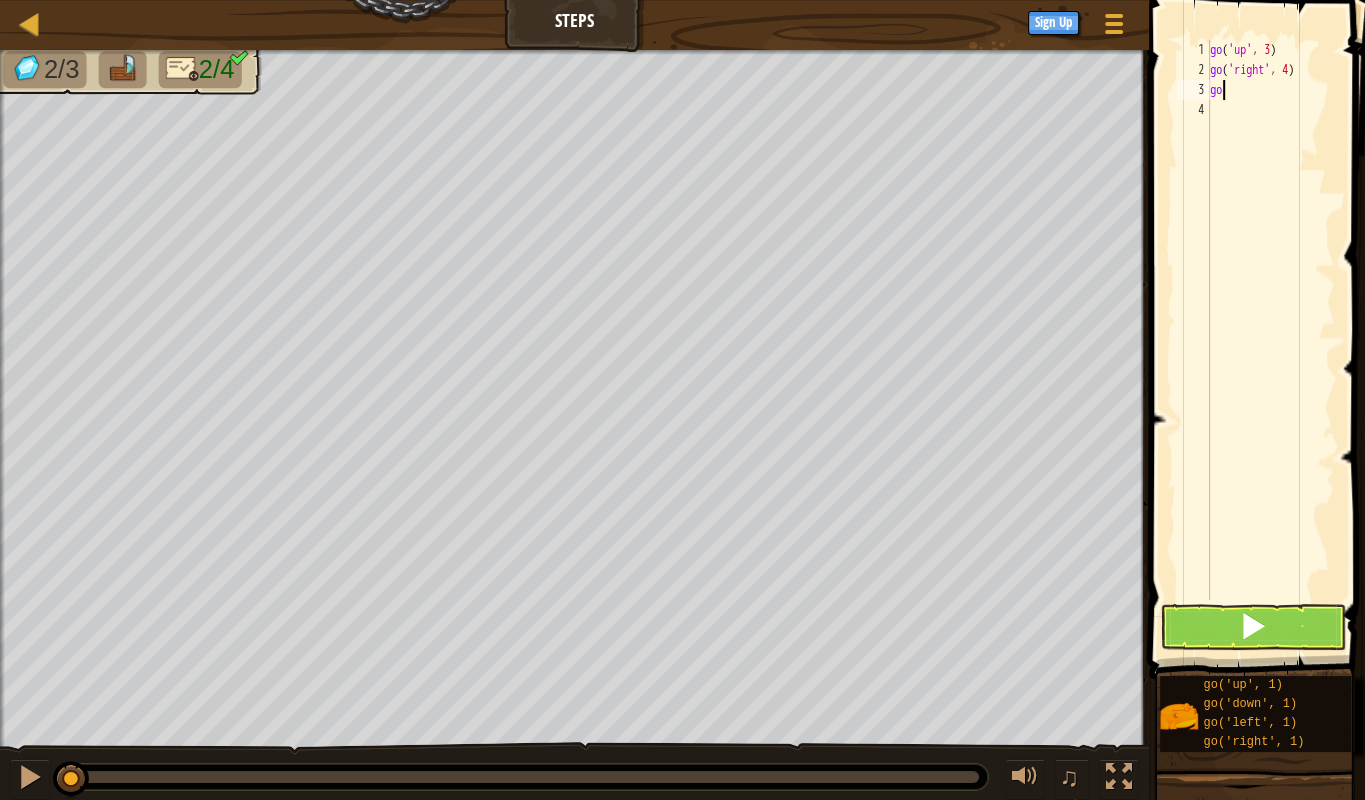 type on "godo" 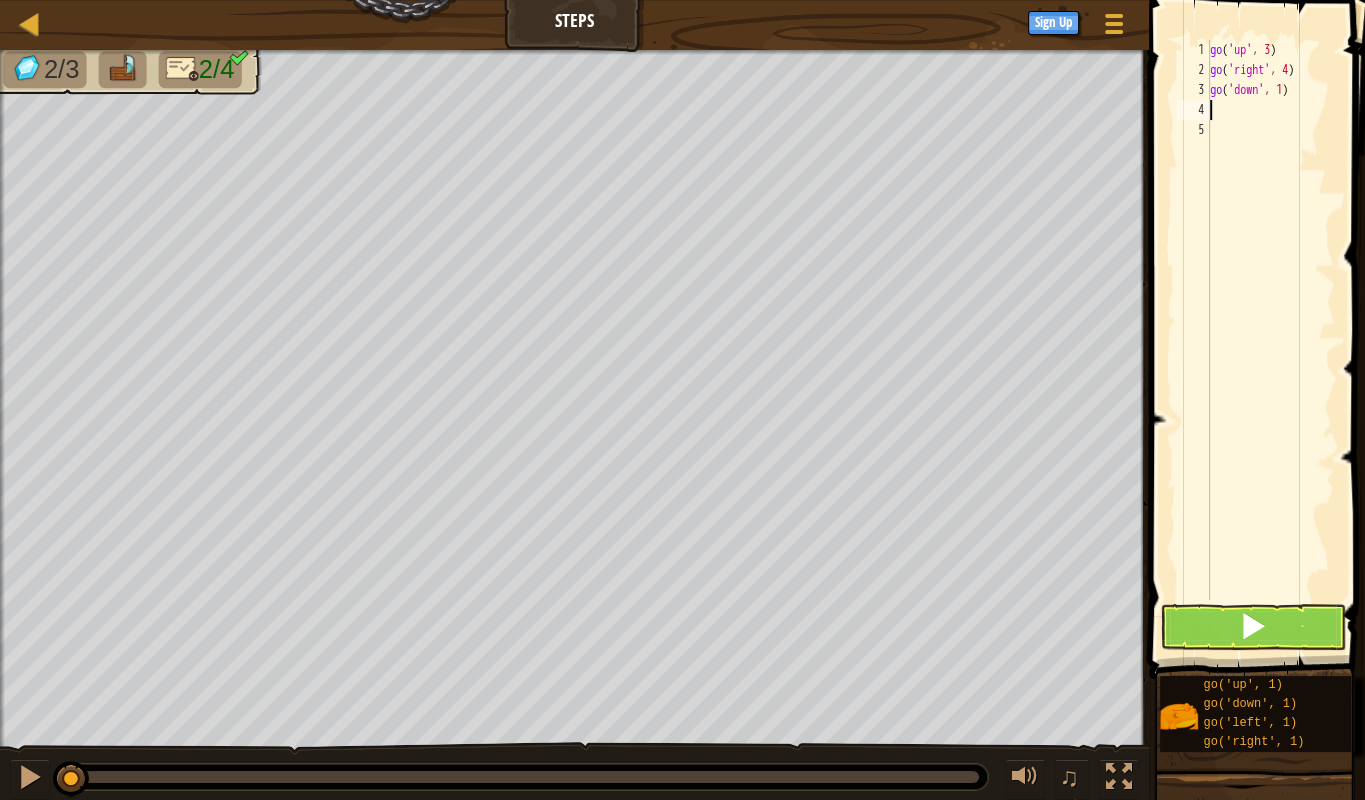 scroll, scrollTop: 0, scrollLeft: 0, axis: both 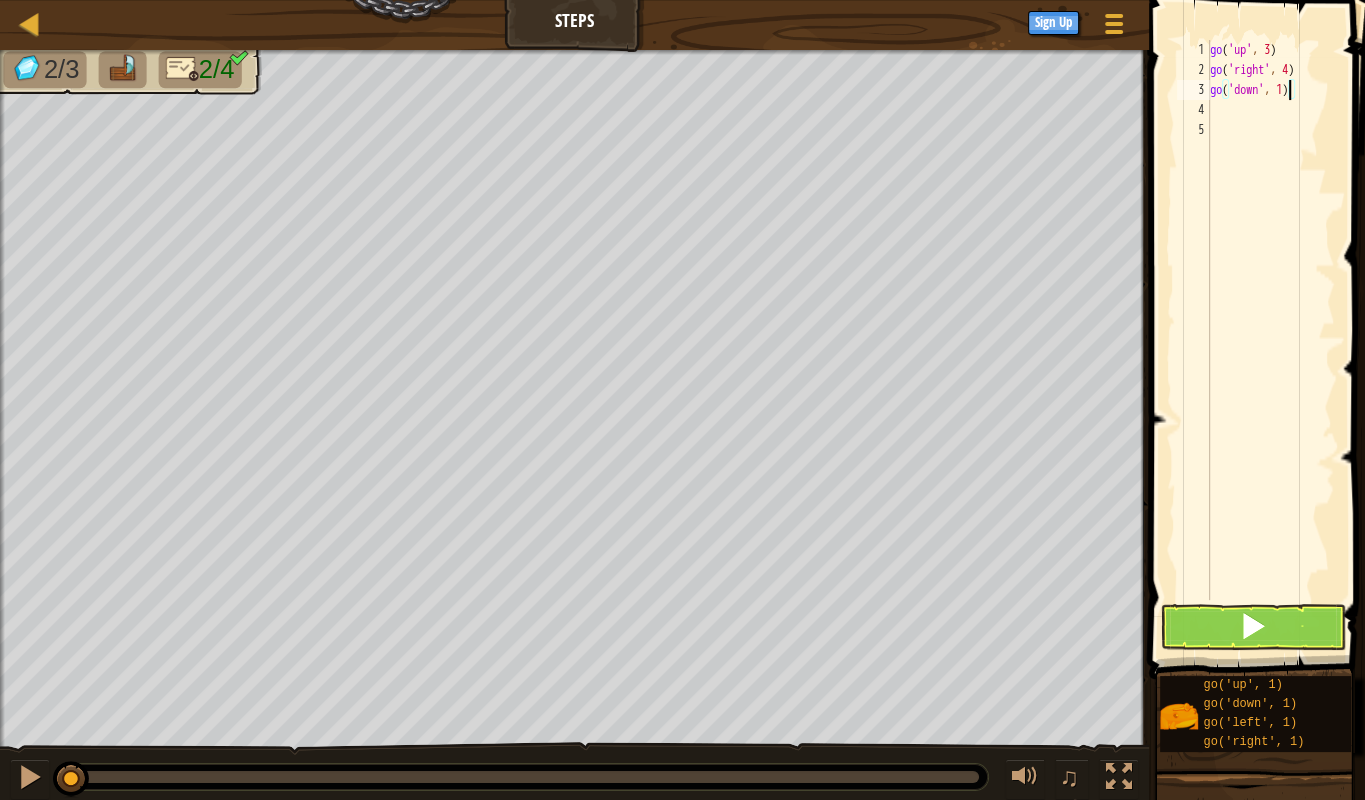 type on "go('down', 3)" 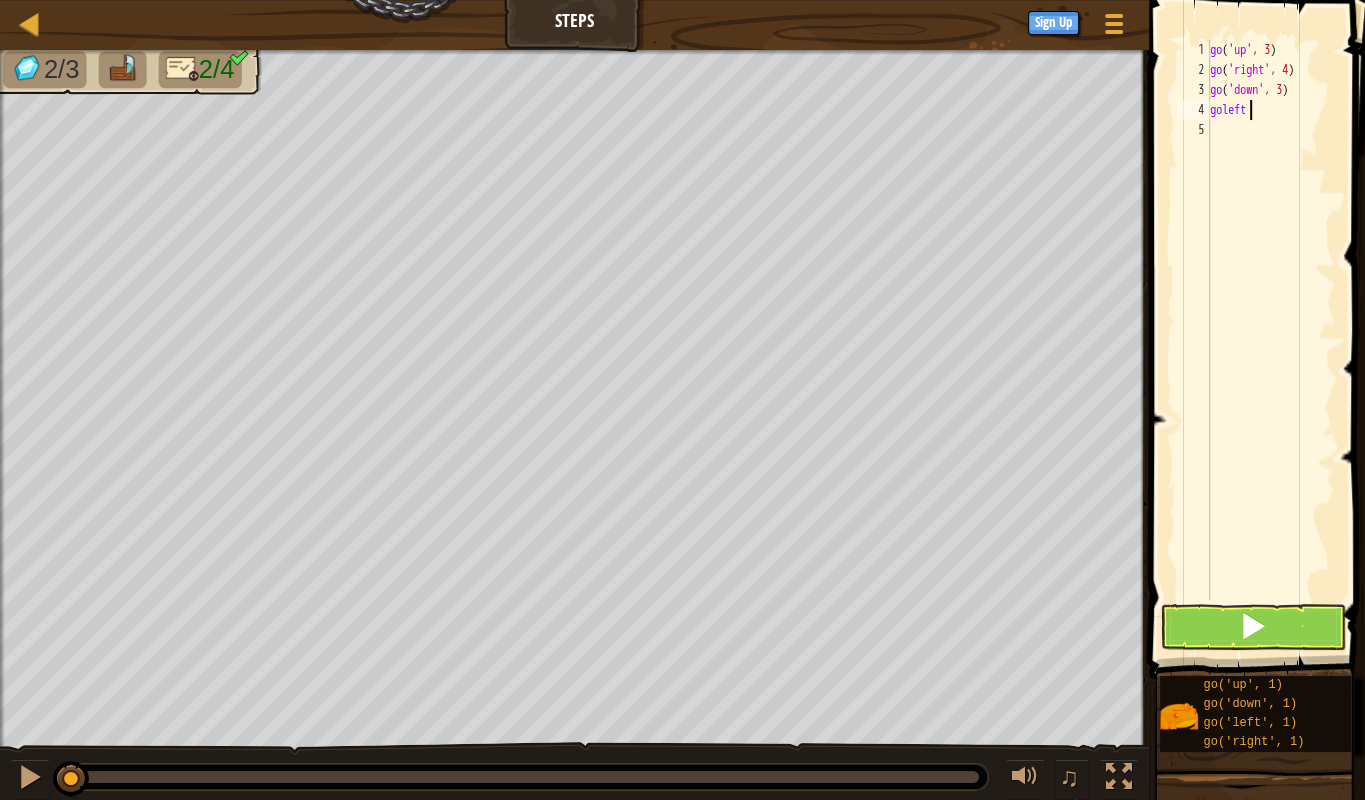 scroll, scrollTop: 10, scrollLeft: 2, axis: both 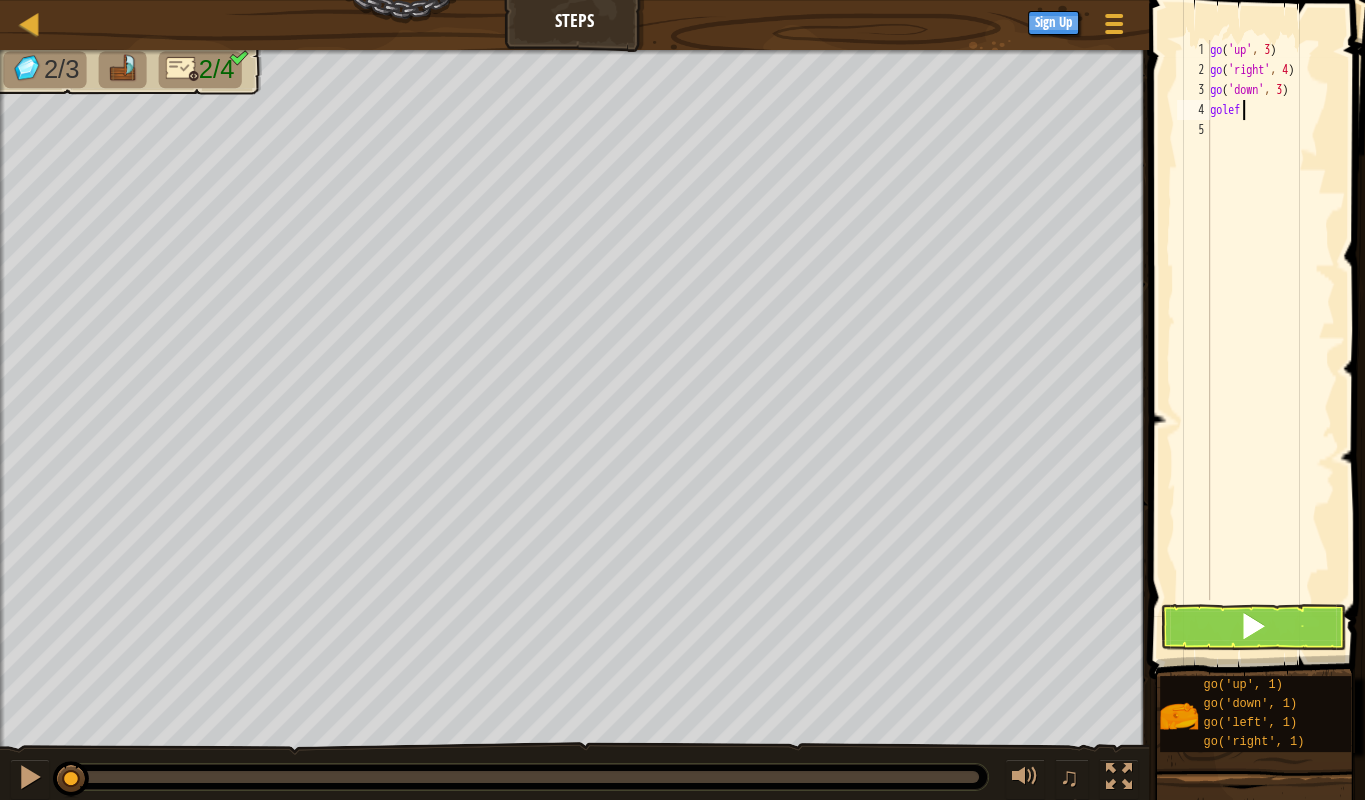 type on "goleft" 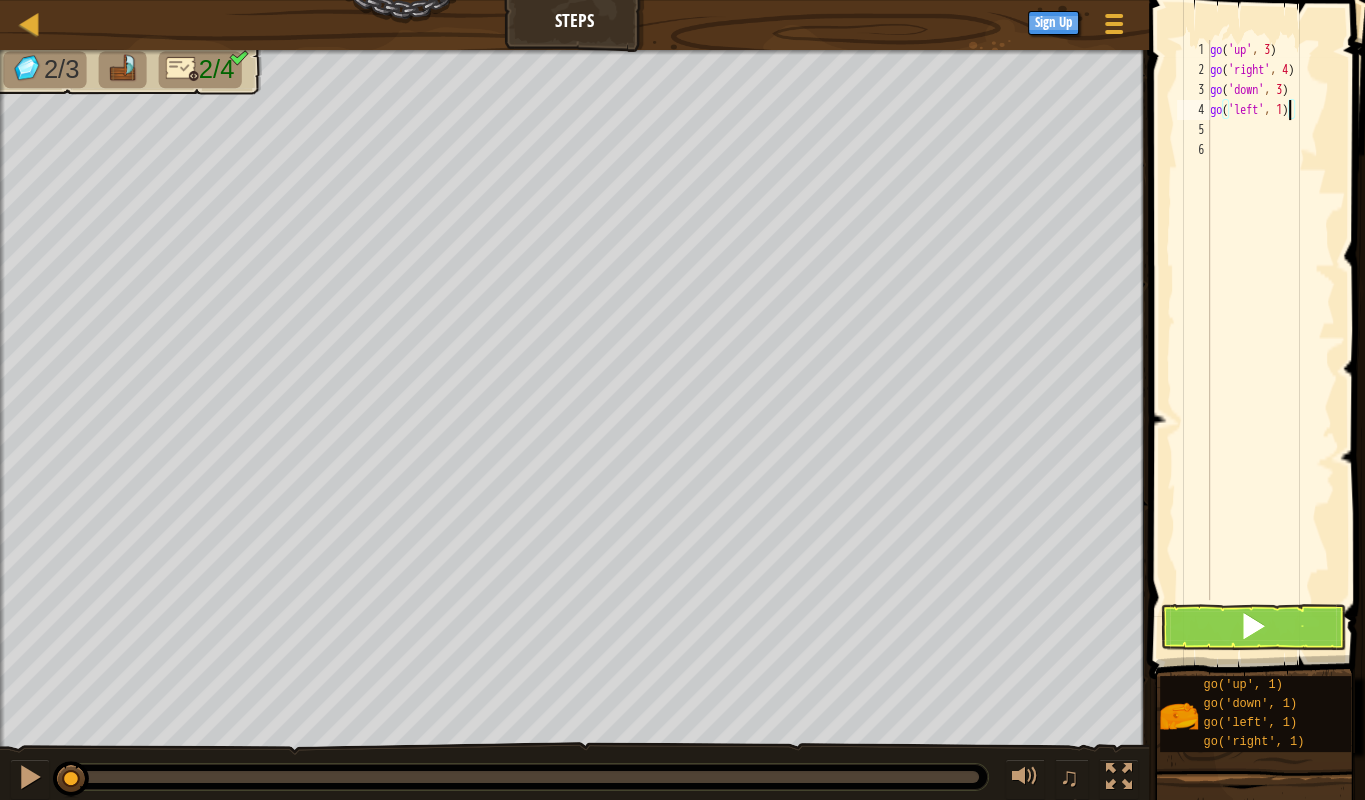scroll, scrollTop: 10, scrollLeft: 6, axis: both 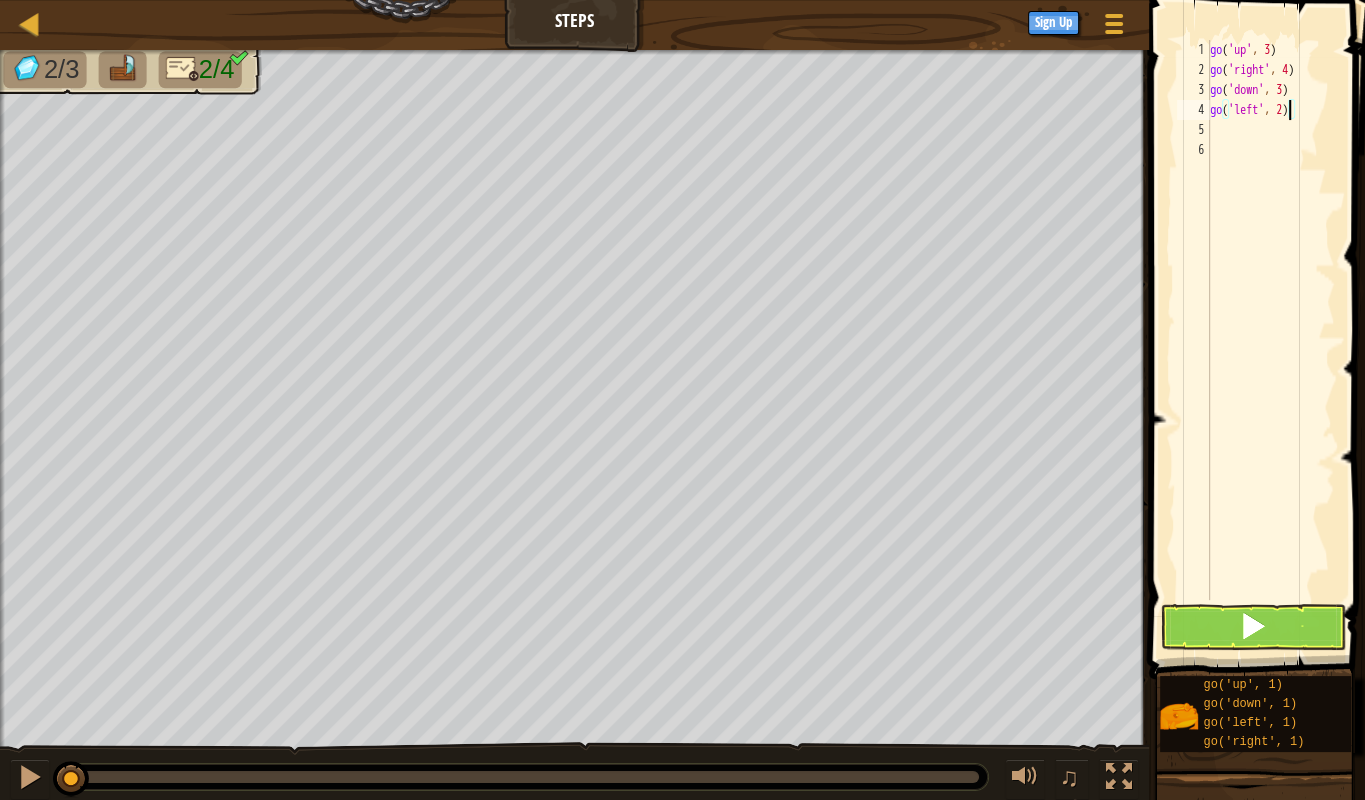 type on "go('left', 2)" 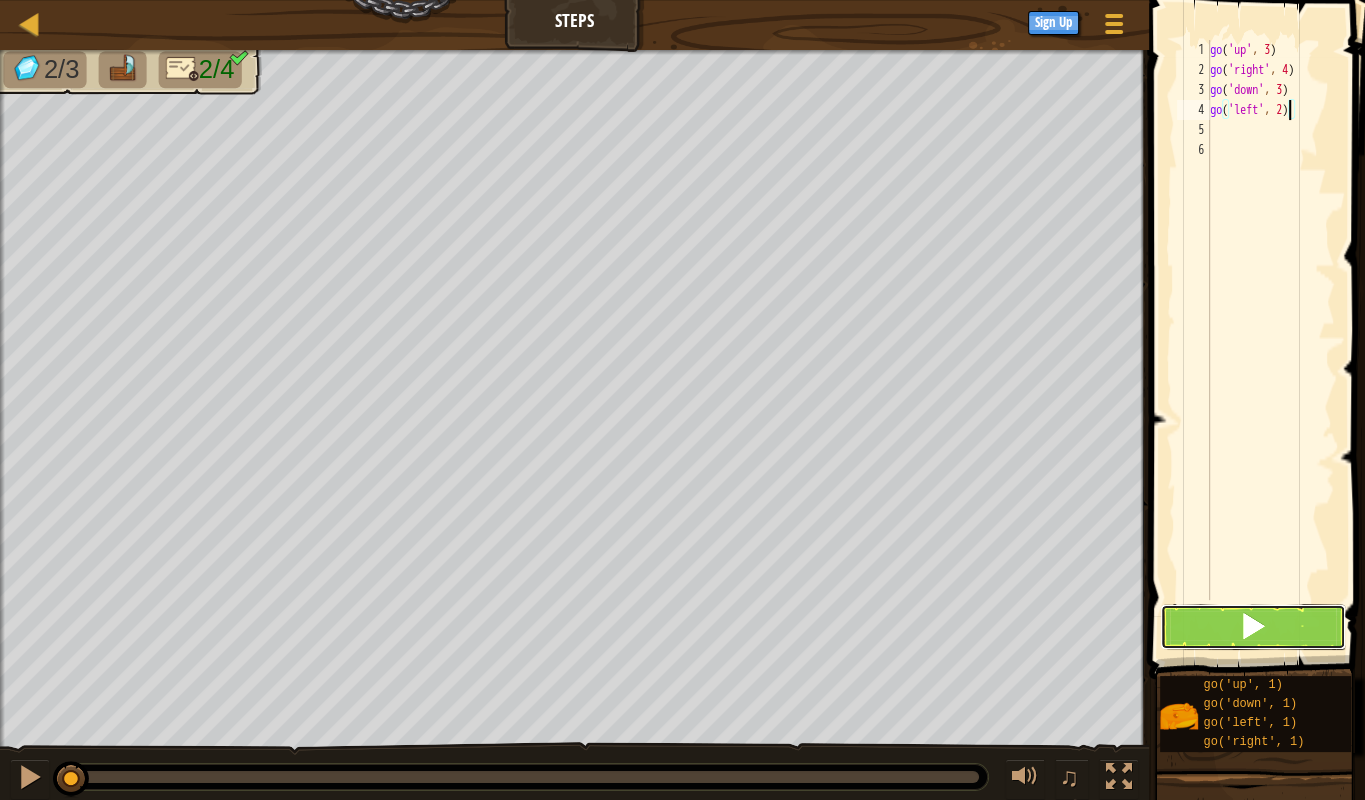 click at bounding box center [1253, 627] 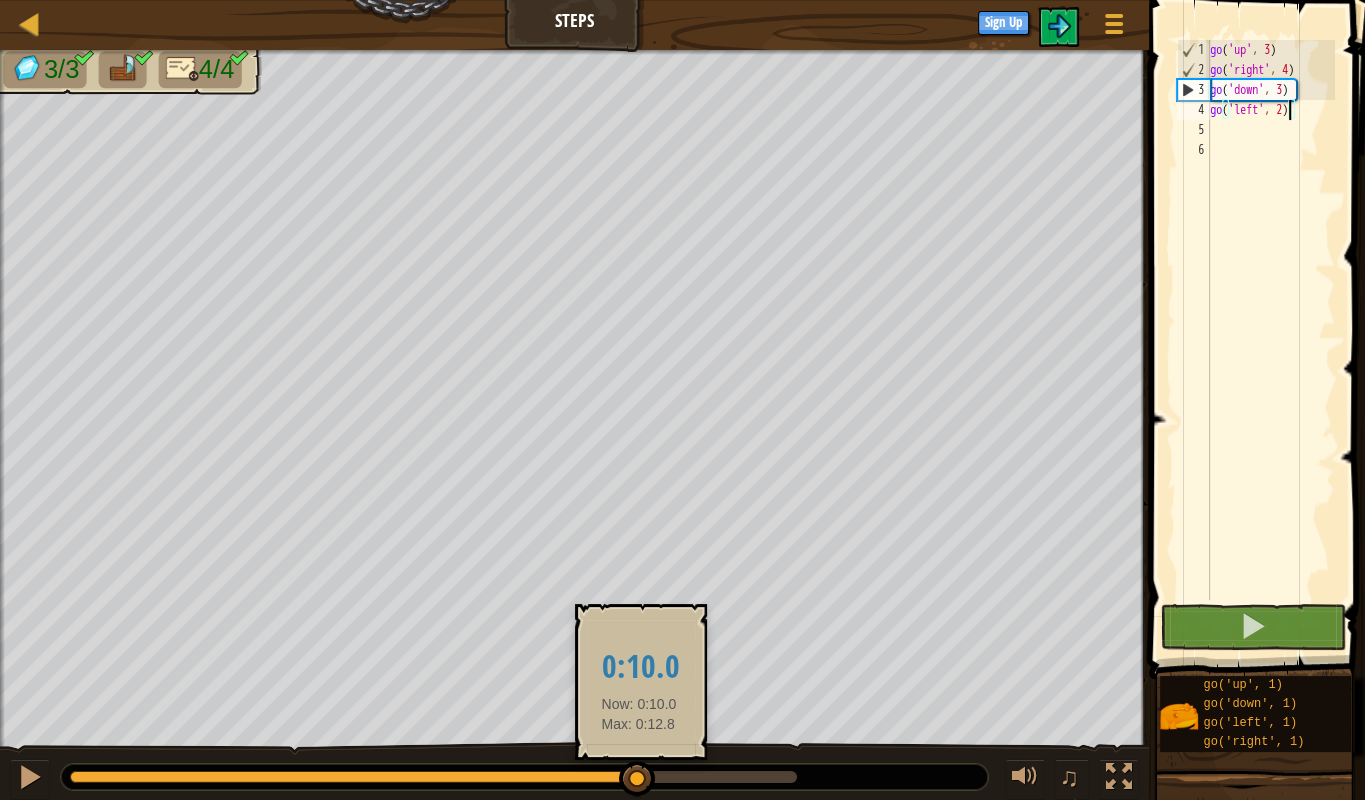 click on "Map Steps Game Menu Sign Up 1     הההההההההההההההההההההההההההההההההההההההההההההההההההההההההההההההההההההההההההההההההההההההההההההההההההההההההההההההההההההההההההההההההההההההההההההההההההההההההההההההההההההההההההההההההההההההההההההההההההההההההההההההההההההההההההההההההההההההההההההההההההההההההההההההה XXXXXXXXXXXXXXXXXXXXXXXXXXXXXXXXXXXXXXXXXXXXXXXXXXXXXXXXXXXXXXXXXXXXXXXXXXXXXXXXXXXXXXXXXXXXXXXXXXXXXXXXXXXXXXXXXXXXXXXXXXXXXXXXXXXXXXXXXXXXXXXXXXXXXXXXXXXXXXXXXXXXXXXXXXXXXXXXXXXXXXXXXXXXXXXXXXXXXXXXXXXXXXXXXXXXXXXXXXXXXXXXXXXXXXXXXXXXXXXXXXXXXXXXXXXXXXXX Solution × Blocks go('left', 2) 1 2 3 4 5 6 go ( 'up' ,   3 ) go ( 'right' ,   4 ) go ( 'down' ,   3 ) go ( 'left' ,   2 )     Code Saved Programming language : JavaScript Statement   /  Call   /  go('up', 1) × 3/3" at bounding box center [682, 0] 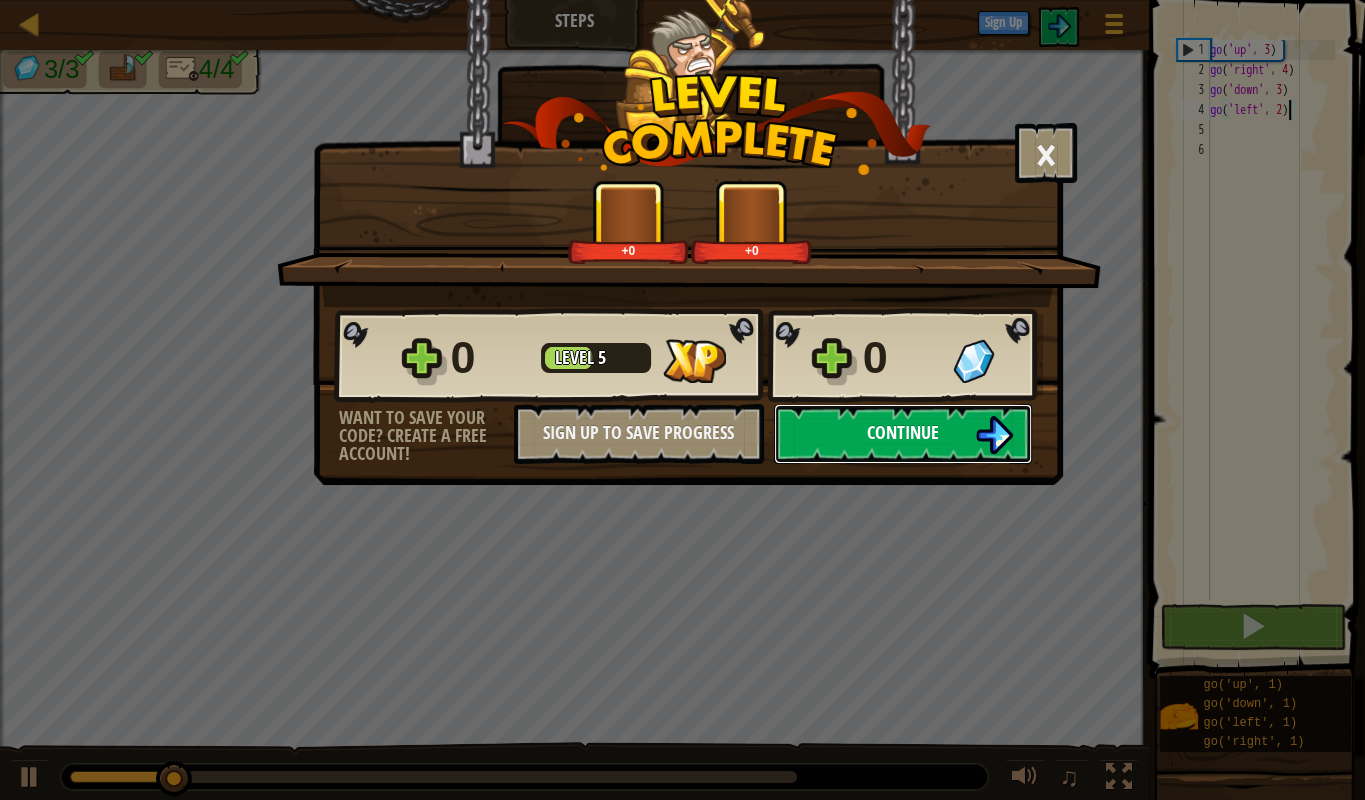 click on "Continue" at bounding box center (903, 432) 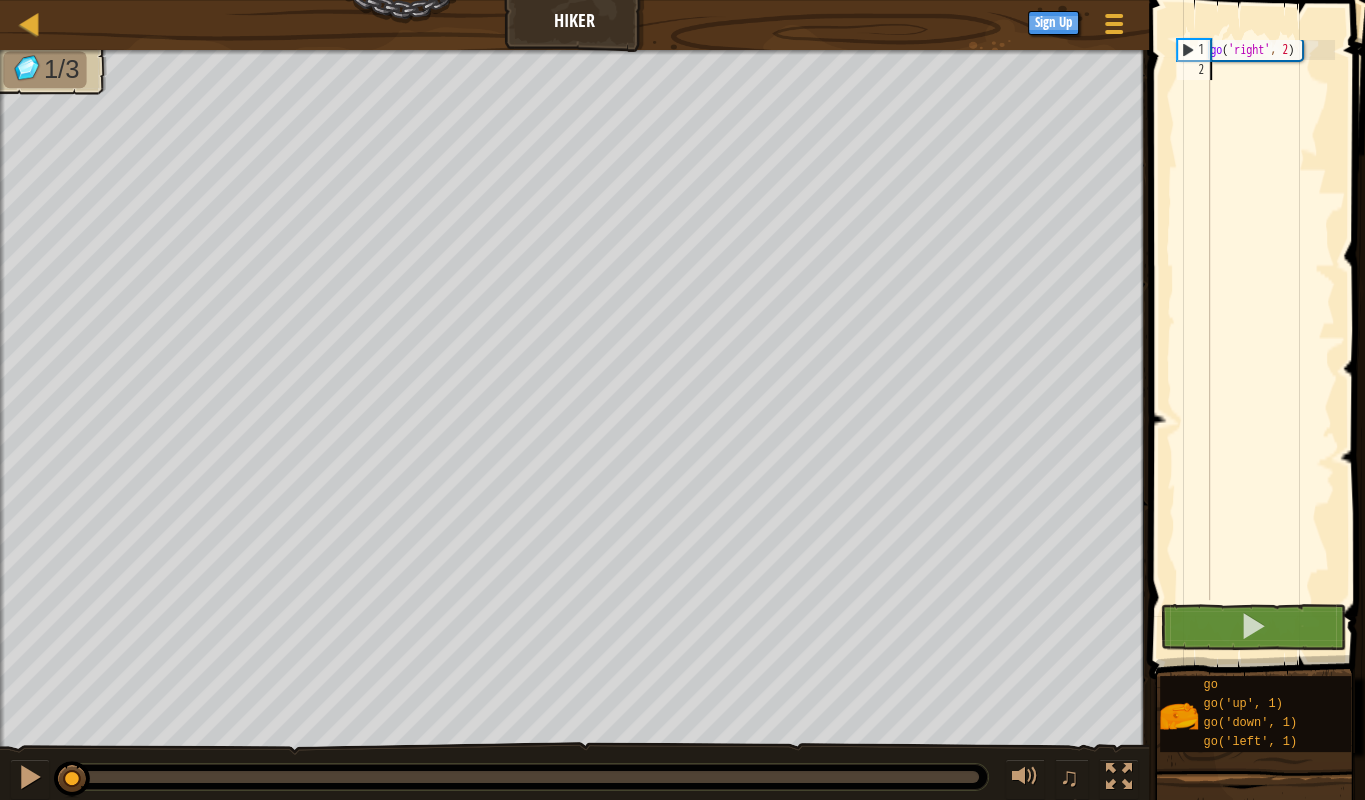 click on "go ( 'right' ,   2 )" at bounding box center [1270, 340] 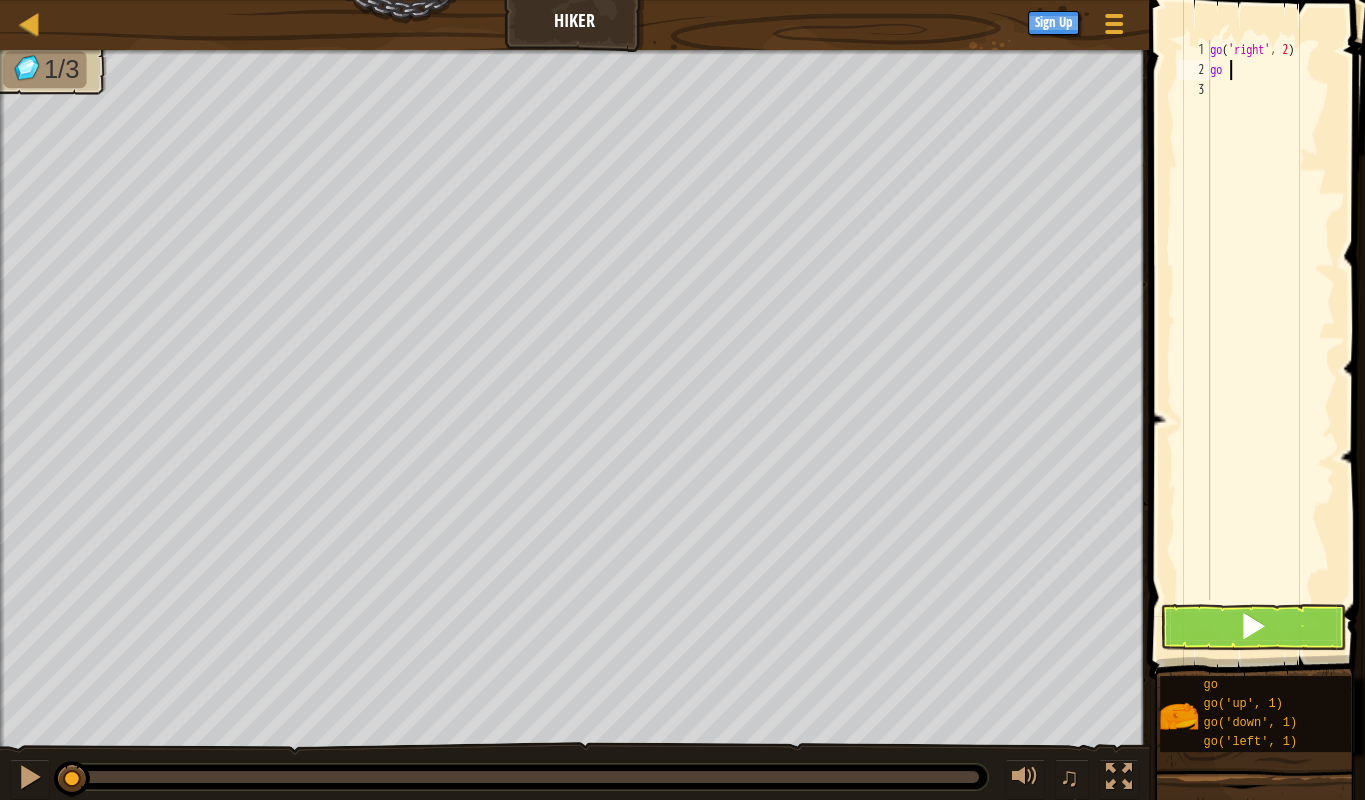 scroll, scrollTop: 10, scrollLeft: 0, axis: vertical 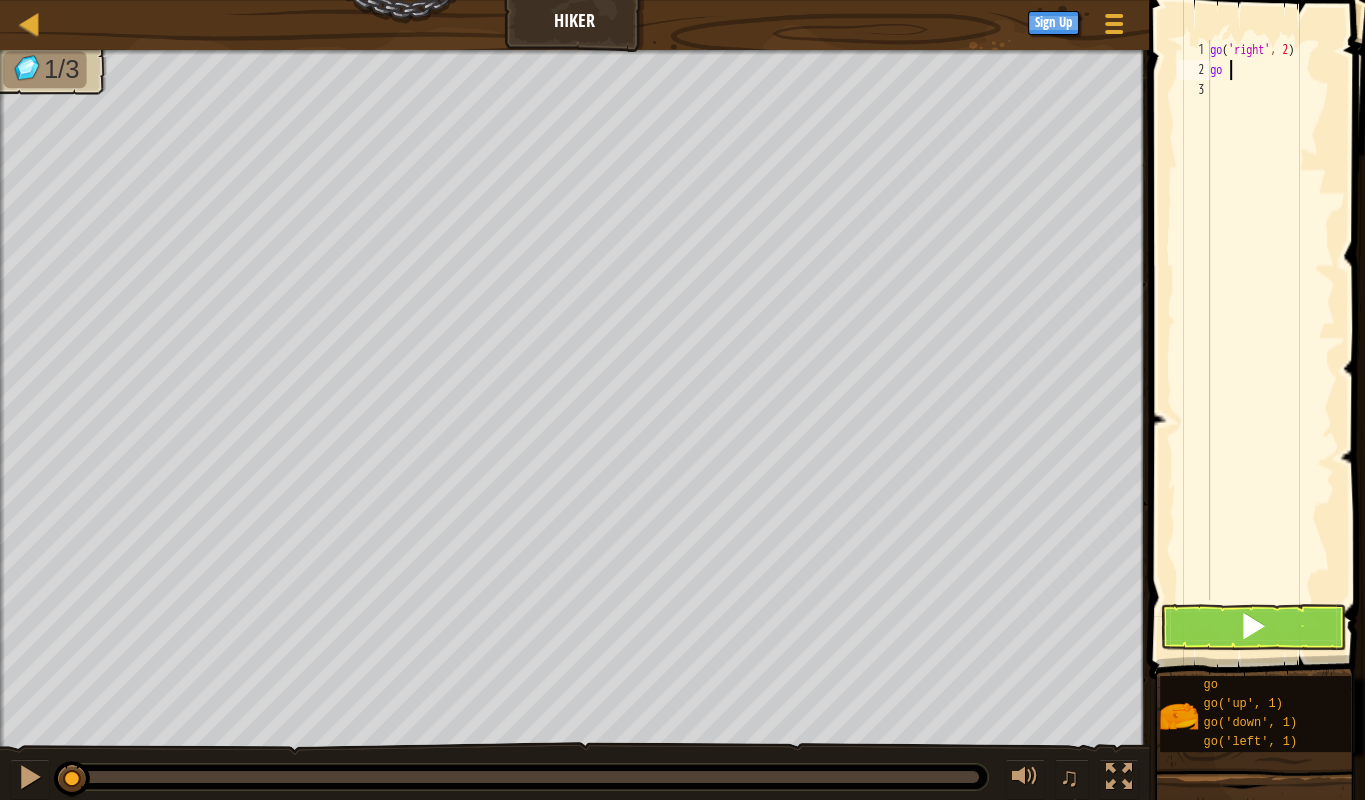 type on "g" 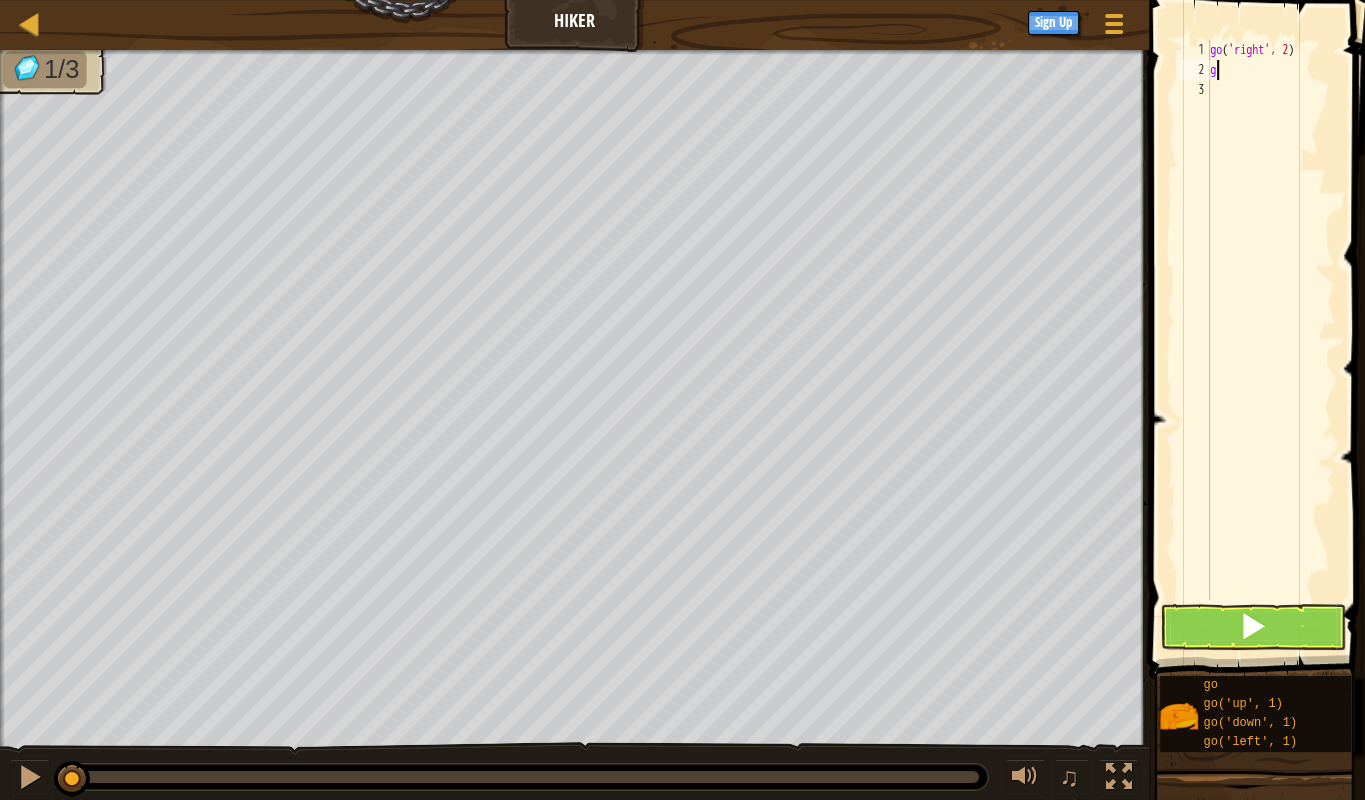 scroll, scrollTop: 0, scrollLeft: 0, axis: both 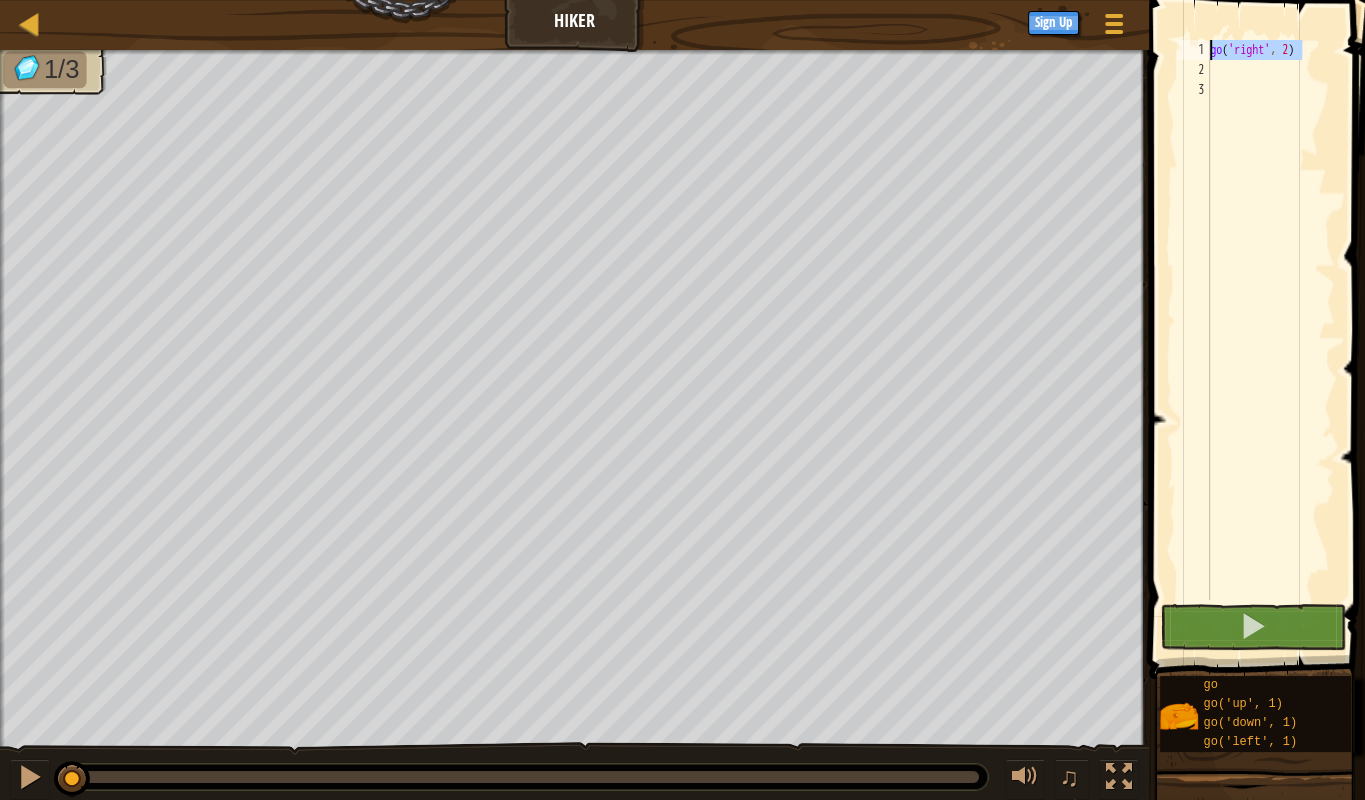 drag, startPoint x: 1309, startPoint y: 56, endPoint x: 1198, endPoint y: 47, distance: 111.364265 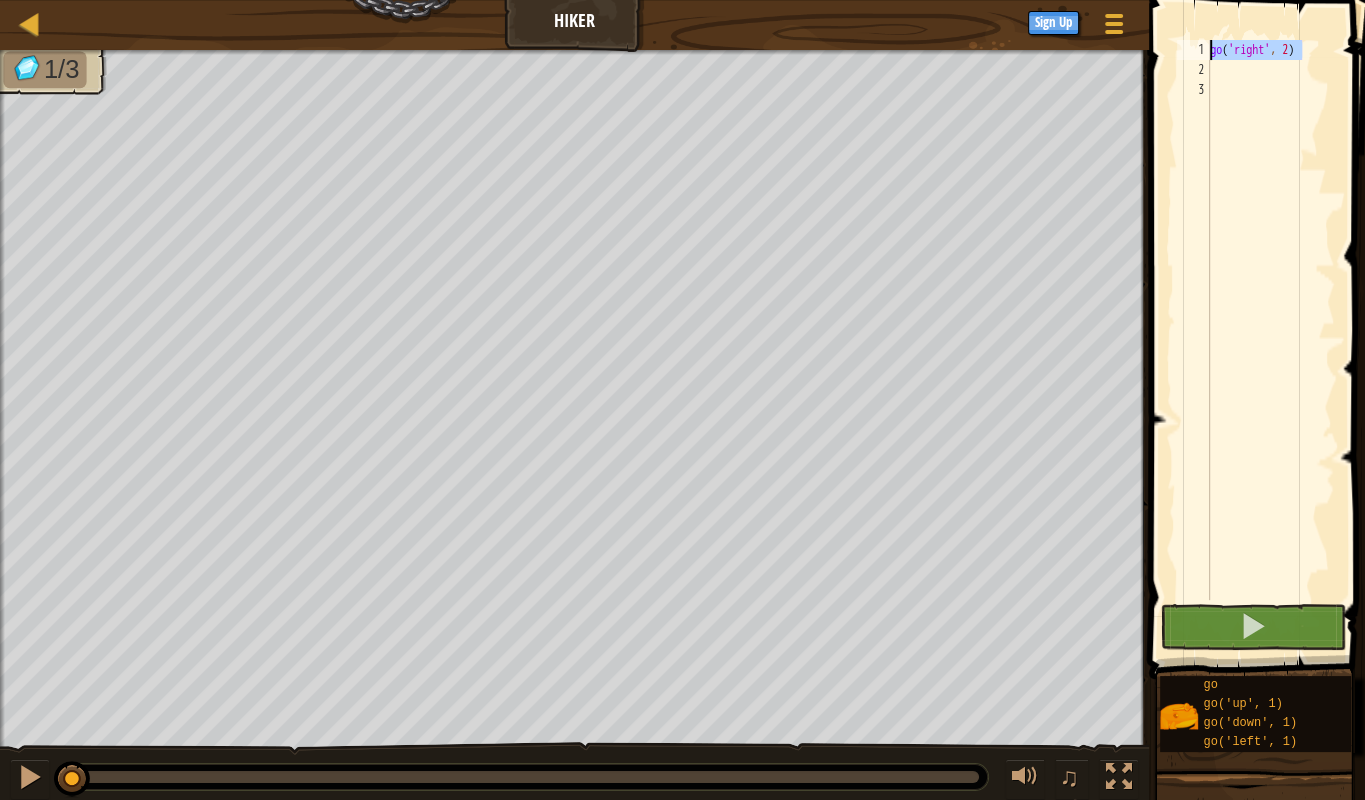 click on "go ( 'right' ,   2 )" at bounding box center [1270, 320] 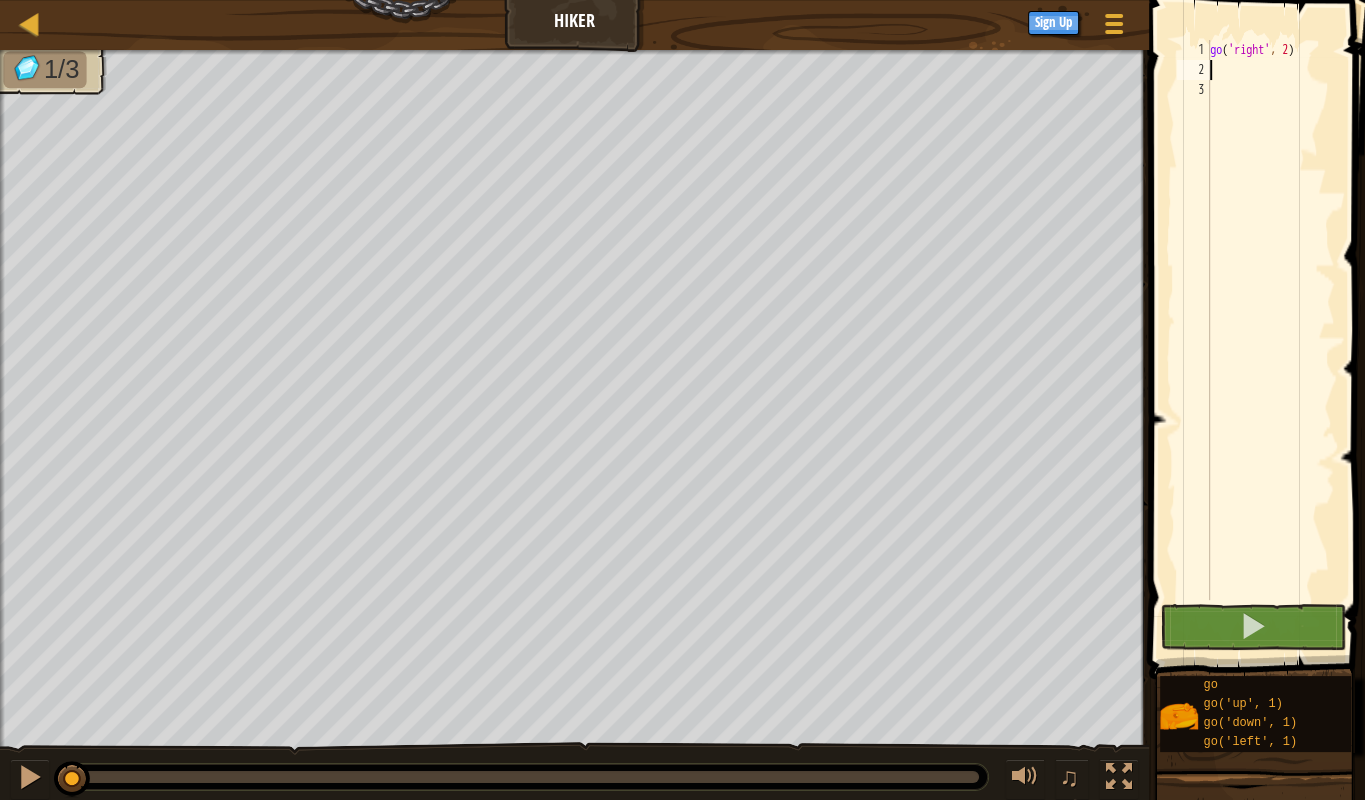 click on "go ( 'right' ,   2 )" at bounding box center [1270, 340] 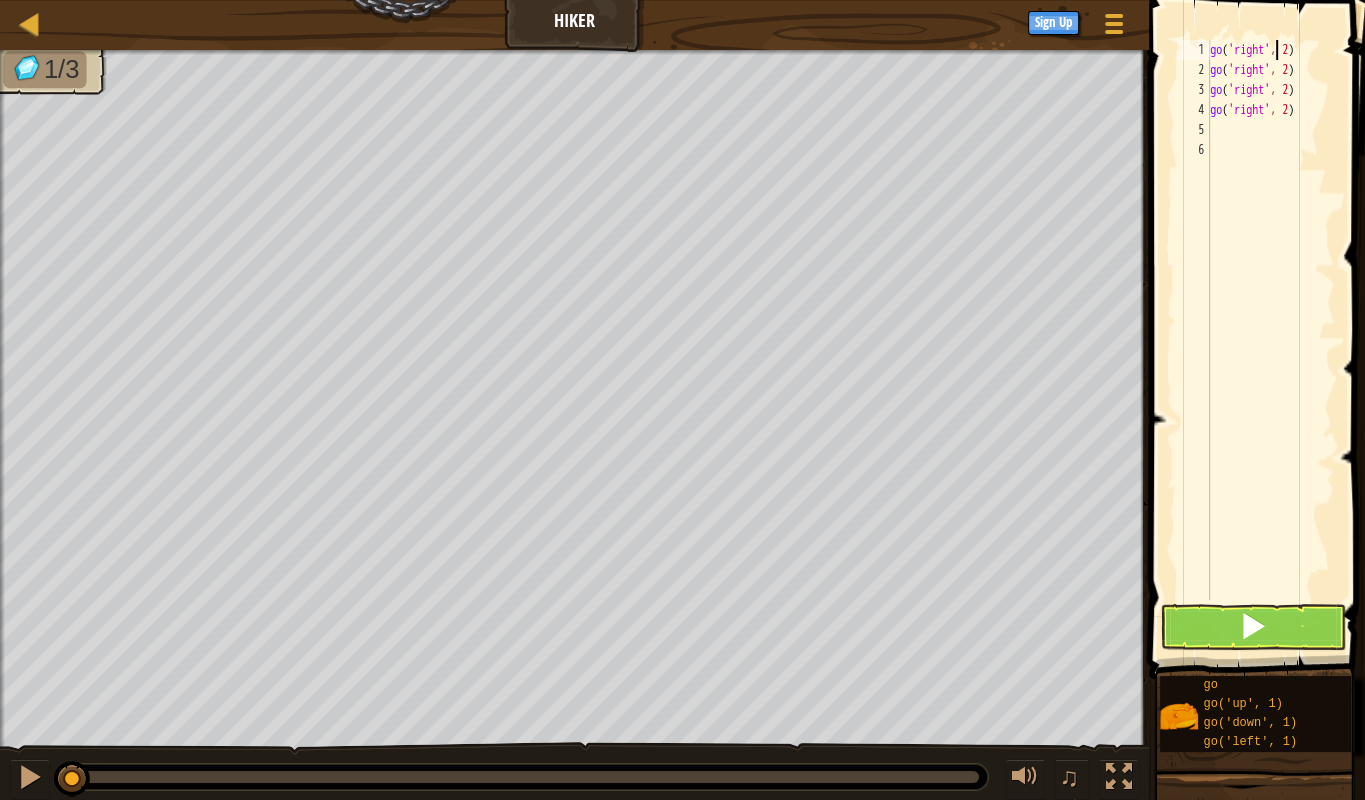 click on "go ( 'right' ,   2 ) go ( 'right' ,   2 ) go ( 'right' ,   2 ) go ( 'right' ,   2 )" at bounding box center (1270, 340) 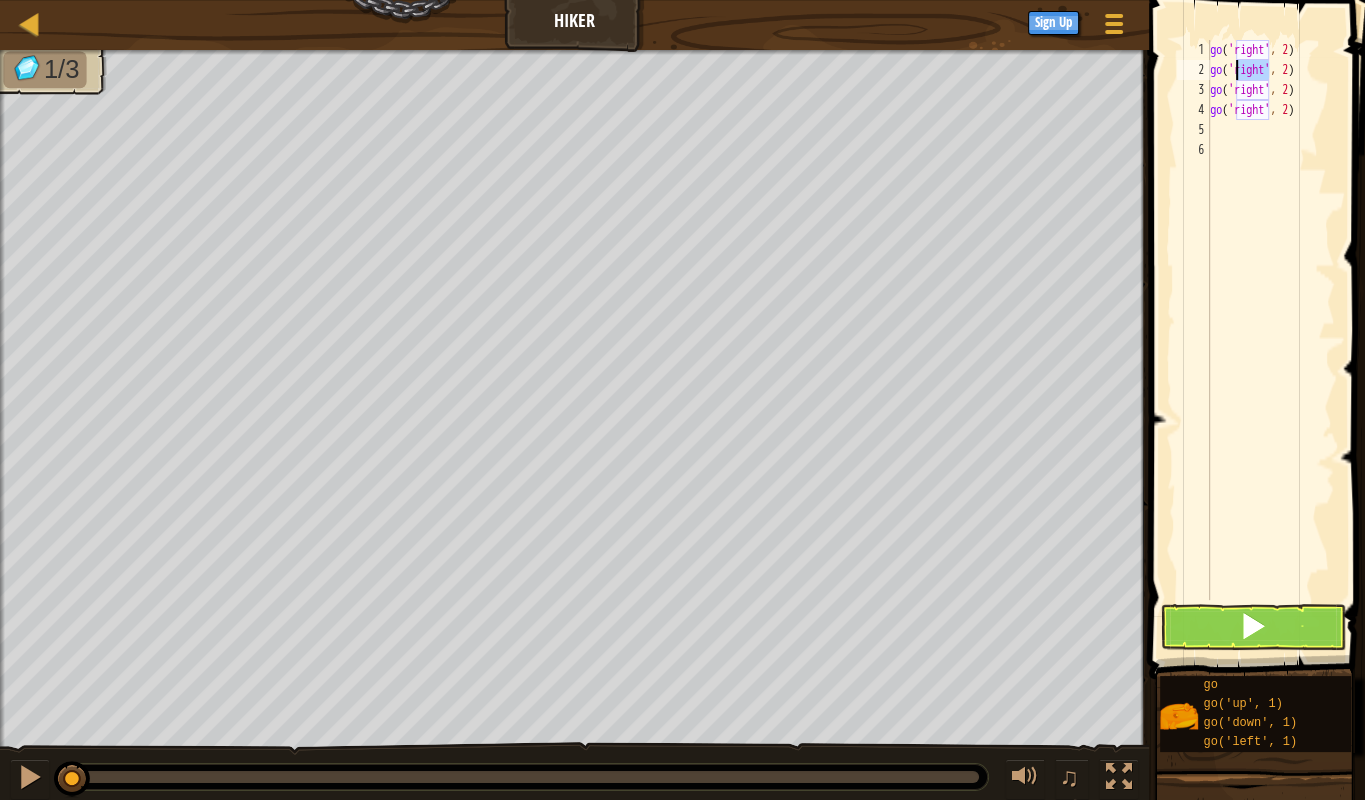 click on "go ( 'right' ,   2 ) go ( 'right' ,   2 ) go ( 'right' ,   2 ) go ( 'right' ,   2 )" at bounding box center [1270, 340] 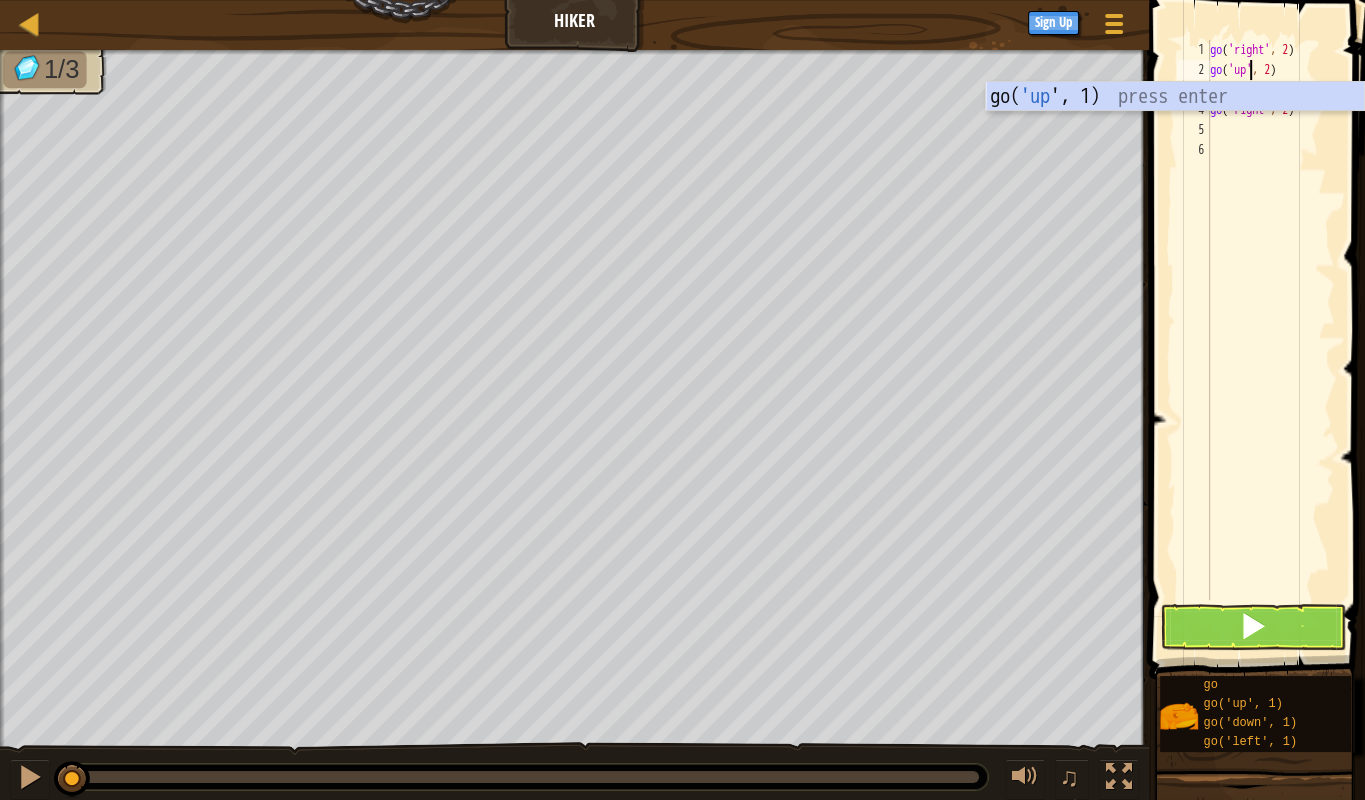scroll, scrollTop: 10, scrollLeft: 3, axis: both 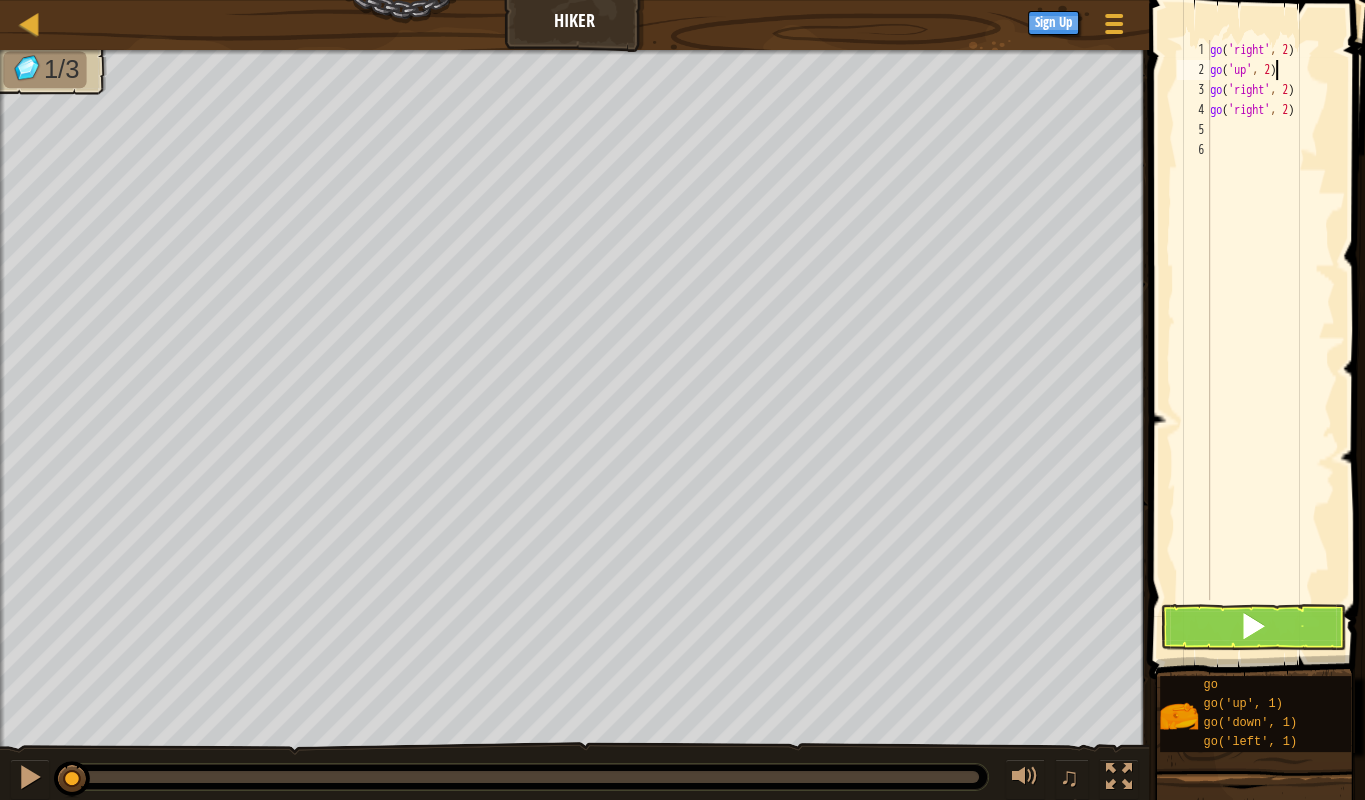 click on "go ( 'right' ,   2 ) go ( 'up' ,   2 ) go ( 'right' ,   2 ) go ( 'right' ,   2 )" at bounding box center [1270, 340] 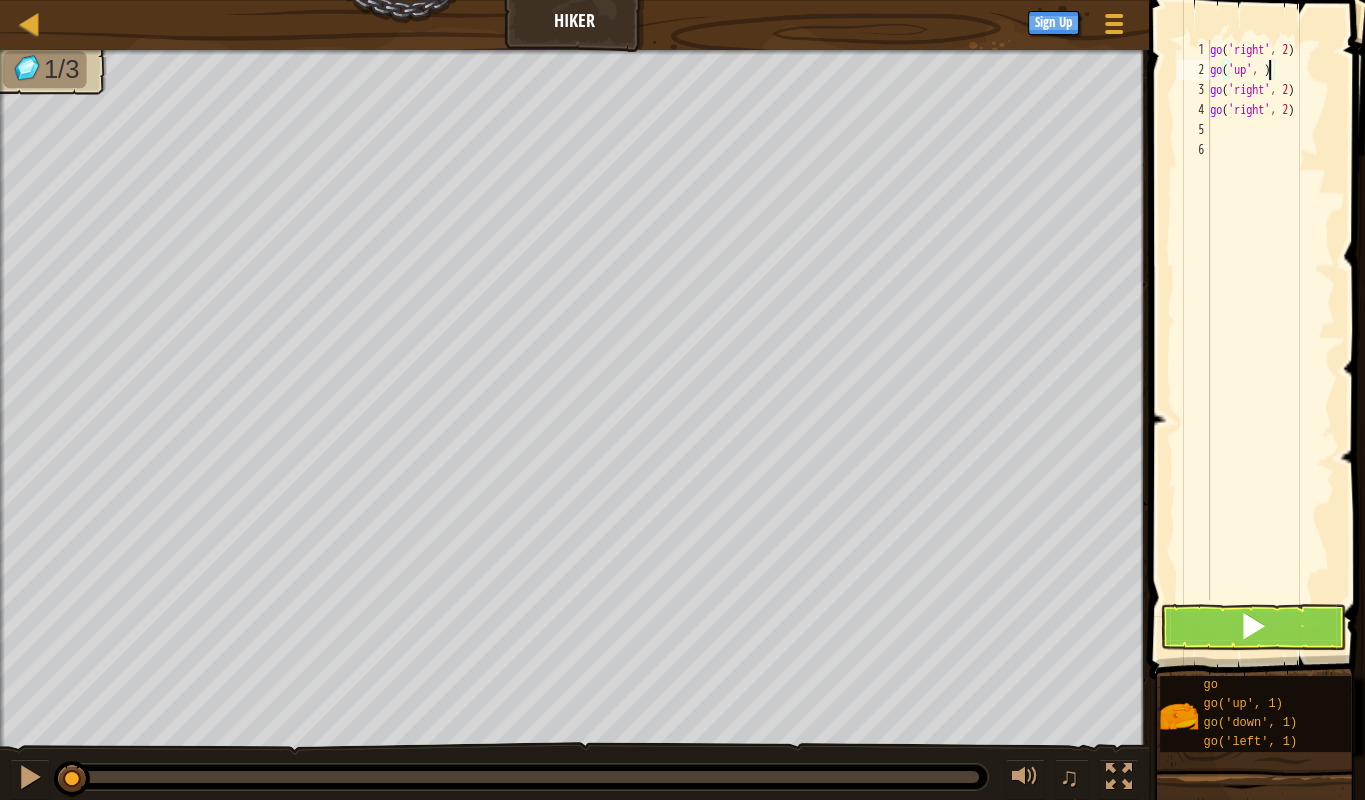 scroll, scrollTop: 10, scrollLeft: 5, axis: both 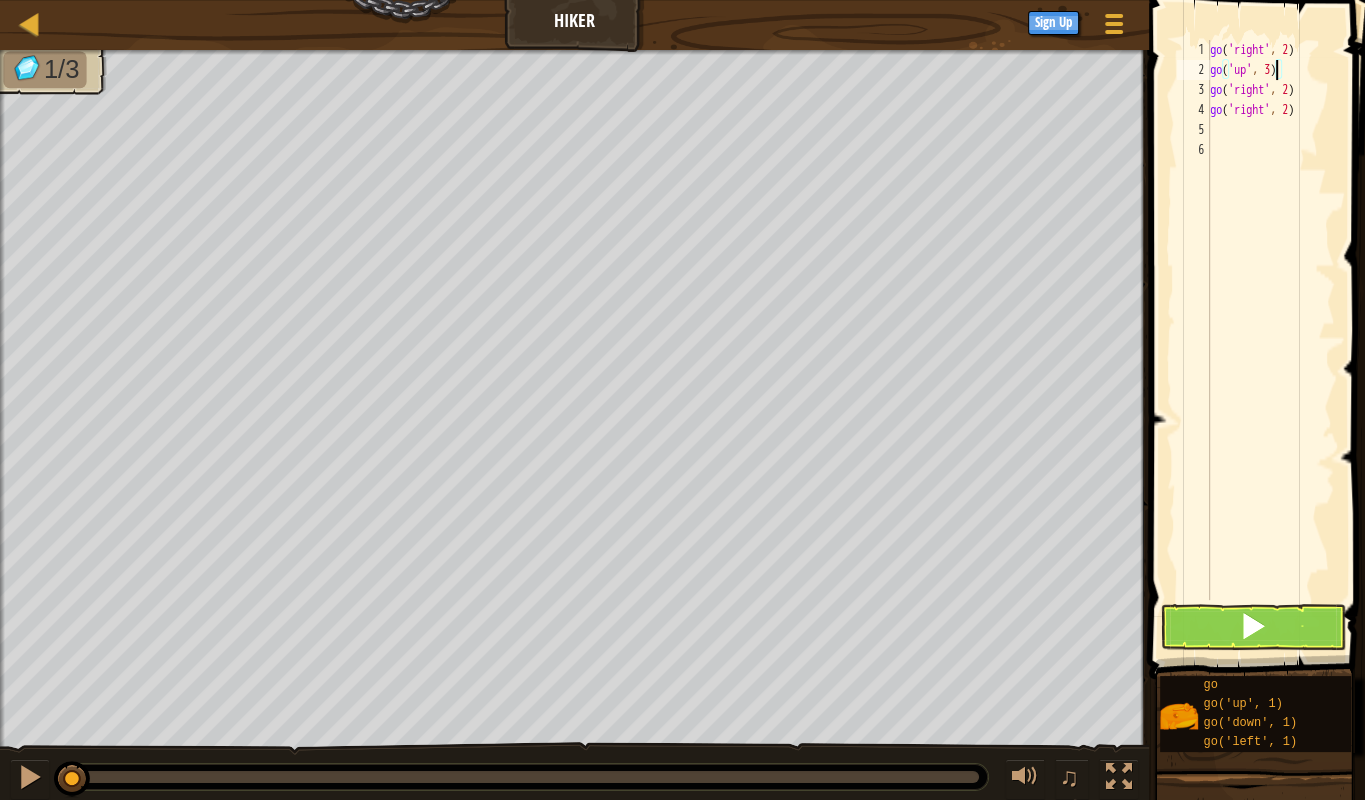 click on "go ( 'right' ,   2 ) go ( 'up' ,   3 ) go ( 'right' ,   2 ) go ( 'right' ,   2 )" at bounding box center [1270, 340] 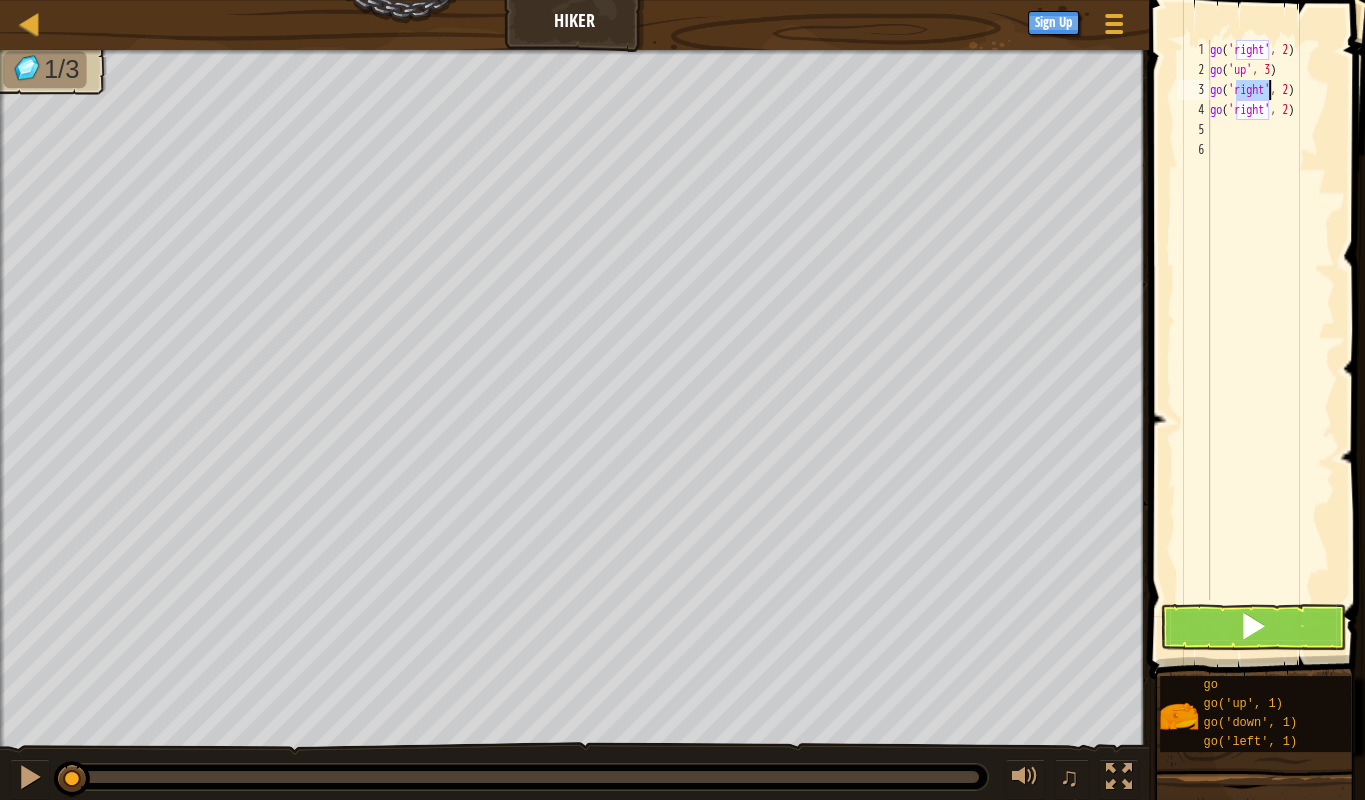 click on "go ( 'right' ,   2 ) go ( 'up' ,   3 ) go ( 'right' ,   2 ) go ( 'right' ,   2 )" at bounding box center [1270, 340] 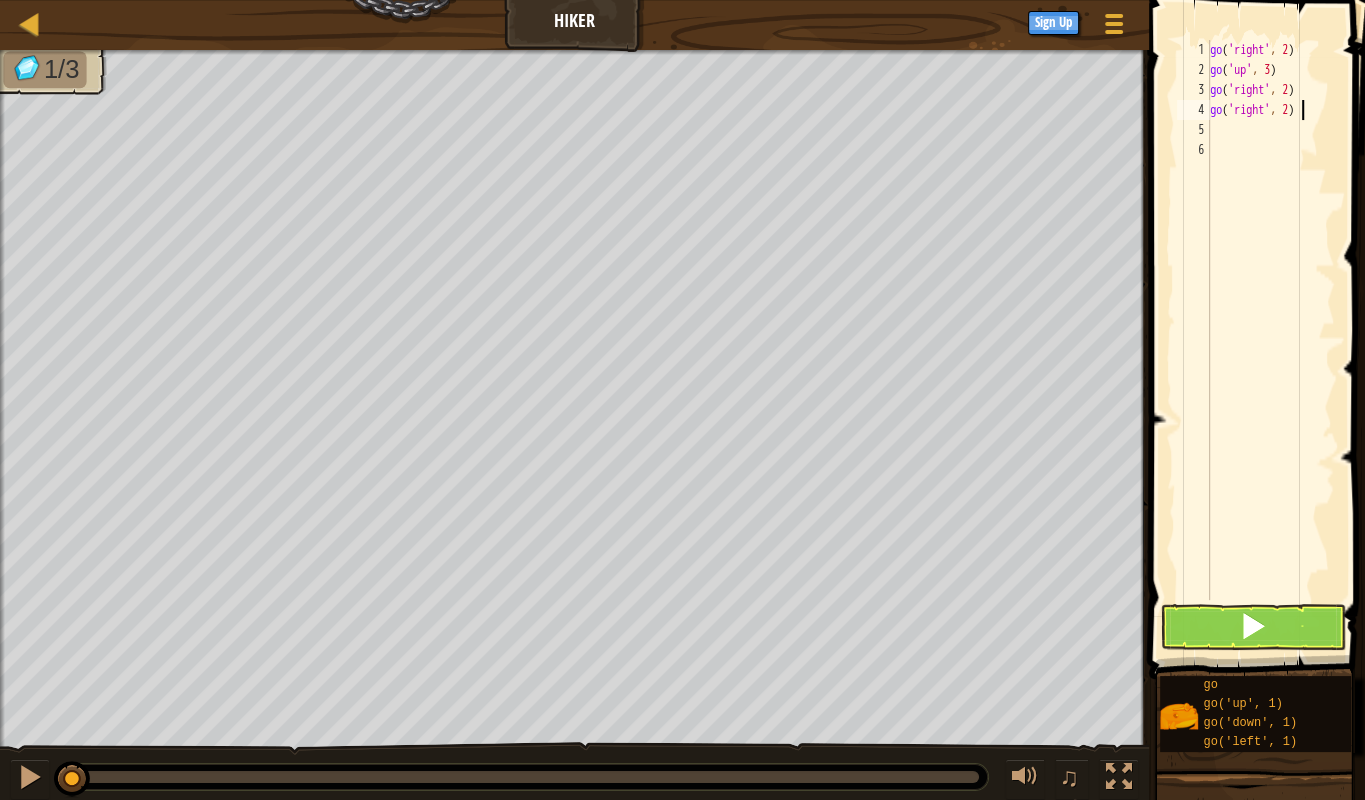 drag, startPoint x: 1310, startPoint y: 112, endPoint x: 1161, endPoint y: 137, distance: 151.08276 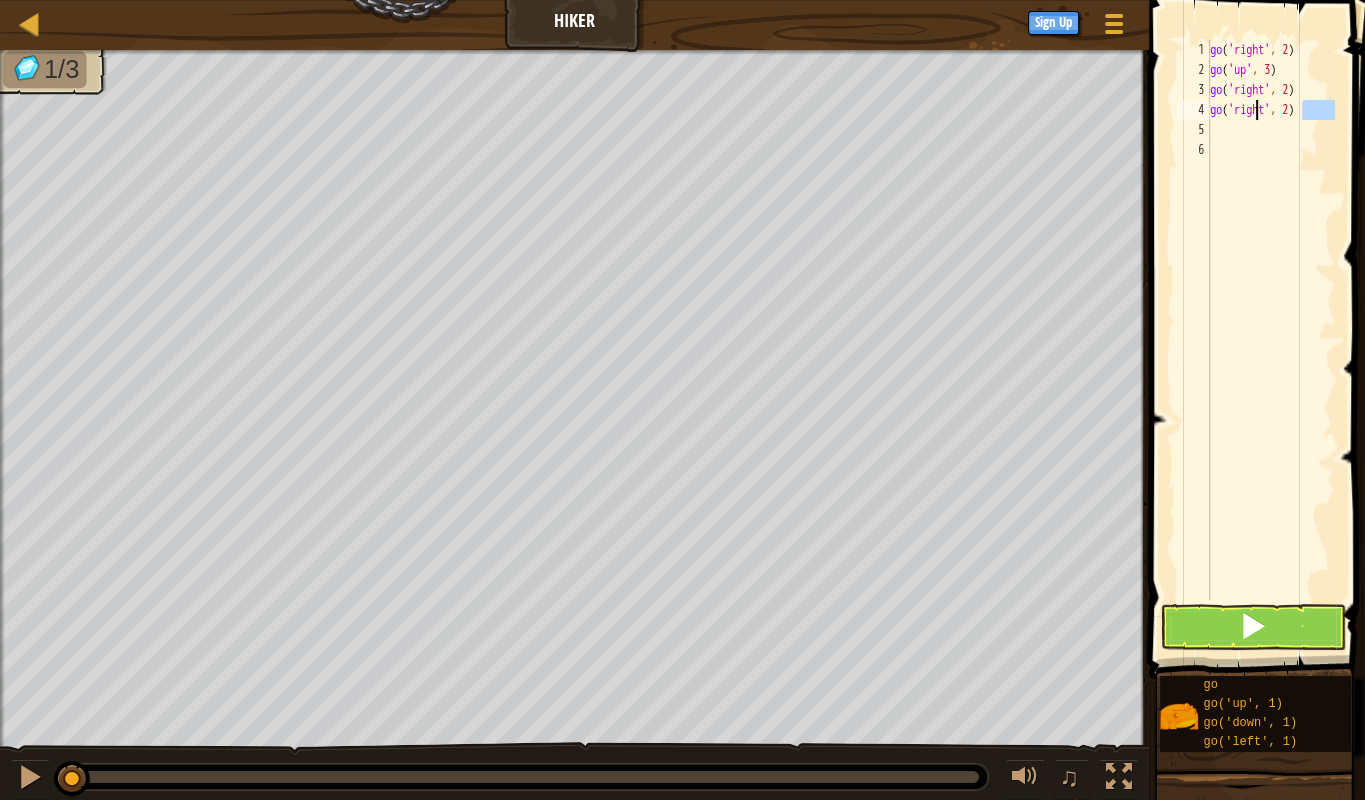 type on "go('ri
ght', 2)" 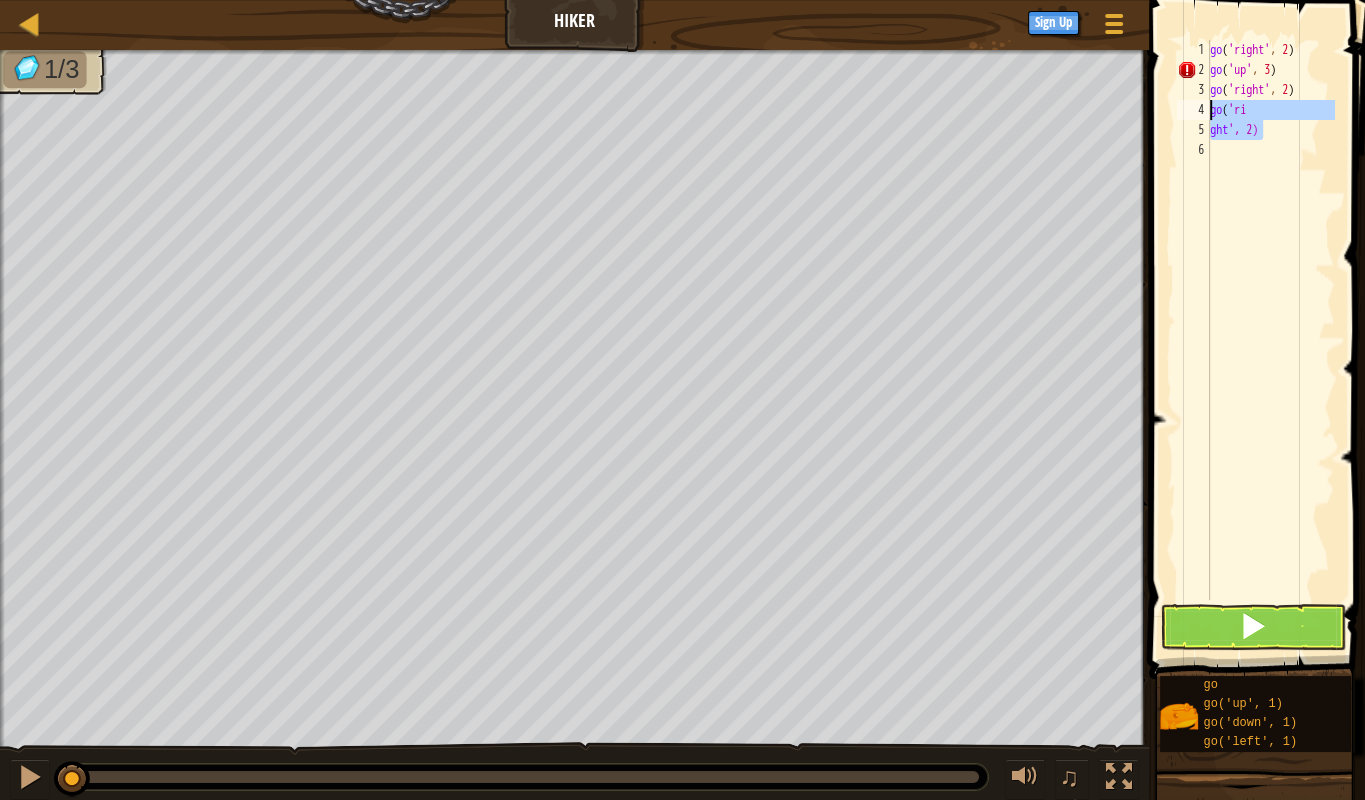 drag, startPoint x: 1260, startPoint y: 132, endPoint x: 1206, endPoint y: 118, distance: 55.7853 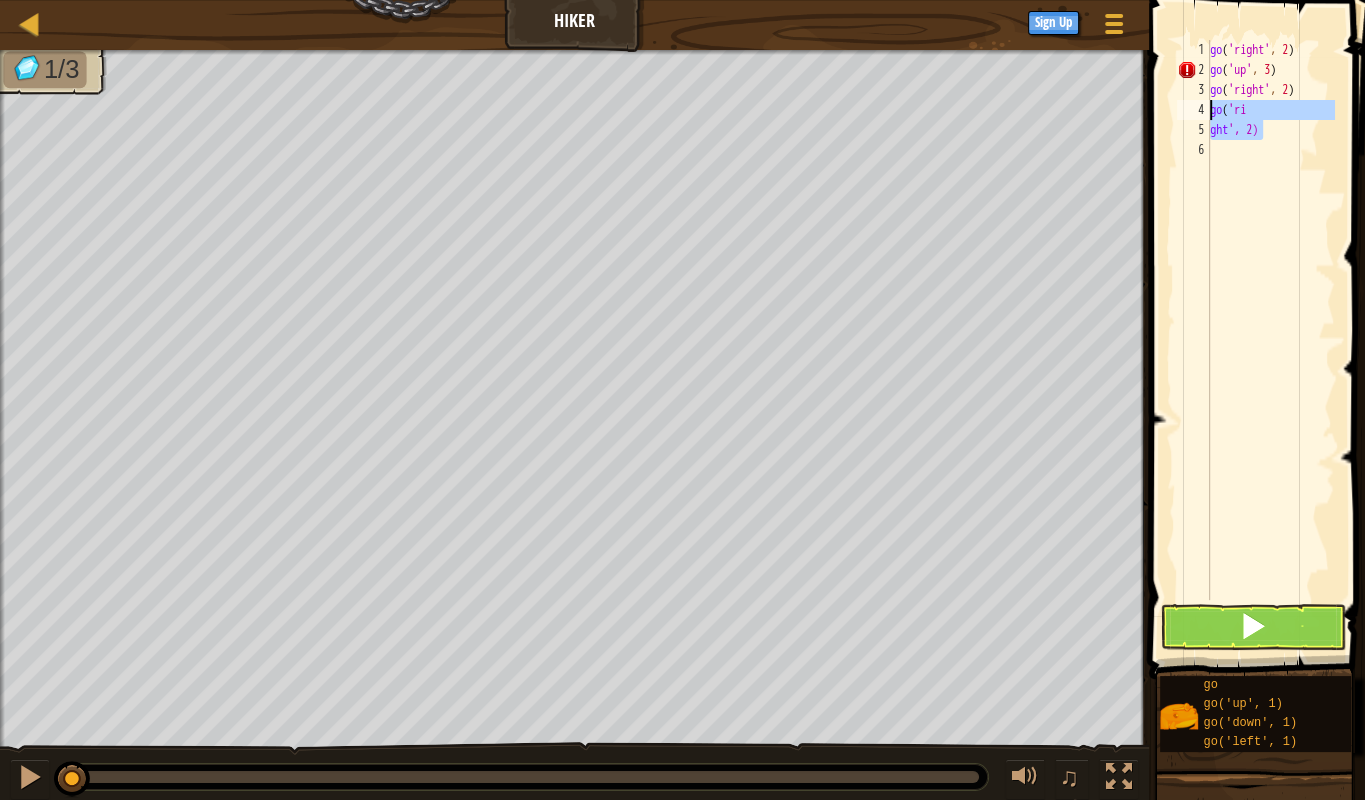 type 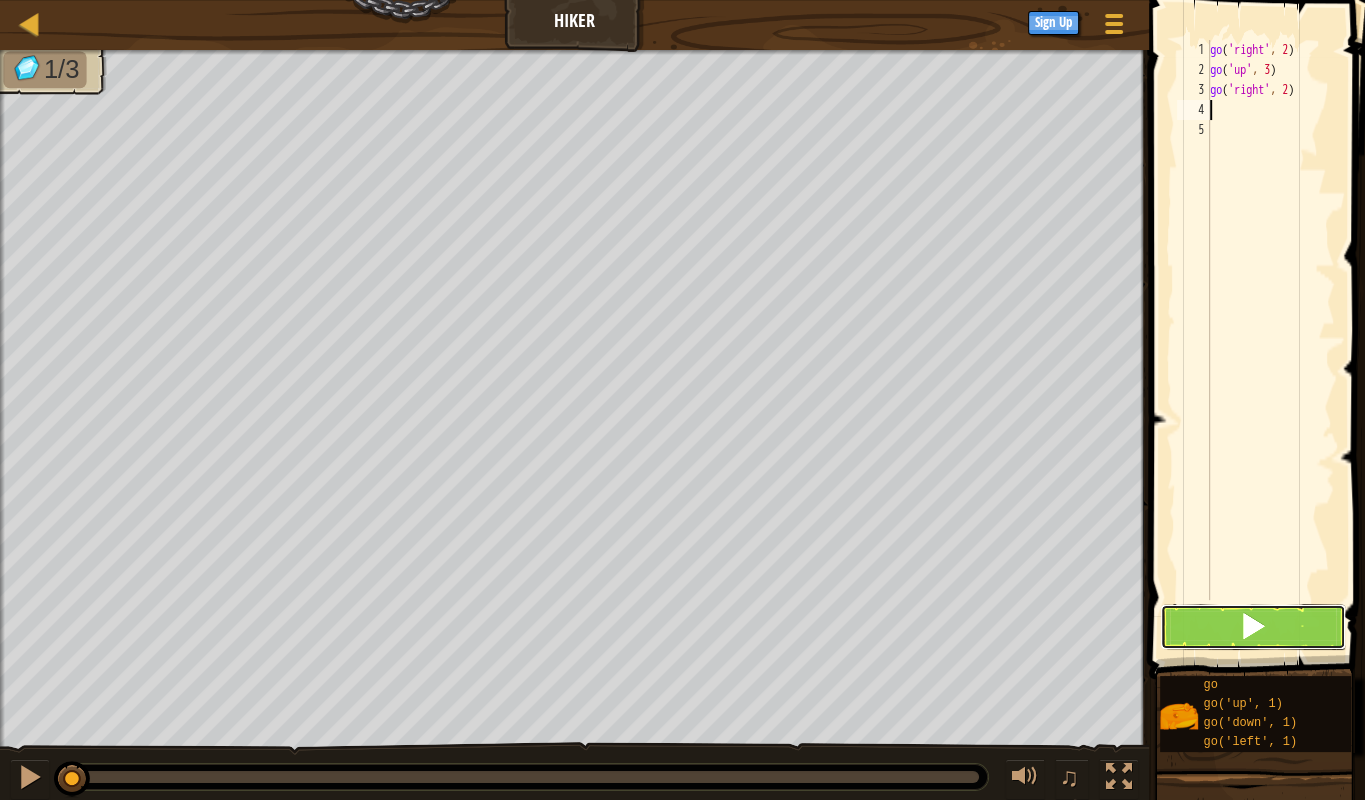 click at bounding box center (1253, 627) 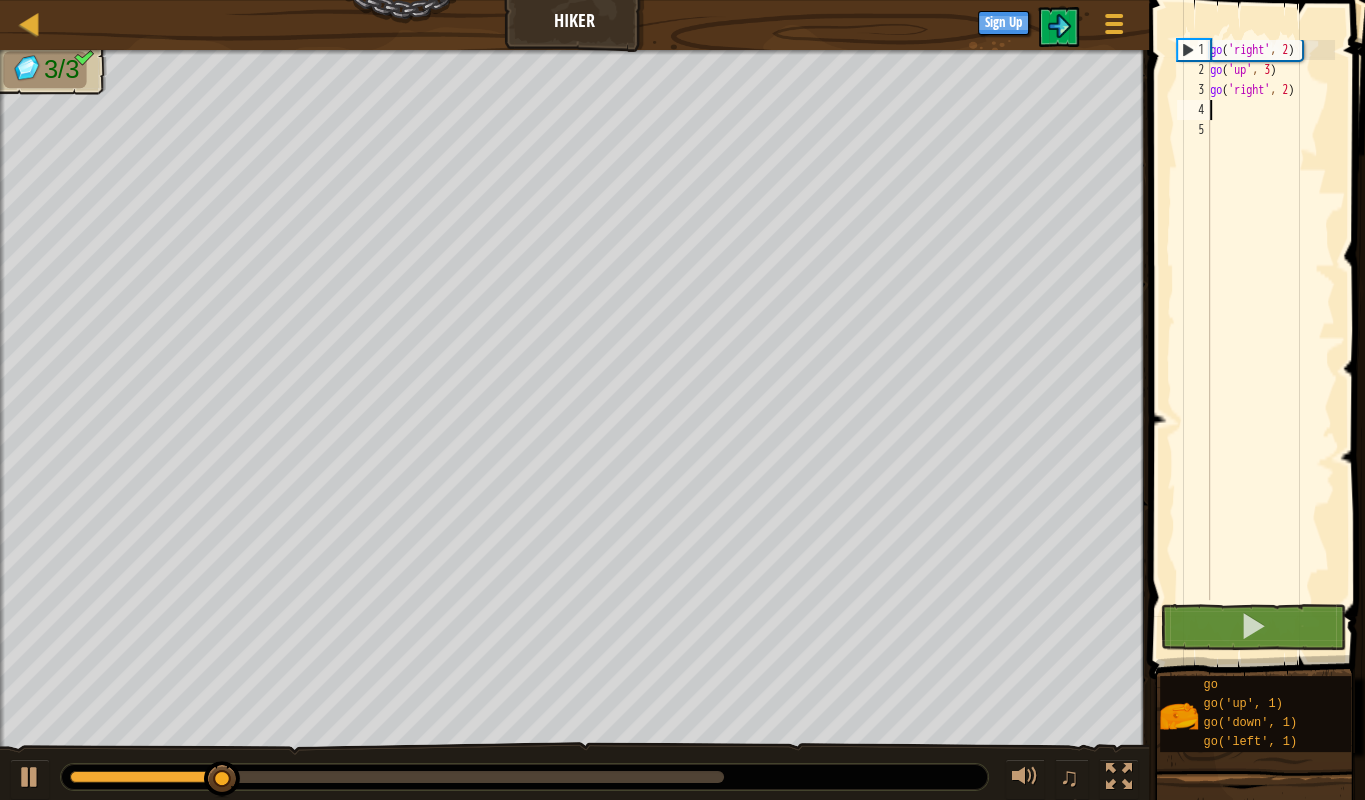 click on "Map Hiker Game Menu Sign Up 1     הההההההההההההההההההההההההההההההההההההההההההההההההההההההההההההההההההההההההההההההההההההההההההההההההההההההההההההההההההההההההההההההההההההההההההההההההההההההההההההההההההההההההההההההההההההההההההההההההההההההההההההההההההההההההההההההההההההההההההההההההההההההההההההההה XXXXXXXXXXXXXXXXXXXXXXXXXXXXXXXXXXXXXXXXXXXXXXXXXXXXXXXXXXXXXXXXXXXXXXXXXXXXXXXXXXXXXXXXXXXXXXXXXXXXXXXXXXXXXXXXXXXXXXXXXXXXXXXXXXXXXXXXXXXXXXXXXXXXXXXXXXXXXXXXXXXXXXXXXXXXXXXXXXXXXXXXXXXXXXXXXXXXXXXXXXXXXXXXXXXXXXXXXXXXXXXXXXXXXXXXXXXXXXXXXXXXXXXXXXXXXXXX Solution × Blocks 1 2 3 4 5 go ( 'right' ,   2 ) go ( 'up' ,   3 ) go ( 'right' ,   2 )     Code Saved Programming language : JavaScript Statement   /  Call   /  go go('up', 1) go('down', 1) go('left', 1) × 3/3 ♫" at bounding box center [682, 0] 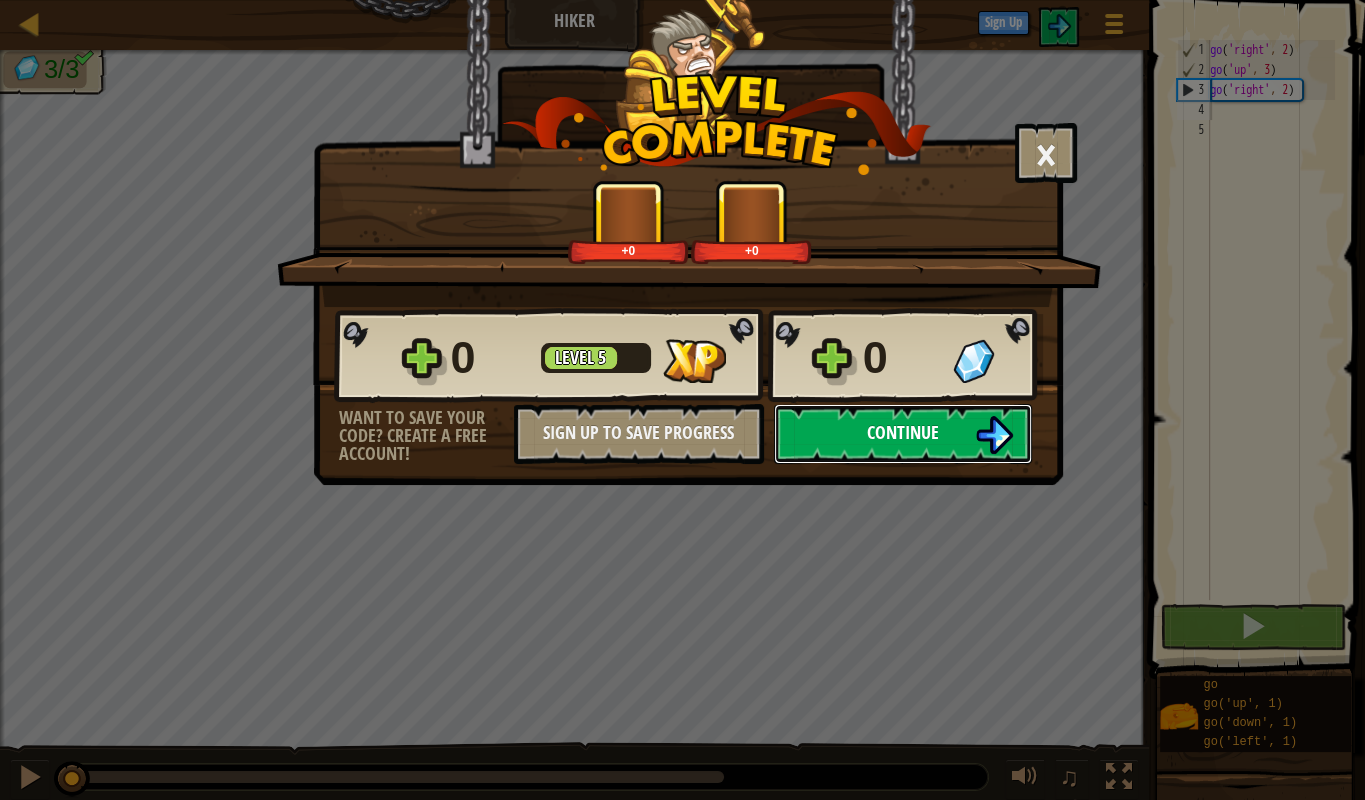 click on "Continue" at bounding box center [903, 432] 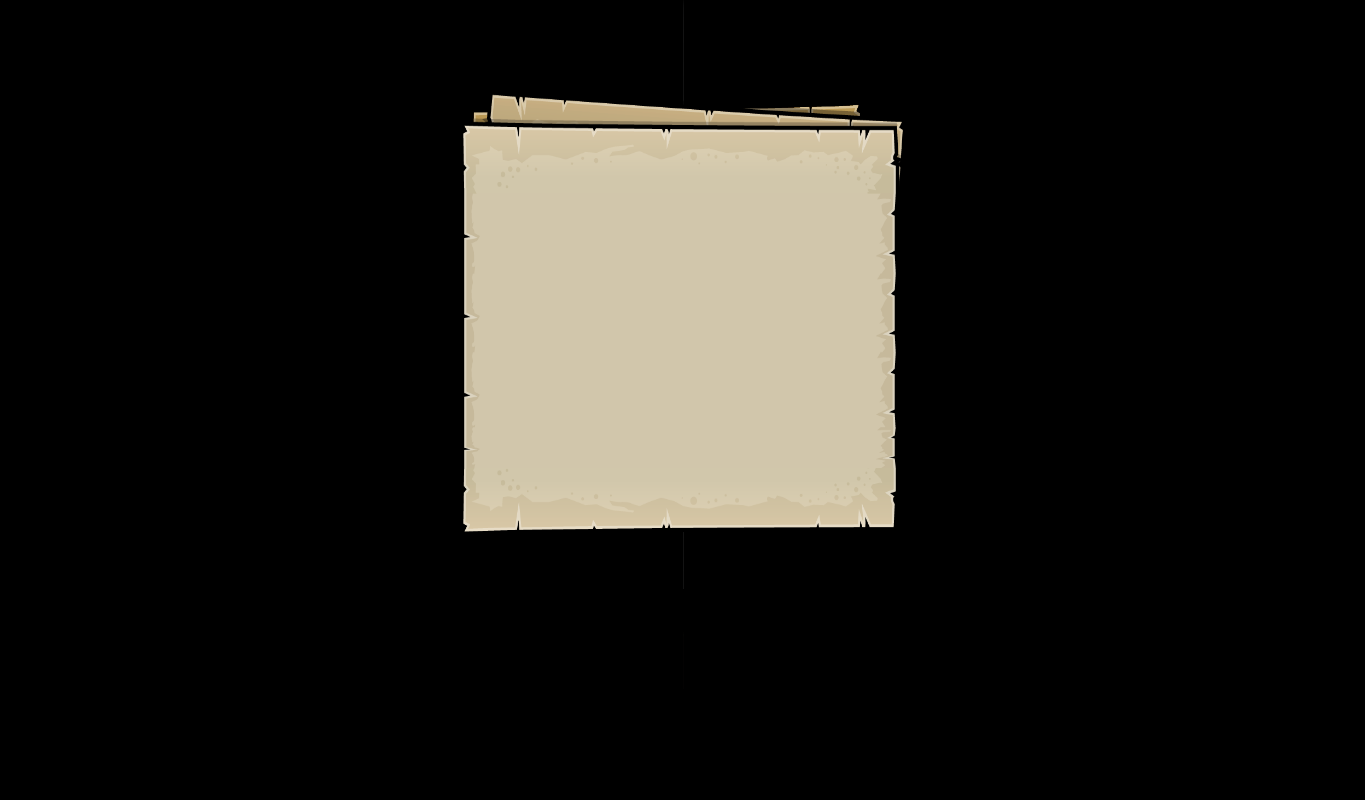 click at bounding box center (679, 403) 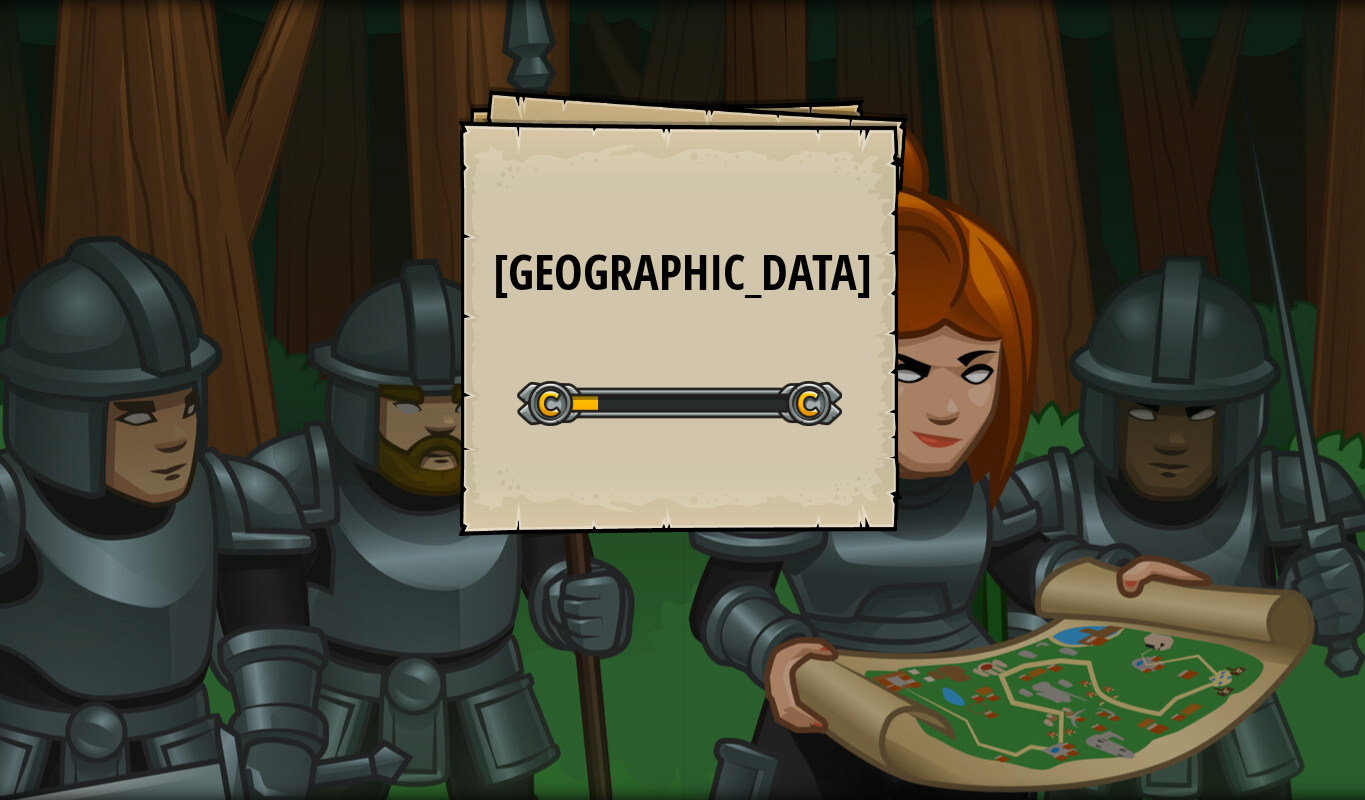 click at bounding box center (679, 403) 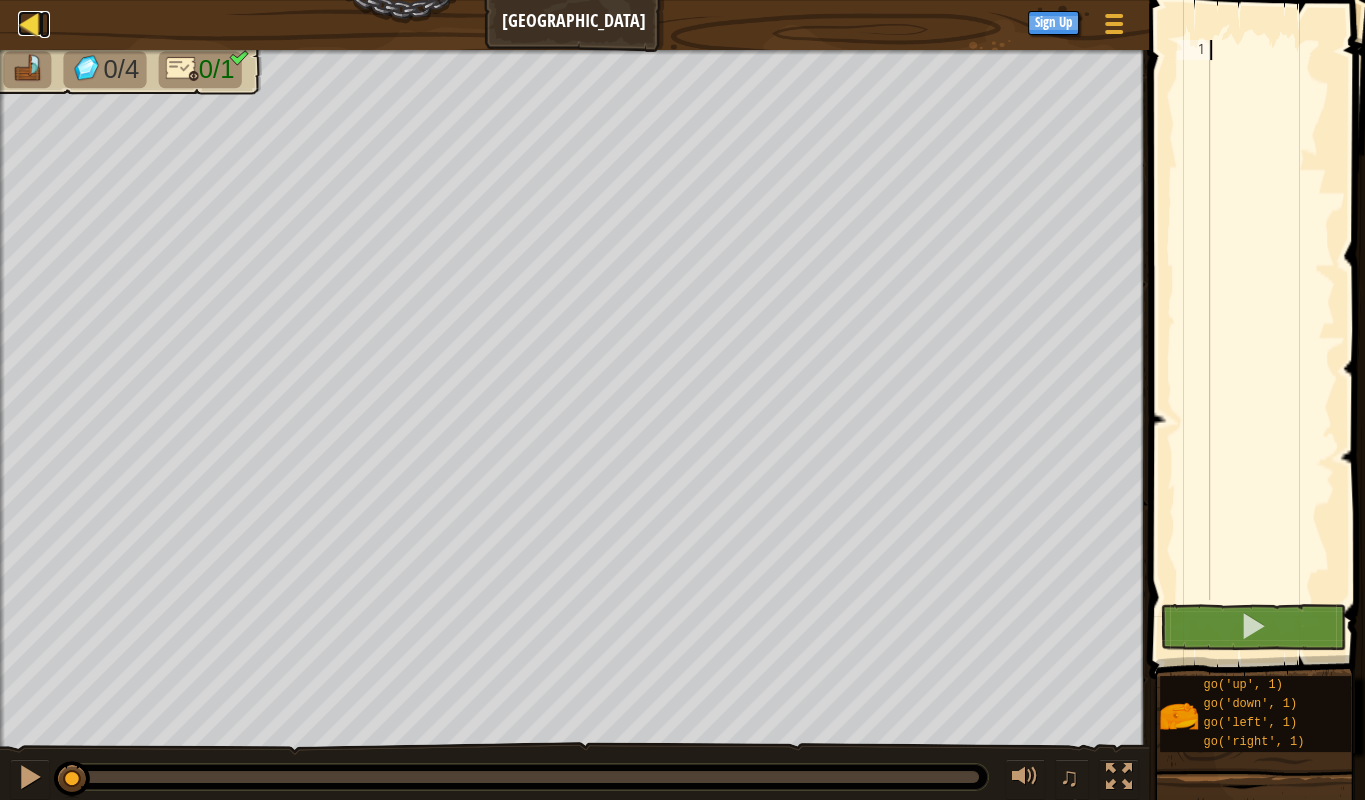 click at bounding box center (30, 23) 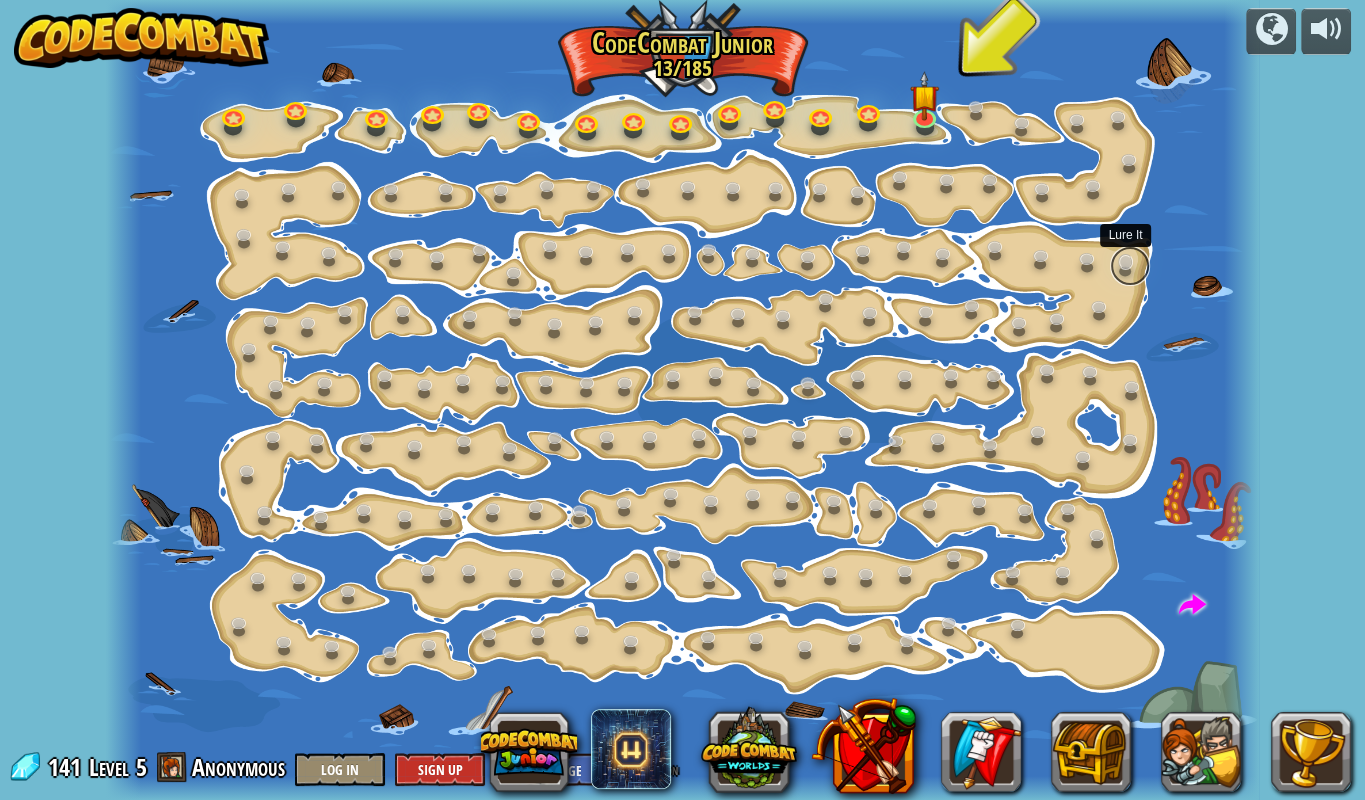 click at bounding box center (1130, 266) 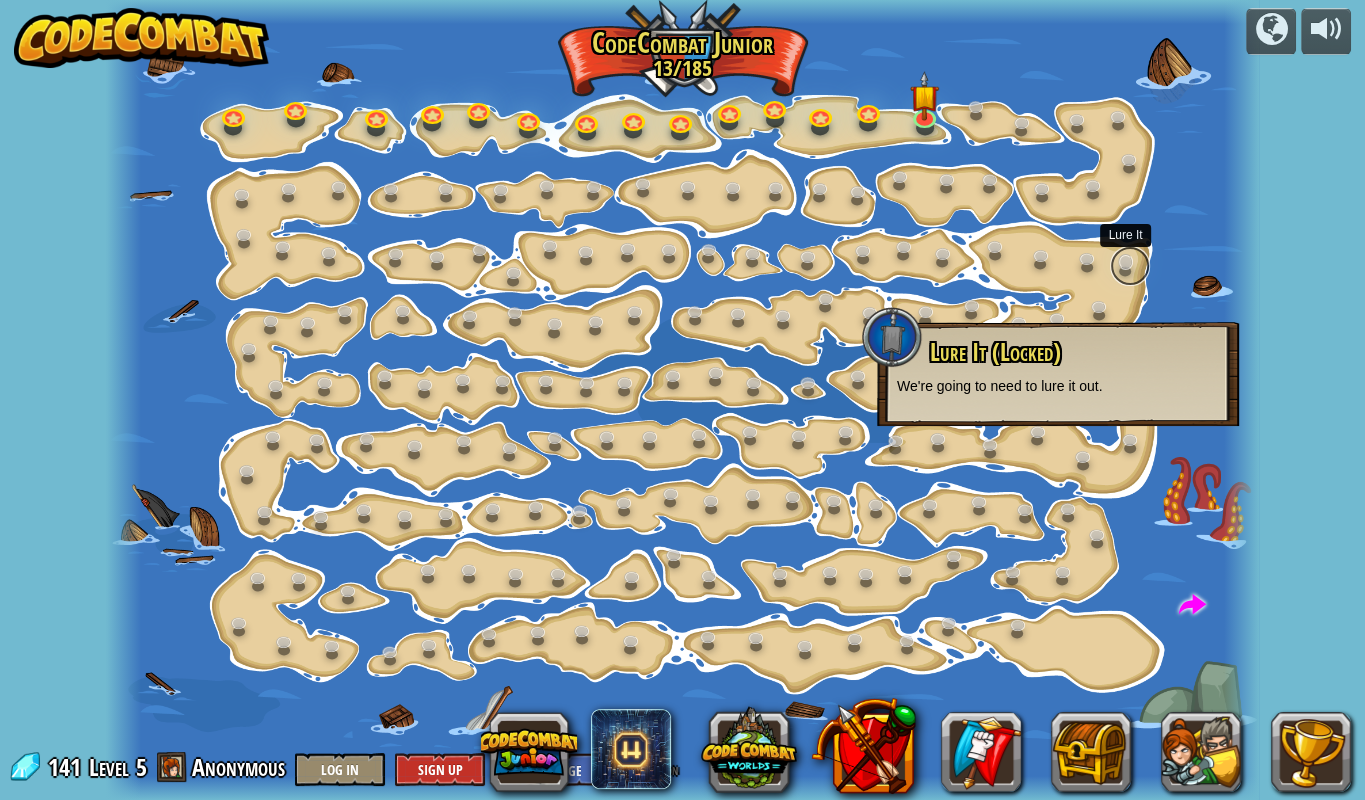 click at bounding box center [1130, 266] 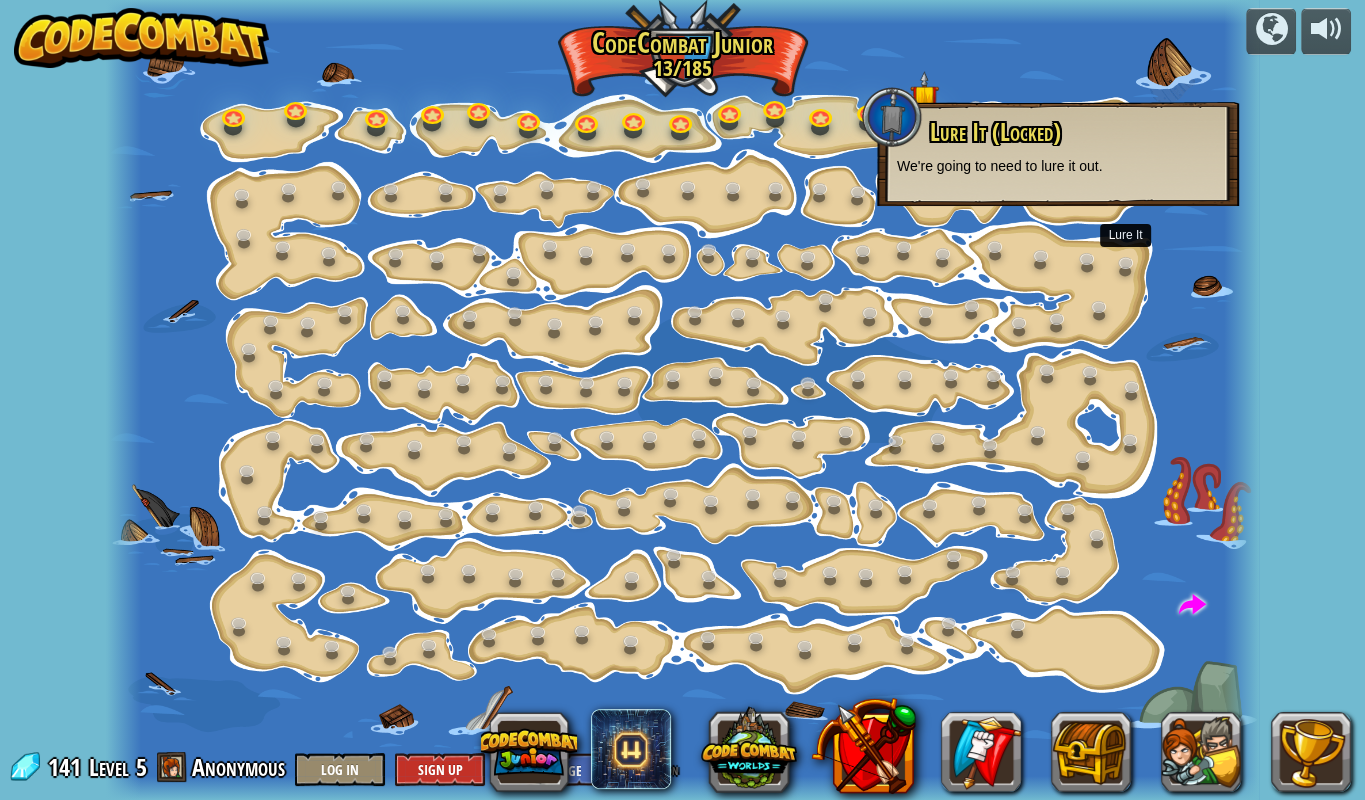 click at bounding box center (682, 400) 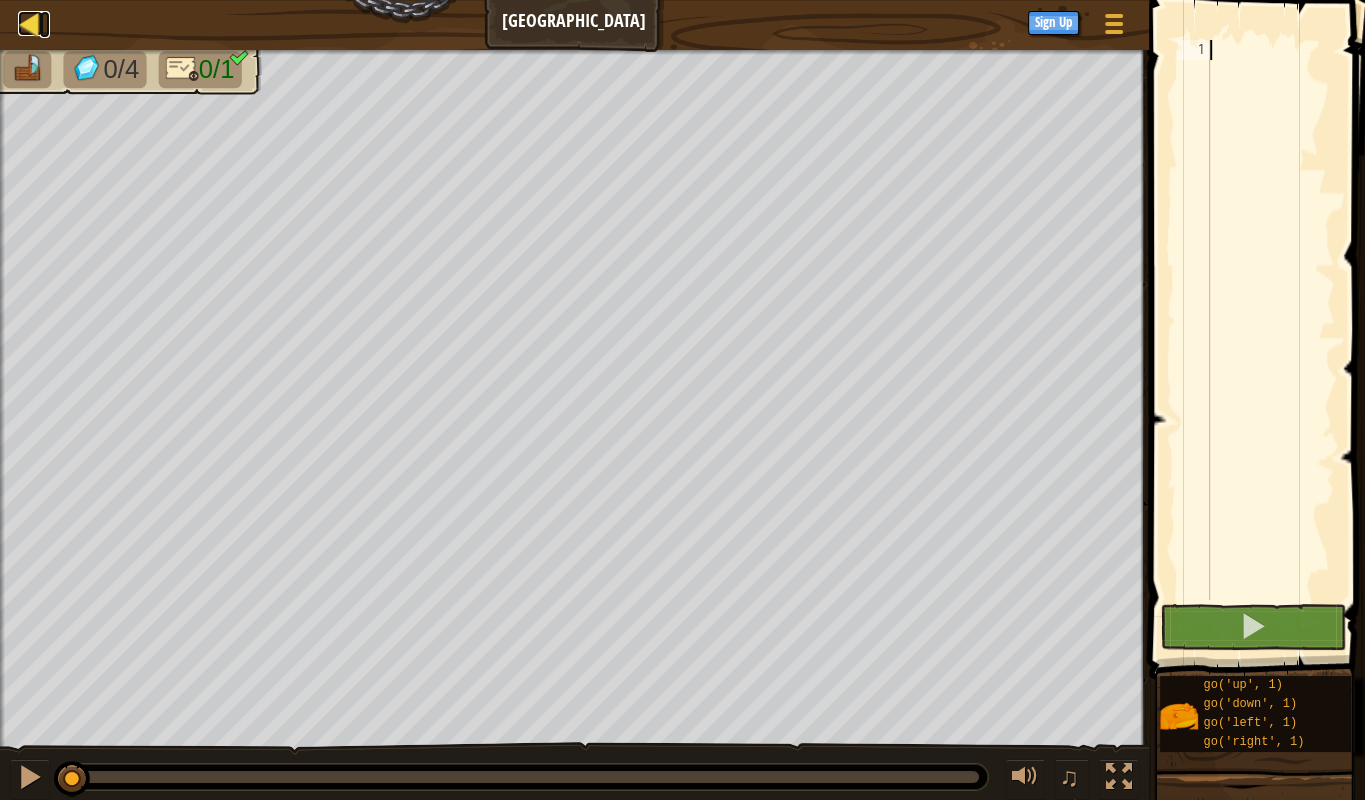 click on "Map" at bounding box center [45, 24] 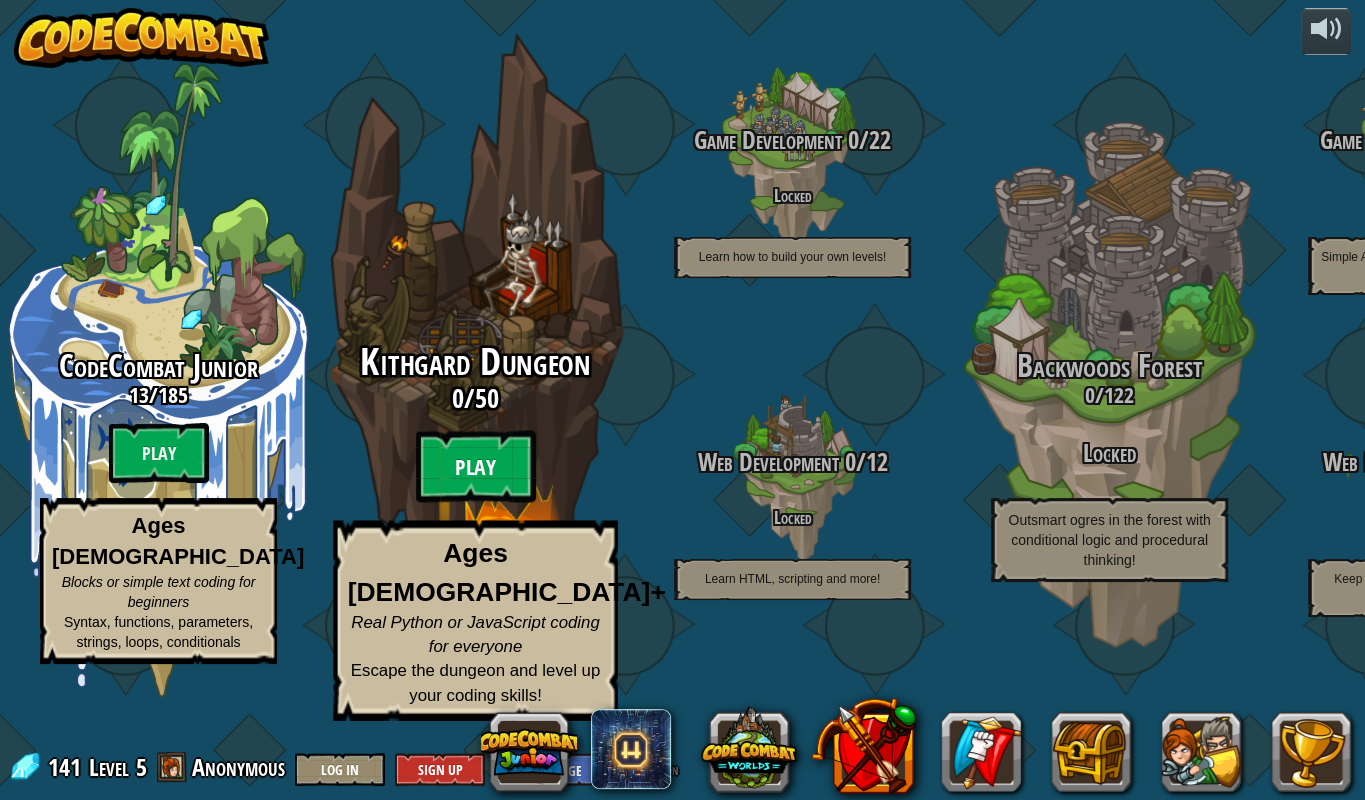 click on "Play" at bounding box center (476, 467) 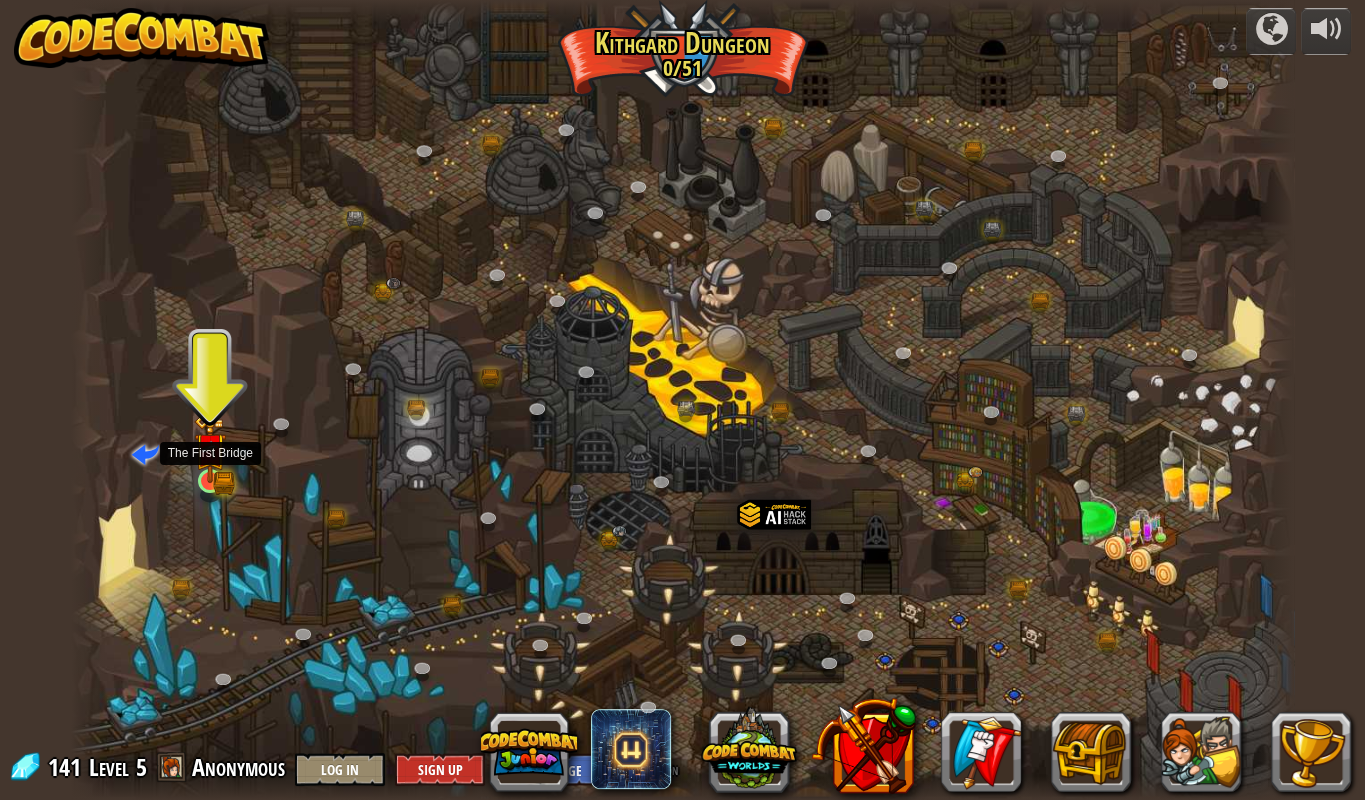 click at bounding box center (209, 448) 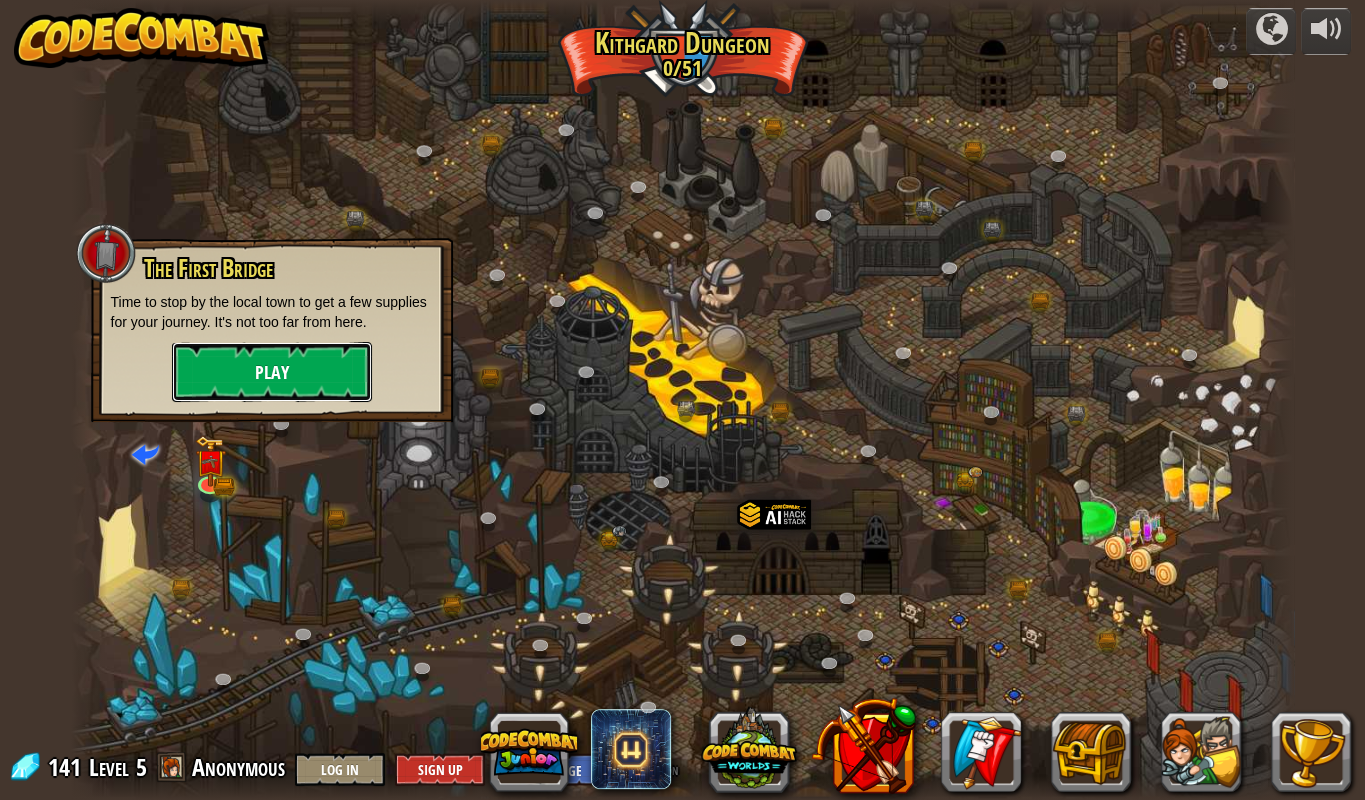 click on "Play" at bounding box center (272, 372) 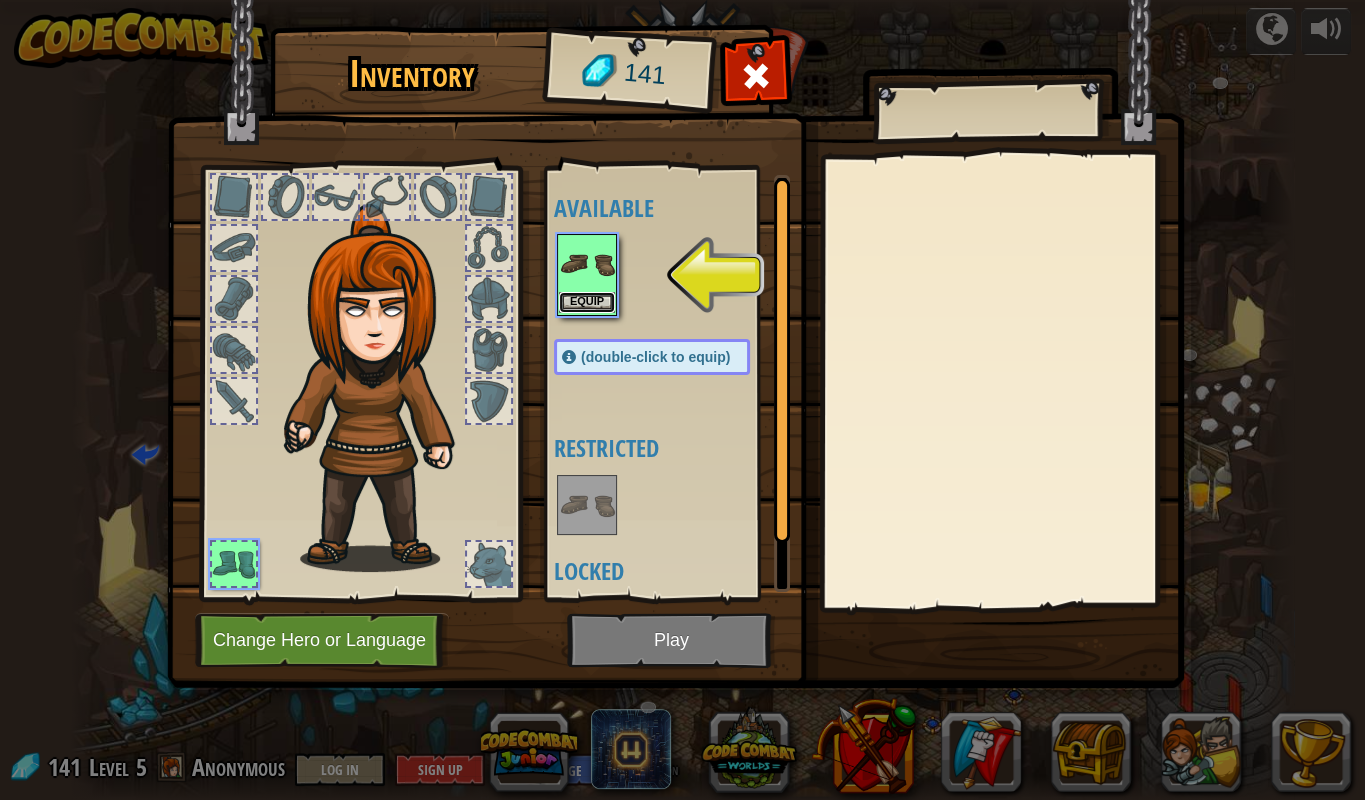 click on "Equip" at bounding box center (587, 302) 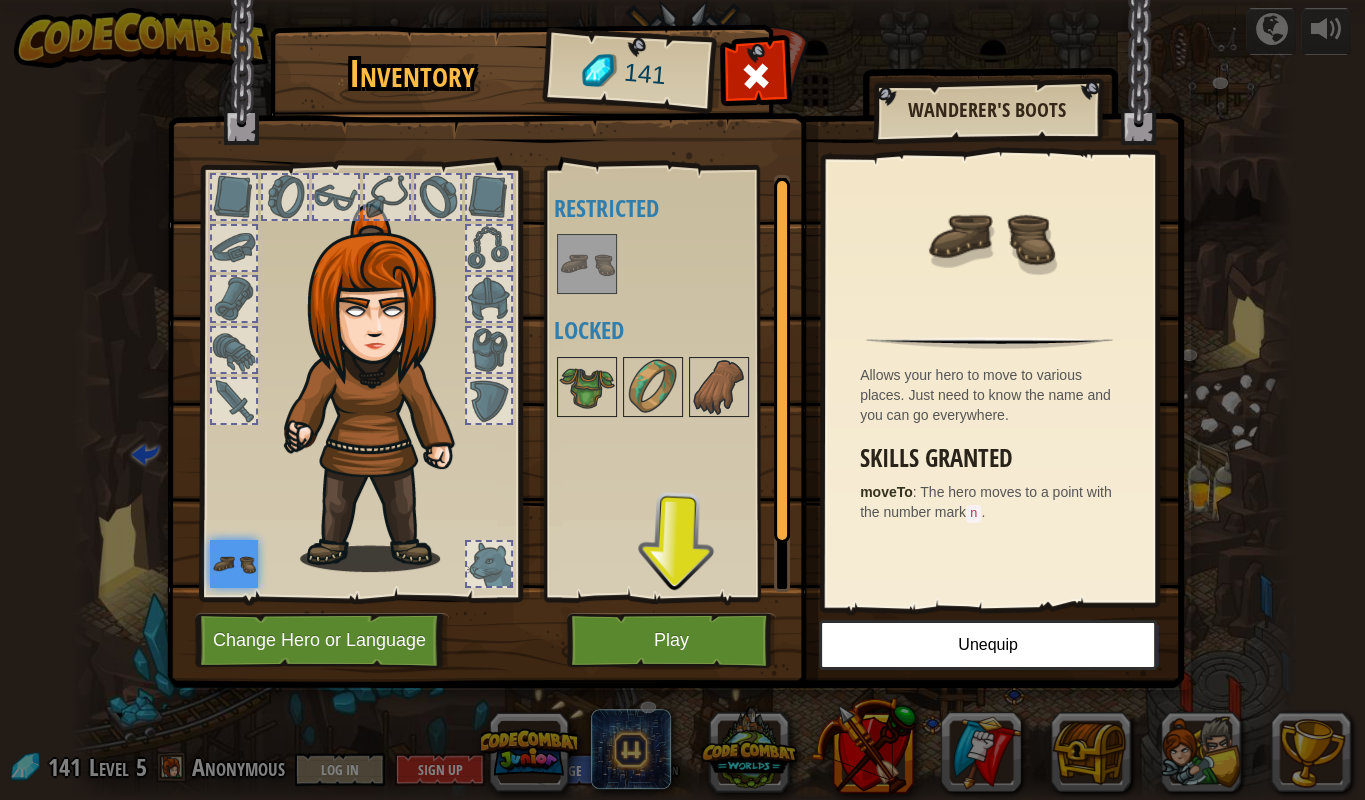click at bounding box center [234, 564] 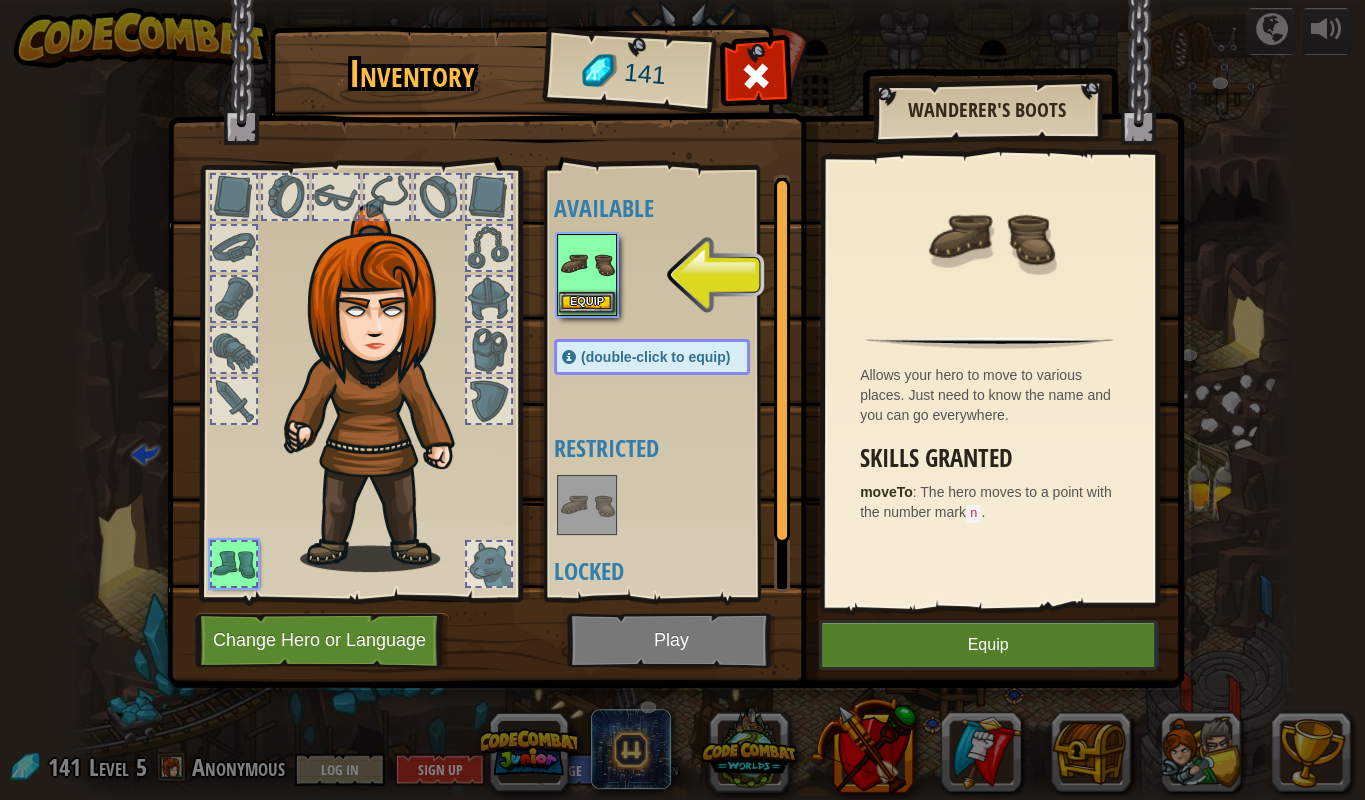 click at bounding box center (587, 264) 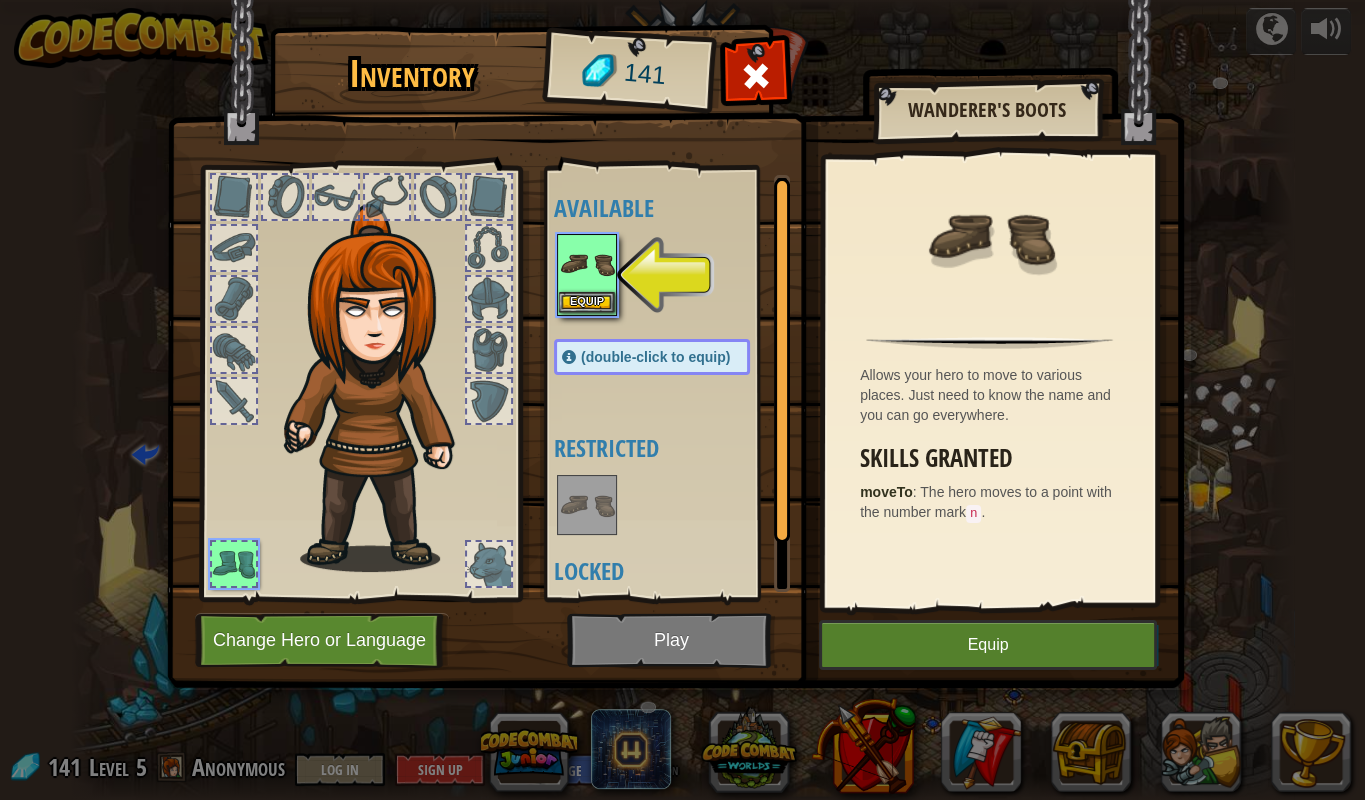 click at bounding box center (587, 264) 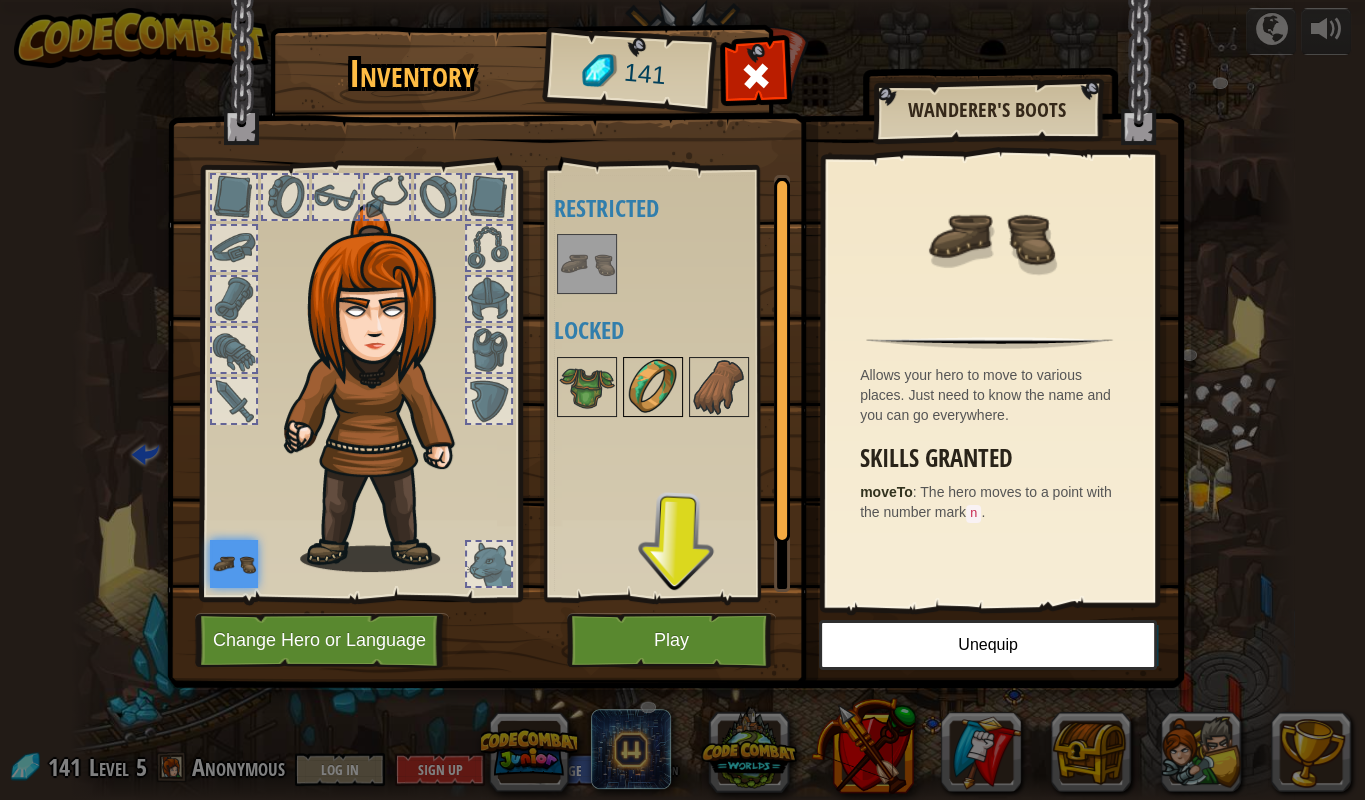 click at bounding box center (653, 387) 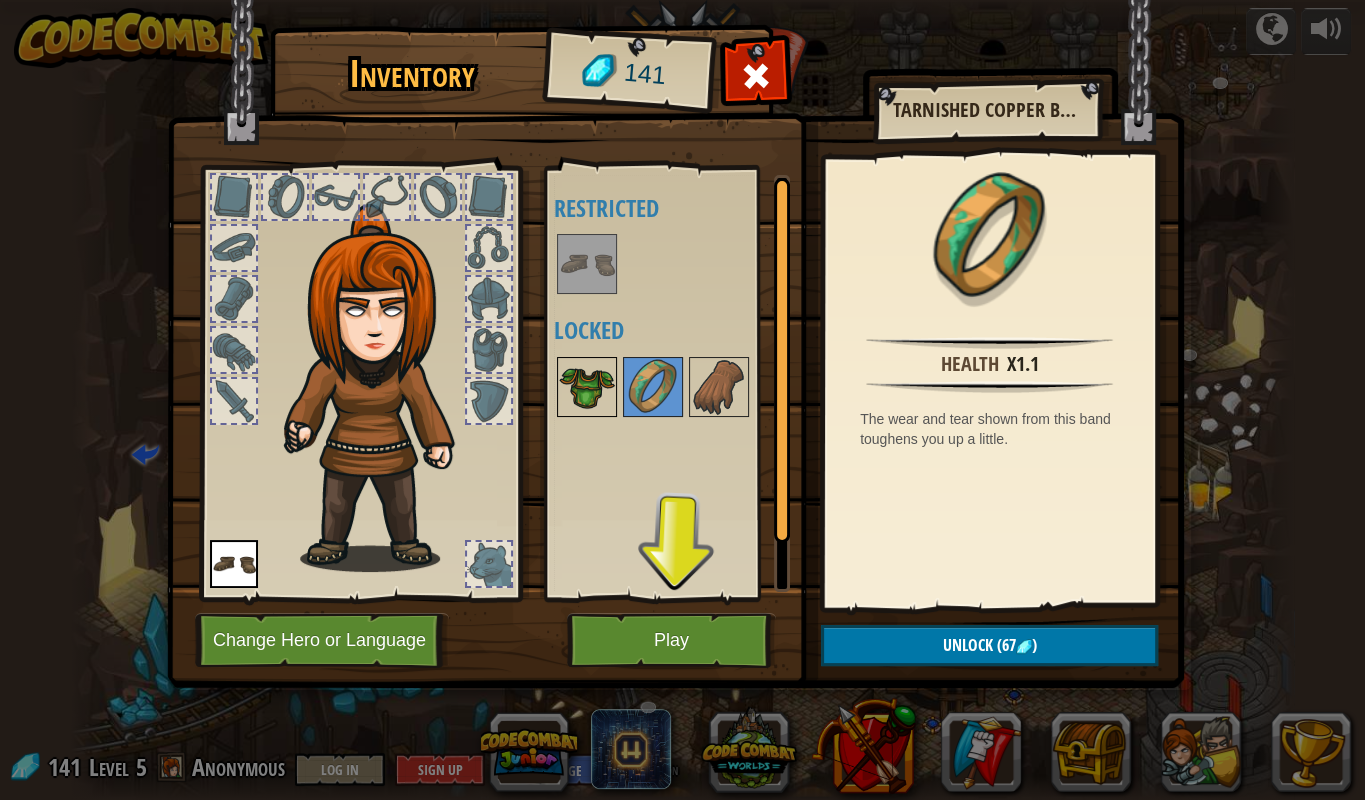 click at bounding box center (587, 387) 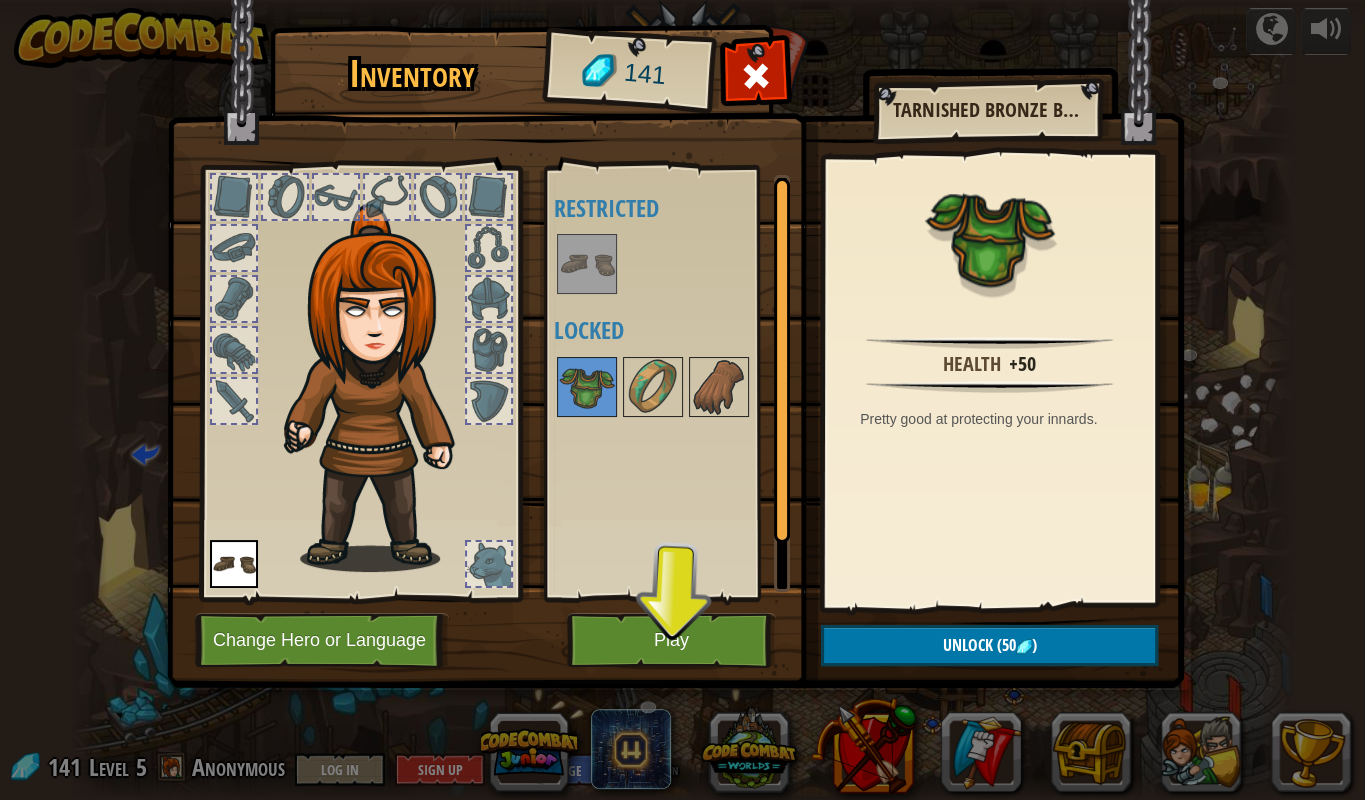 click at bounding box center (587, 264) 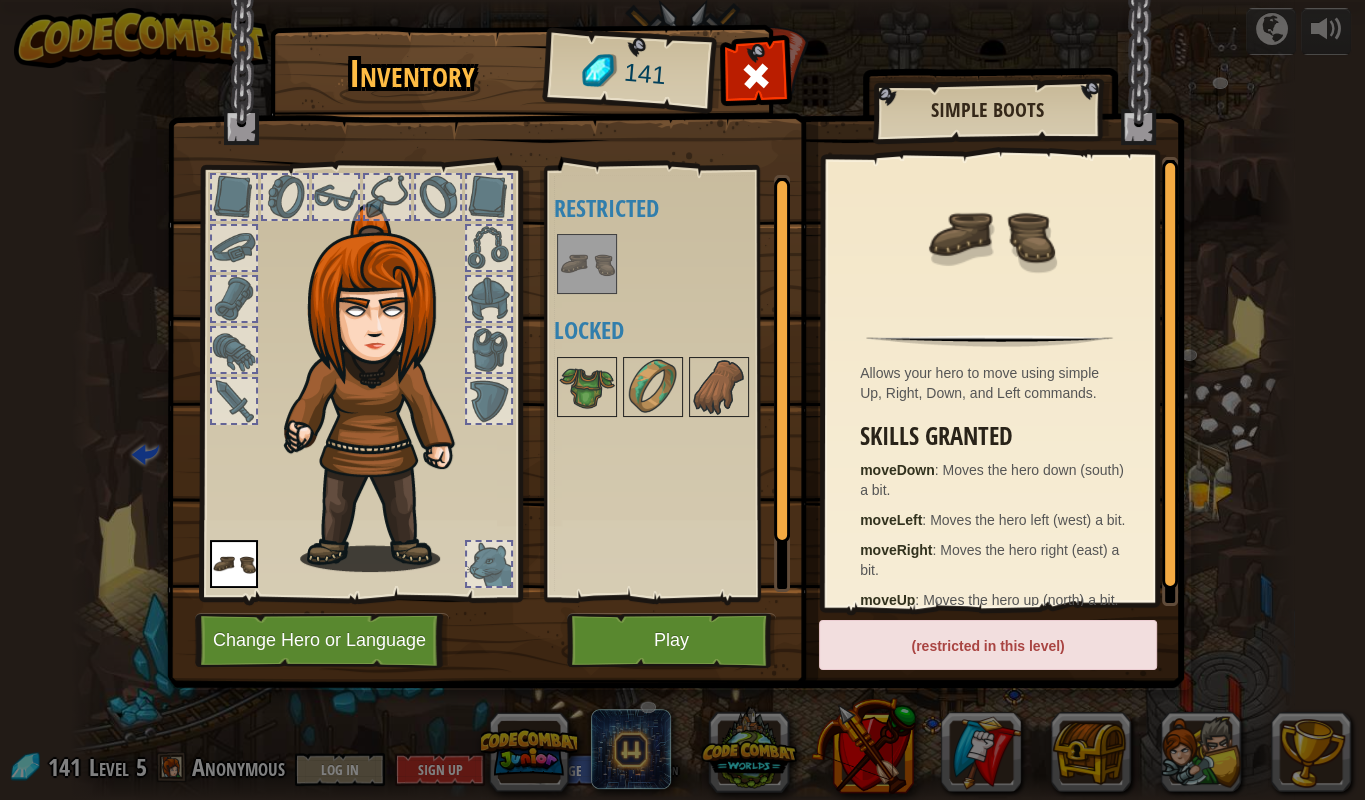 scroll, scrollTop: 0, scrollLeft: 0, axis: both 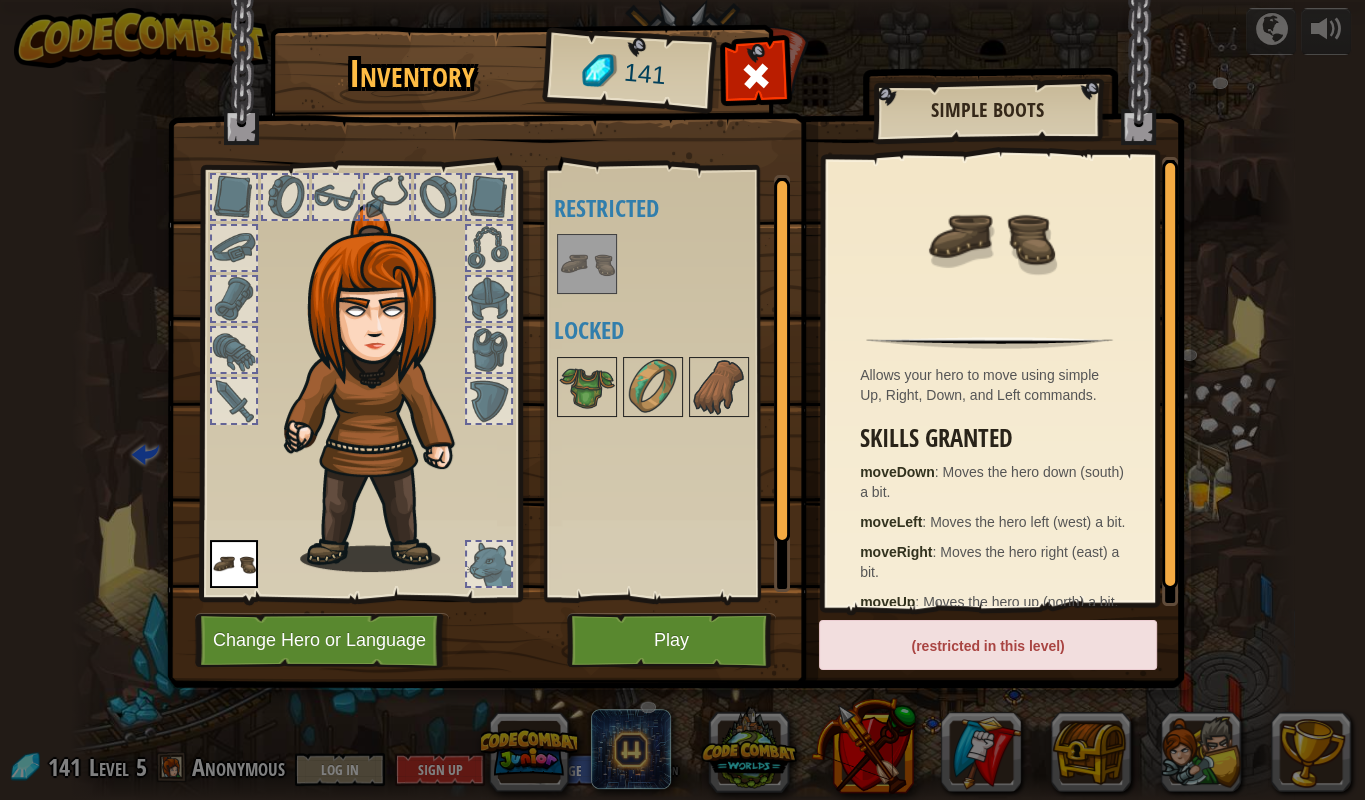 click at bounding box center (234, 401) 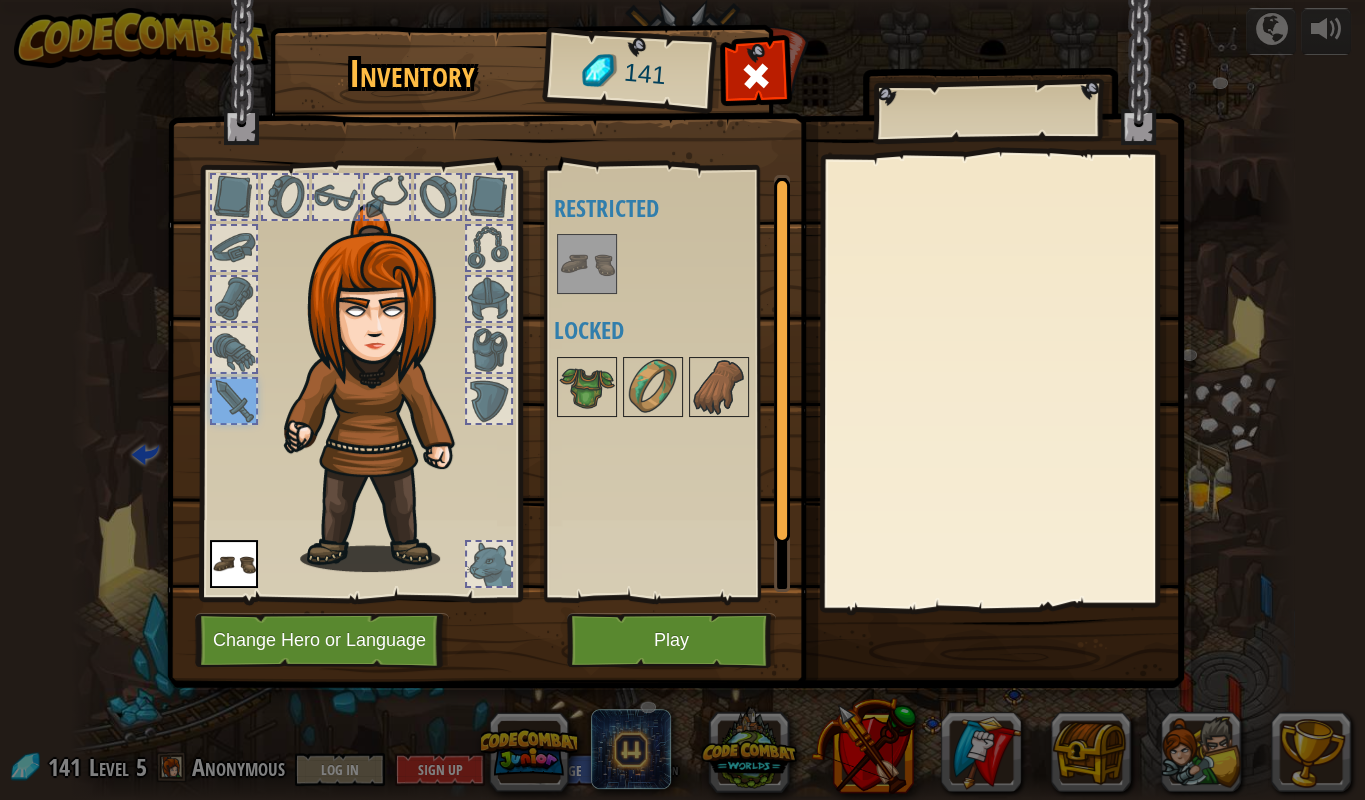 click at bounding box center [360, 378] 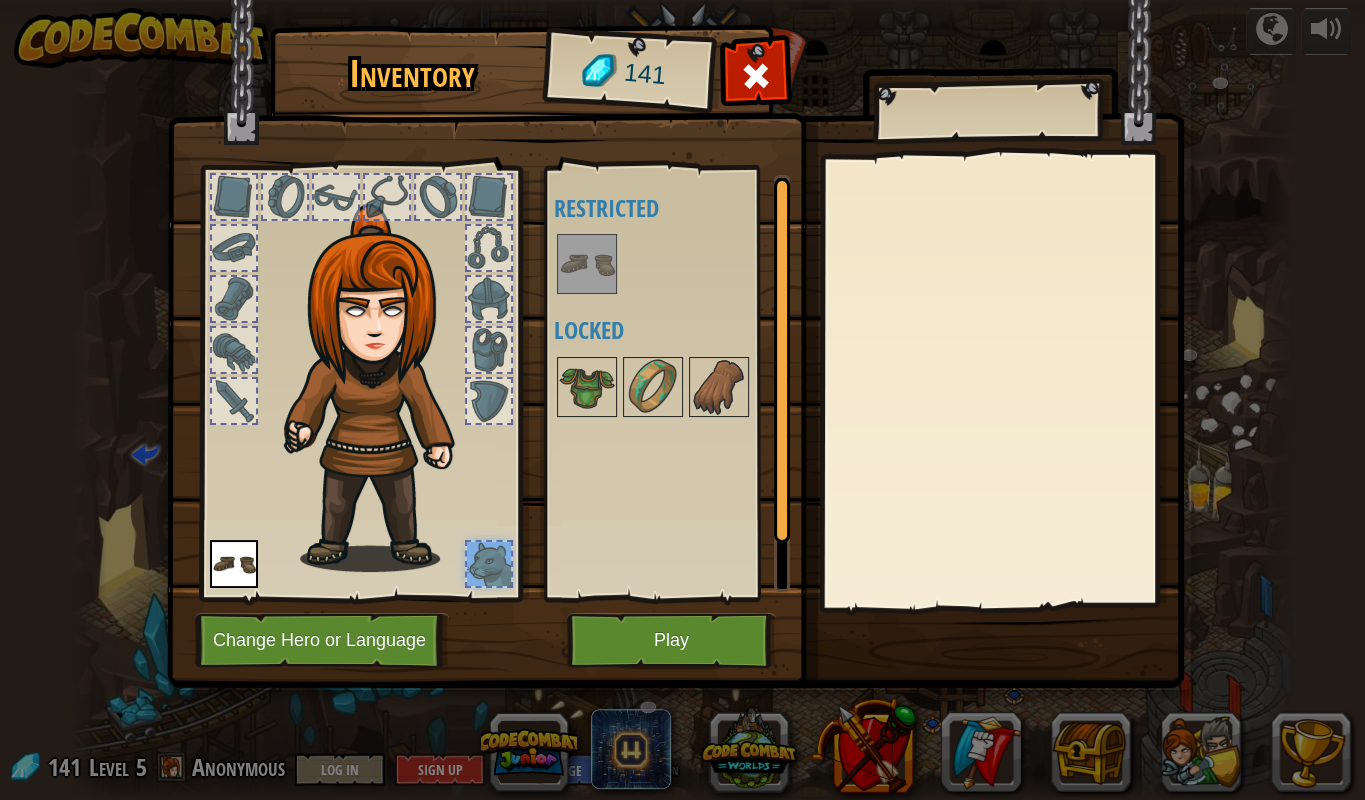 click at bounding box center (489, 564) 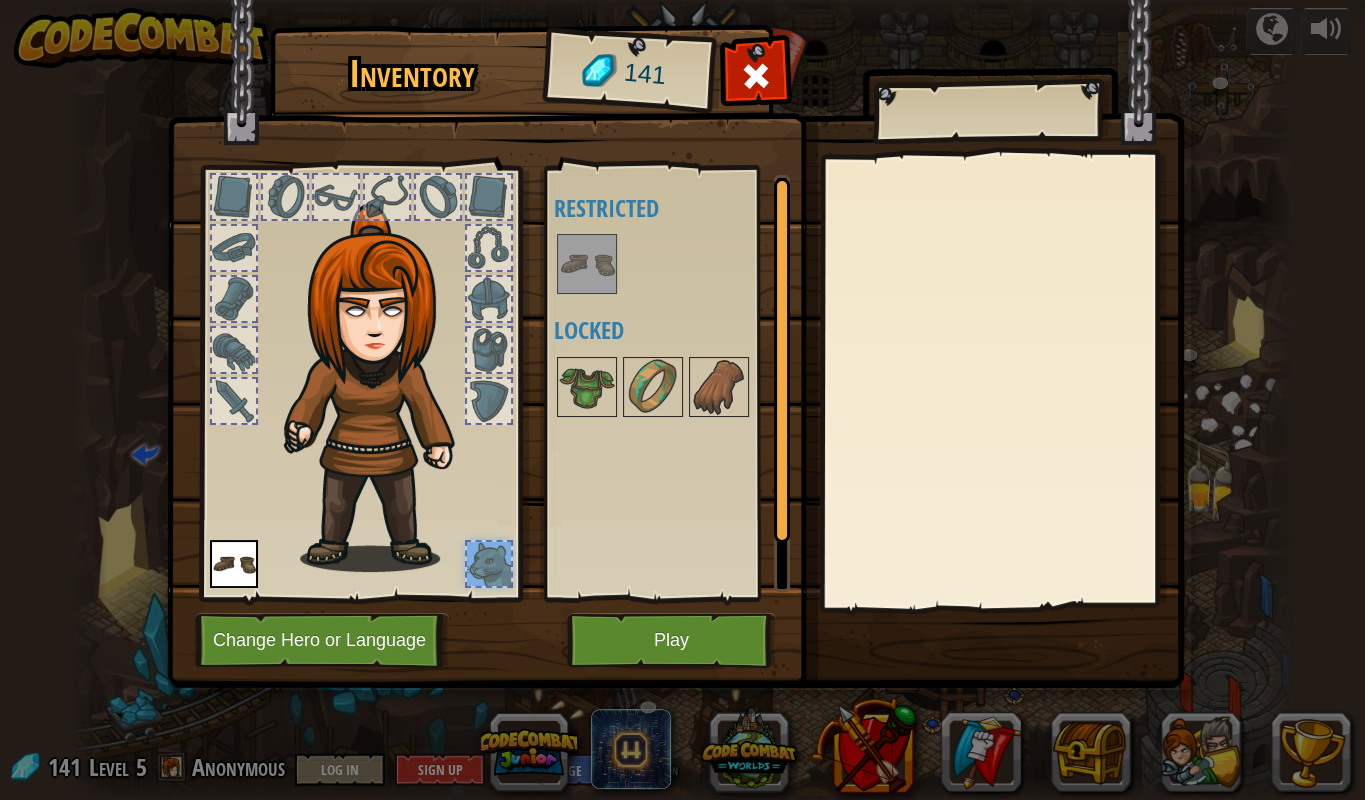 drag, startPoint x: 714, startPoint y: 382, endPoint x: 531, endPoint y: 490, distance: 212.49236 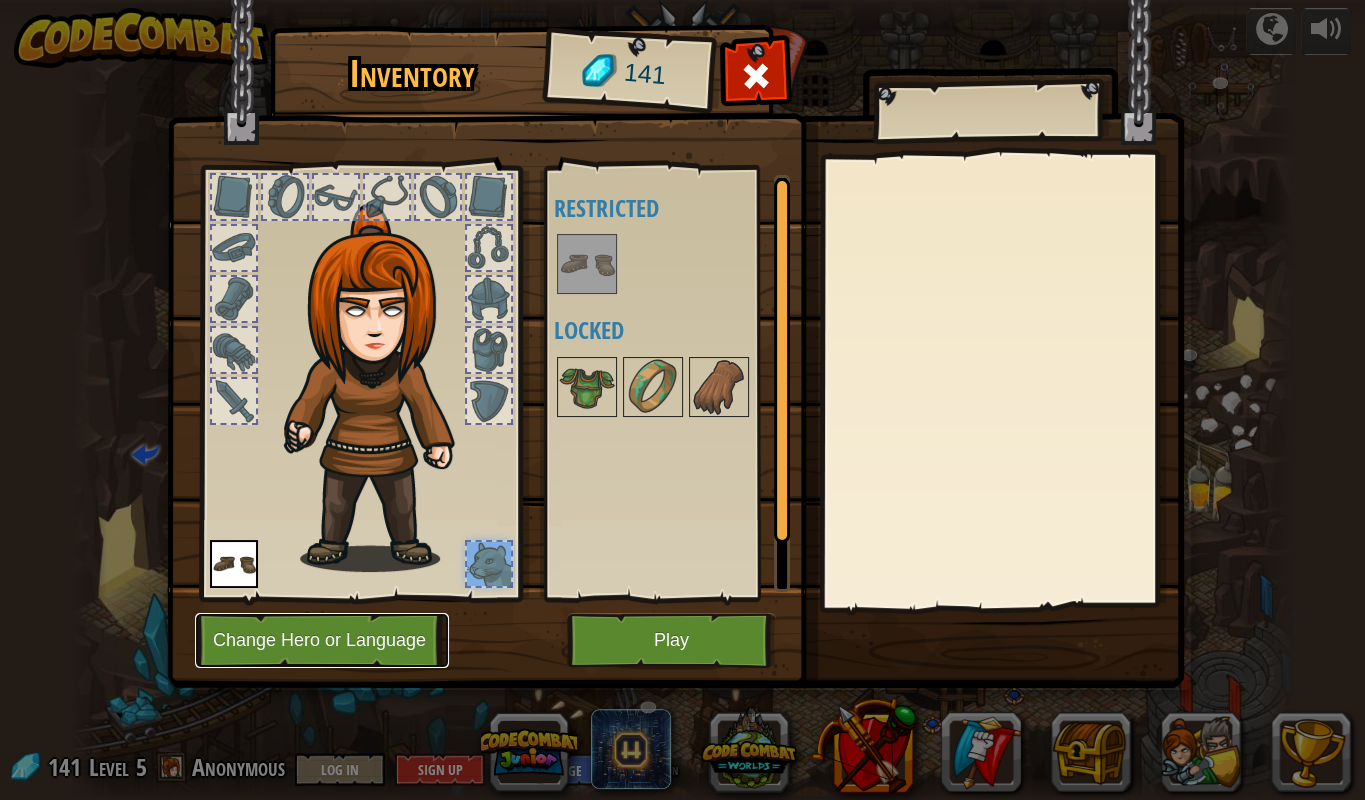 click on "Change Hero or Language" at bounding box center [322, 640] 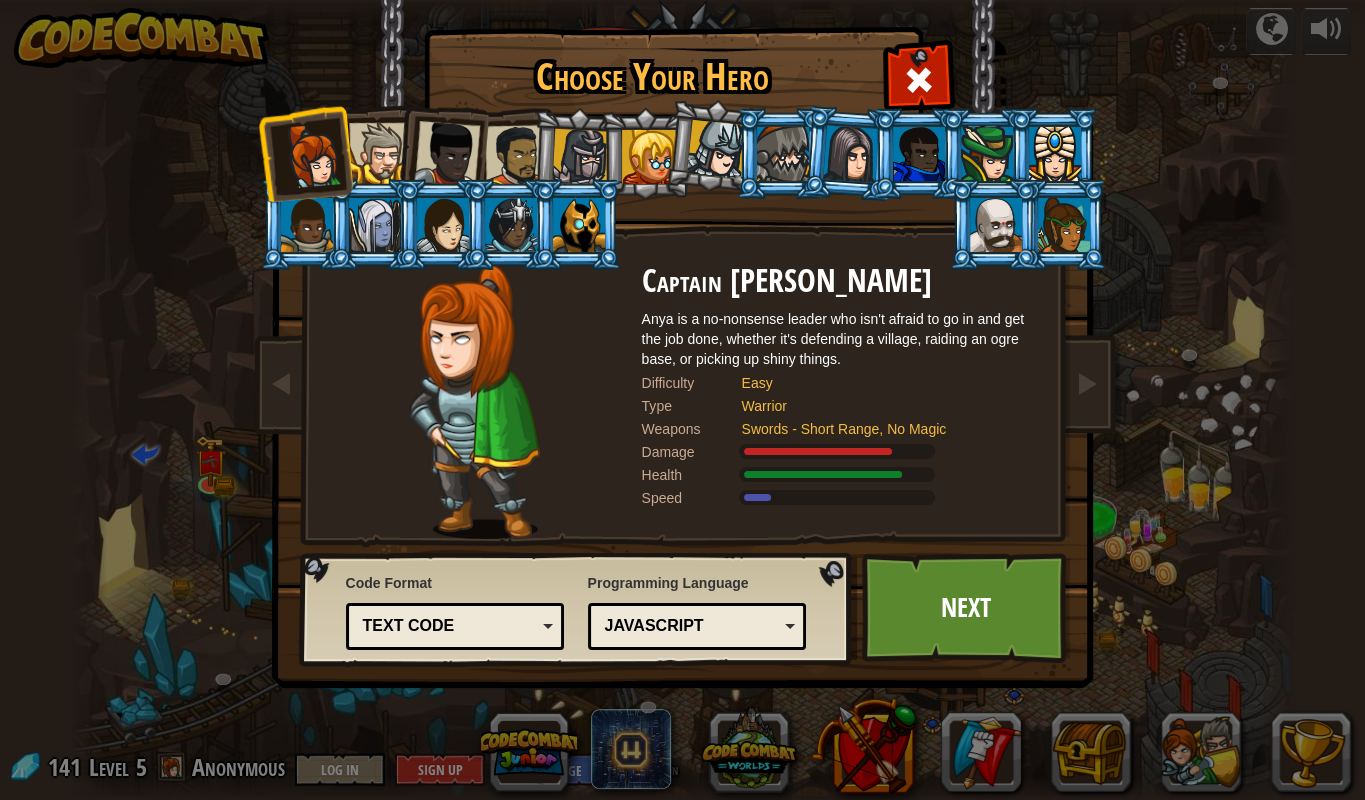 click at bounding box center (379, 153) 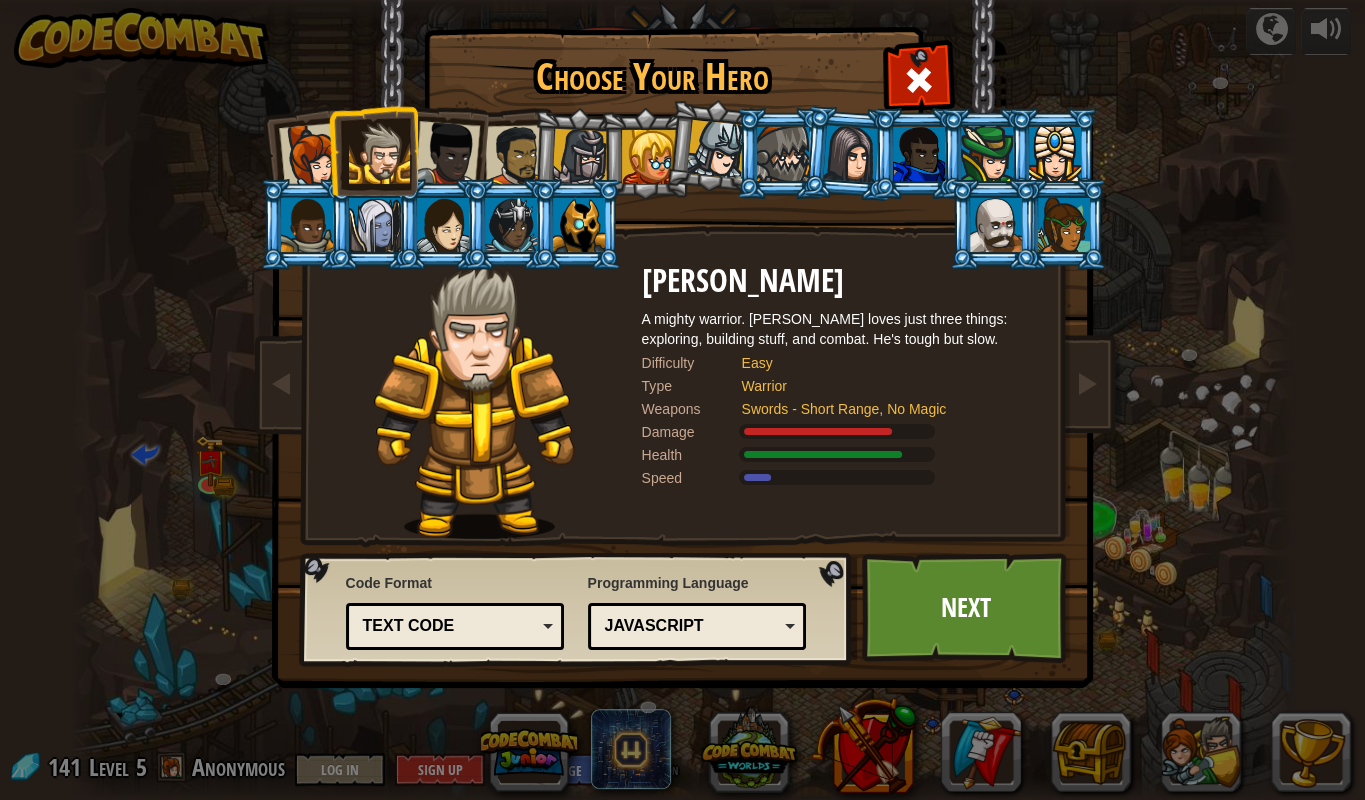 click at bounding box center [311, 156] 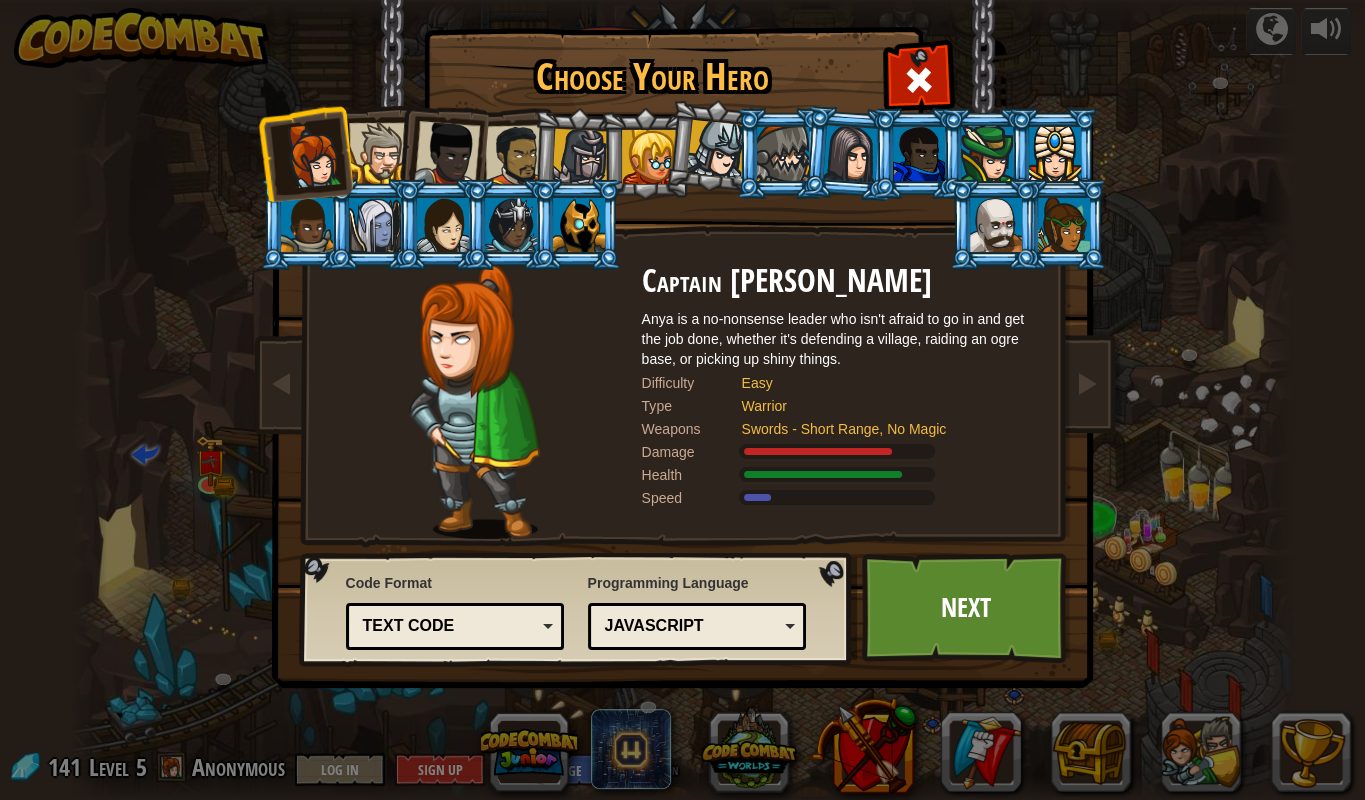click at bounding box center (447, 154) 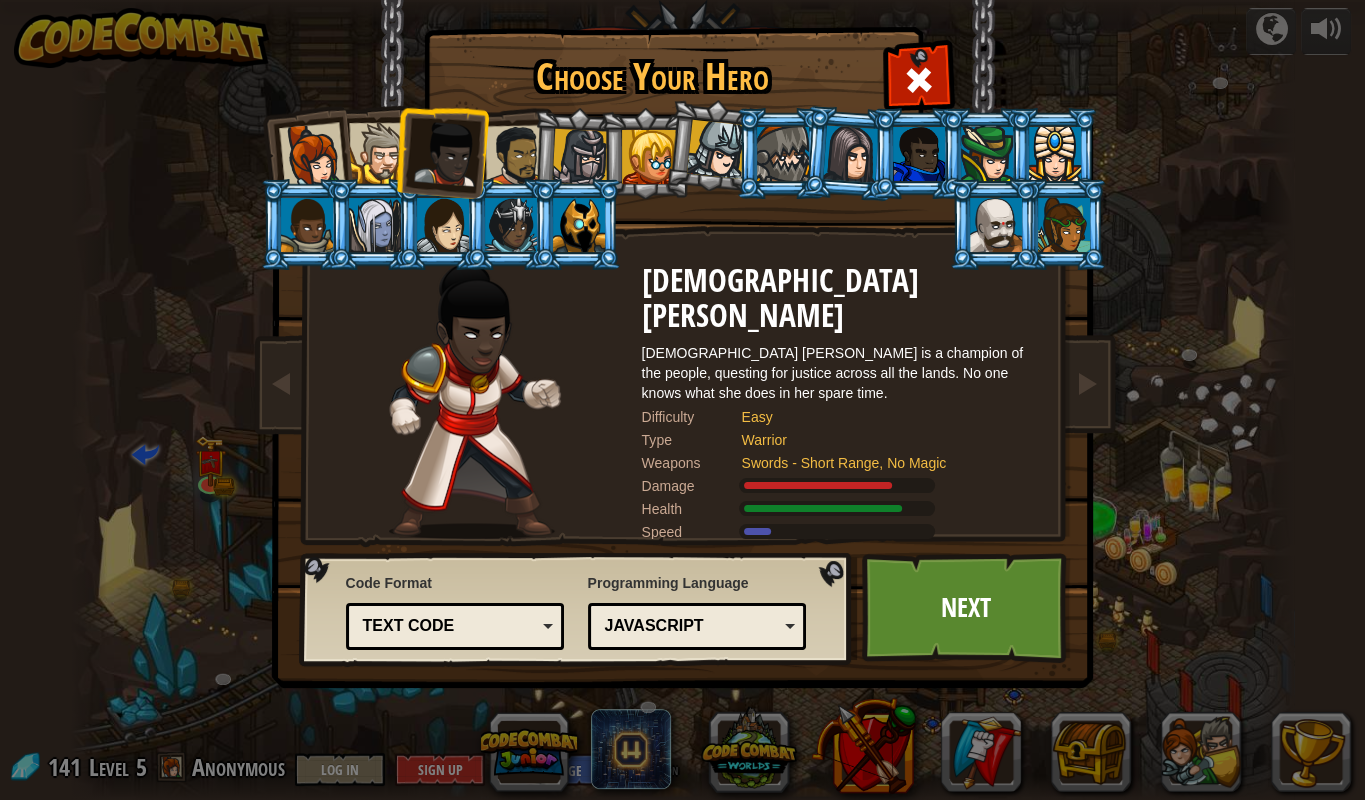 click at bounding box center (515, 156) 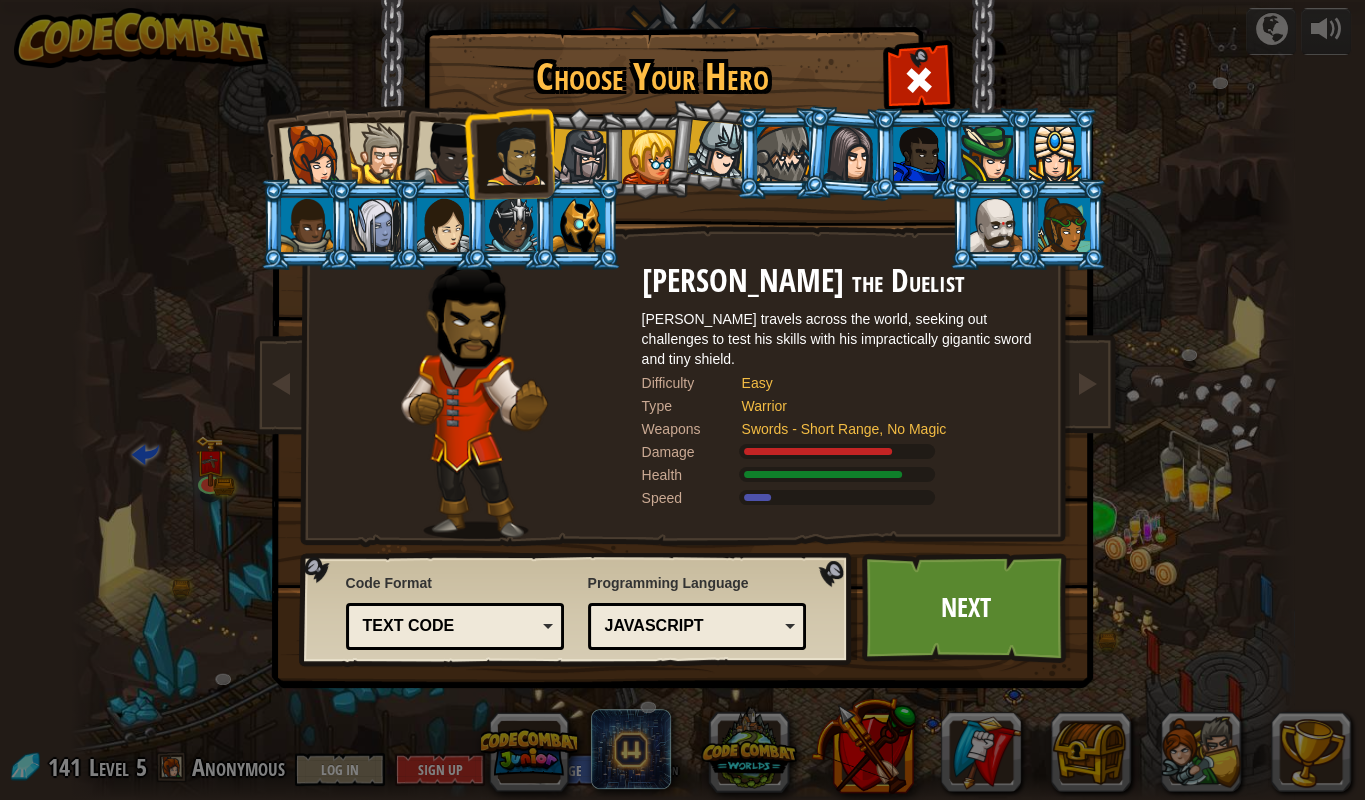 click at bounding box center (580, 157) 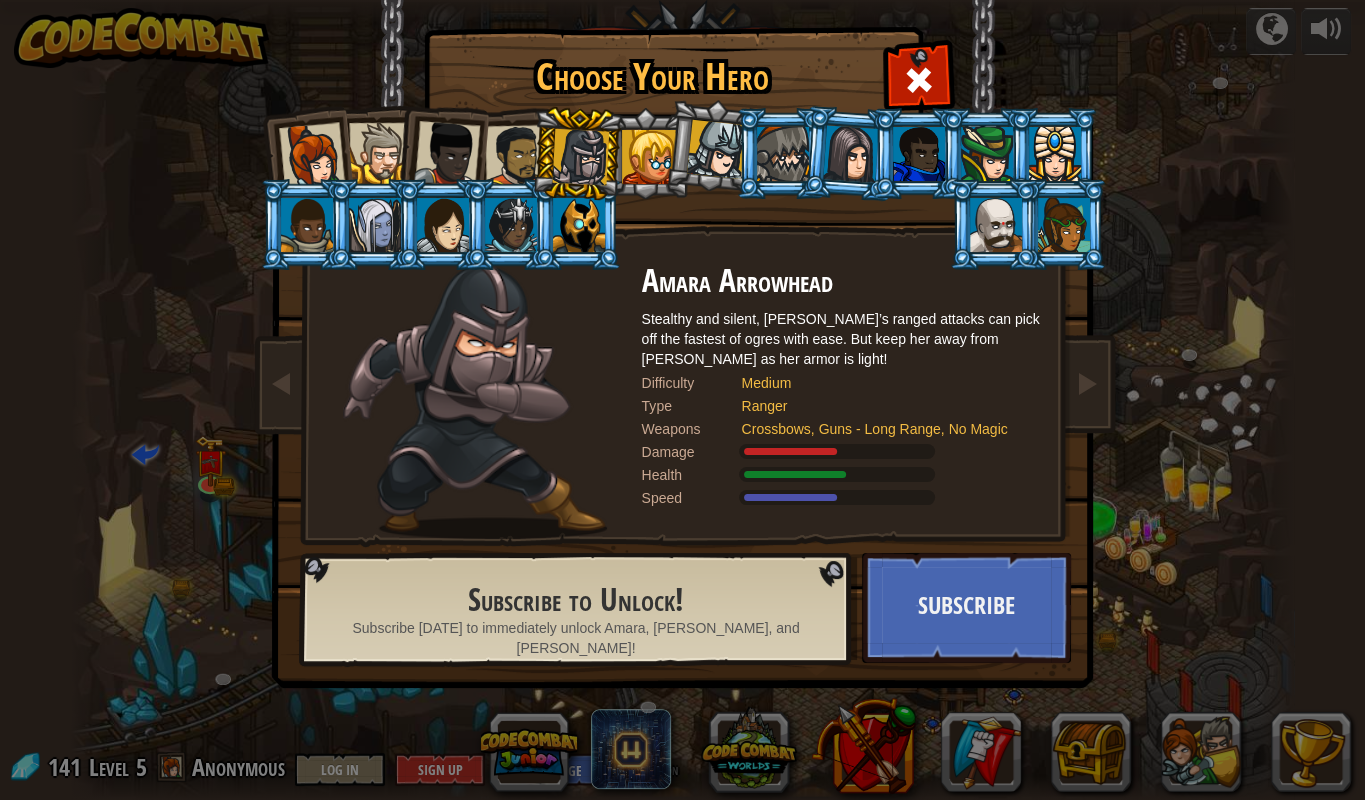 click at bounding box center [579, 225] 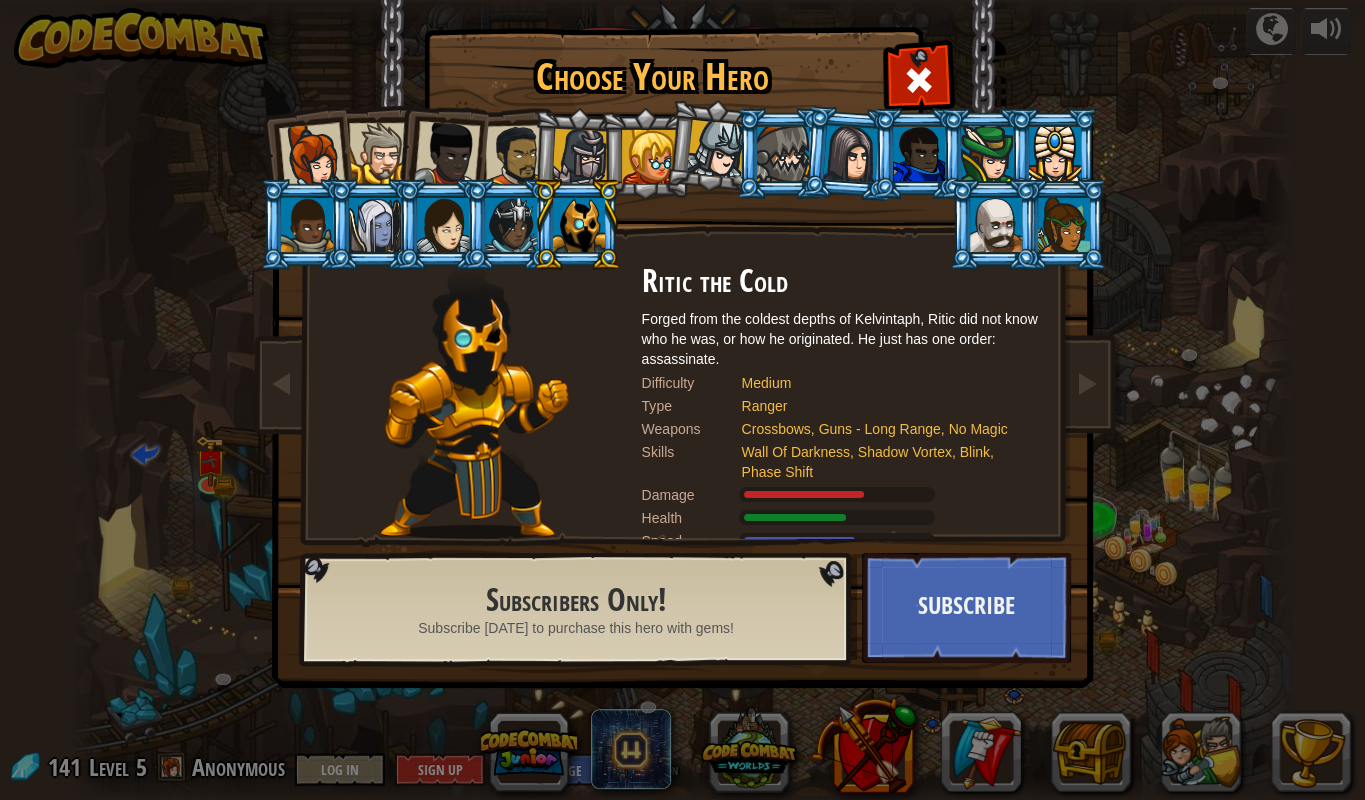 click at bounding box center [515, 156] 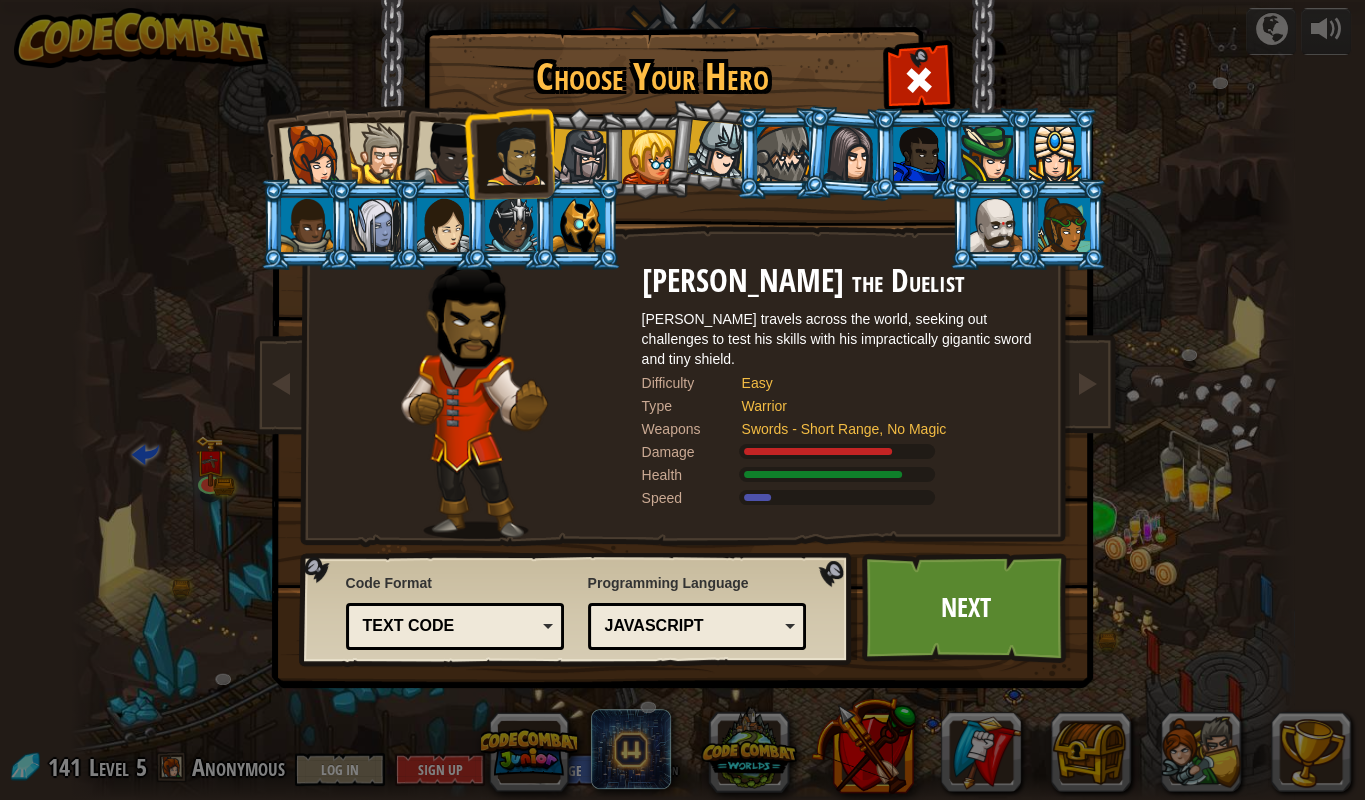 click at bounding box center (509, 153) 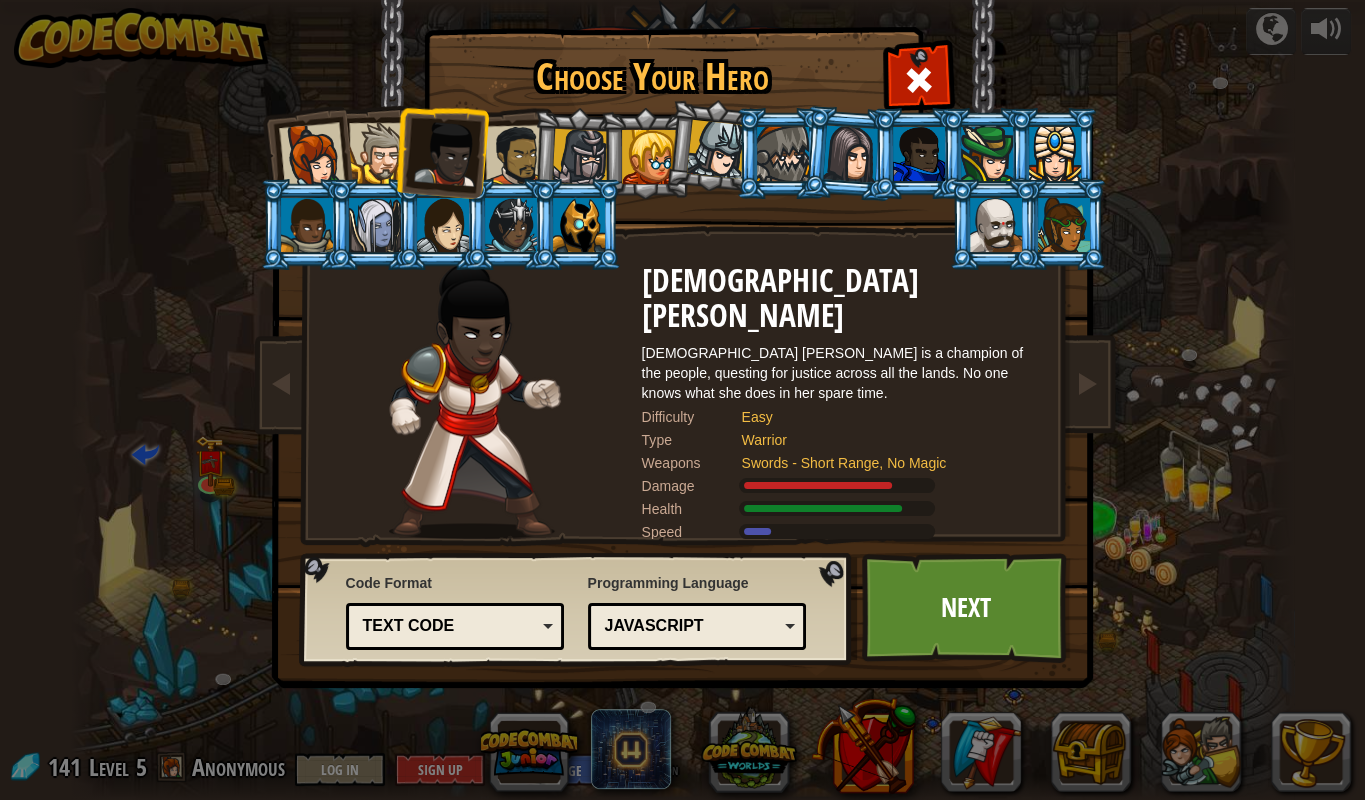 click at bounding box center (441, 150) 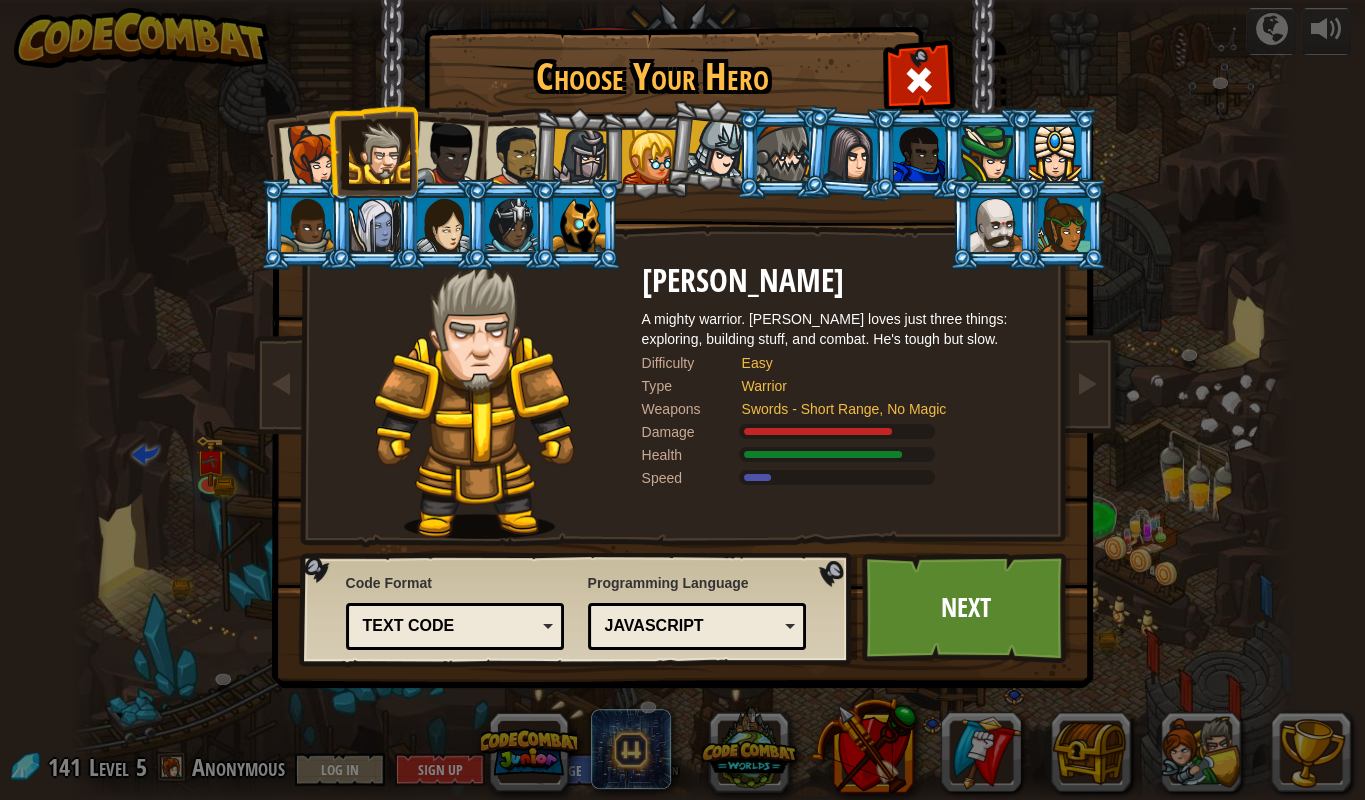 click at bounding box center [311, 156] 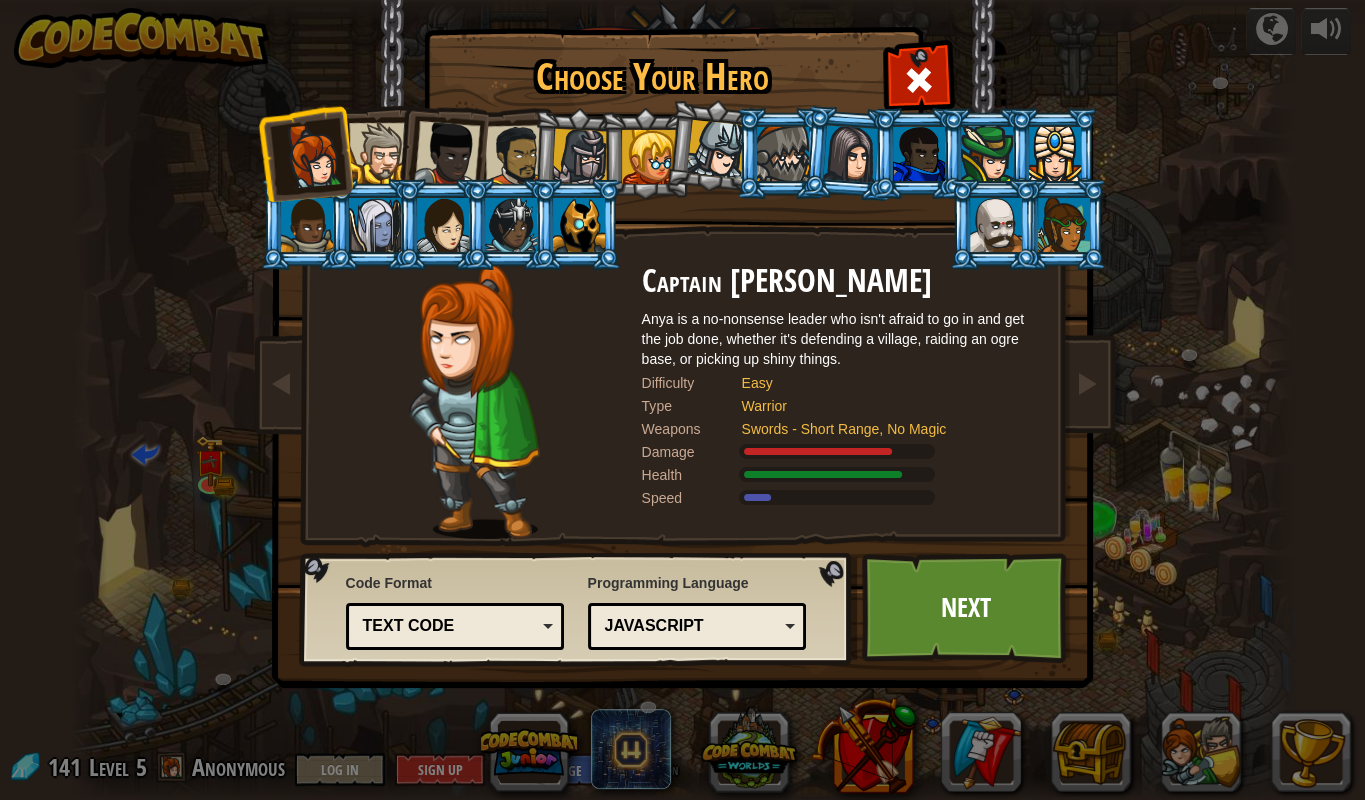 click at bounding box center (996, 225) 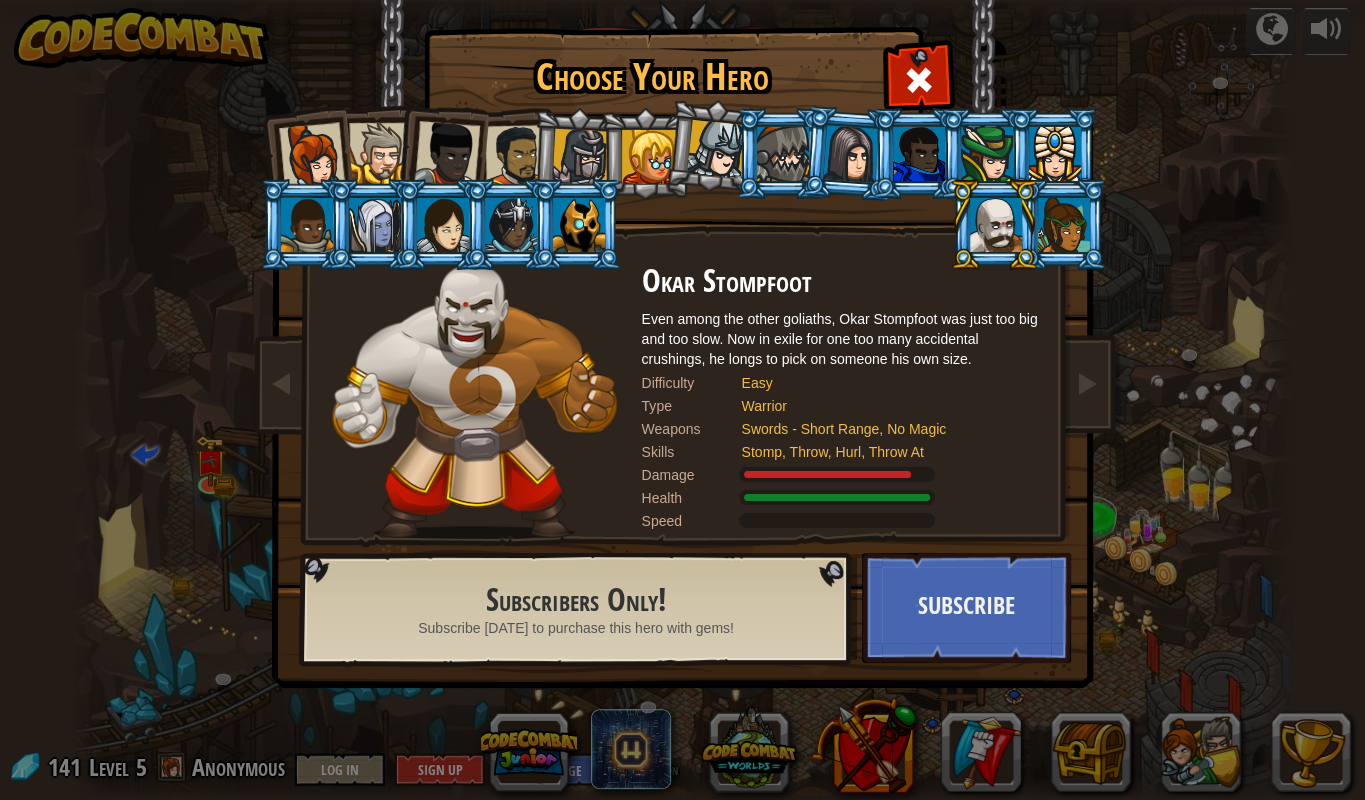 click at bounding box center (515, 156) 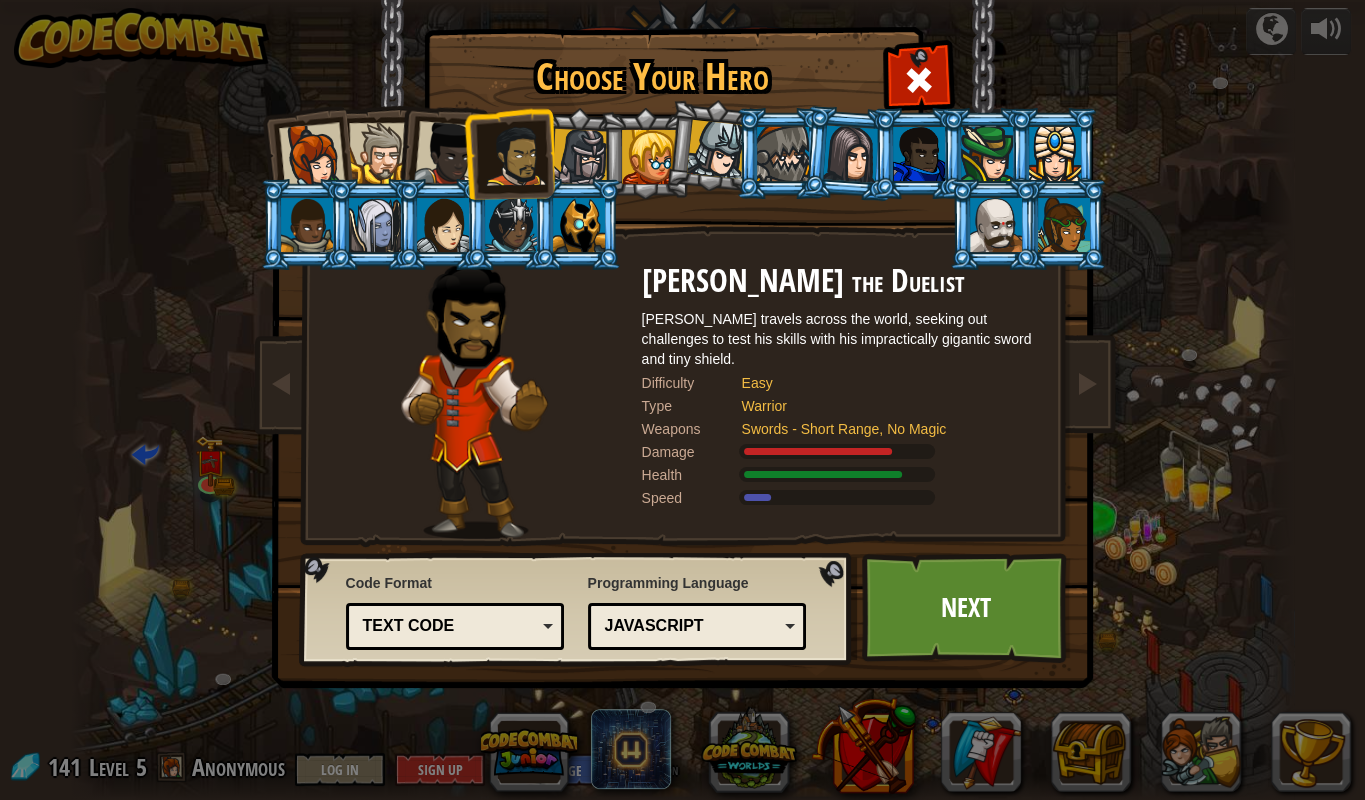click at bounding box center [311, 156] 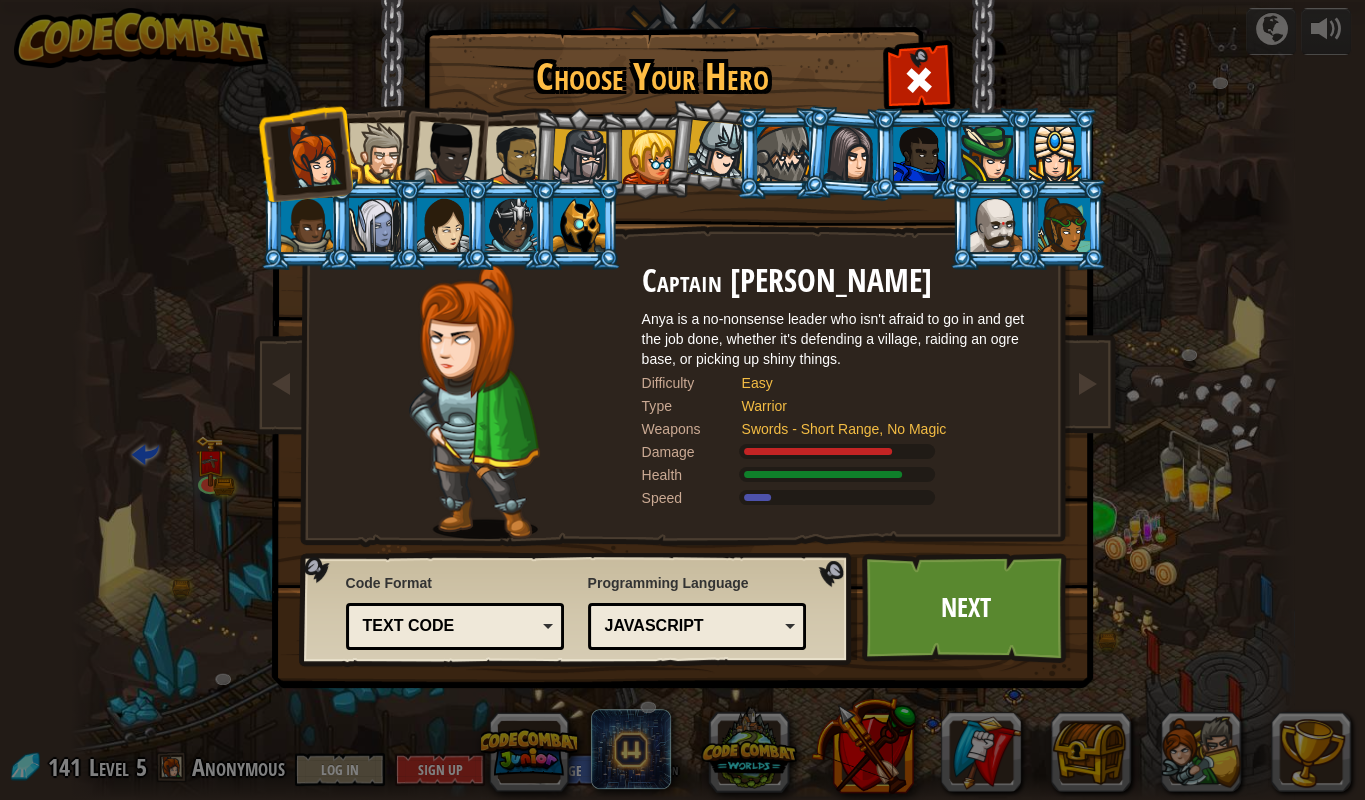 click at bounding box center (441, 150) 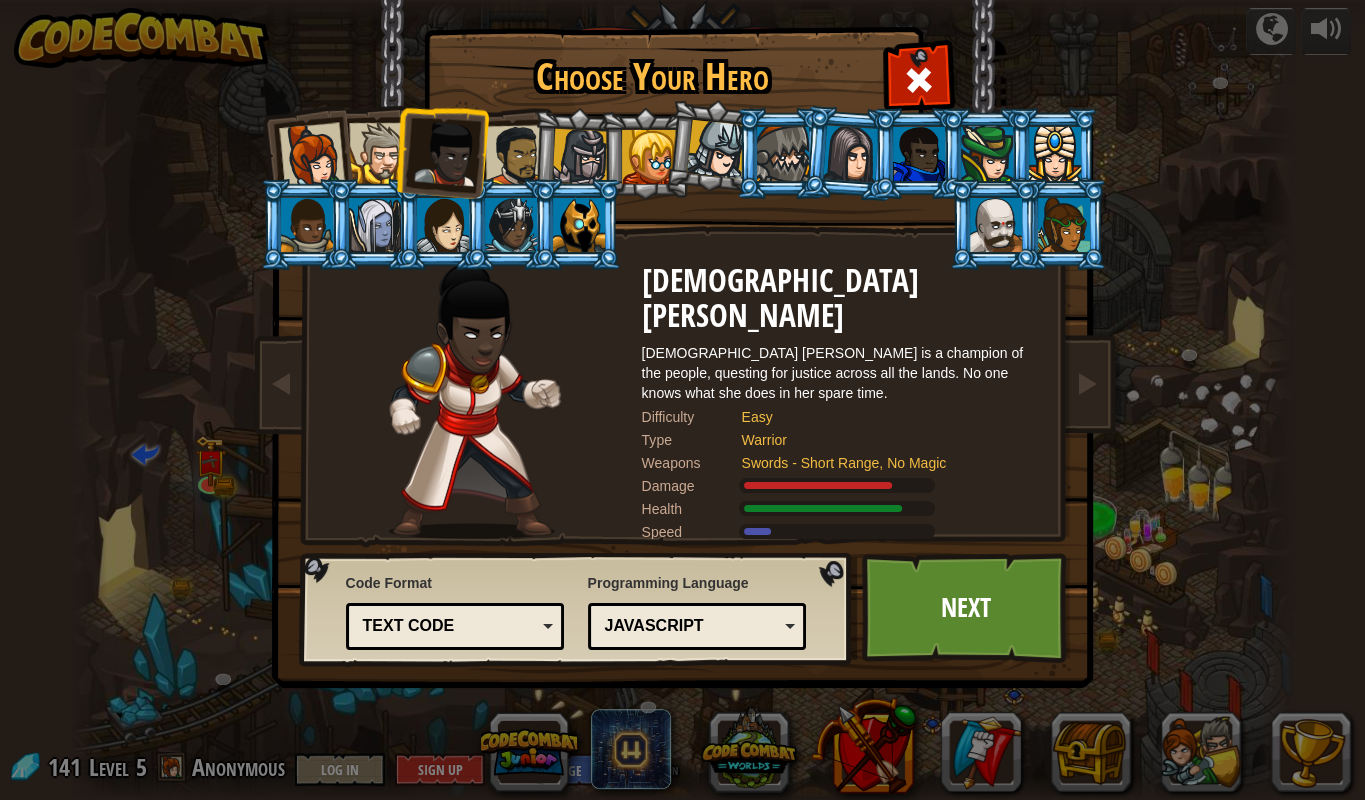 click at bounding box center [379, 153] 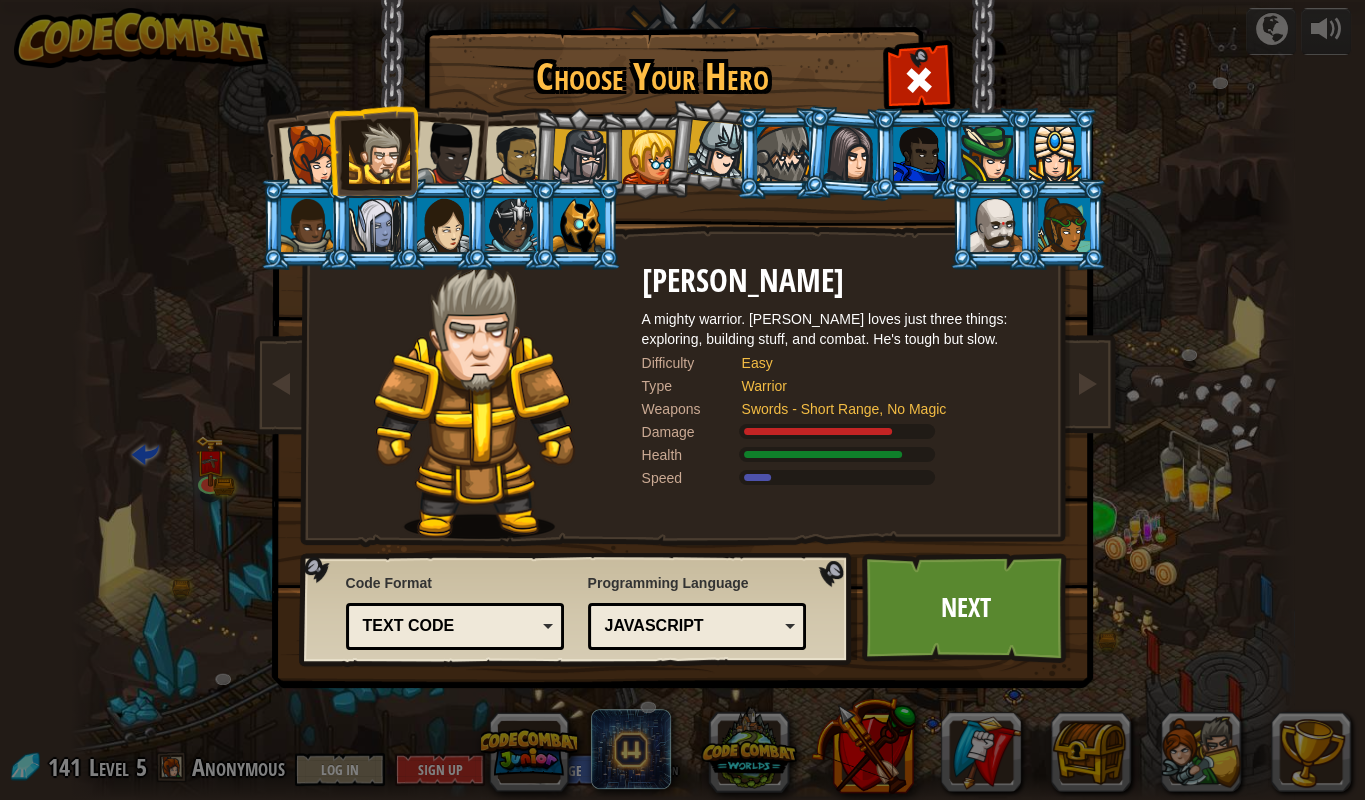 click at bounding box center (311, 156) 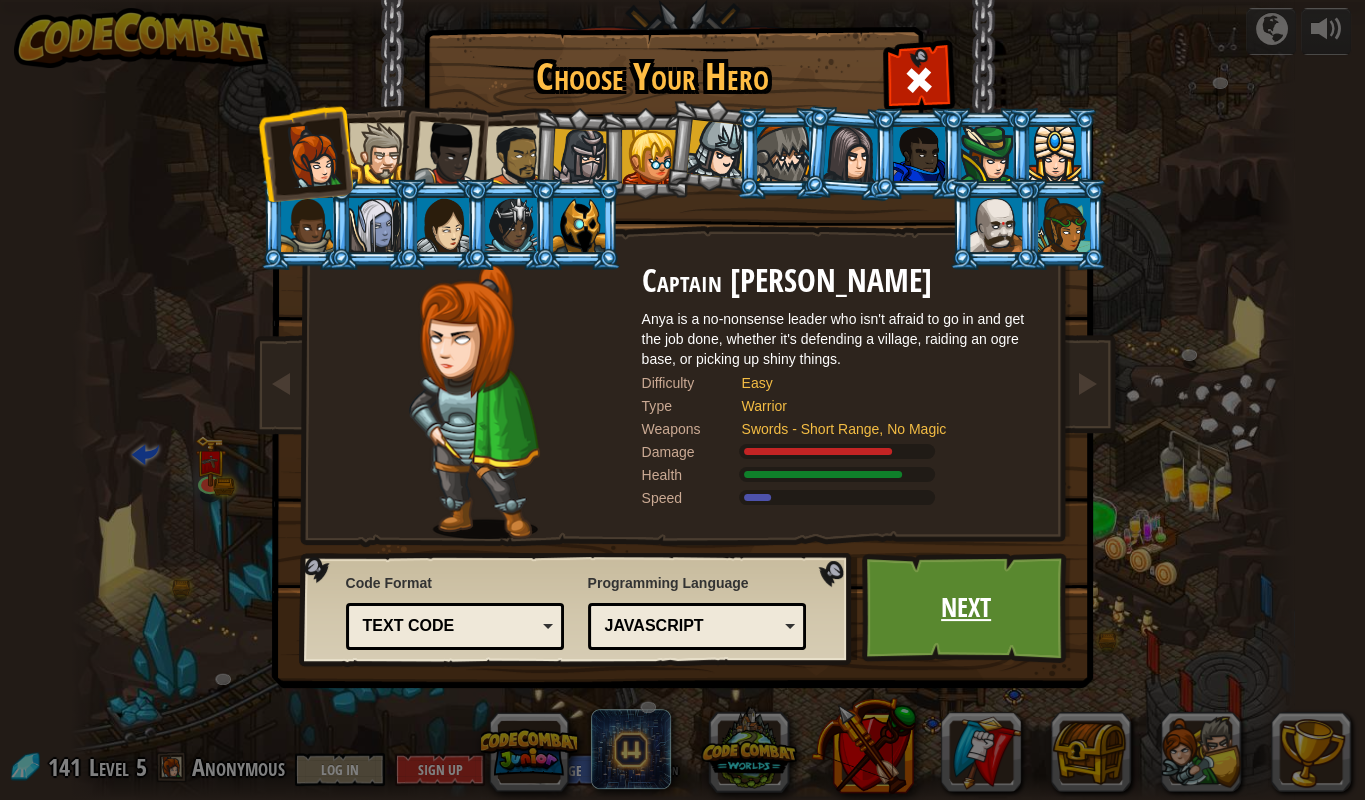 click on "Next" at bounding box center [966, 608] 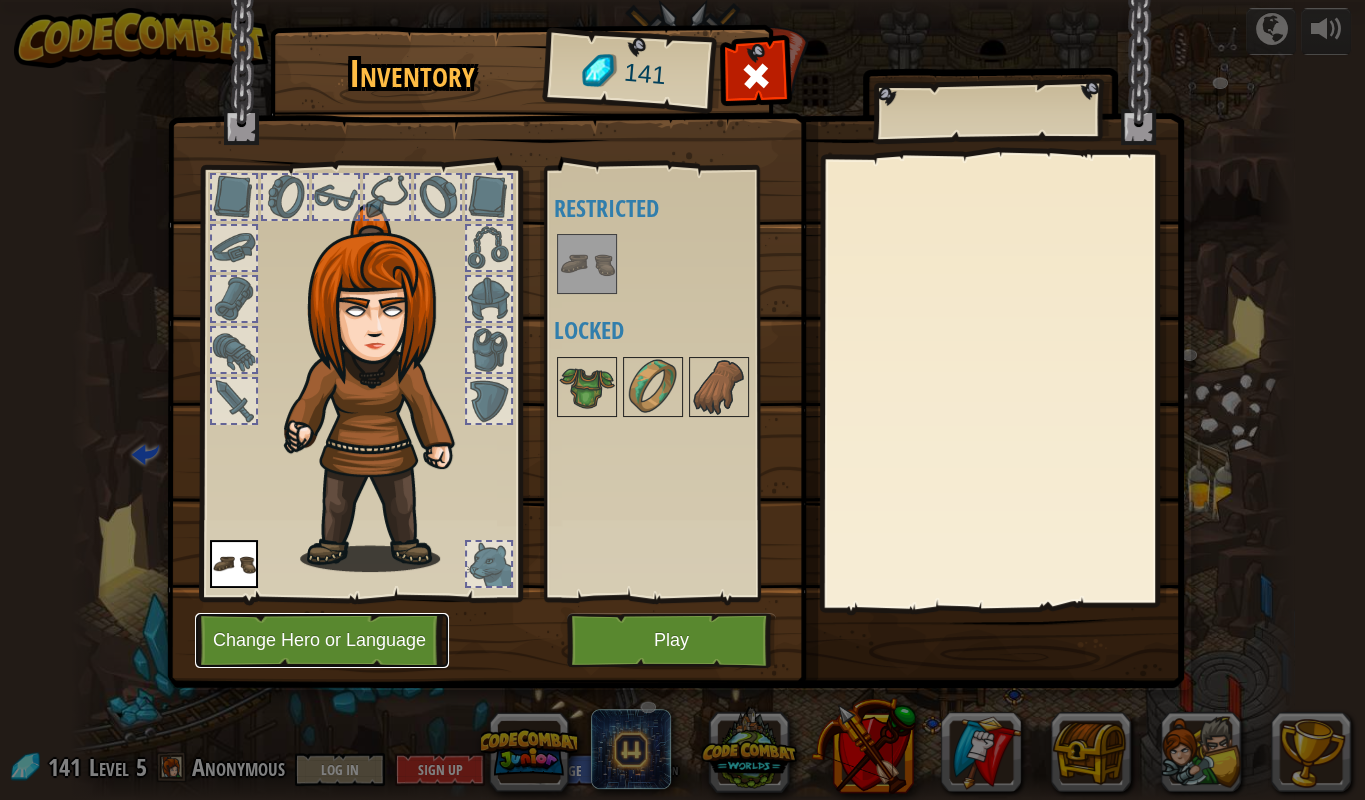 click on "Change Hero or Language" at bounding box center [322, 640] 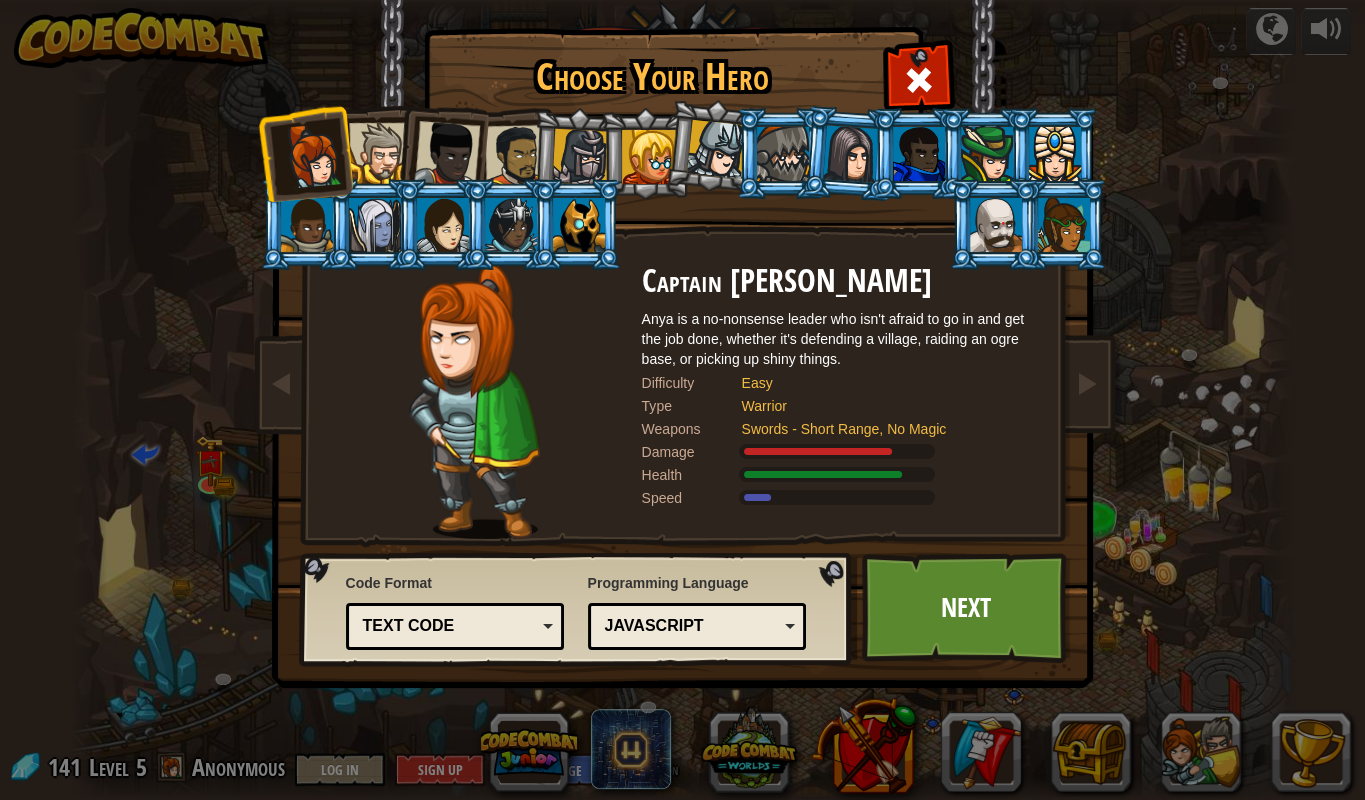 click on "Text code Blocks and code Blocks Blocks (Icons) Text code" at bounding box center [455, 626] 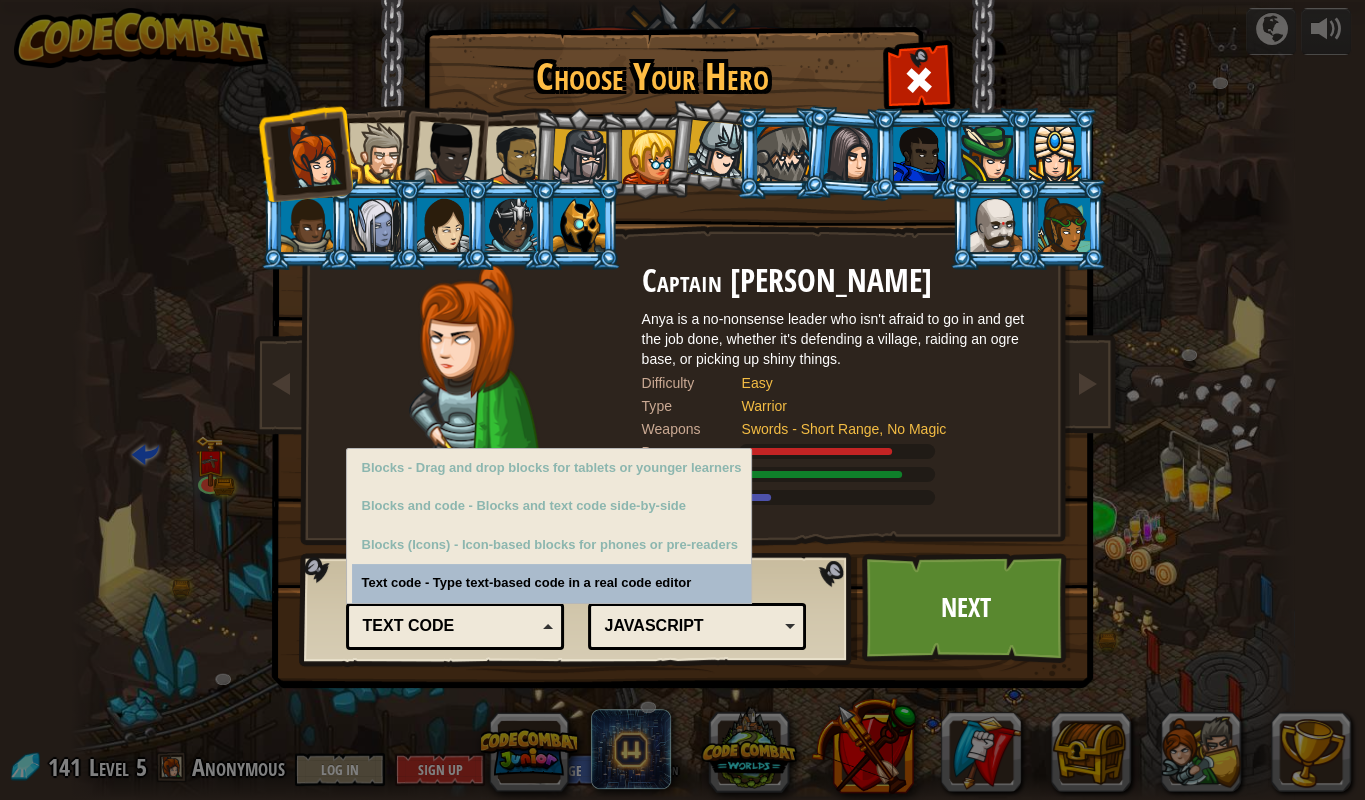 click on "Text code" at bounding box center (449, 626) 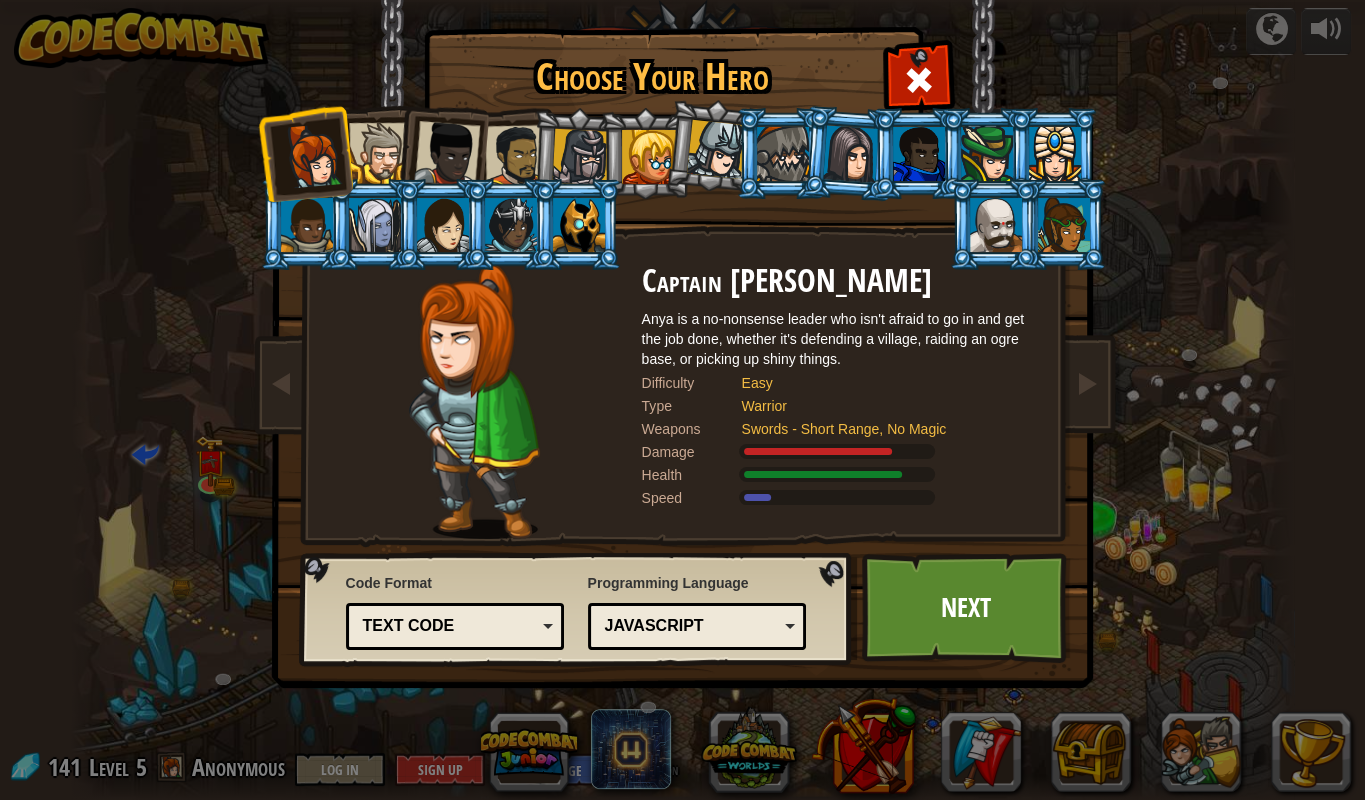click on "JavaScript" at bounding box center (691, 626) 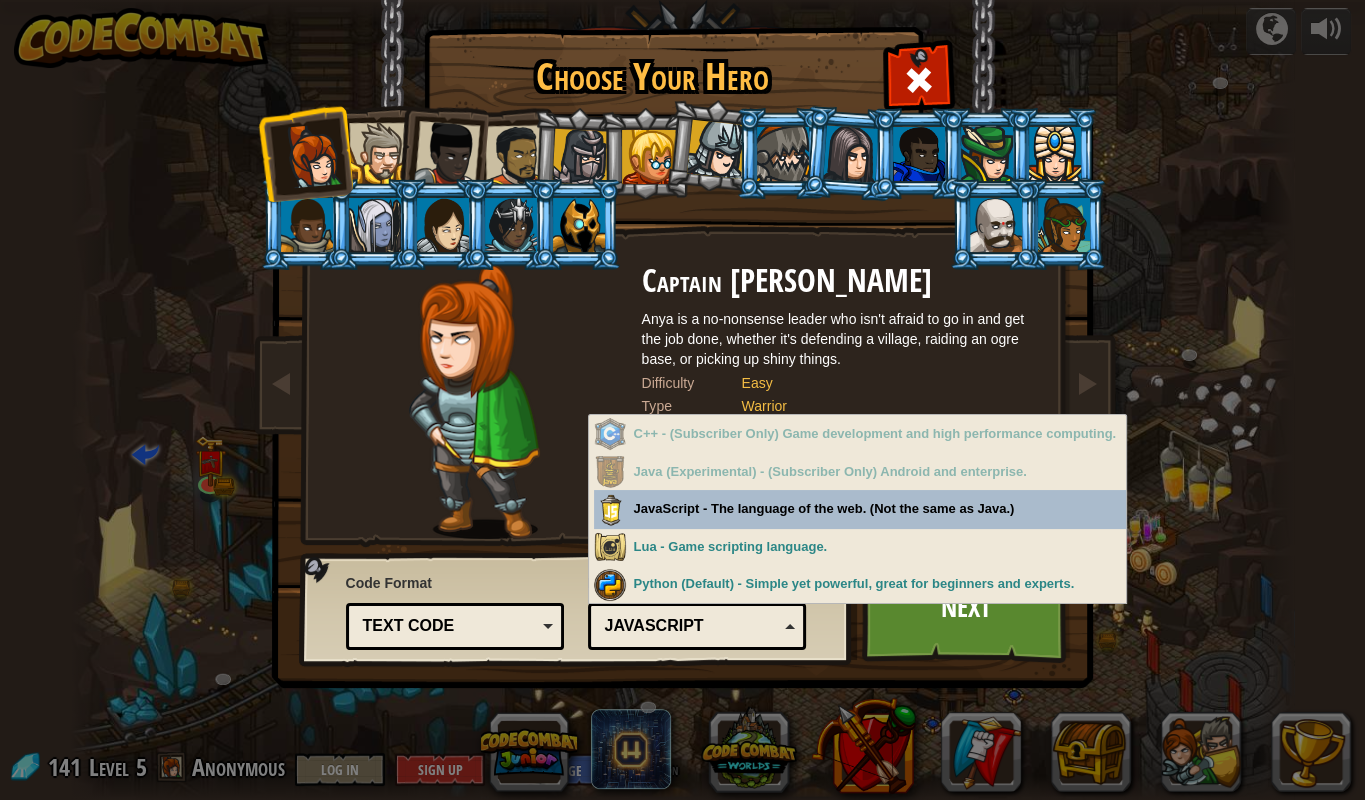 click on "Choose Your Hero 141 Captain [PERSON_NAME] is a no-nonsense leader who isn't afraid to go in and get the job done, whether it's defending a village, raiding an ogre base, or picking up shiny things. Difficulty Easy Type Warrior Weapons Swords - Short Range, No Magic Damage Health Speed [PERSON_NAME] Thunderfist A mighty warrior. [PERSON_NAME] loves just three things: exploring, building stuff, and combat. He's tough but slow. Difficulty Easy Type Warrior Weapons Swords - Short Range, No Magic Damage Health Speed [DEMOGRAPHIC_DATA] [PERSON_NAME] Justheart [DEMOGRAPHIC_DATA] [PERSON_NAME] is a champion of the people, questing for justice across all the lands. No one knows what she does in her spare time. Difficulty Easy Type Warrior Weapons Swords - Short Range, No Magic Damage Health Speed [PERSON_NAME] the Duelist [PERSON_NAME] travels across the world, seeking out challenges to test his skills with his impractically gigantic sword and tiny shield. Difficulty Easy Type Warrior Weapons Swords - Short Range, No Magic Damage Health Speed Amara Arrowhead Difficulty" at bounding box center [683, 31] 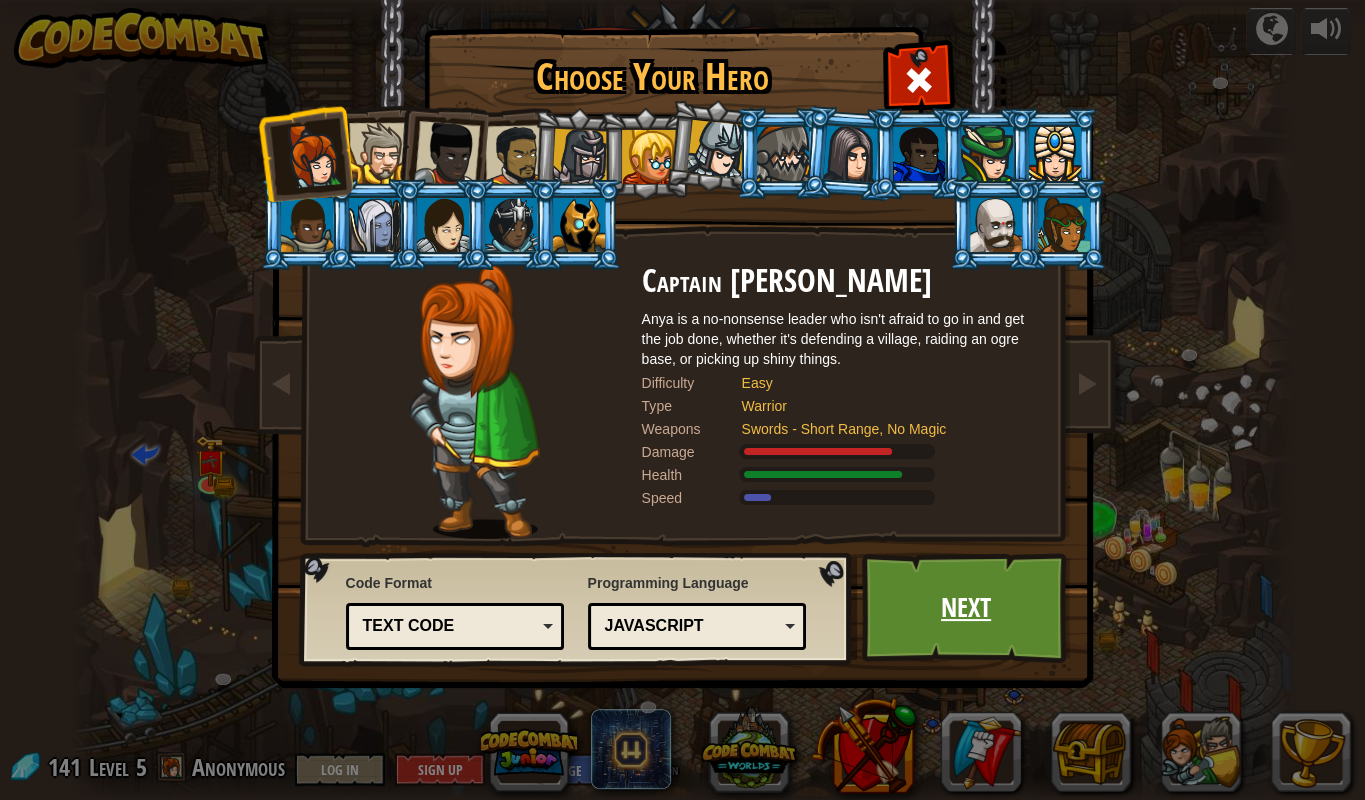 click on "Next" at bounding box center [966, 608] 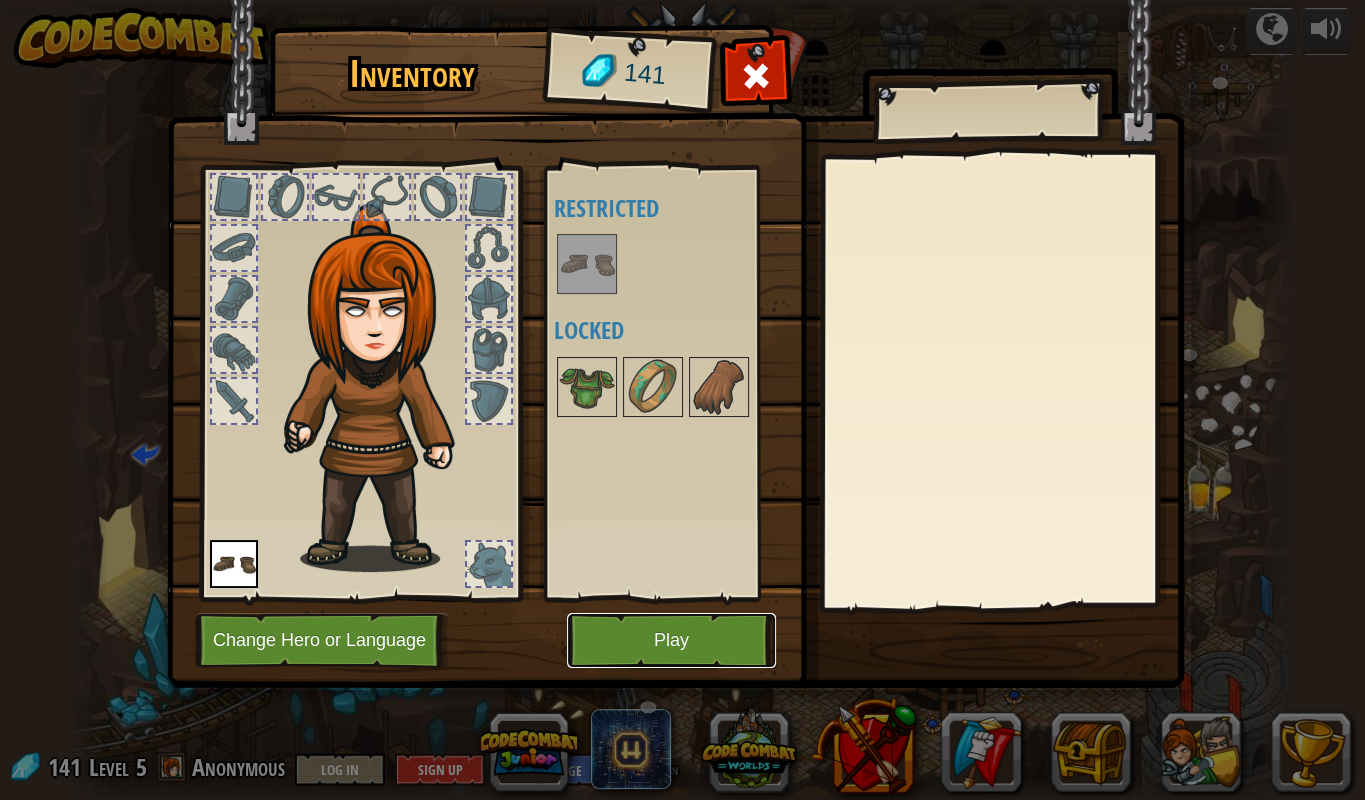 click on "Play" at bounding box center [671, 640] 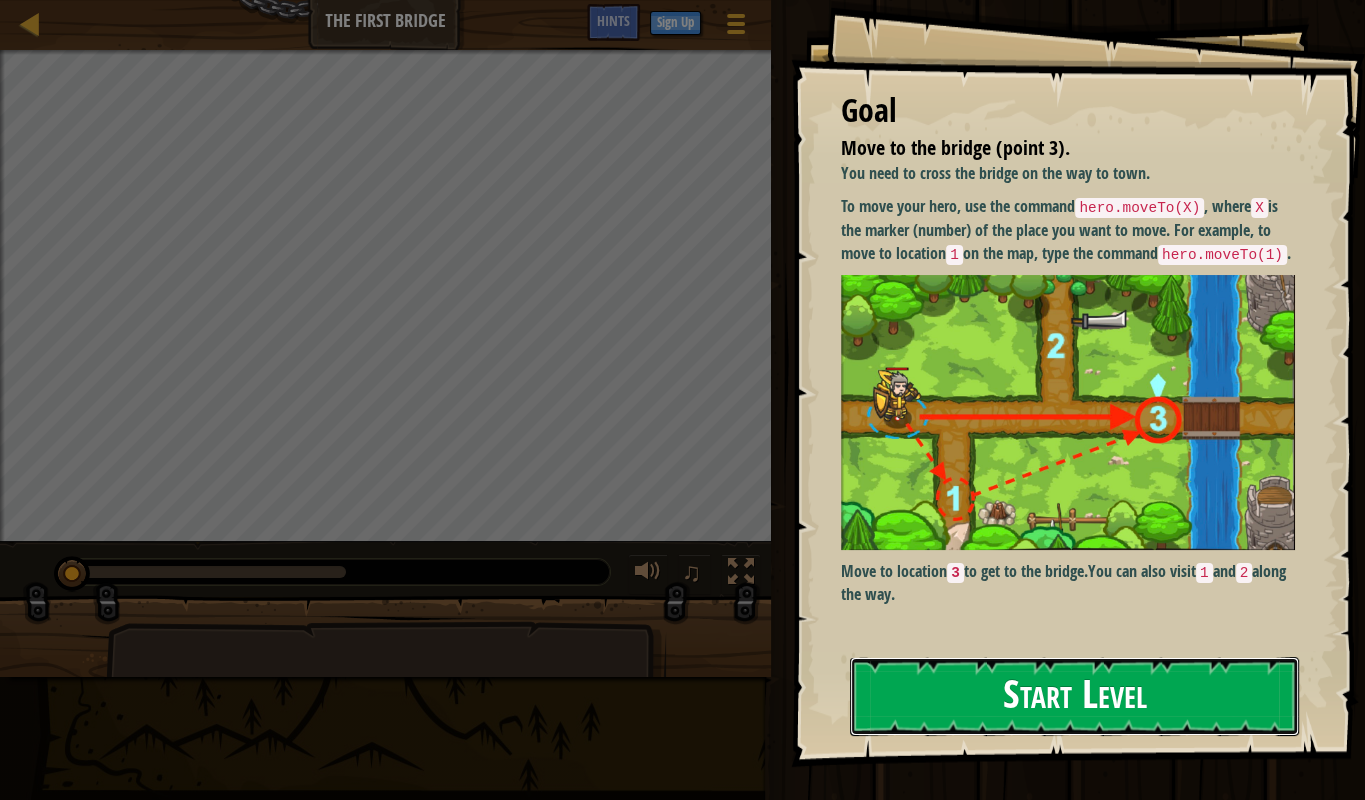 click on "Start Level" at bounding box center (1074, 696) 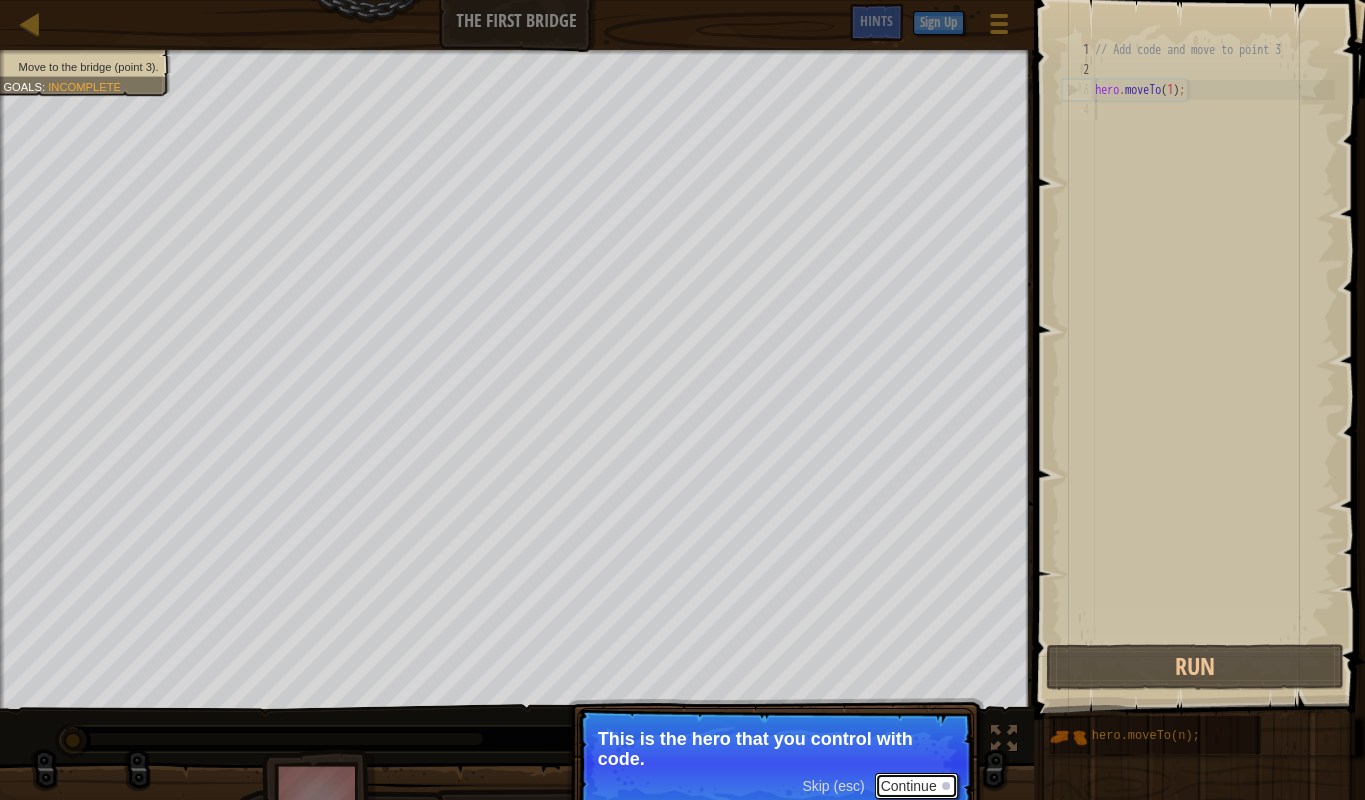 click on "Continue" at bounding box center (916, 786) 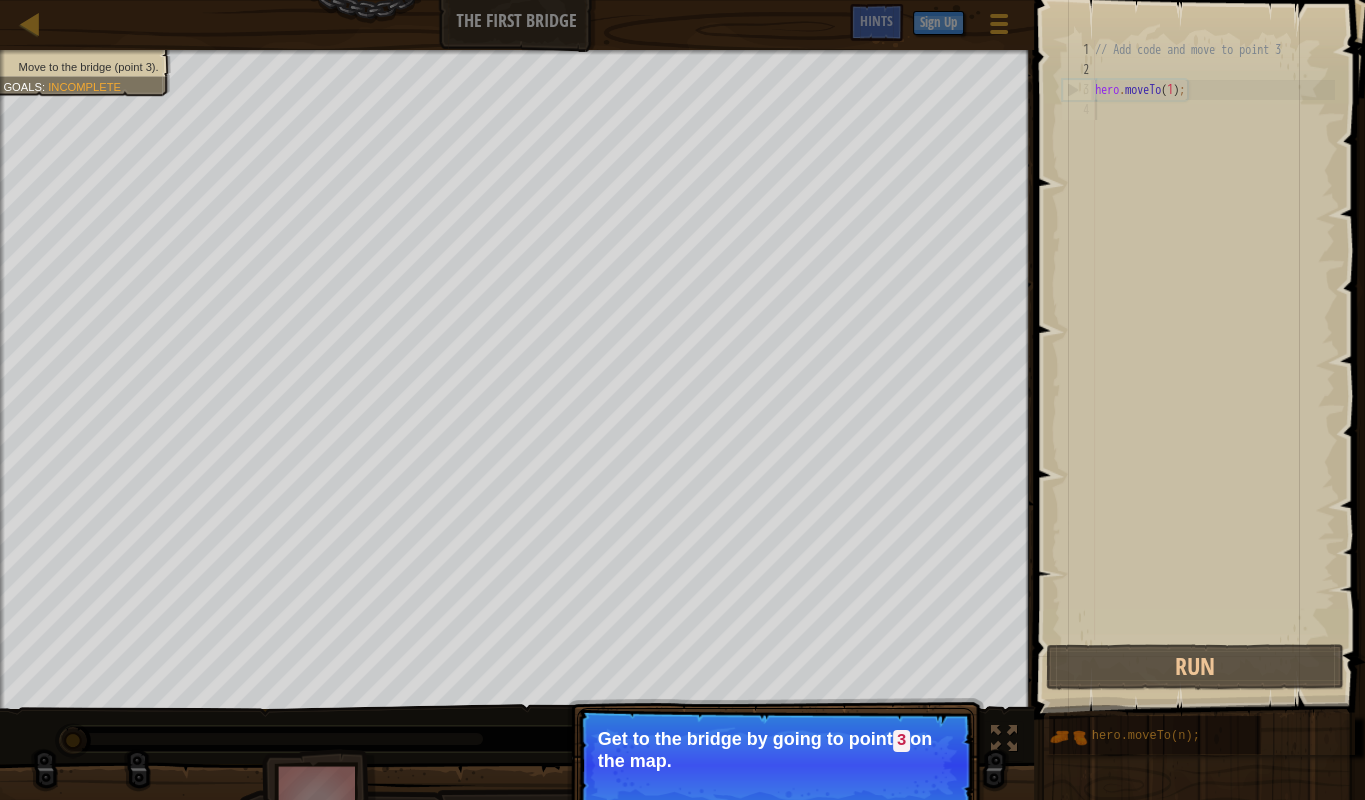 click on "Skip (esc) Continue  Get to the bridge by going to point  3 on the map." at bounding box center [775, 765] 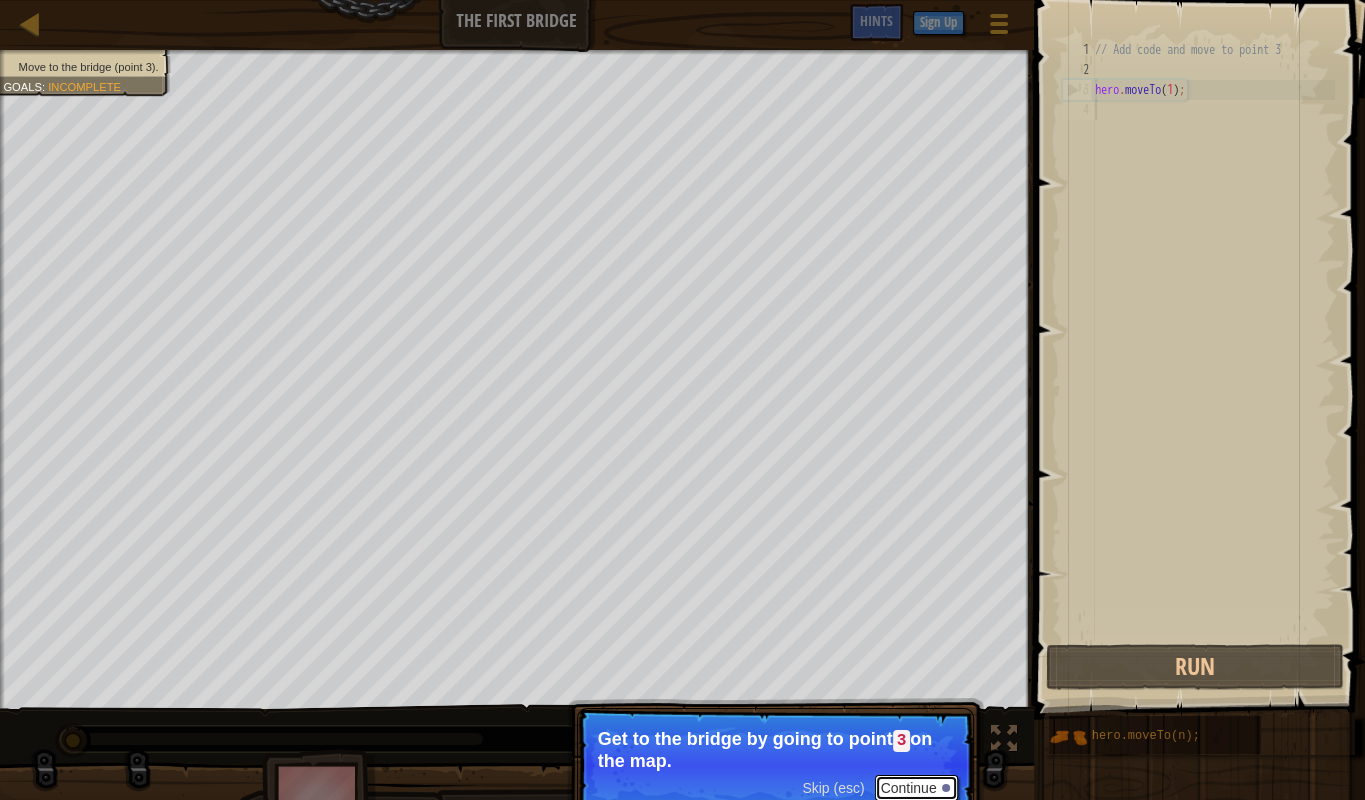 click on "Continue" at bounding box center (916, 788) 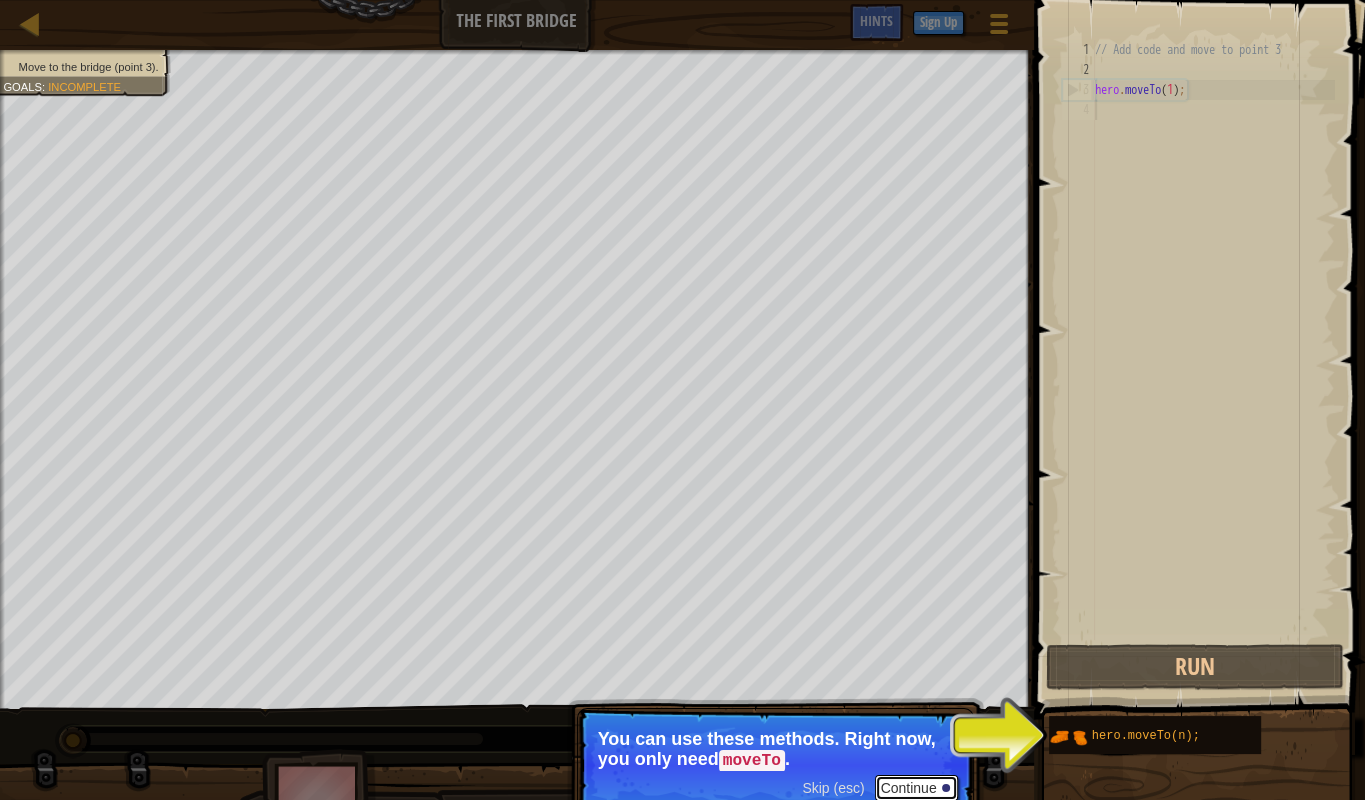 click on "Continue" at bounding box center [916, 788] 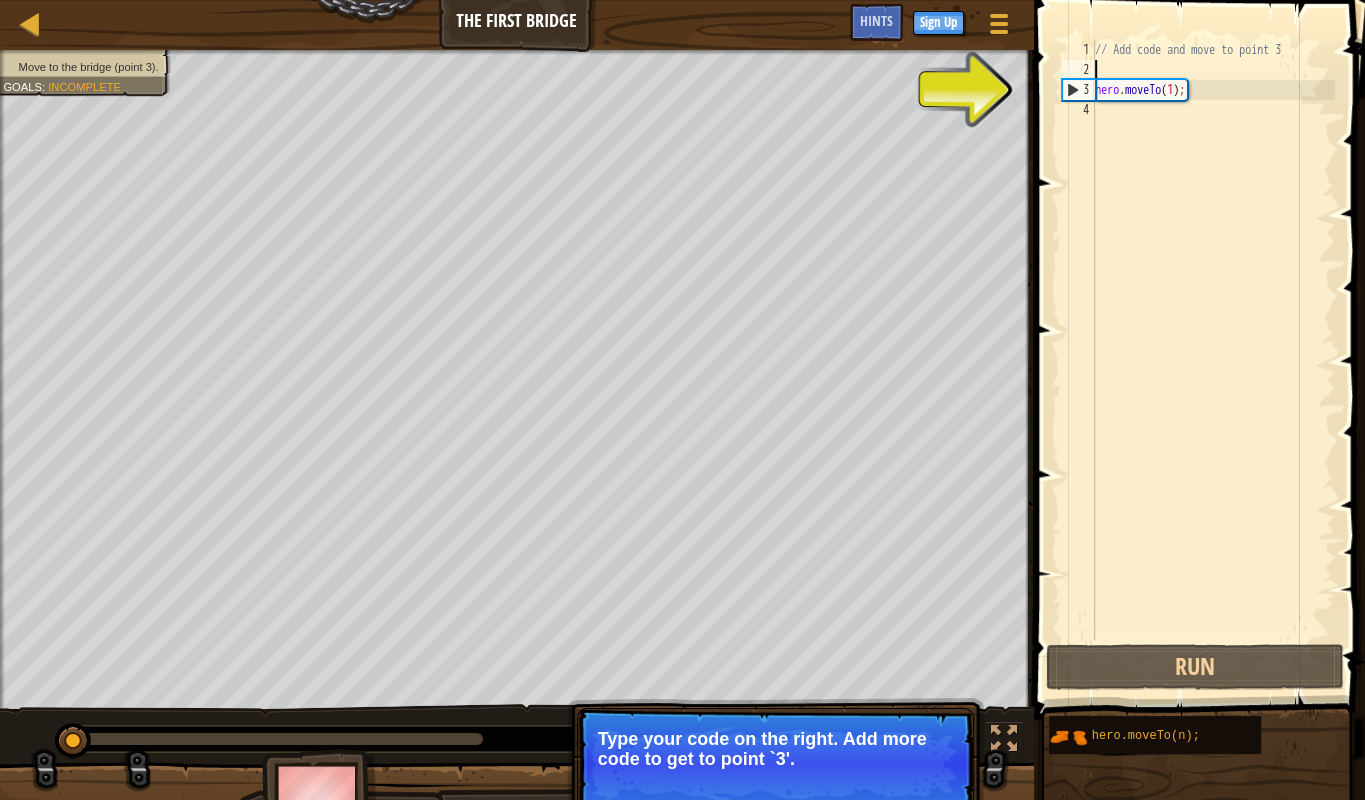 click on "// Add code and move to point 3 hero . moveTo ( 1 ) ;" at bounding box center [1213, 360] 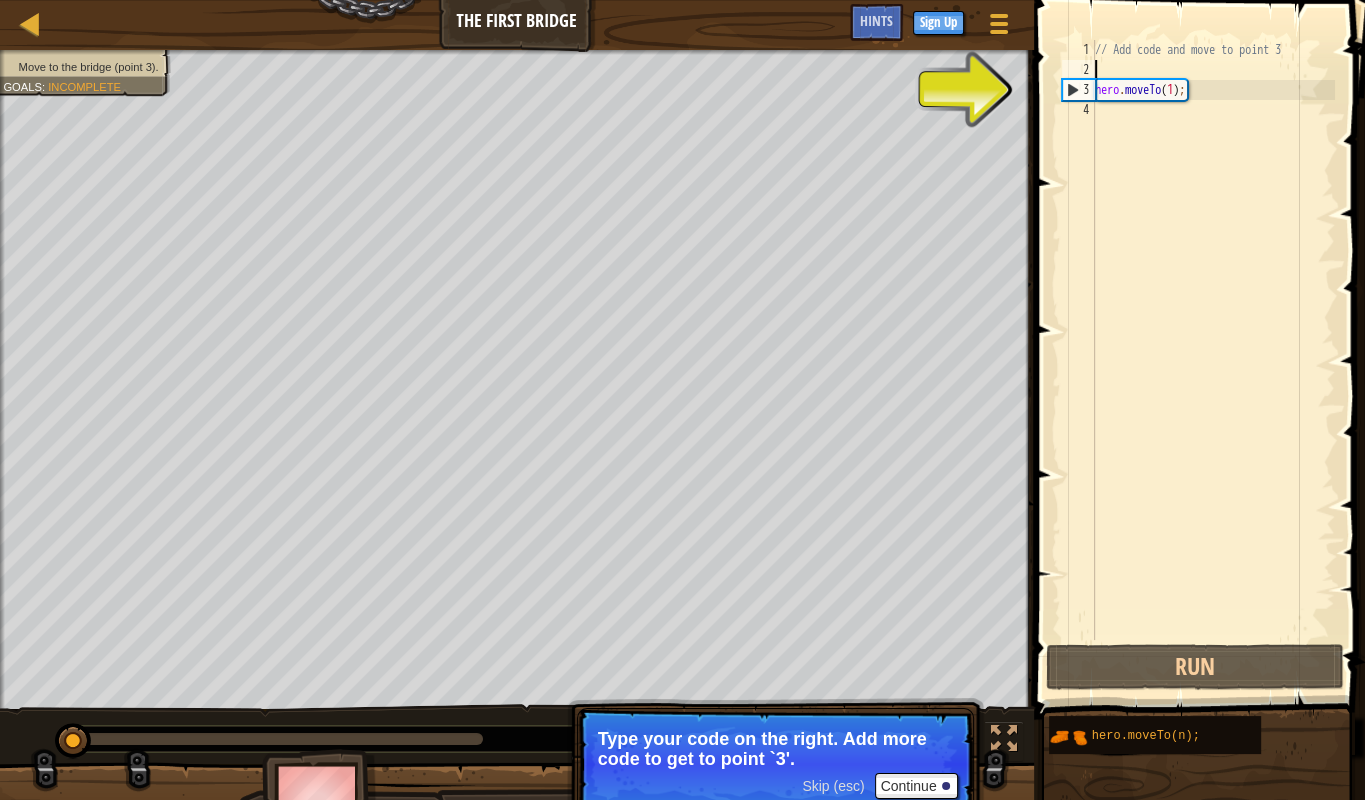click on "// Add code and move to point 3 hero . moveTo ( 1 ) ;" at bounding box center [1213, 360] 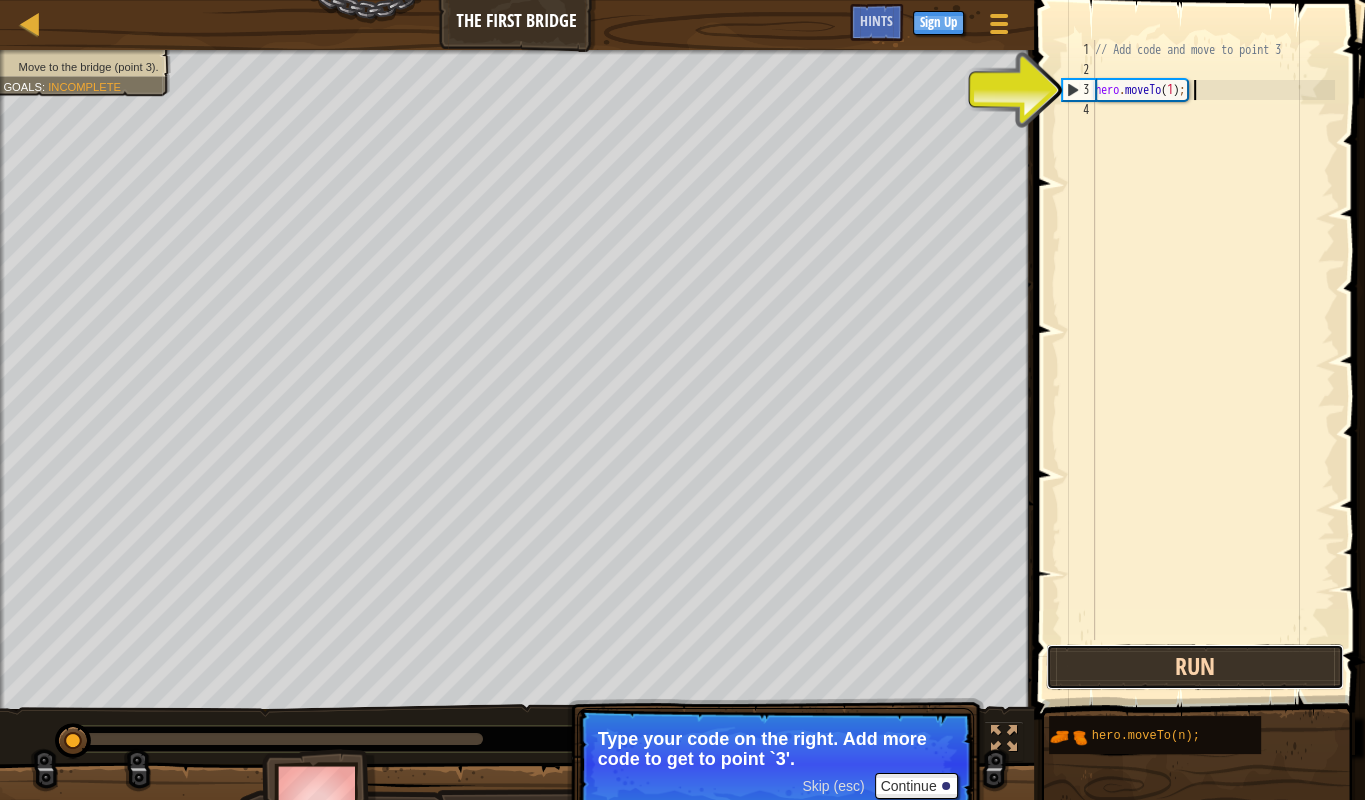 click on "Run" at bounding box center [1195, 667] 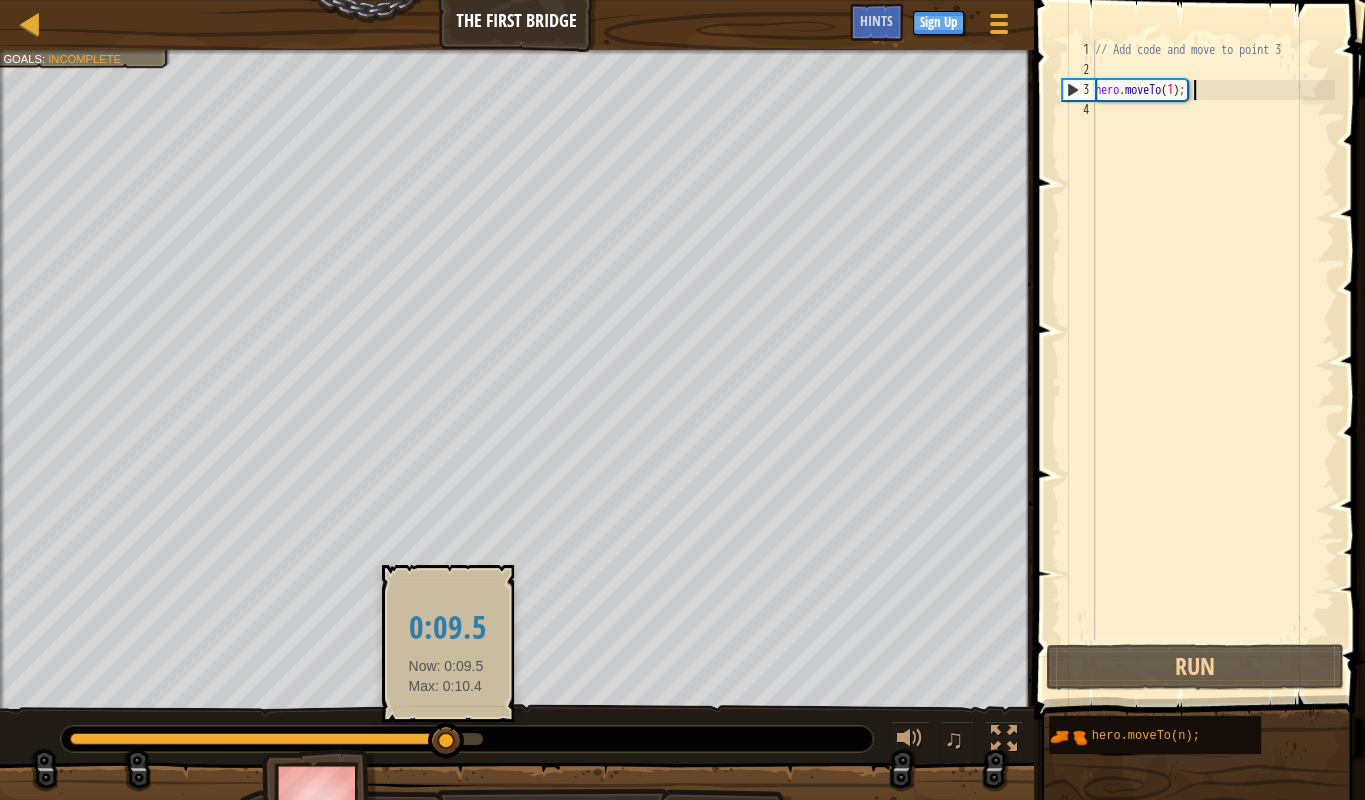 drag, startPoint x: 314, startPoint y: 736, endPoint x: 490, endPoint y: 740, distance: 176.04546 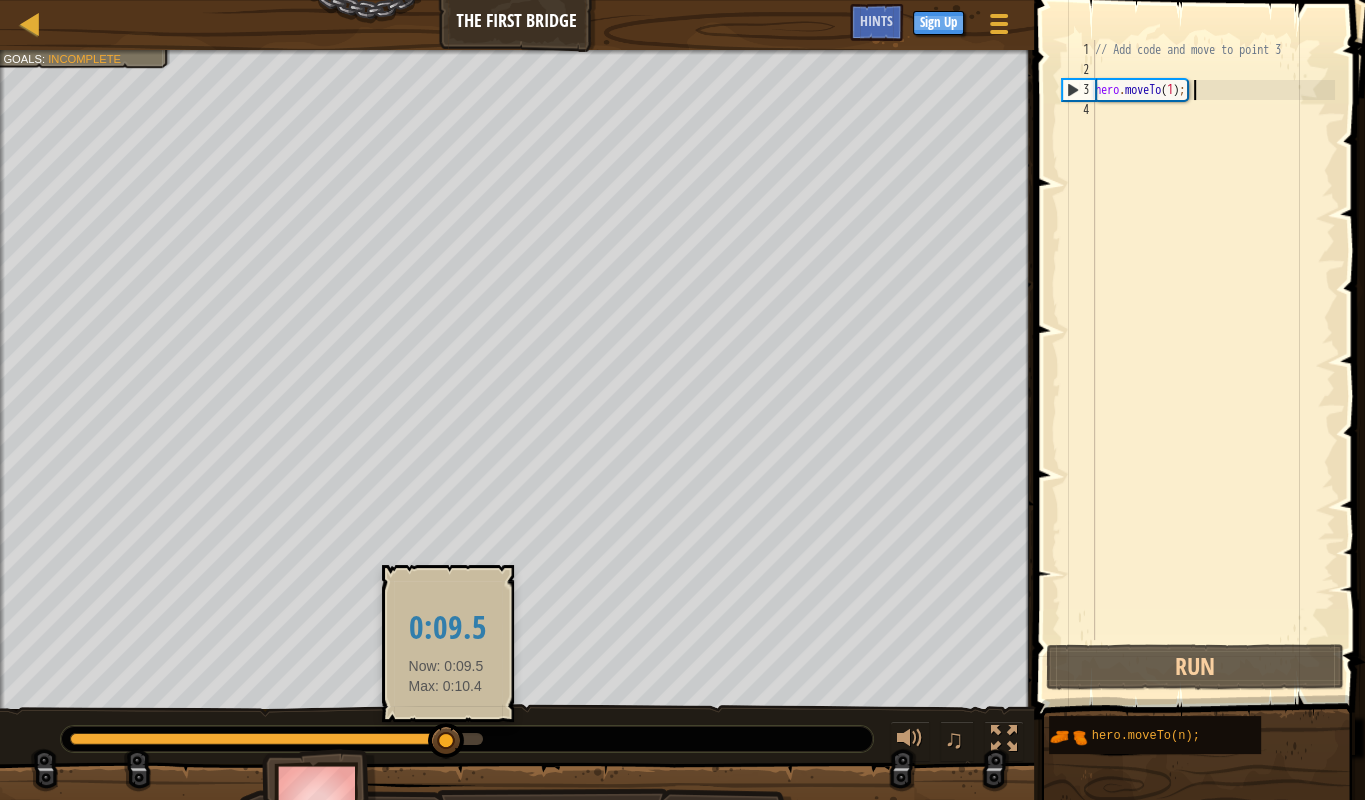 click at bounding box center [446, 741] 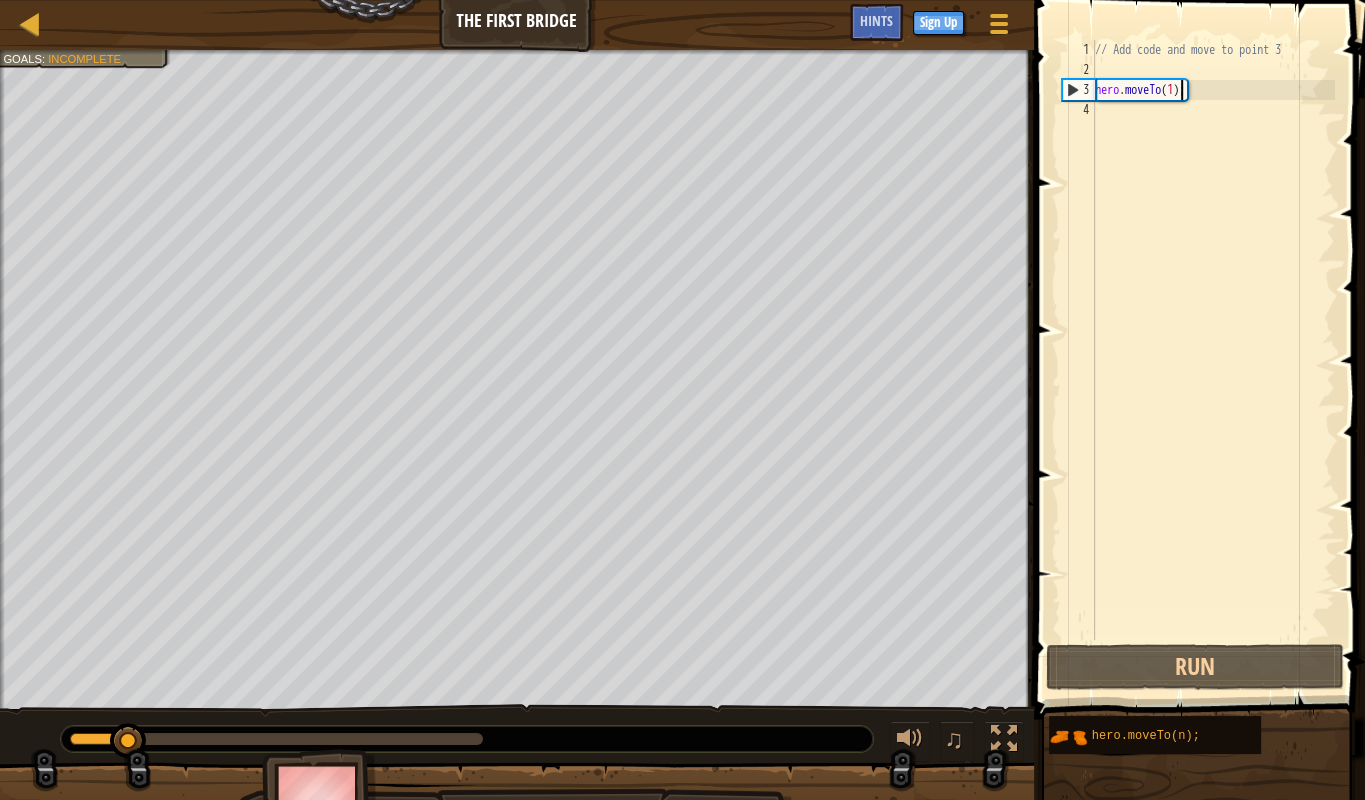 drag, startPoint x: 1178, startPoint y: 91, endPoint x: 1188, endPoint y: 113, distance: 24.166092 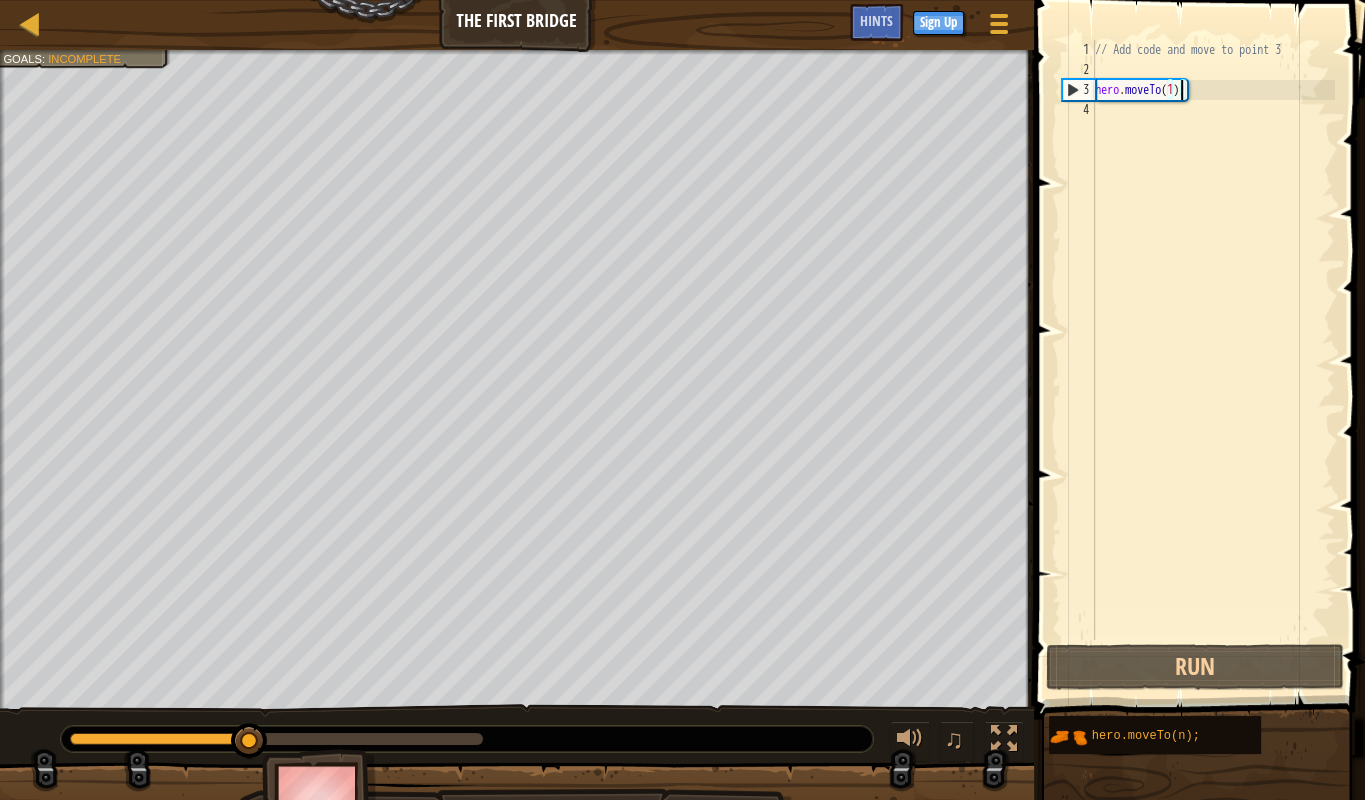 scroll, scrollTop: 10, scrollLeft: 6, axis: both 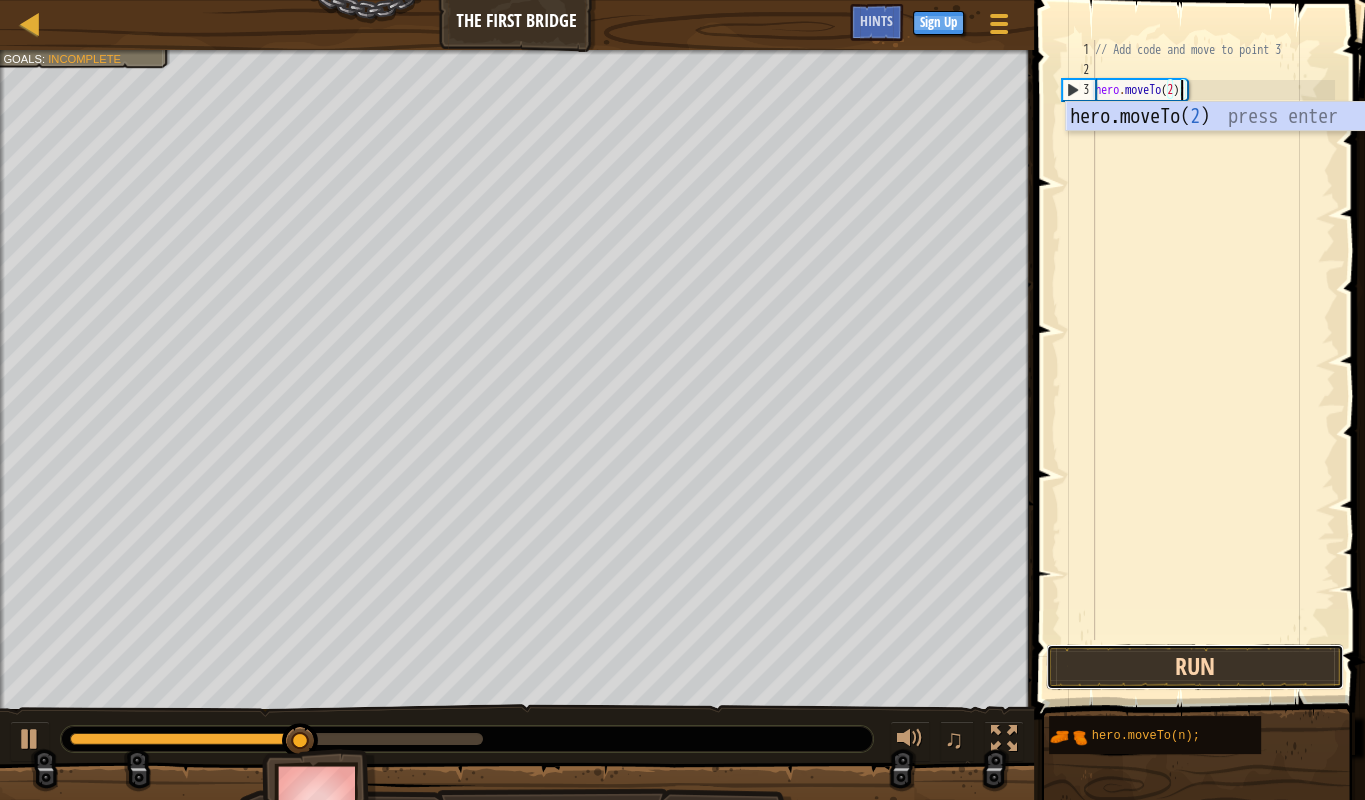 click on "Run" at bounding box center [1195, 667] 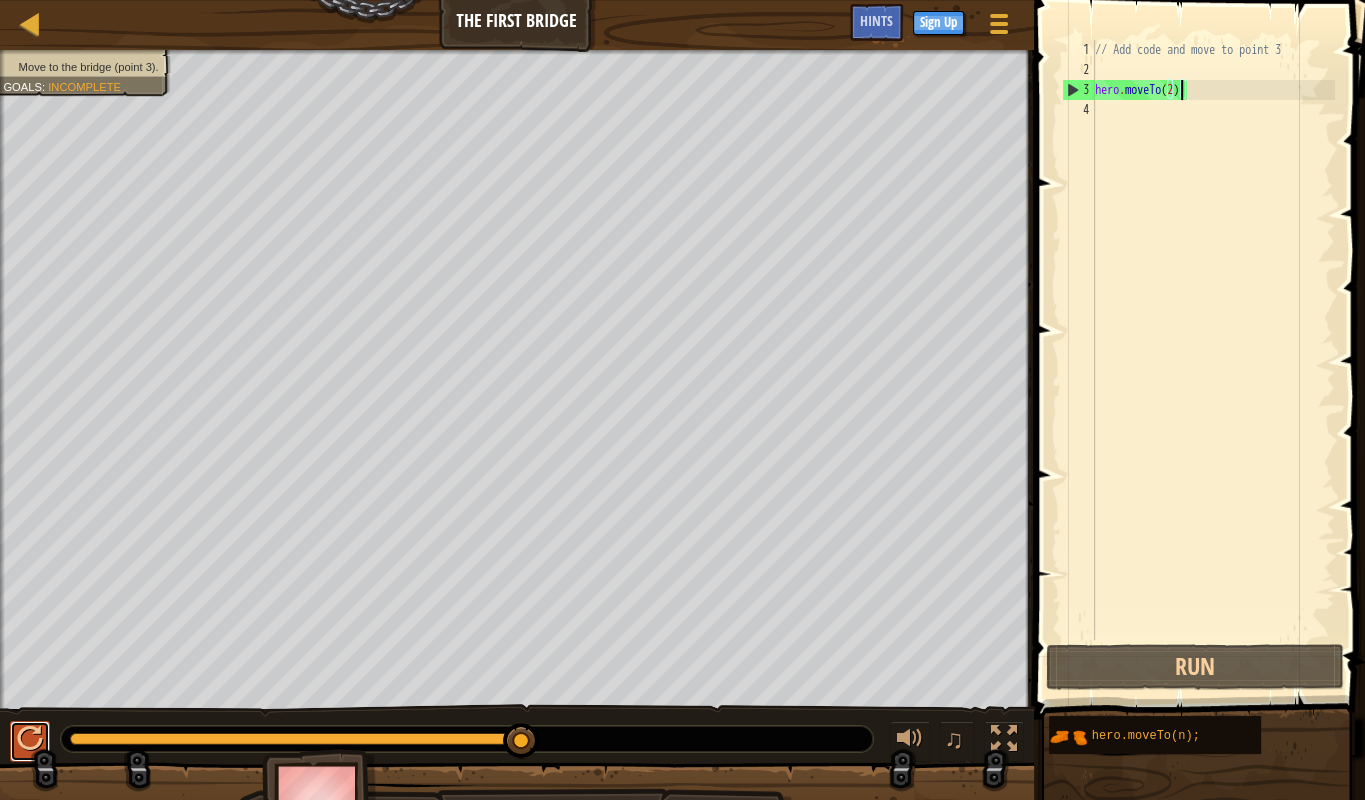 drag, startPoint x: 33, startPoint y: 742, endPoint x: 46, endPoint y: 742, distance: 13 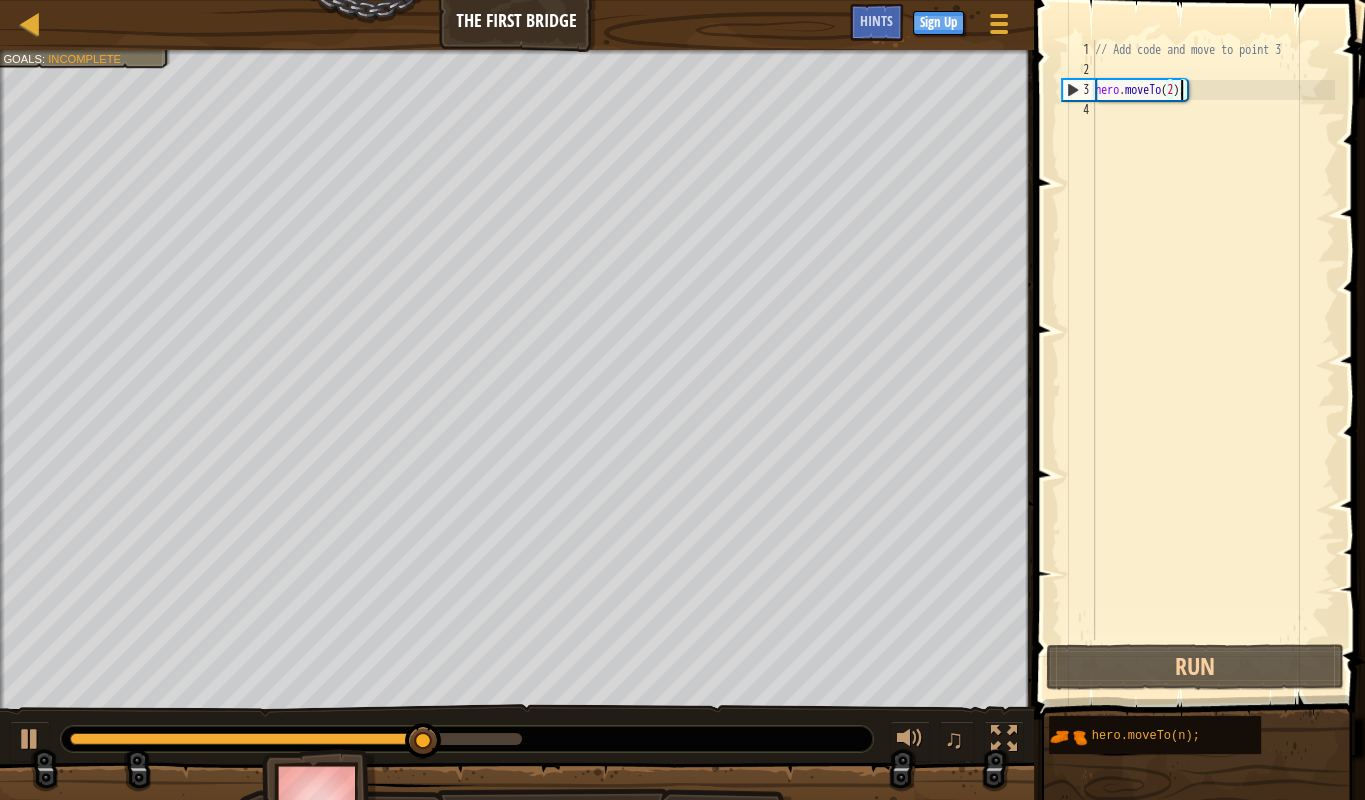 scroll, scrollTop: 10, scrollLeft: 6, axis: both 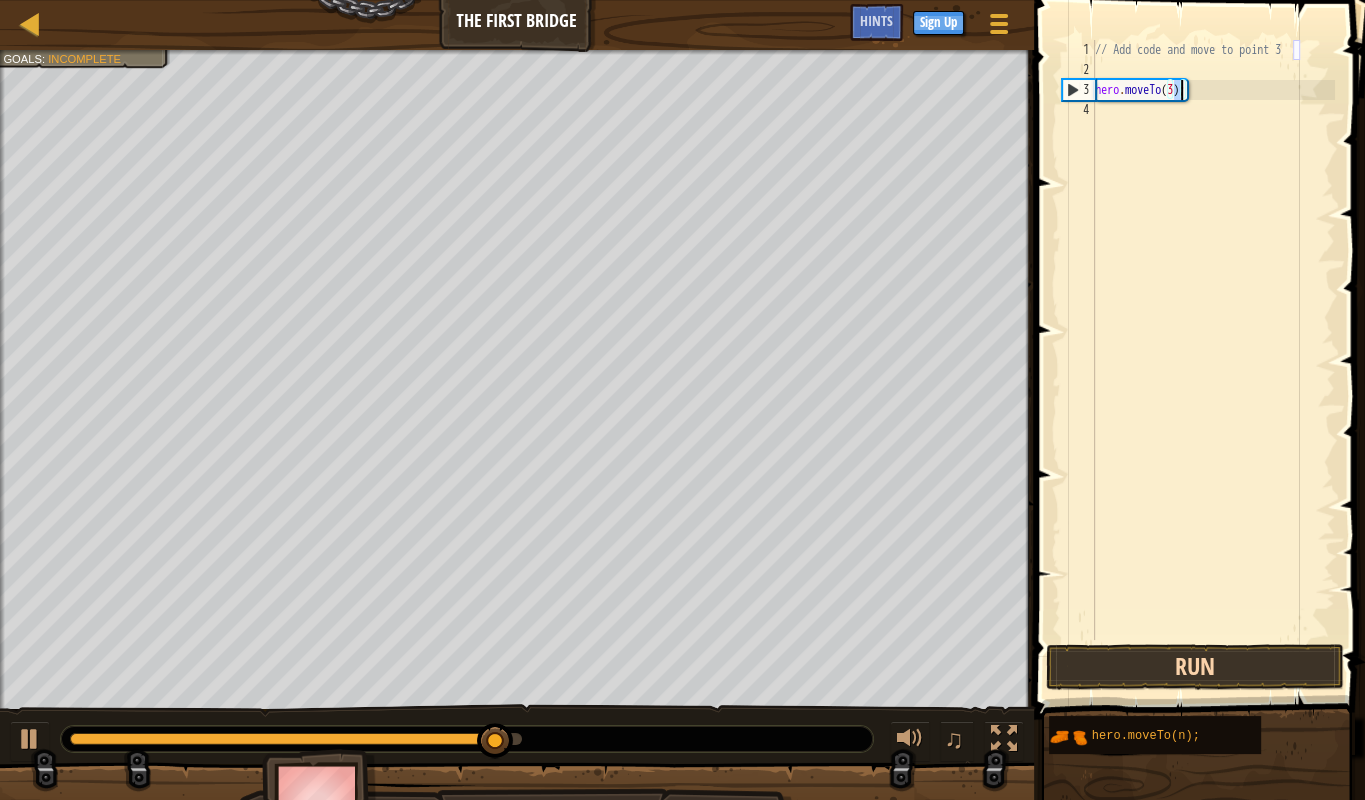 type on "hero.moveTo(3);" 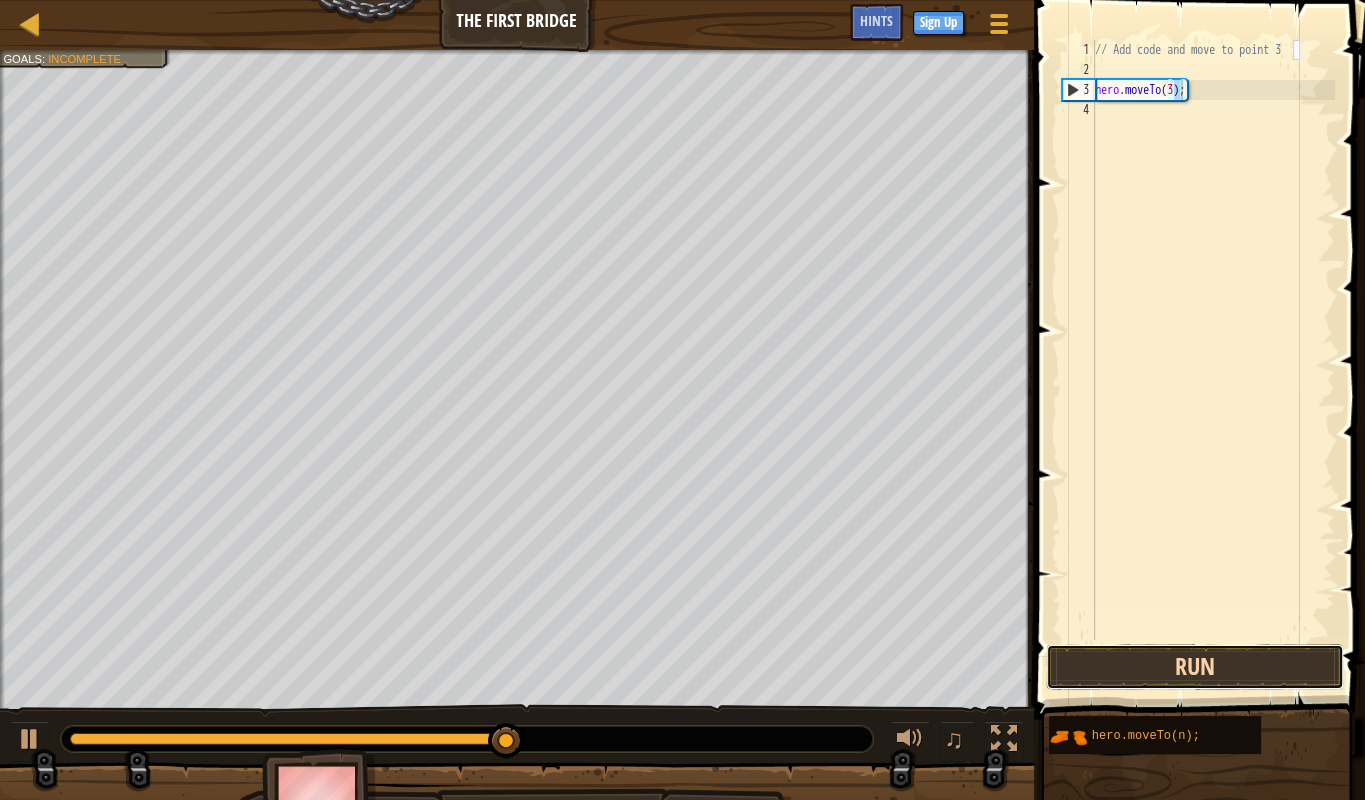 click on "Run" at bounding box center [1195, 667] 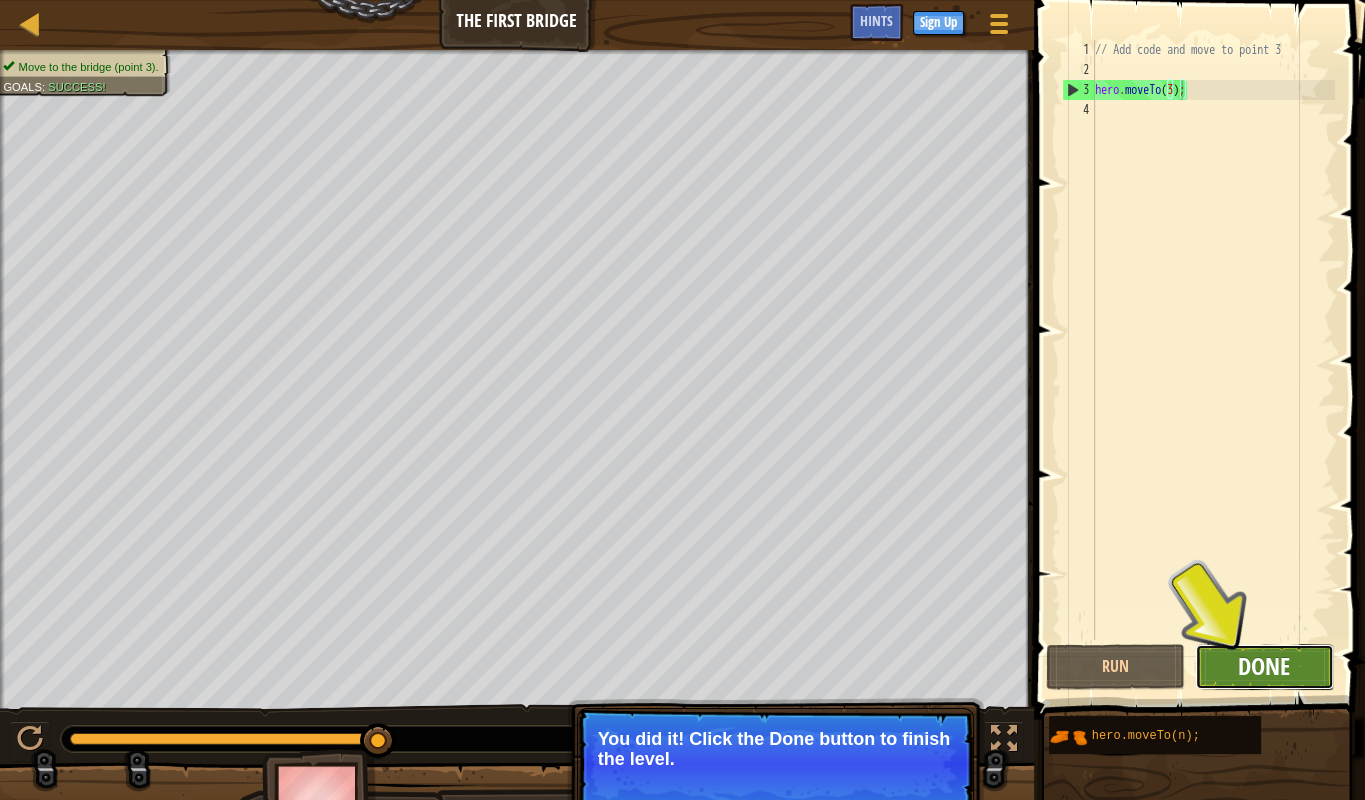 click on "Done" at bounding box center [1264, 666] 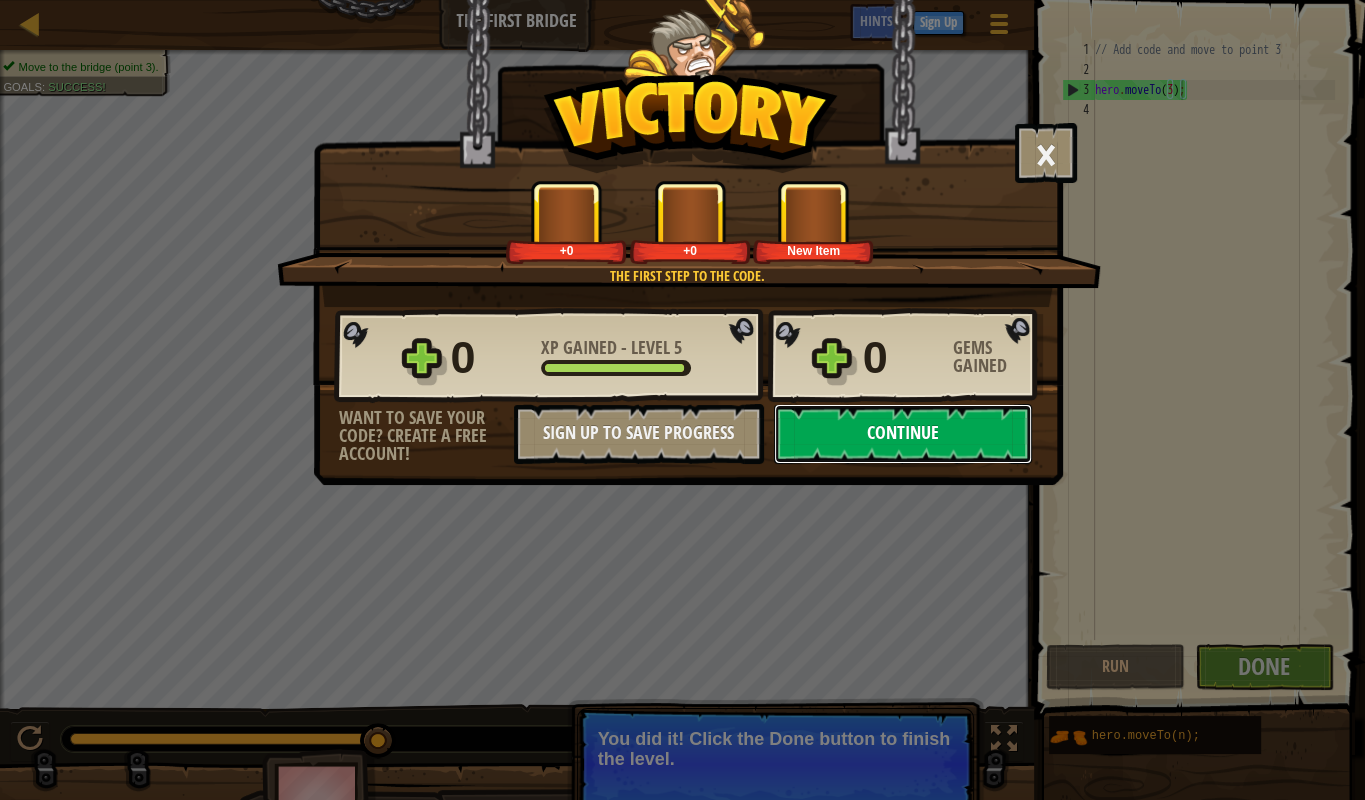click on "Continue" at bounding box center (903, 434) 